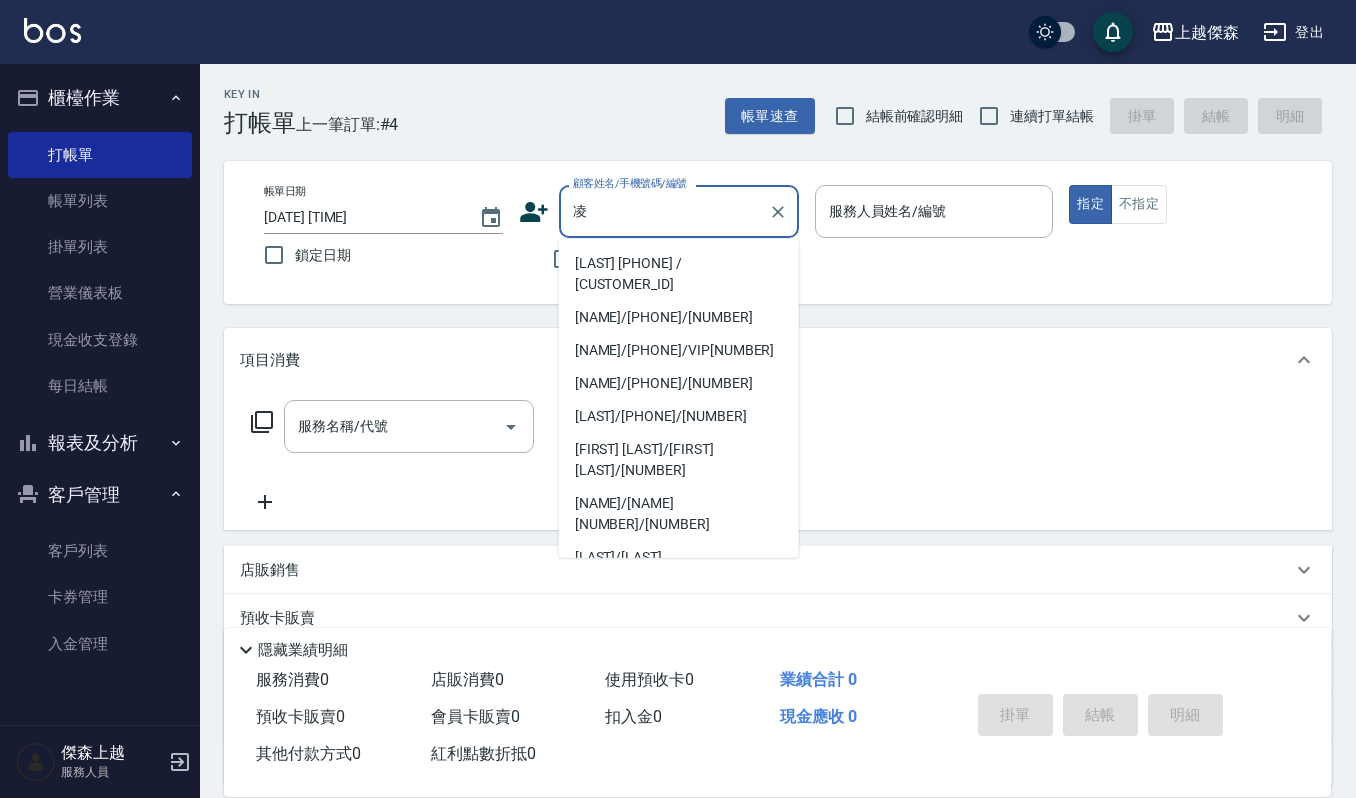 scroll, scrollTop: 0, scrollLeft: 0, axis: both 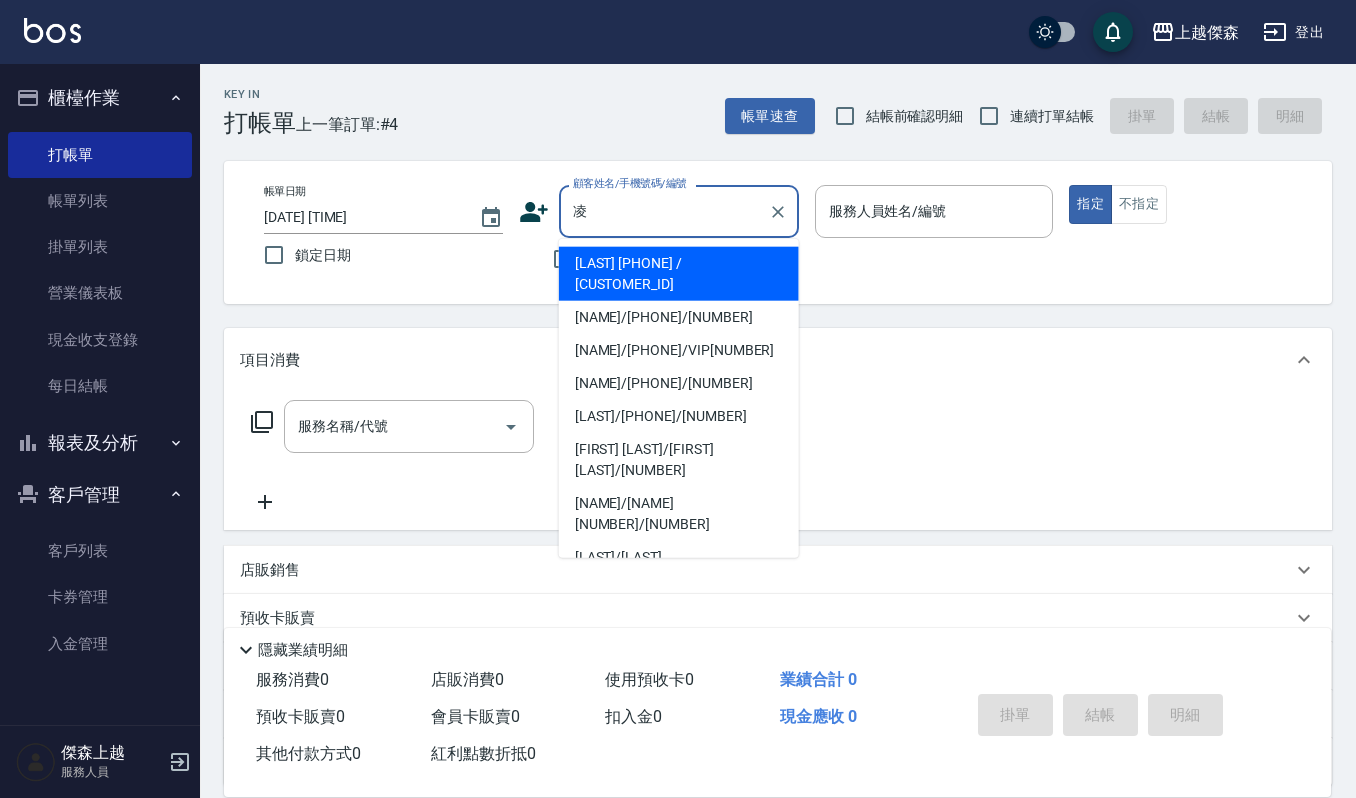 click on "凌" at bounding box center (664, 211) 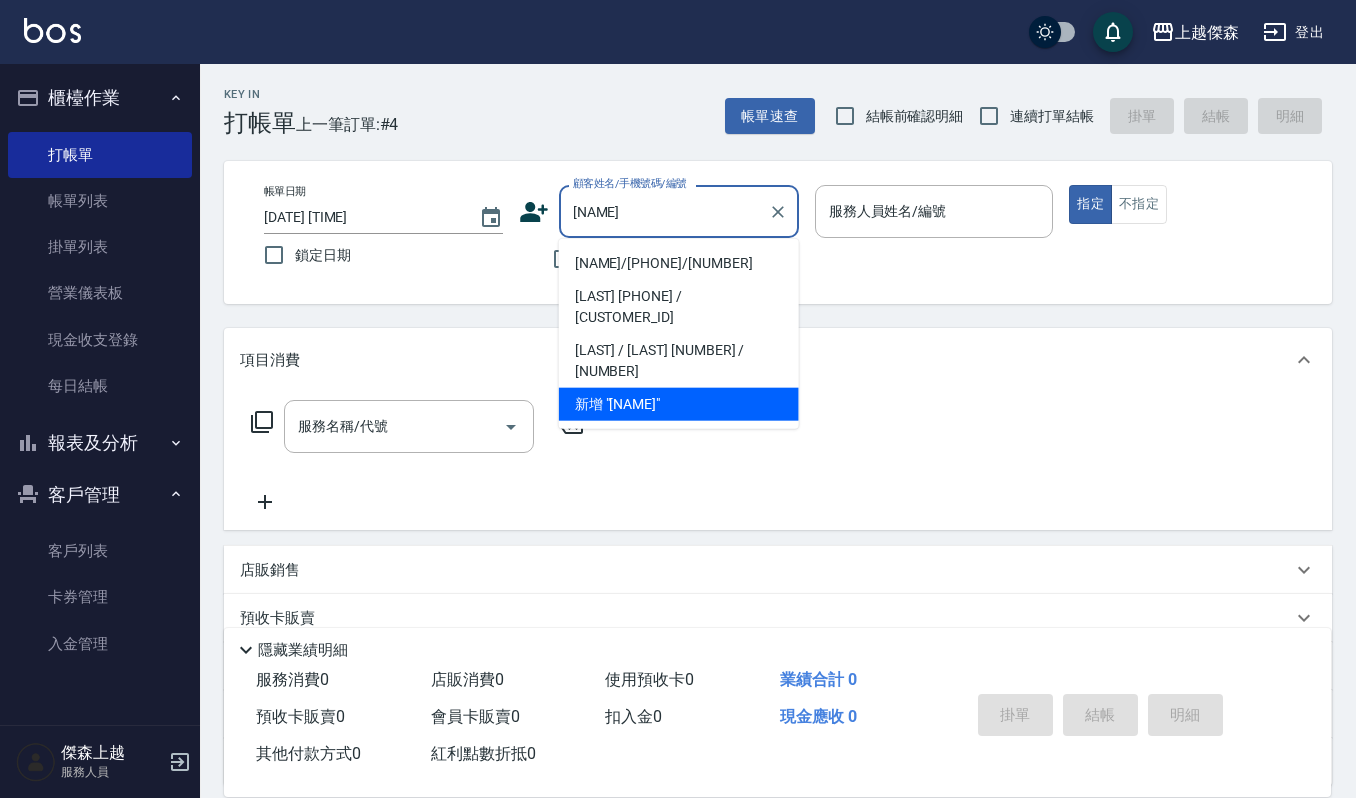 type on "[NAME]/[PHONE]/[NUMBER]" 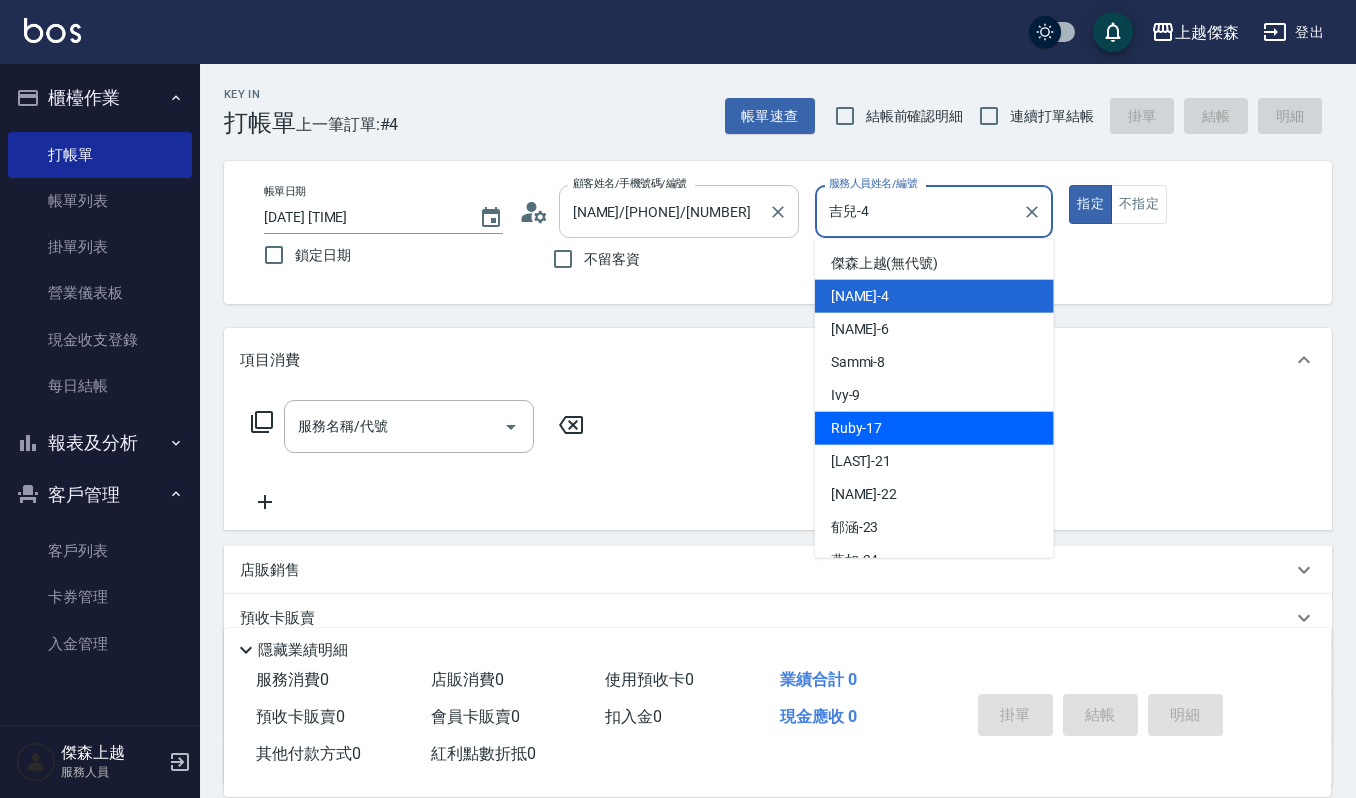 type on "Ruby-17" 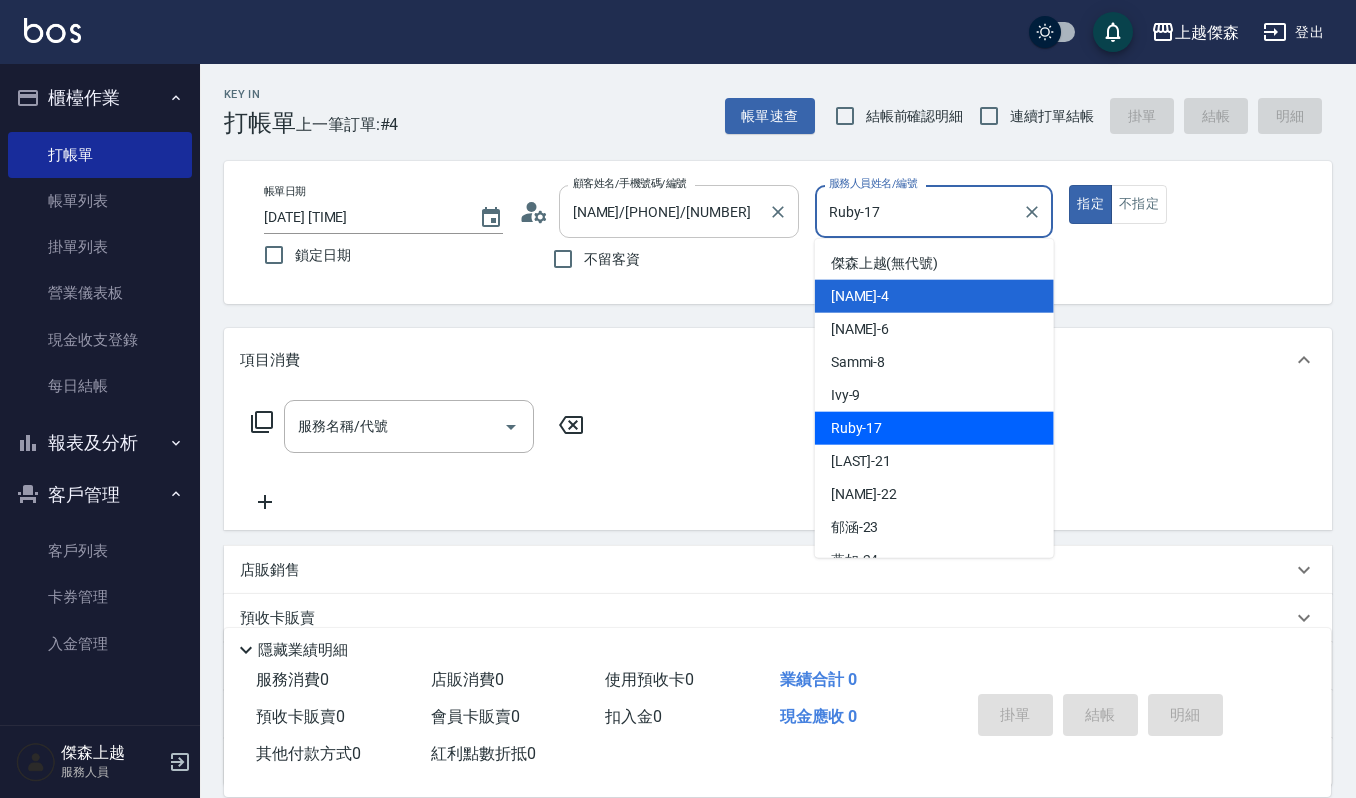 type on "true" 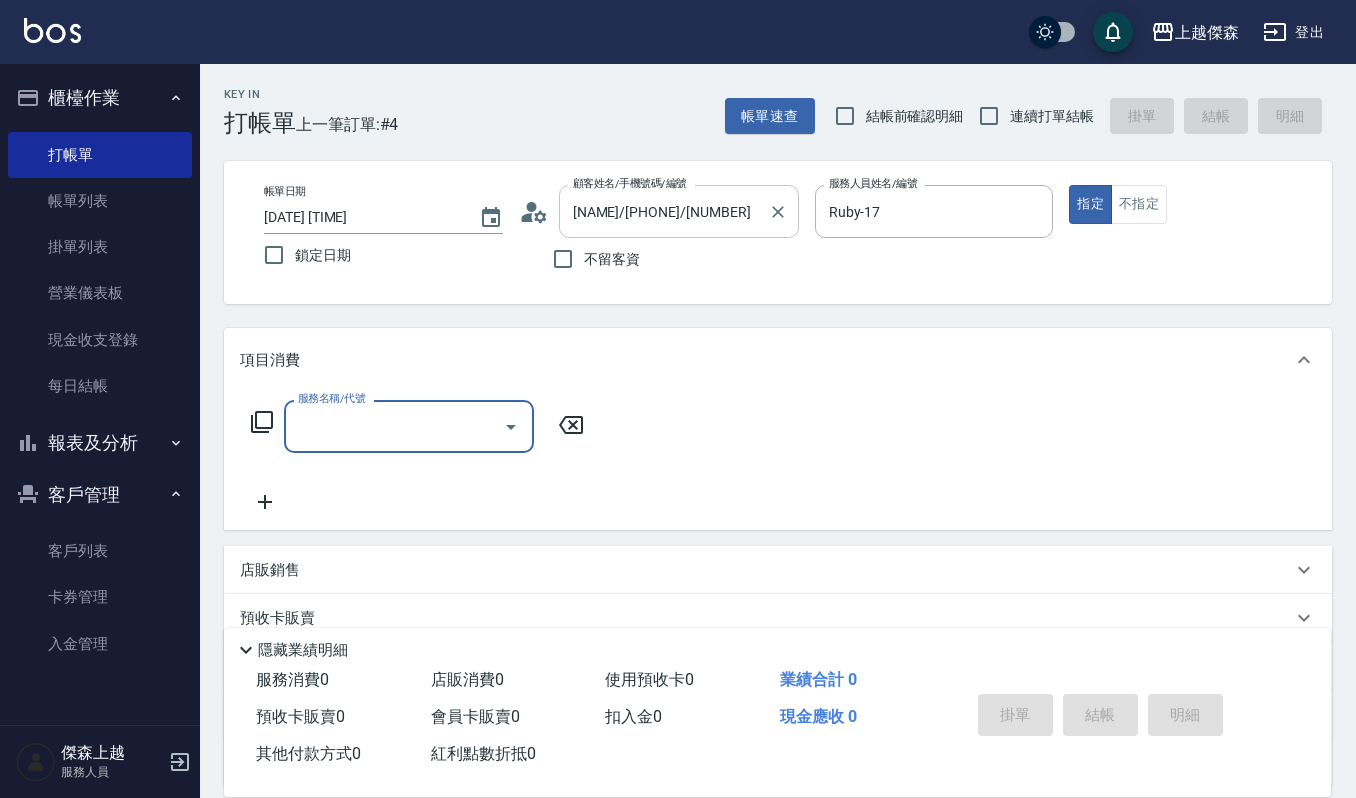 type on "1" 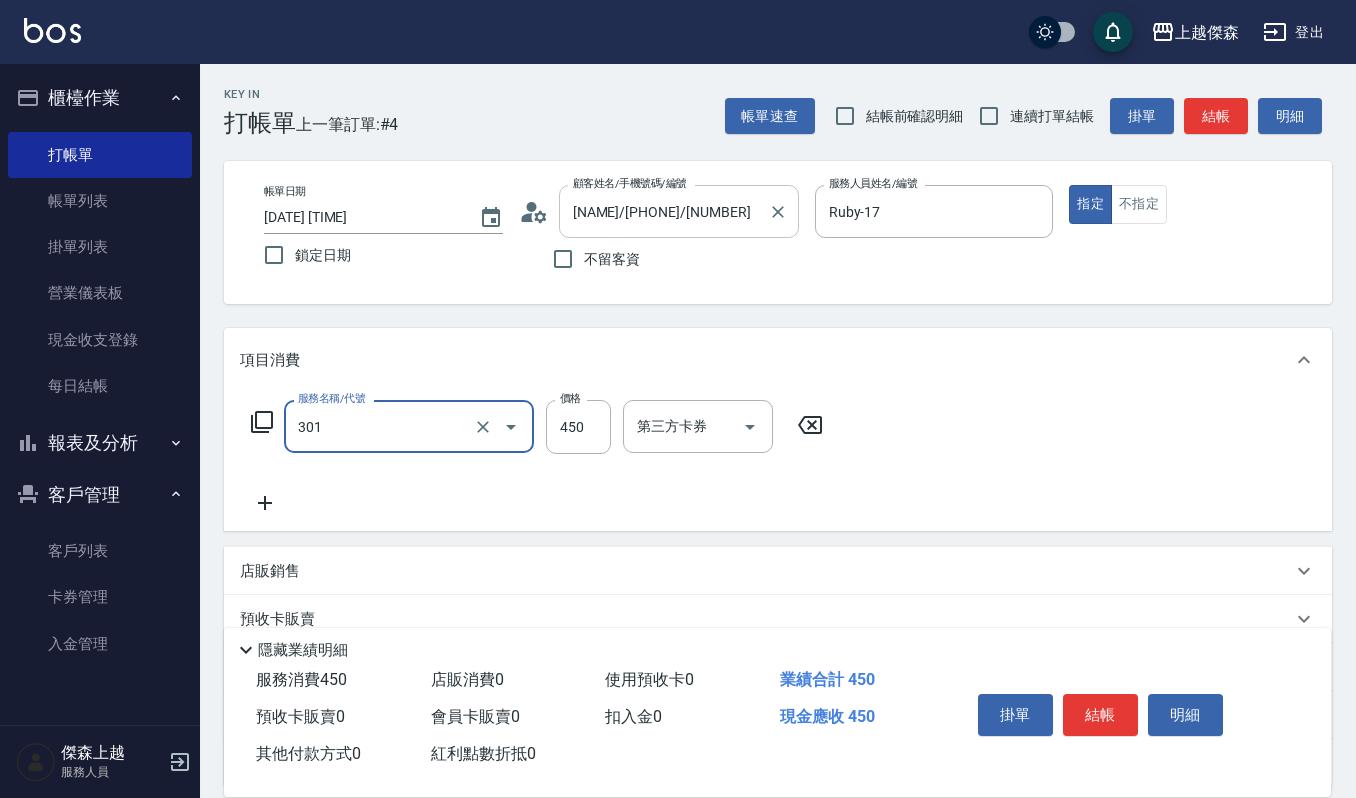 type on "創意剪髮(301)" 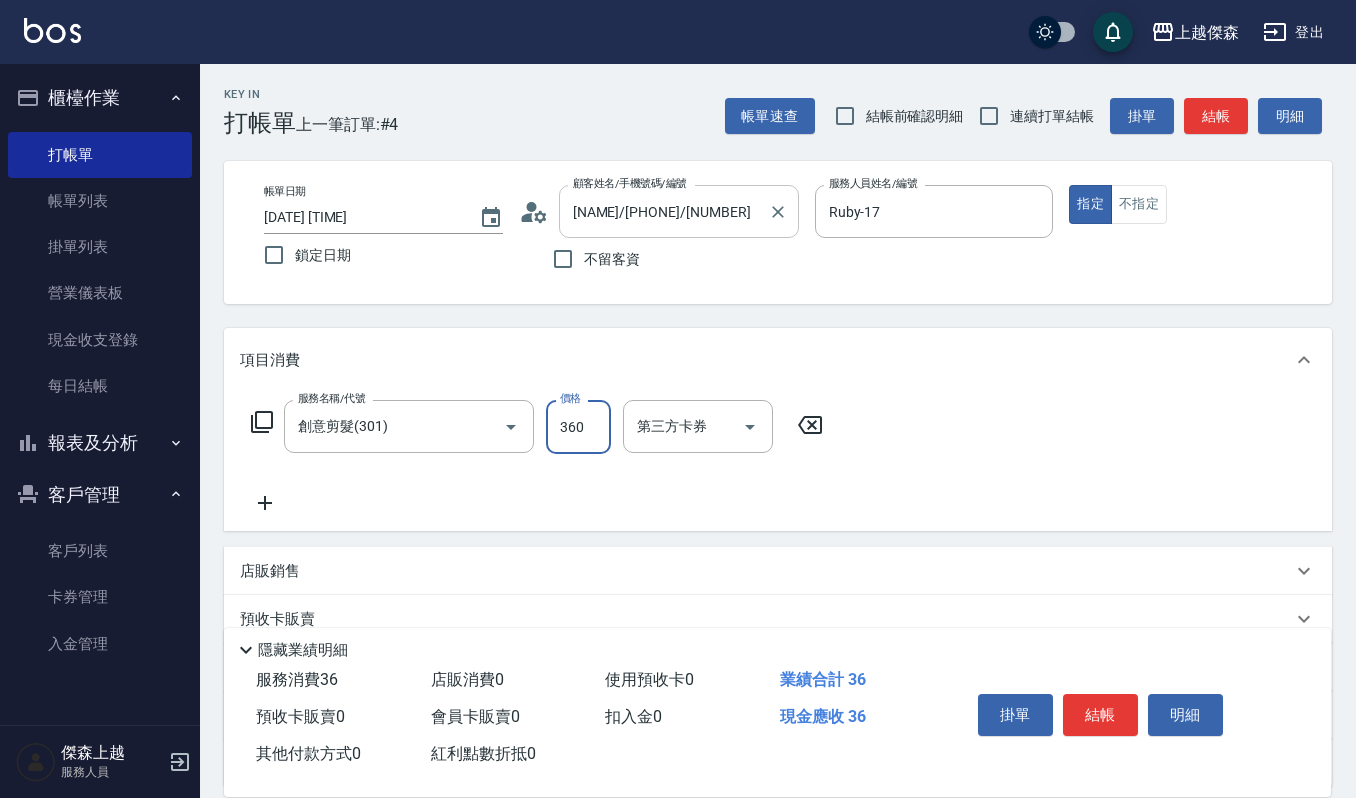 type on "360" 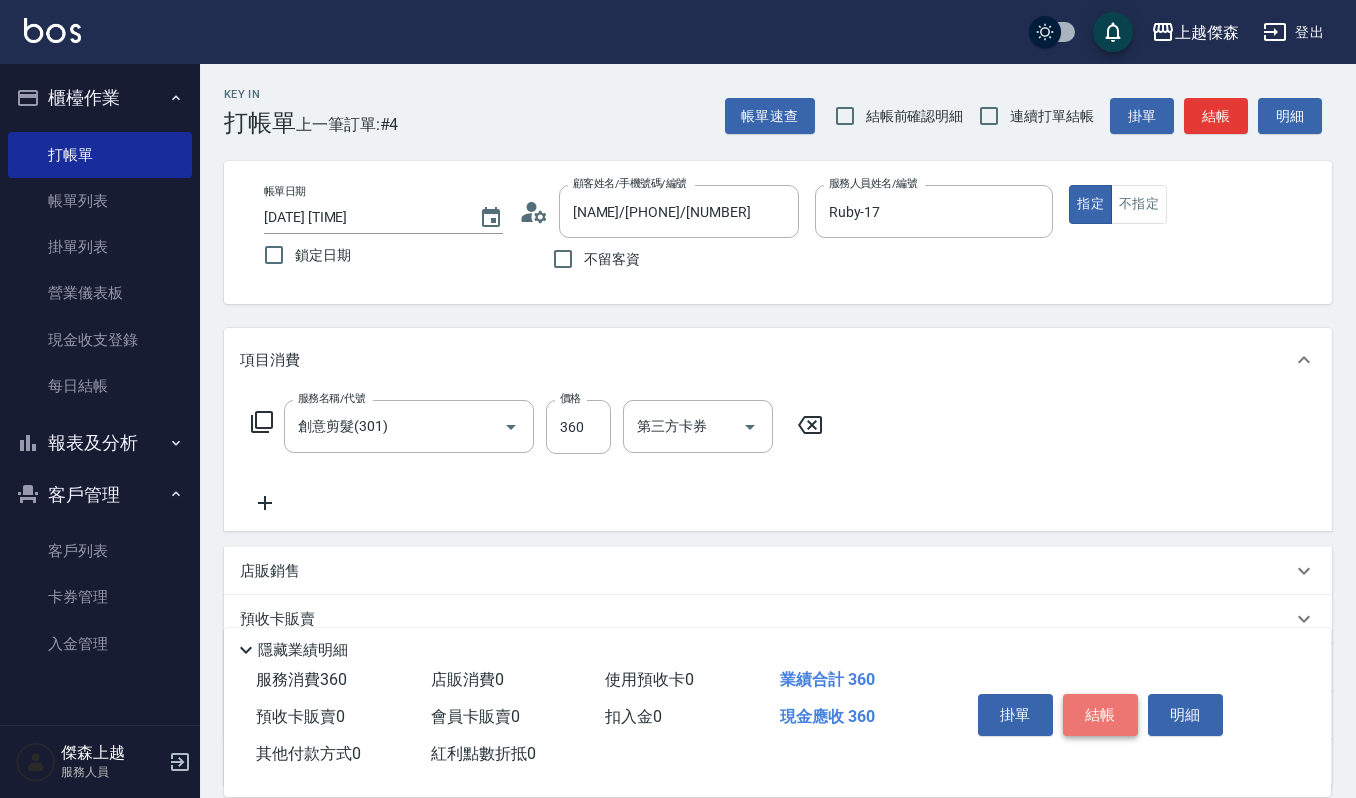 click on "結帳" at bounding box center [1100, 715] 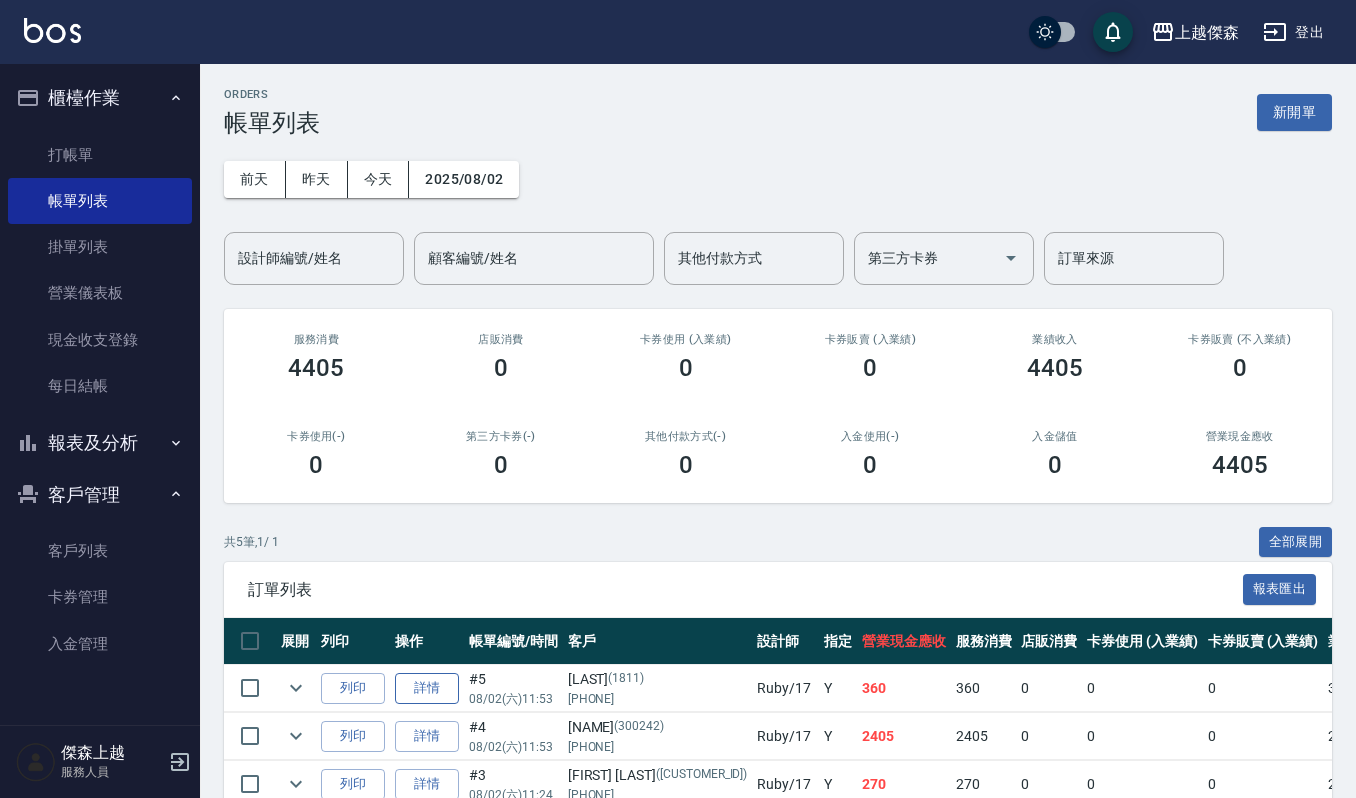 click on "詳情" at bounding box center (427, 688) 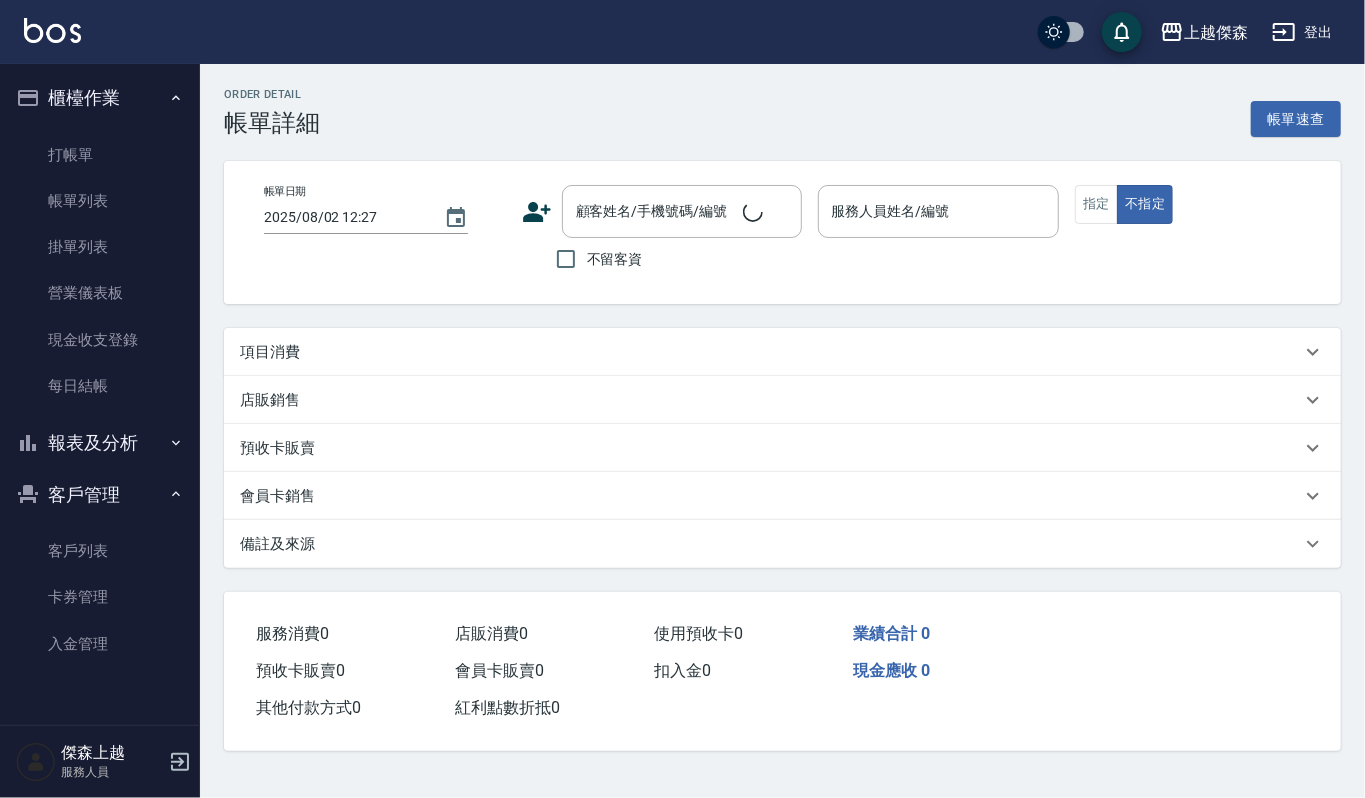 type on "[DATE] [TIME]" 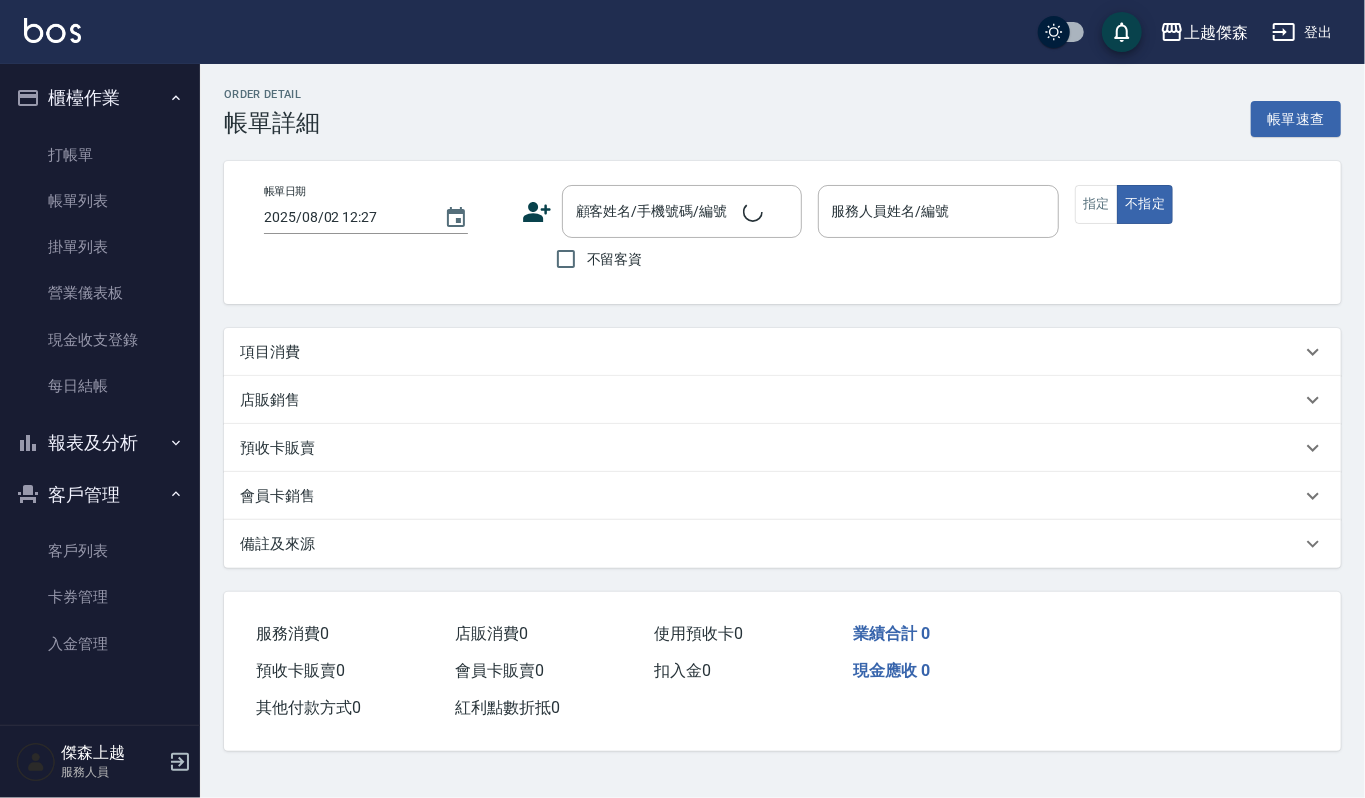 type on "Ruby-17" 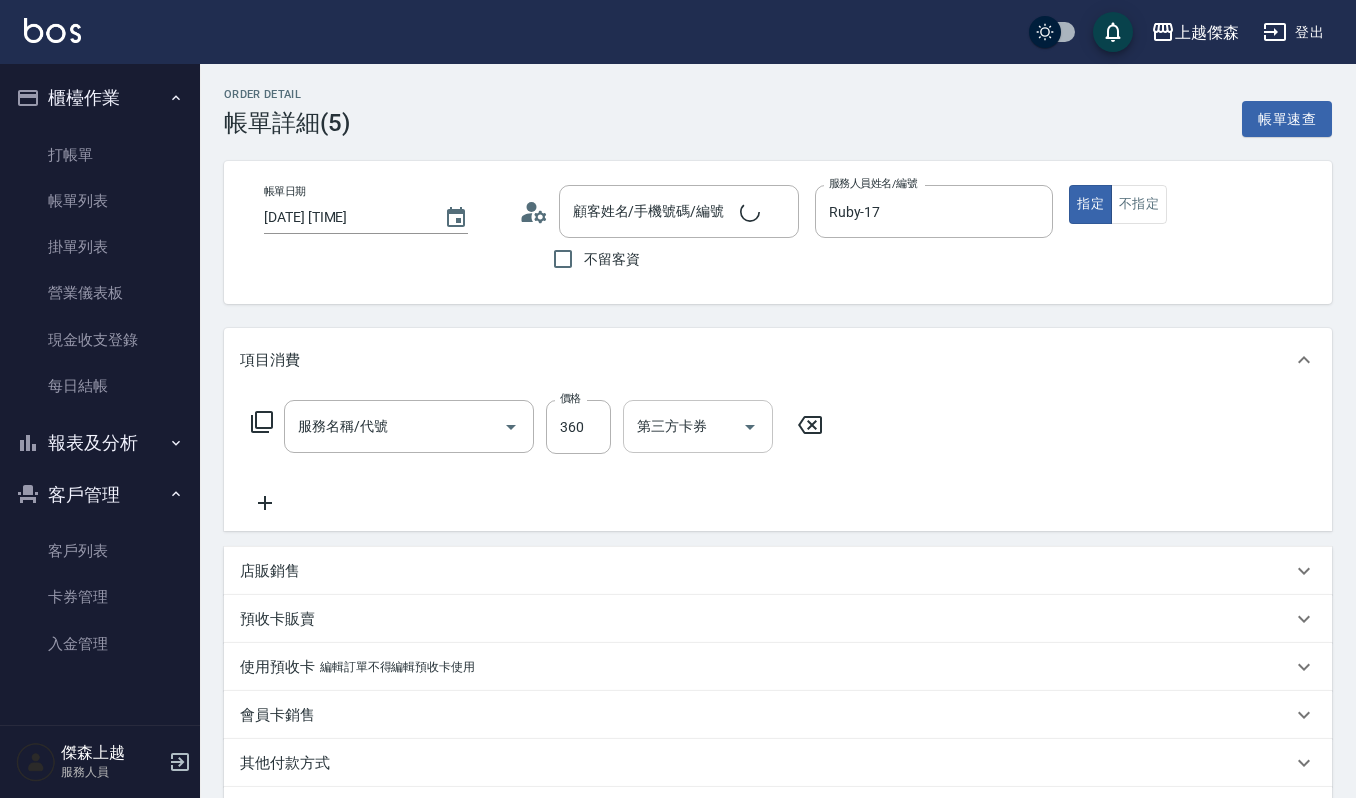 type on "創意剪髮(301)" 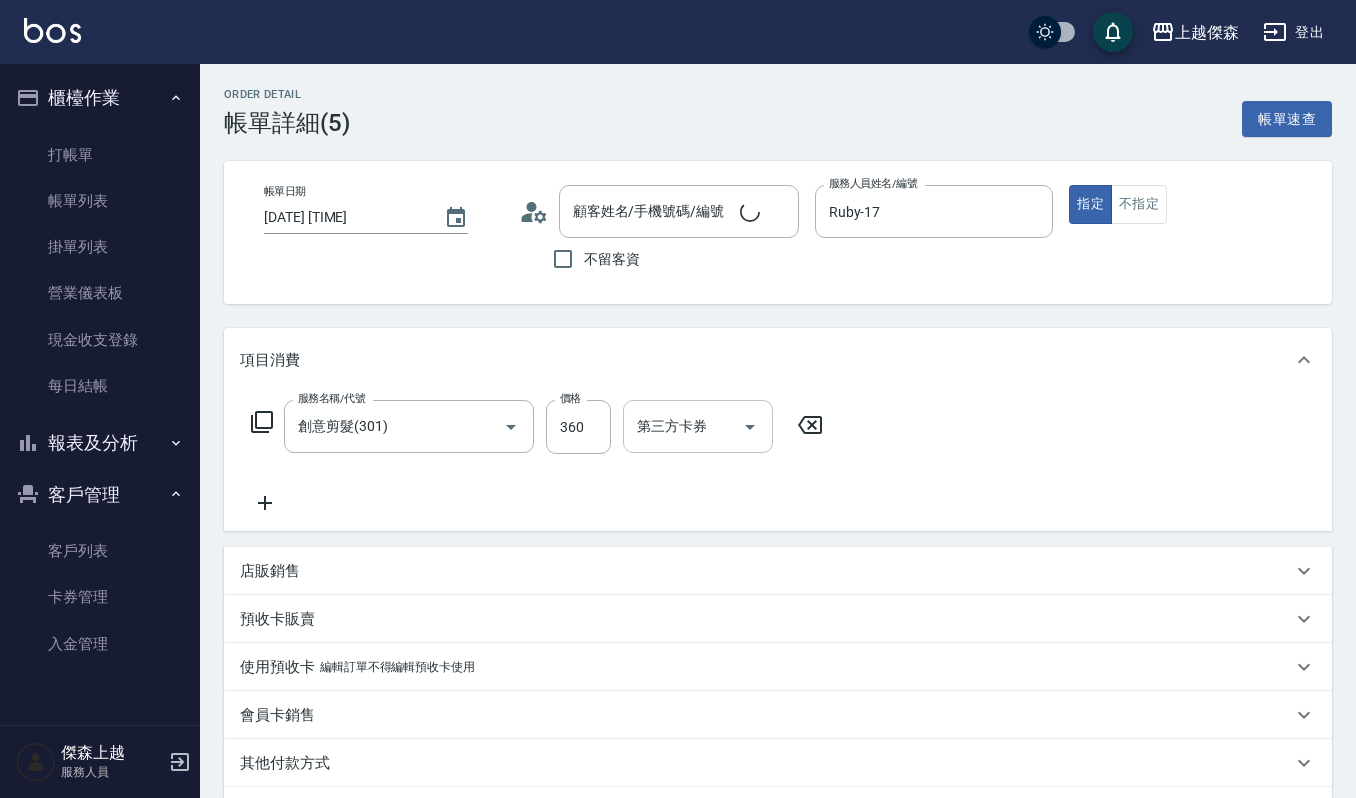 type on "[NAME]/[PHONE]/[NUMBER]" 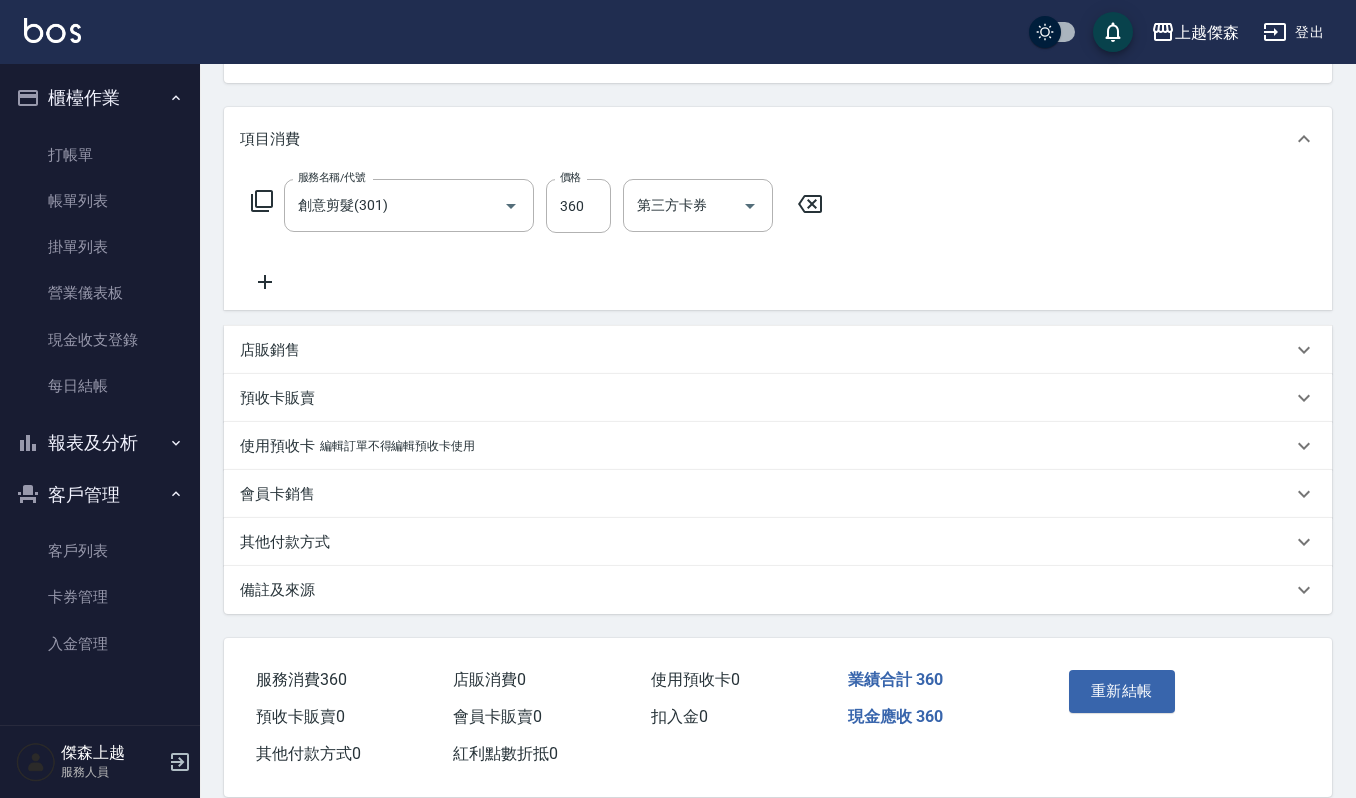 scroll, scrollTop: 248, scrollLeft: 0, axis: vertical 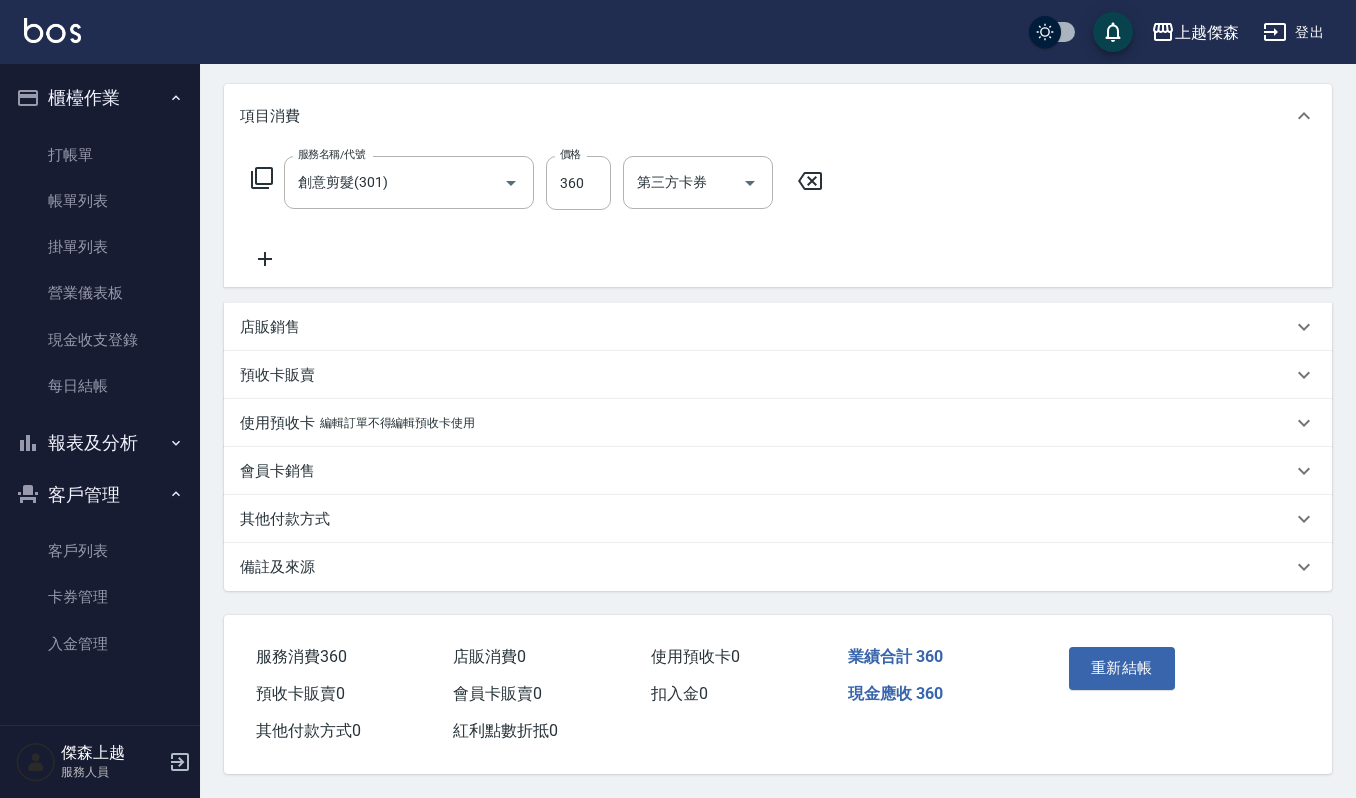 click on "備註及來源" at bounding box center [778, 567] 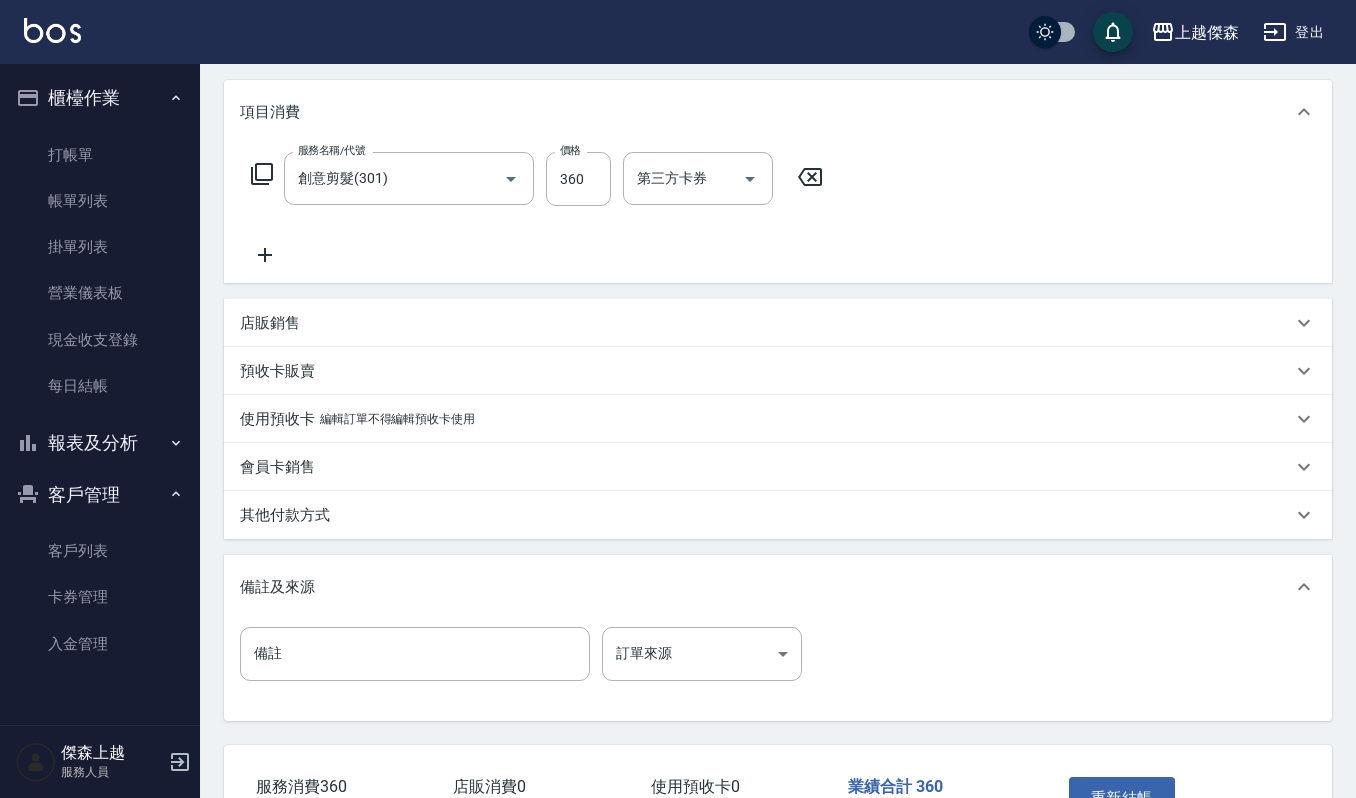 click on "備註 備註 訂單來源 ​ 訂單來源" at bounding box center (778, 666) 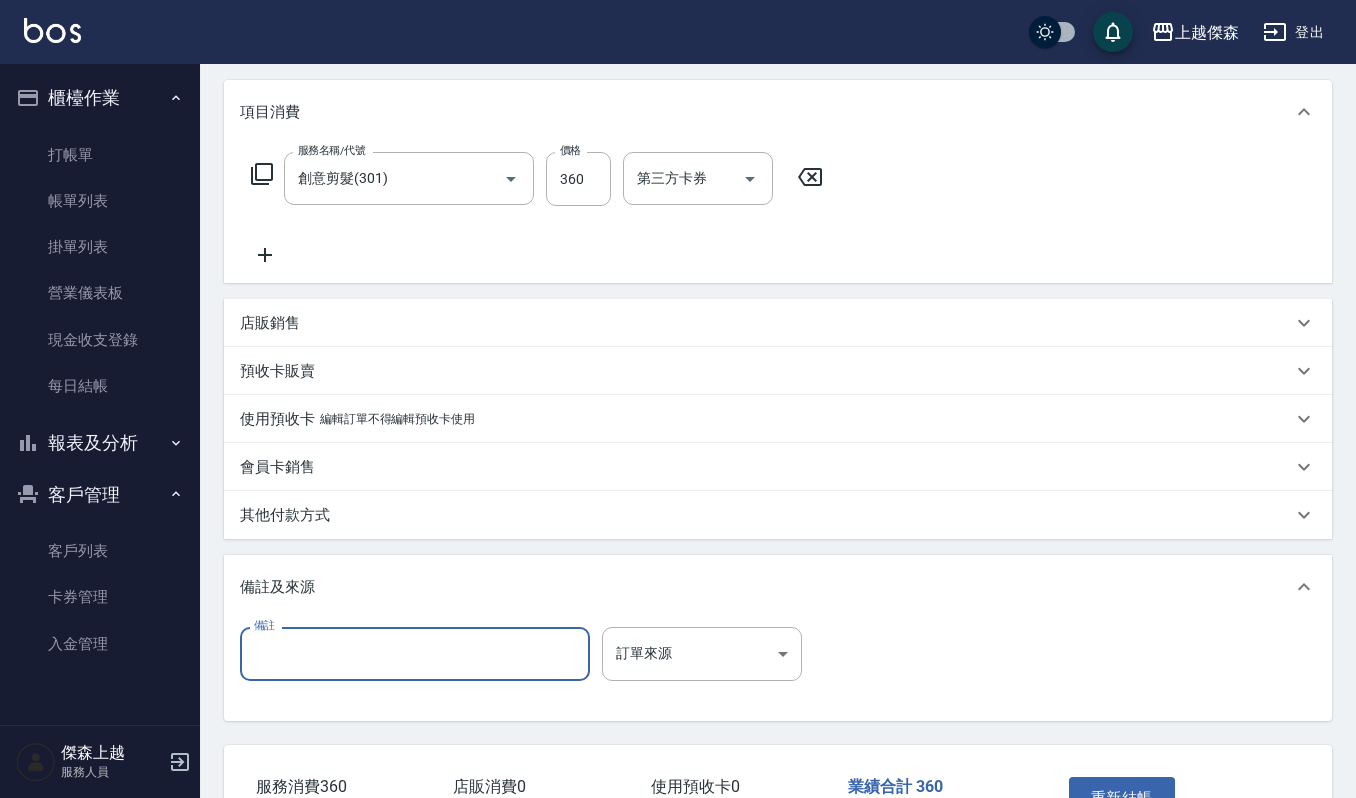 click on "備註" at bounding box center [415, 654] 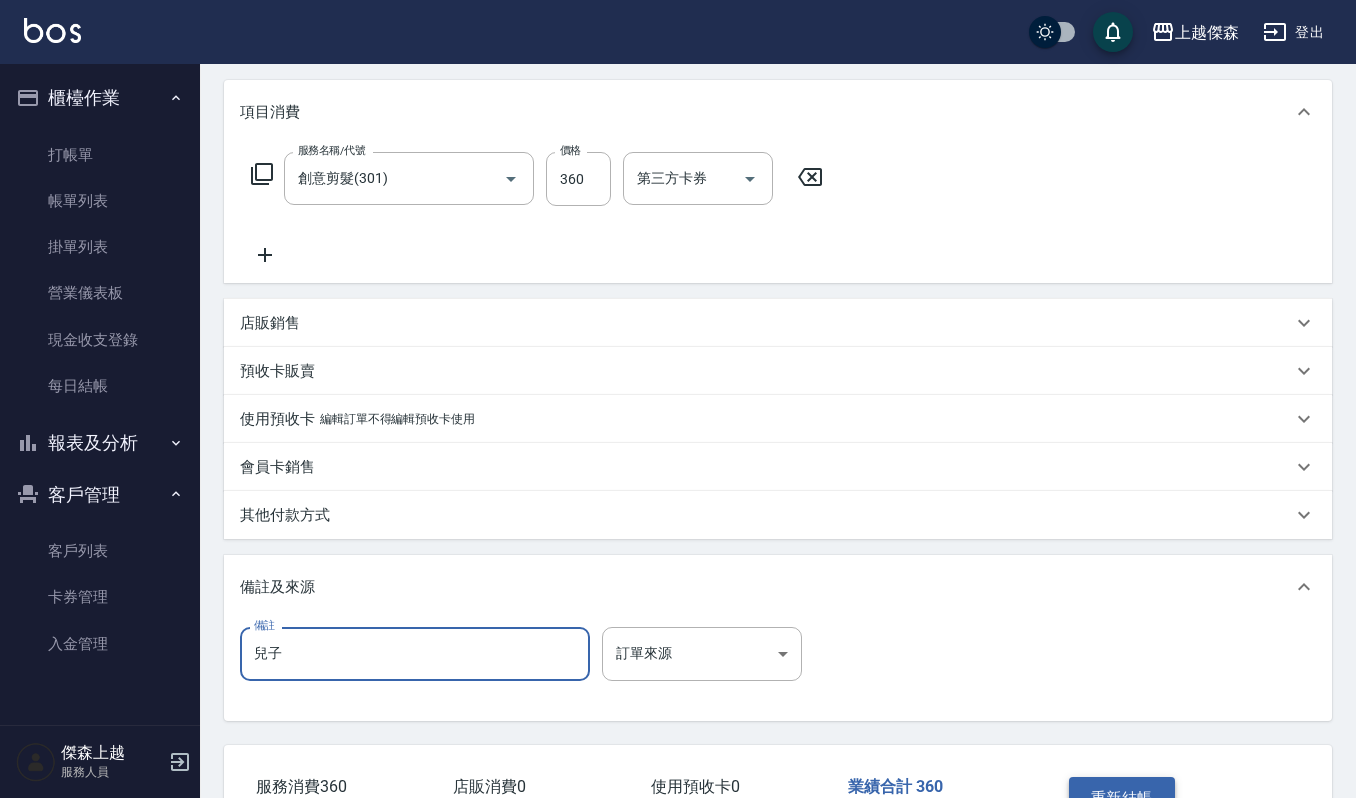 type on "兒子" 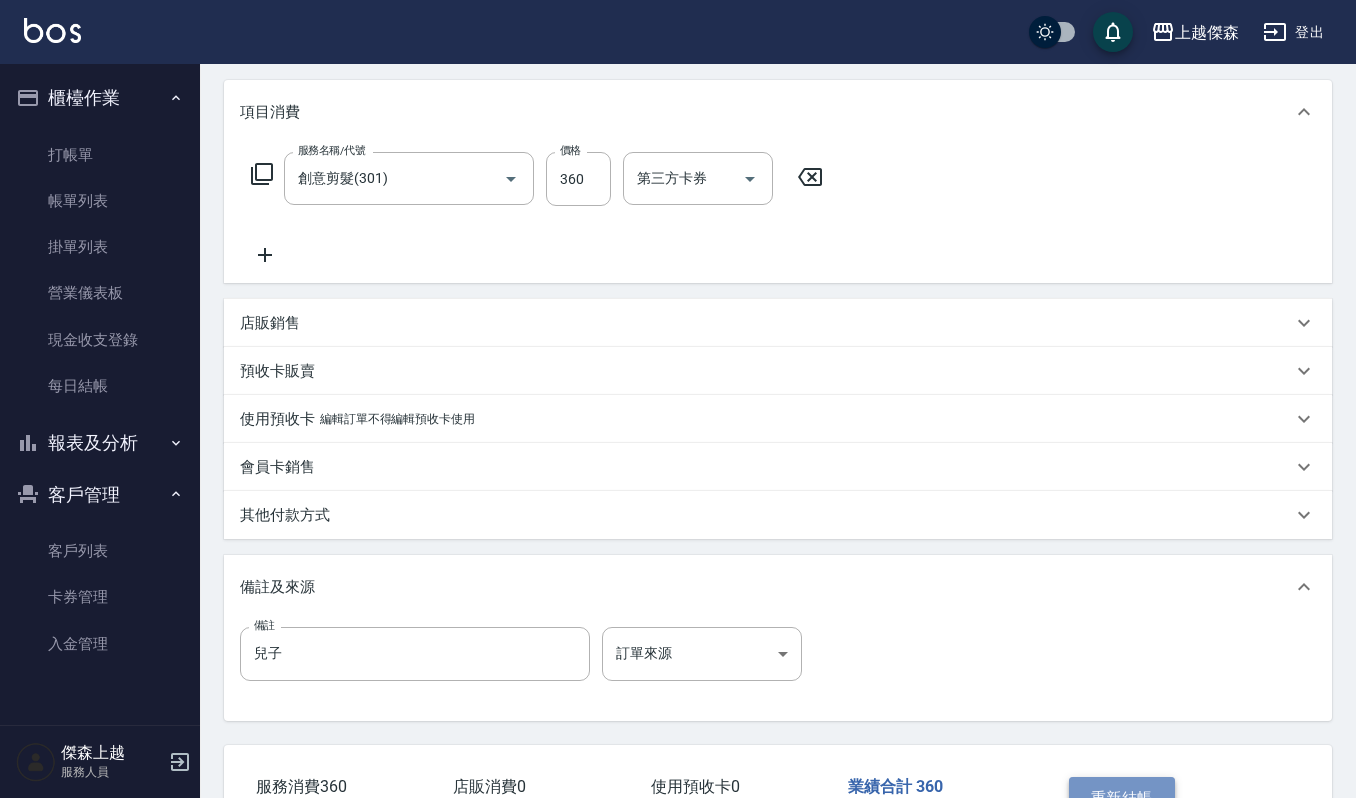 click on "重新結帳" at bounding box center (1122, 798) 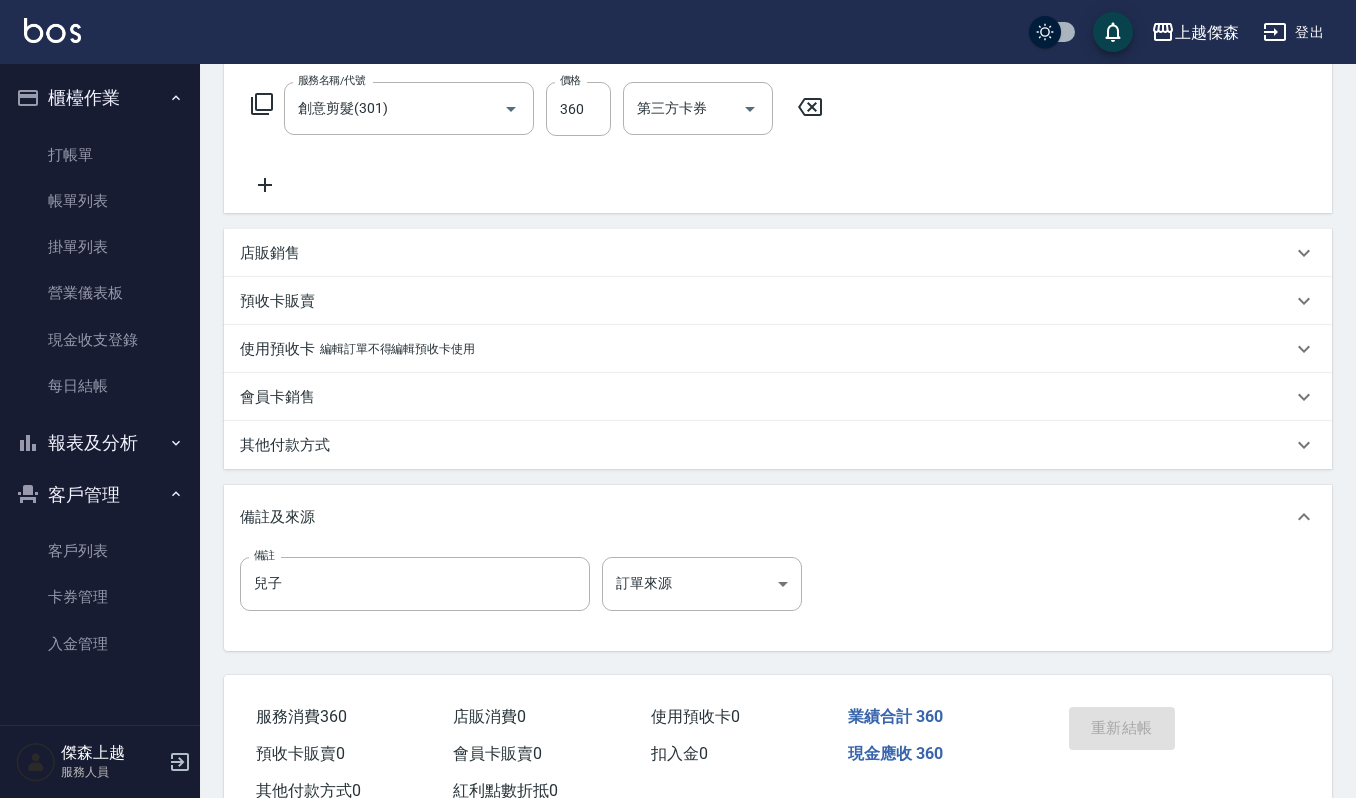 scroll, scrollTop: 382, scrollLeft: 0, axis: vertical 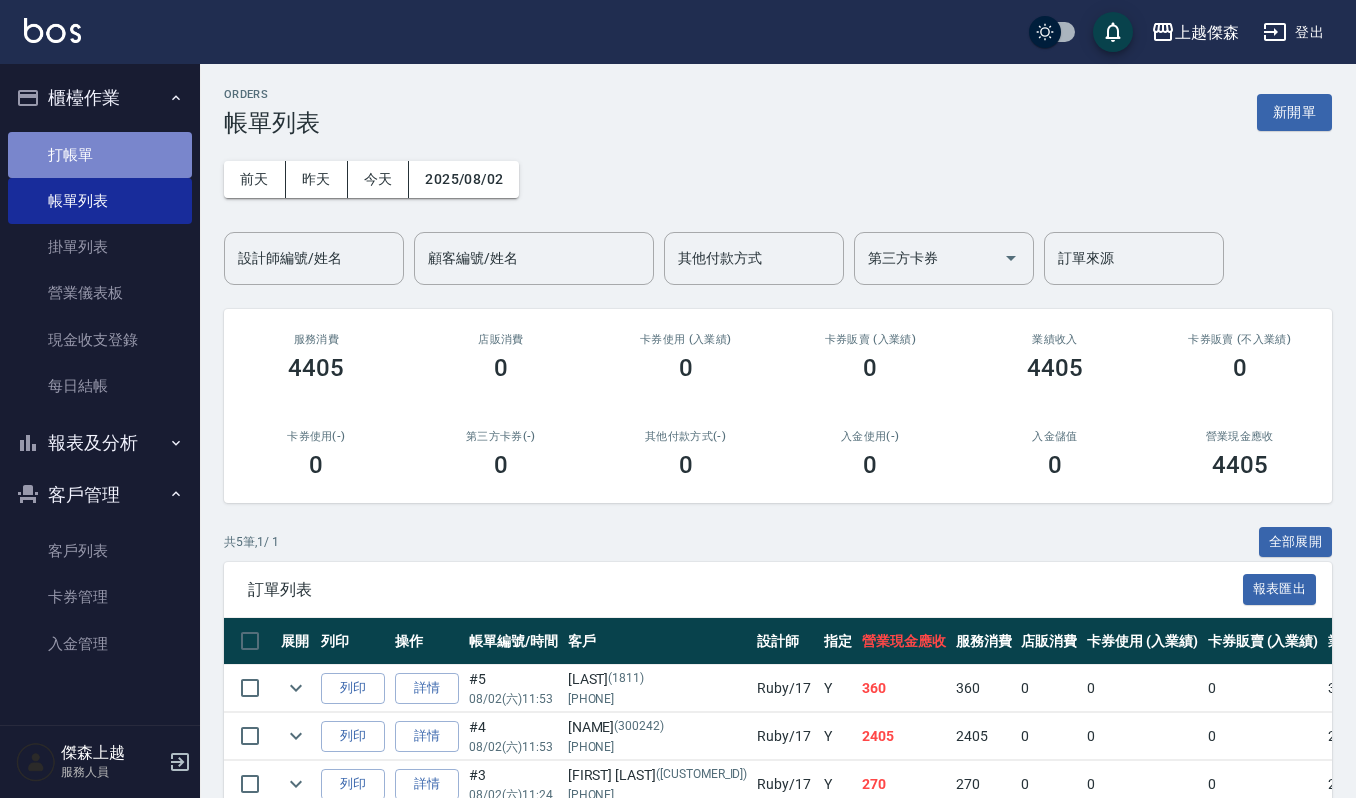 click on "打帳單" at bounding box center [100, 155] 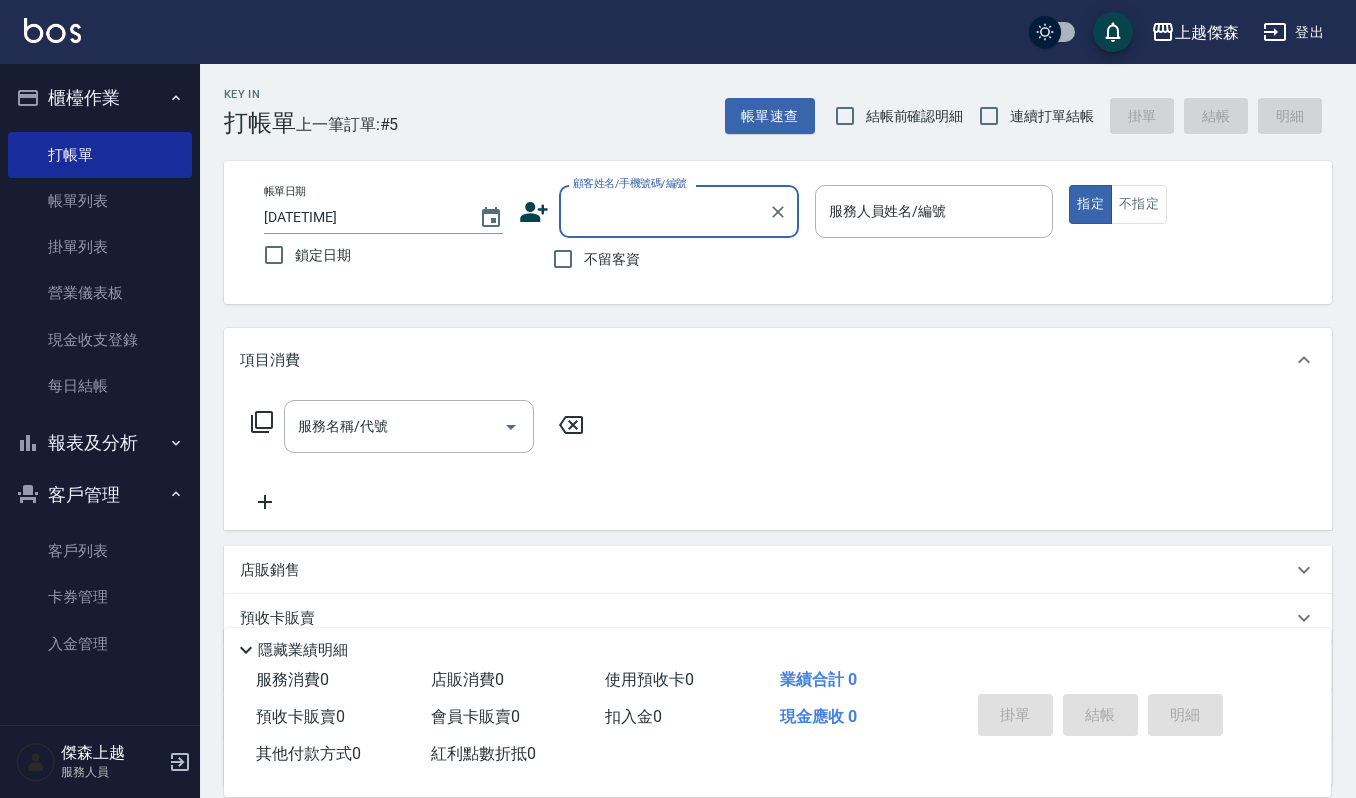 click on "顧客姓名/手機號碼/編號" at bounding box center (664, 211) 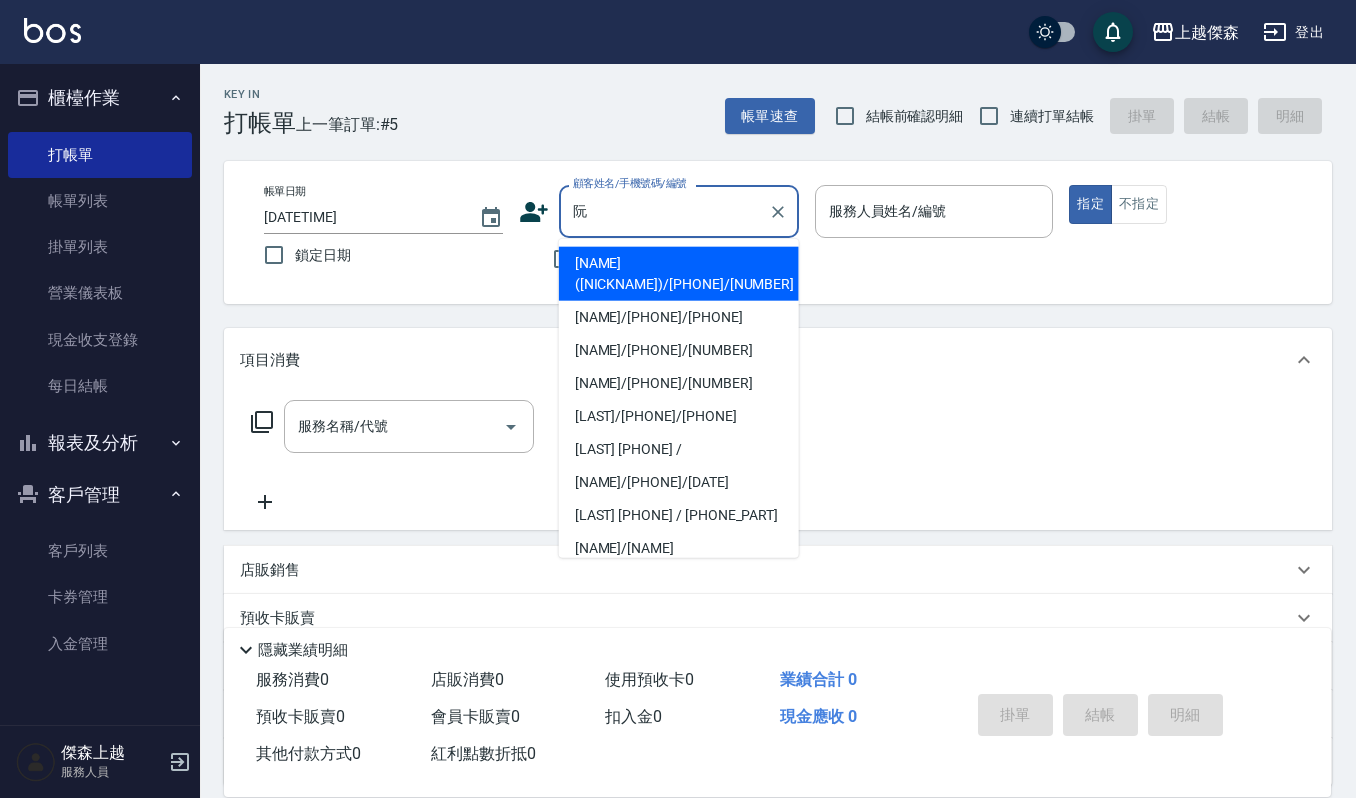click on "[NAME]/[PHONE]/[NUMBER]" at bounding box center (679, 383) 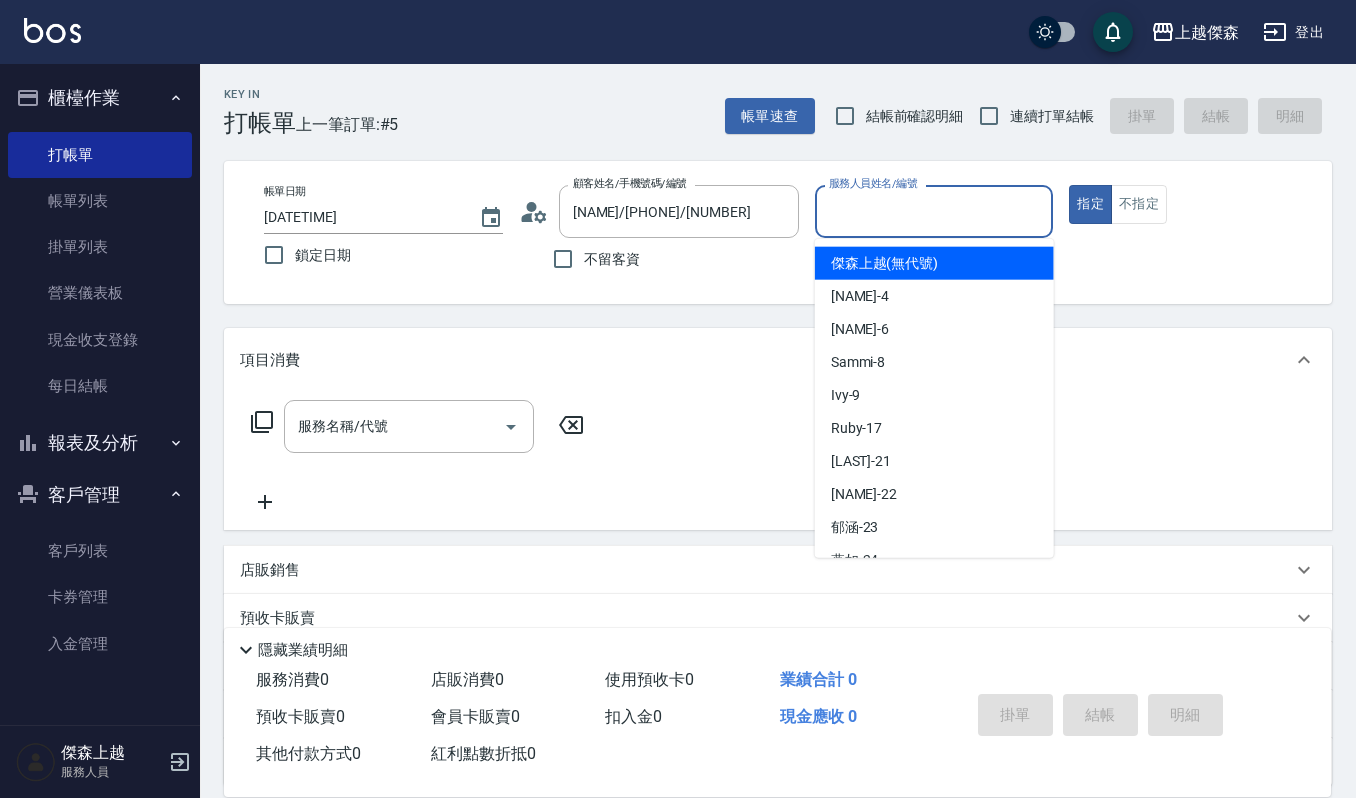 click on "服務人員姓名/編號" at bounding box center [934, 211] 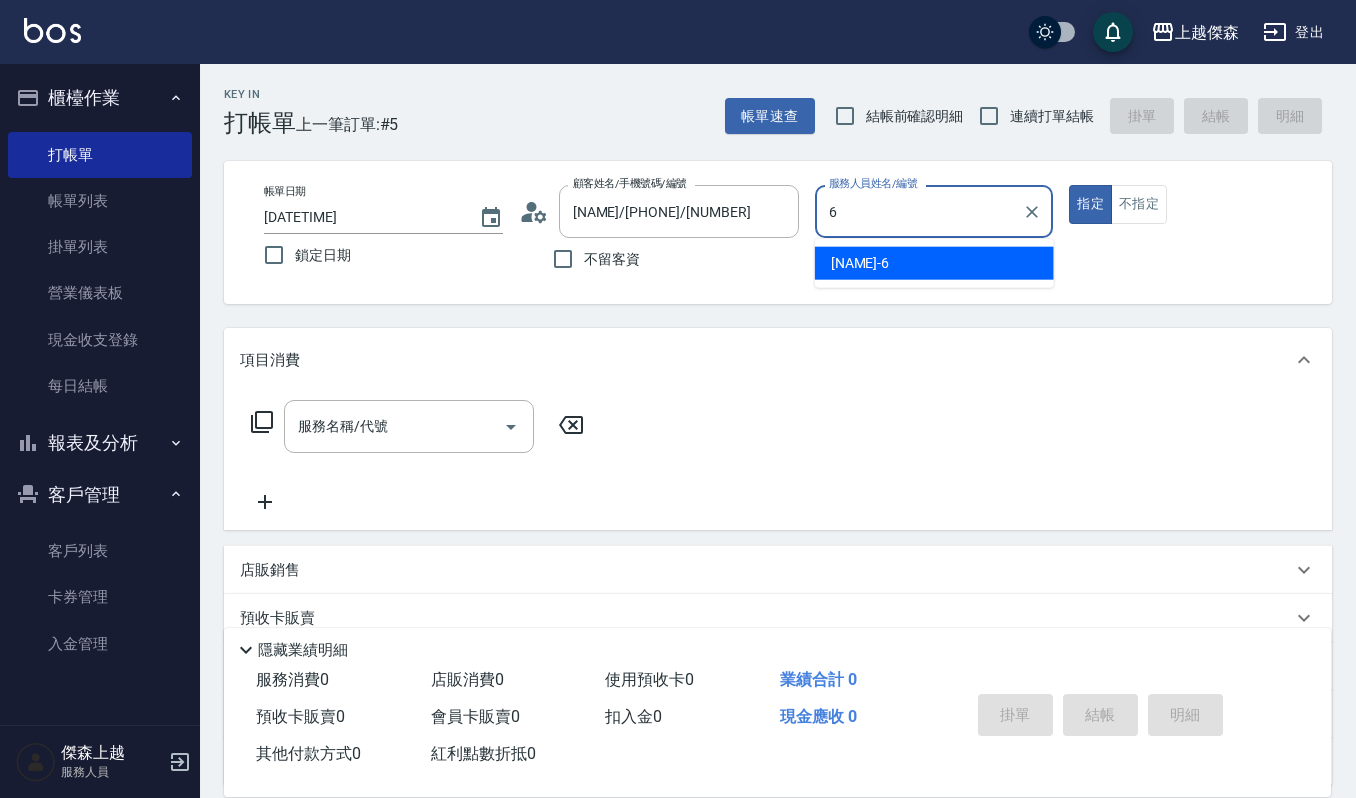 type on "[NAME]-[NUMBER]" 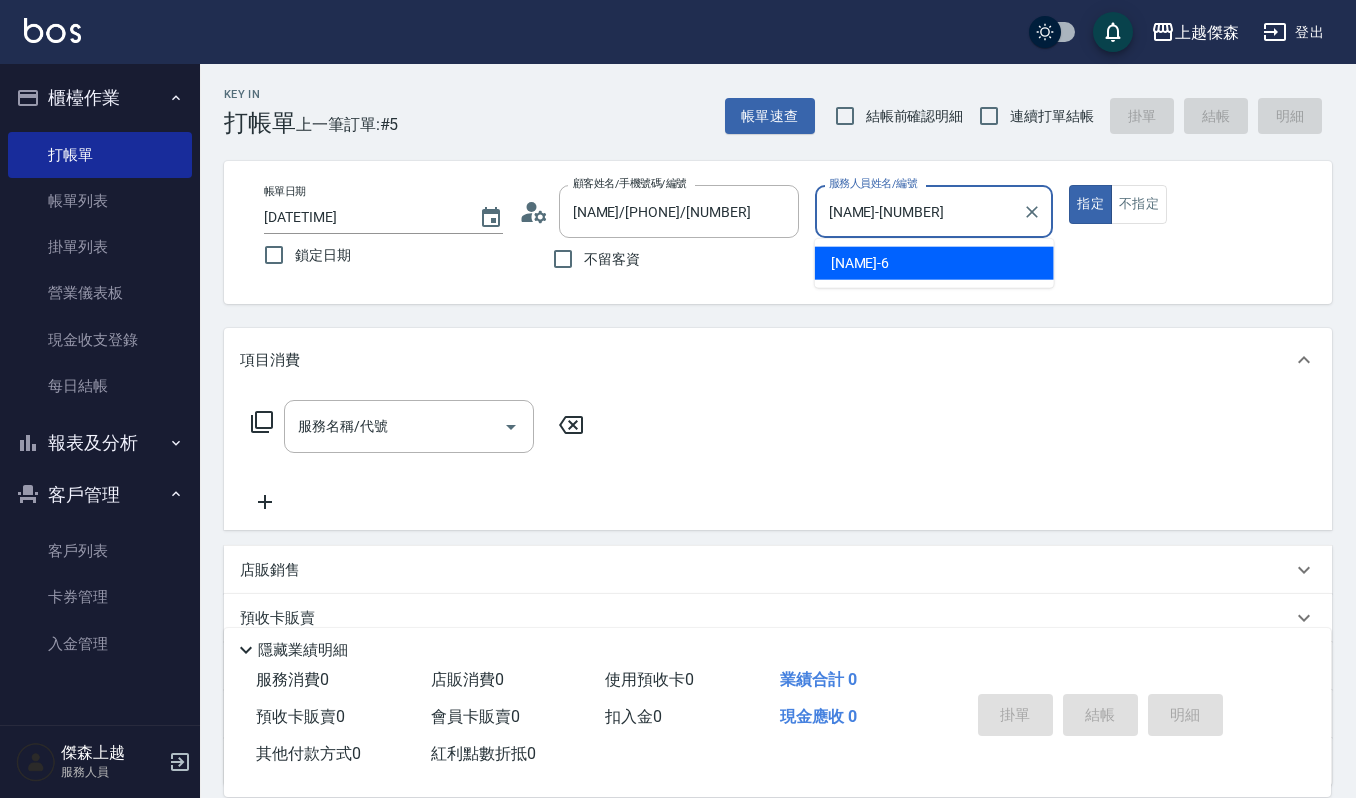 type on "true" 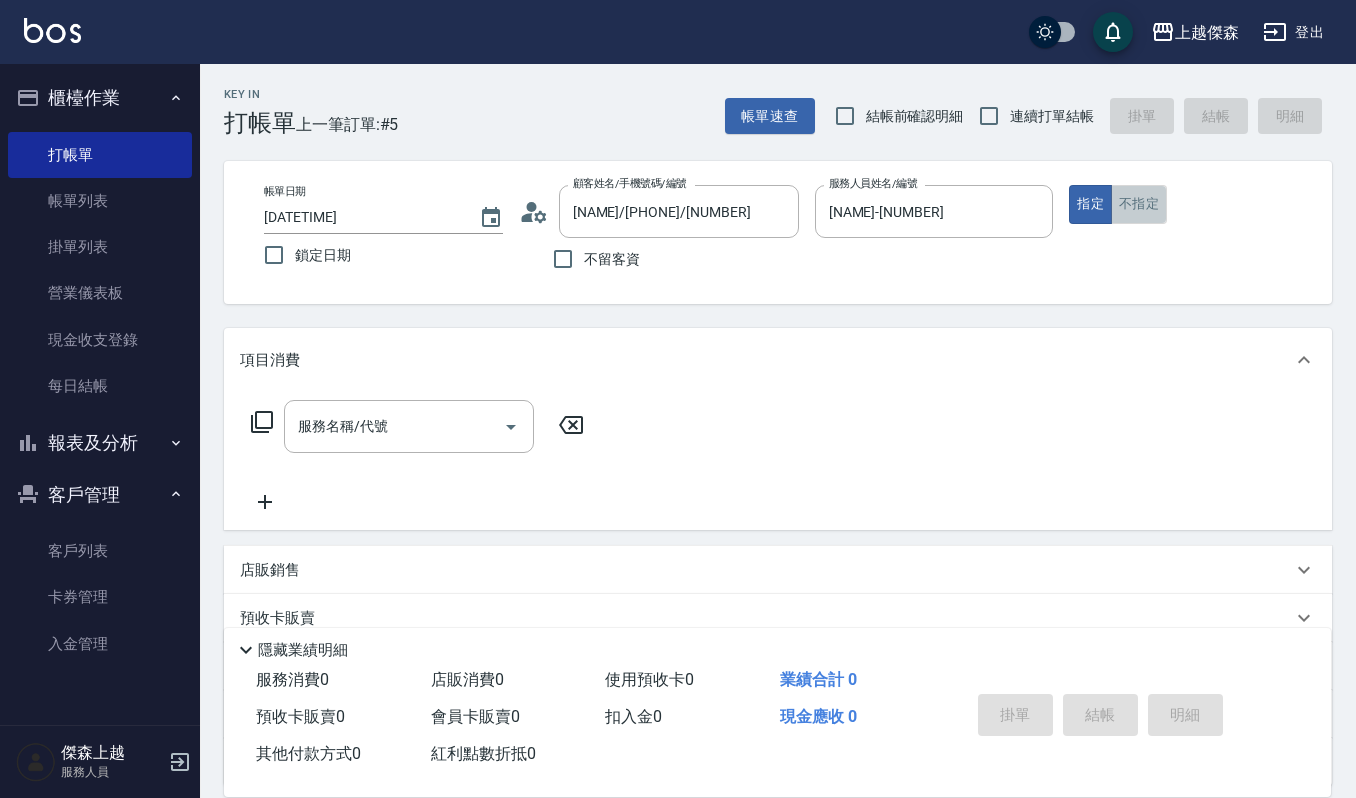 click on "不指定" at bounding box center [1139, 204] 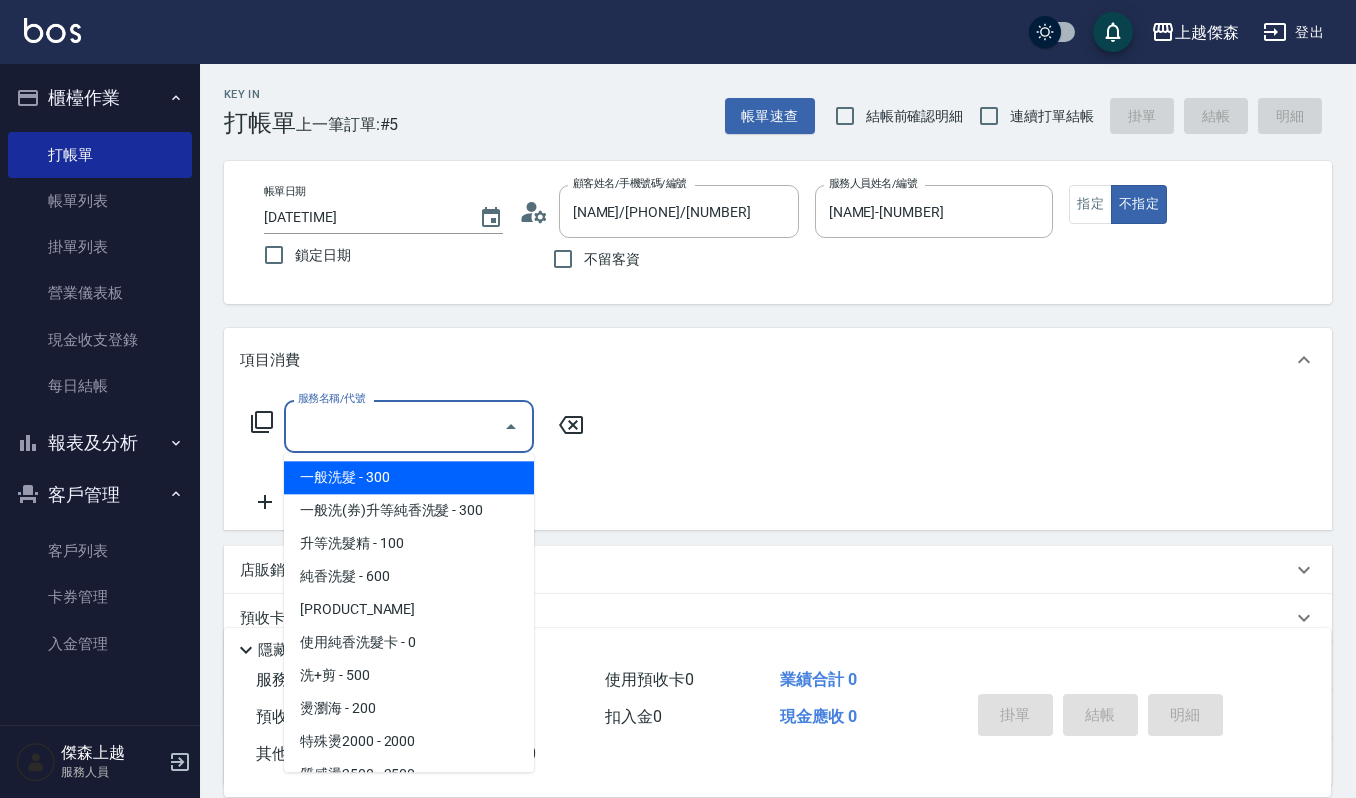 click on "服務名稱/代號" at bounding box center (394, 426) 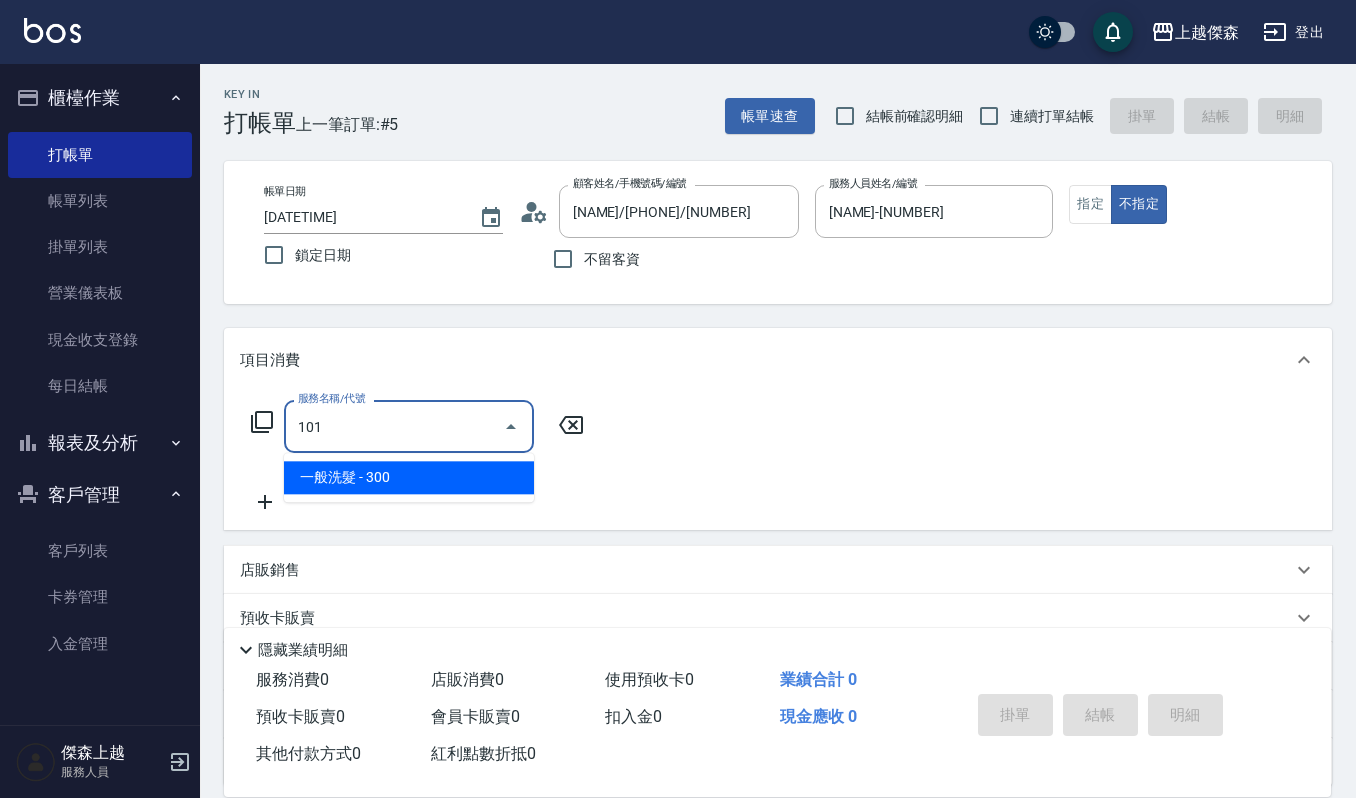 type on "一般洗髮(101)" 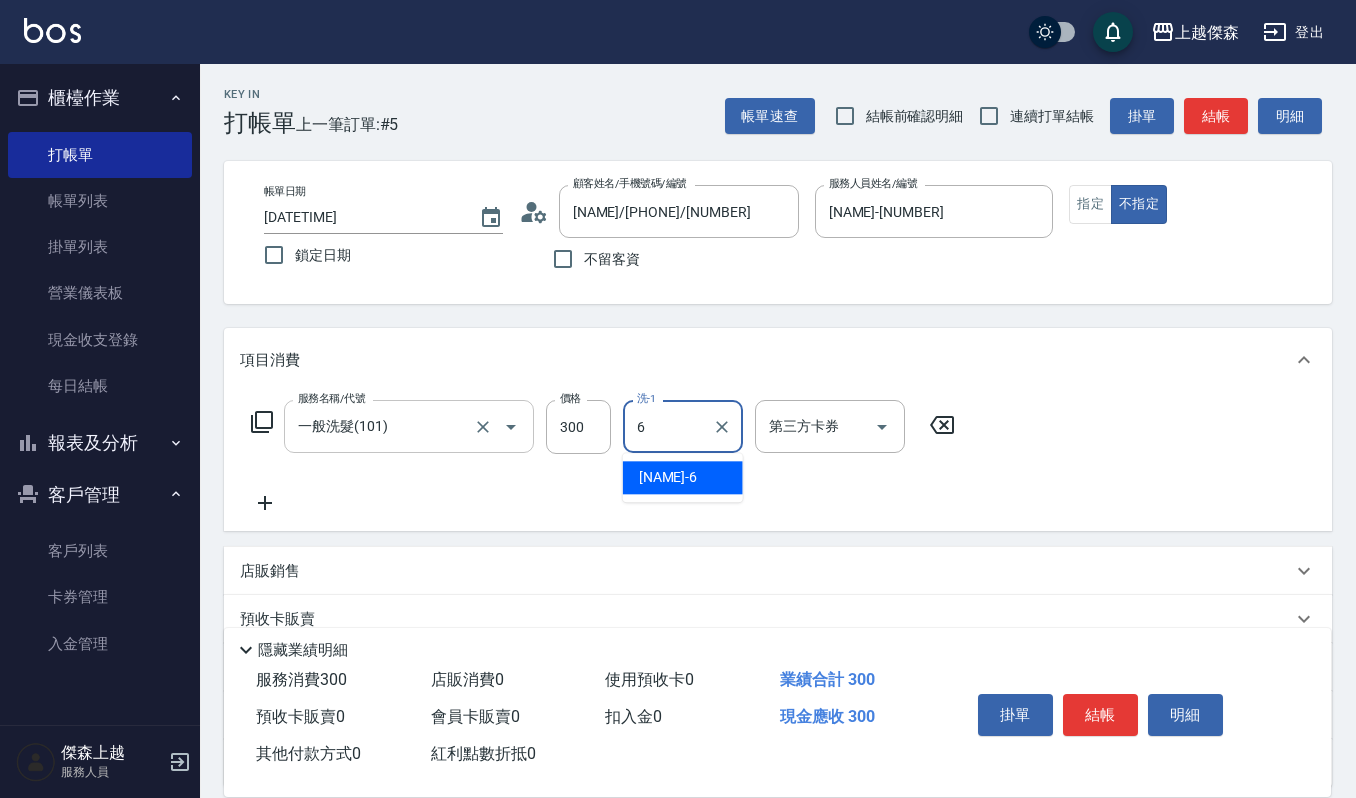 type on "[NAME]-[NUMBER]" 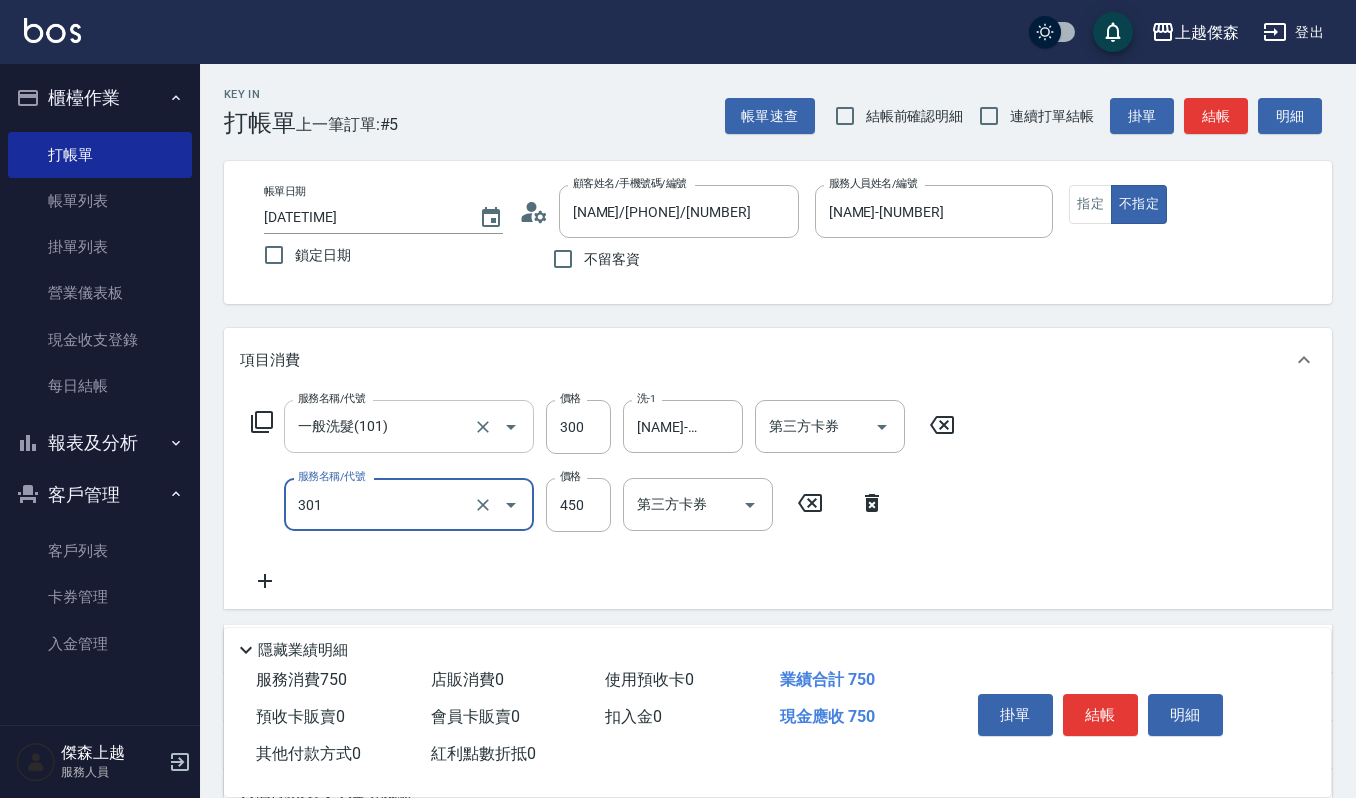 type on "創意剪髮(301)" 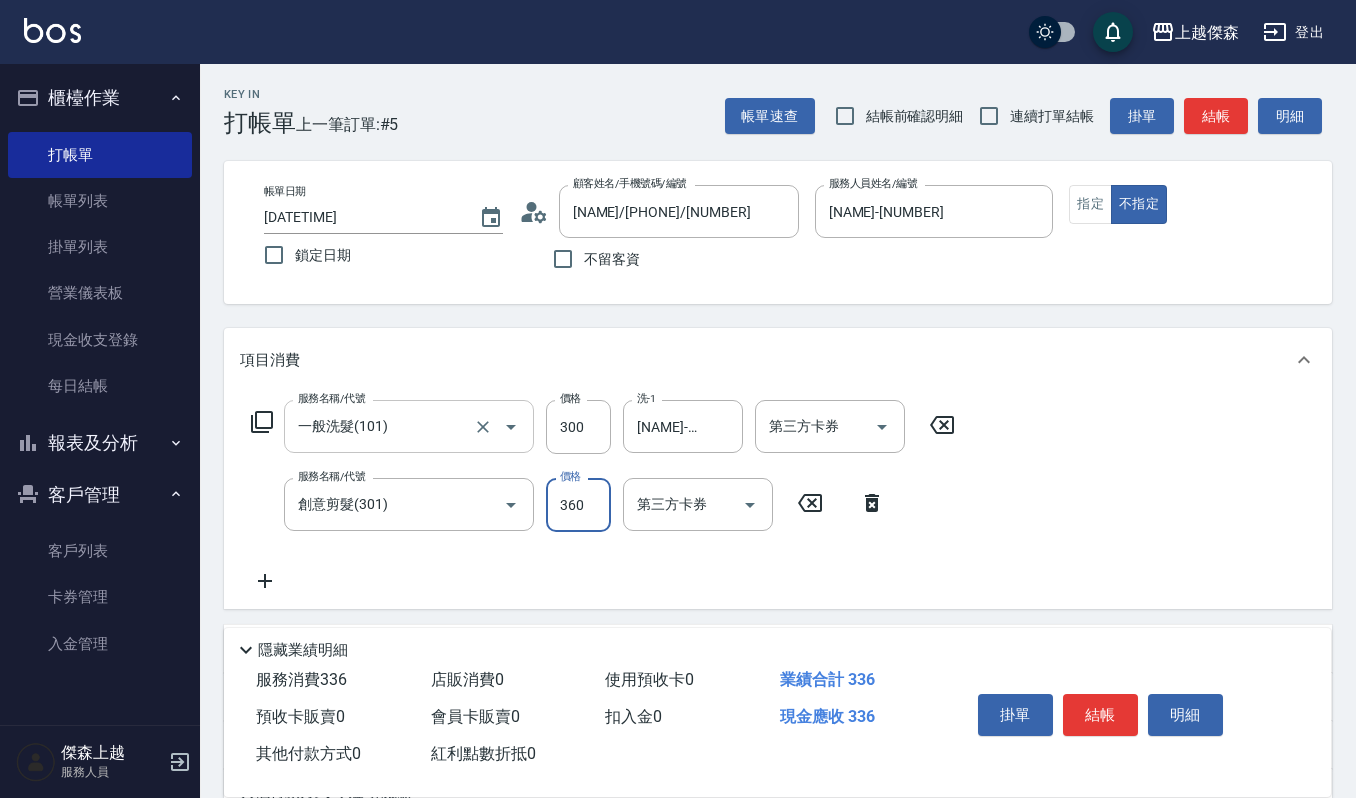 type on "360" 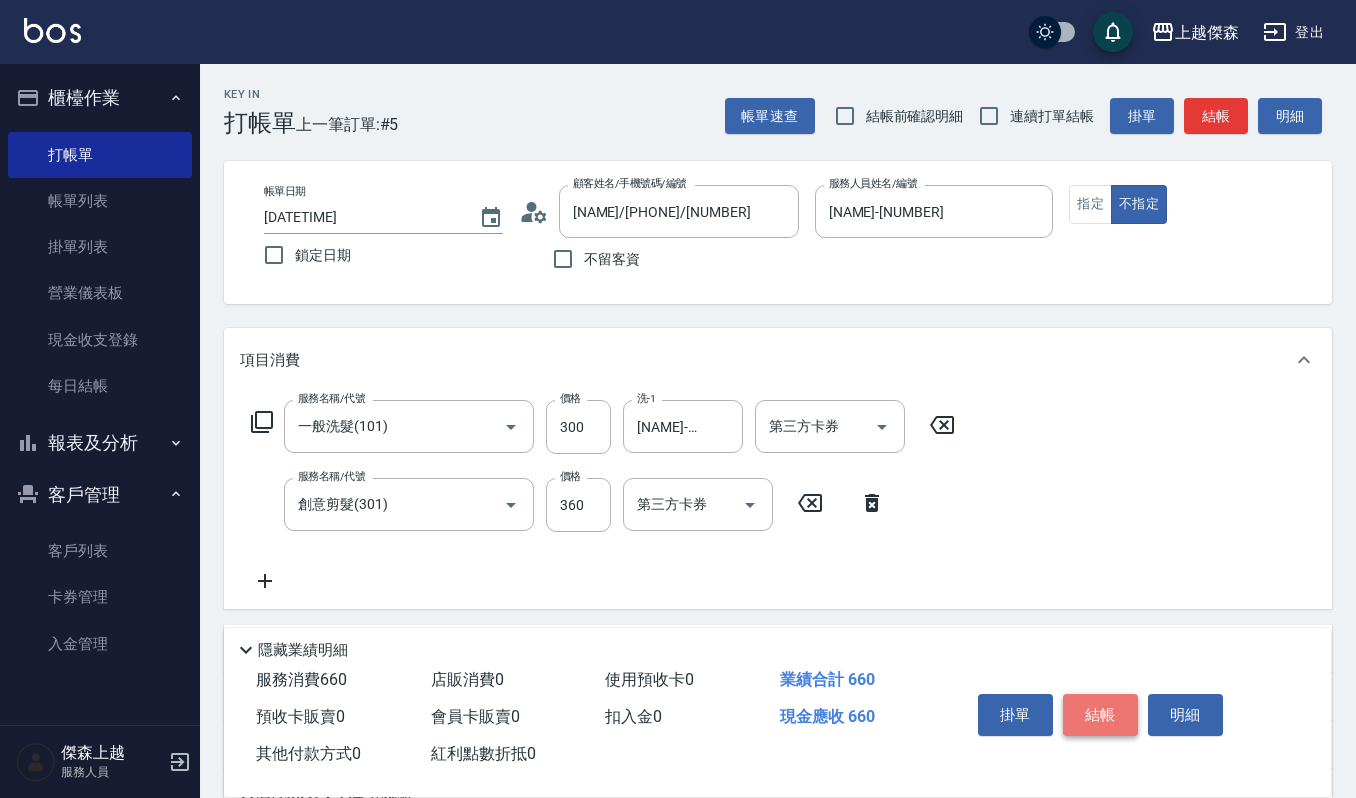 click on "結帳" at bounding box center (1100, 715) 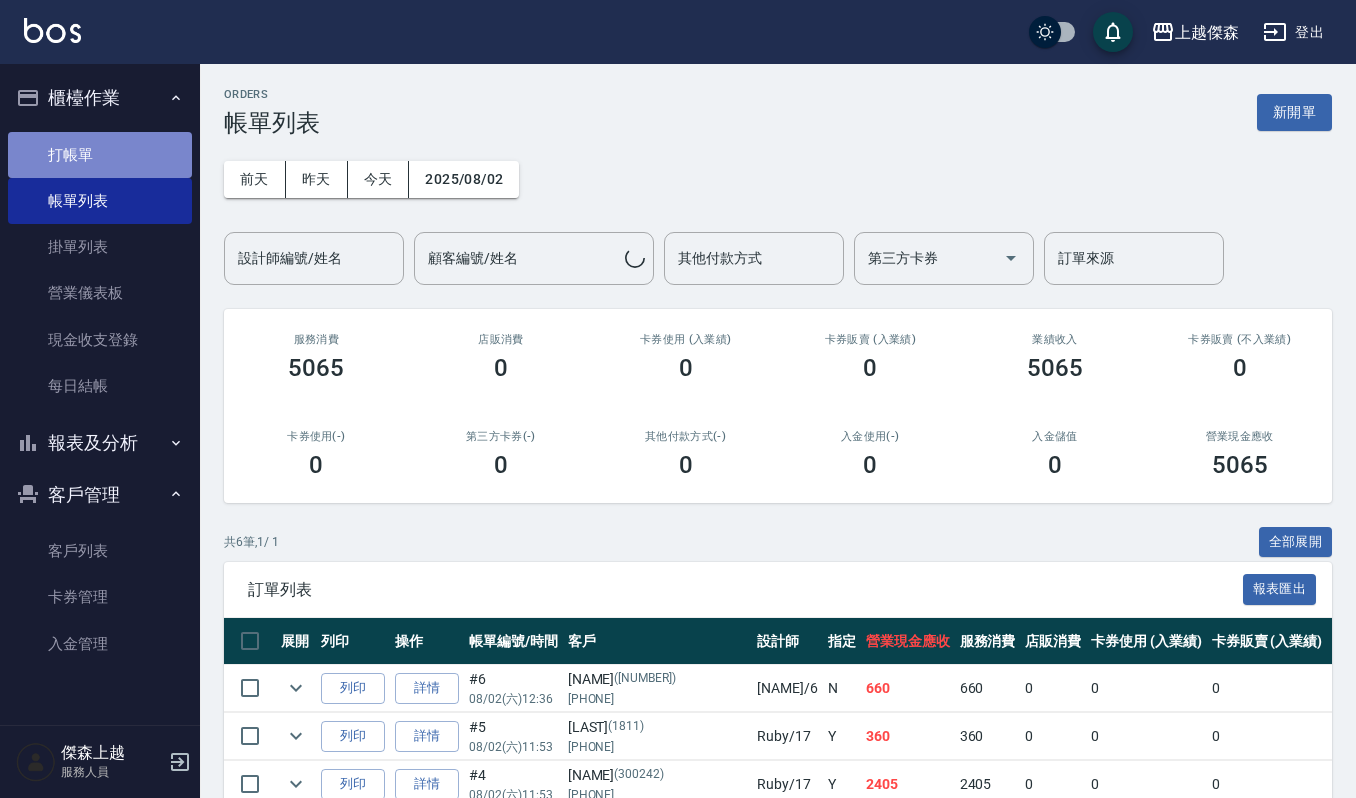 click on "打帳單" at bounding box center (100, 155) 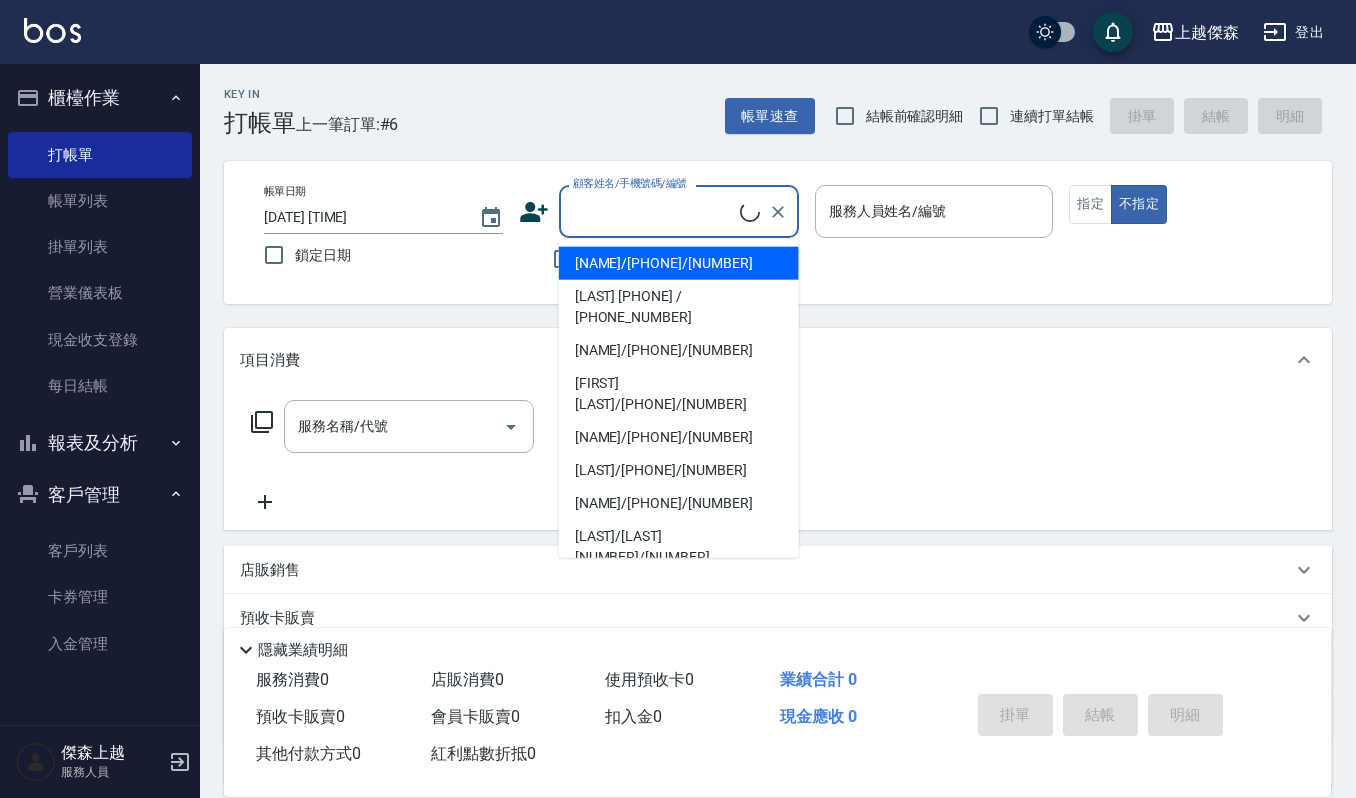 click on "顧客姓名/手機號碼/編號" at bounding box center [654, 211] 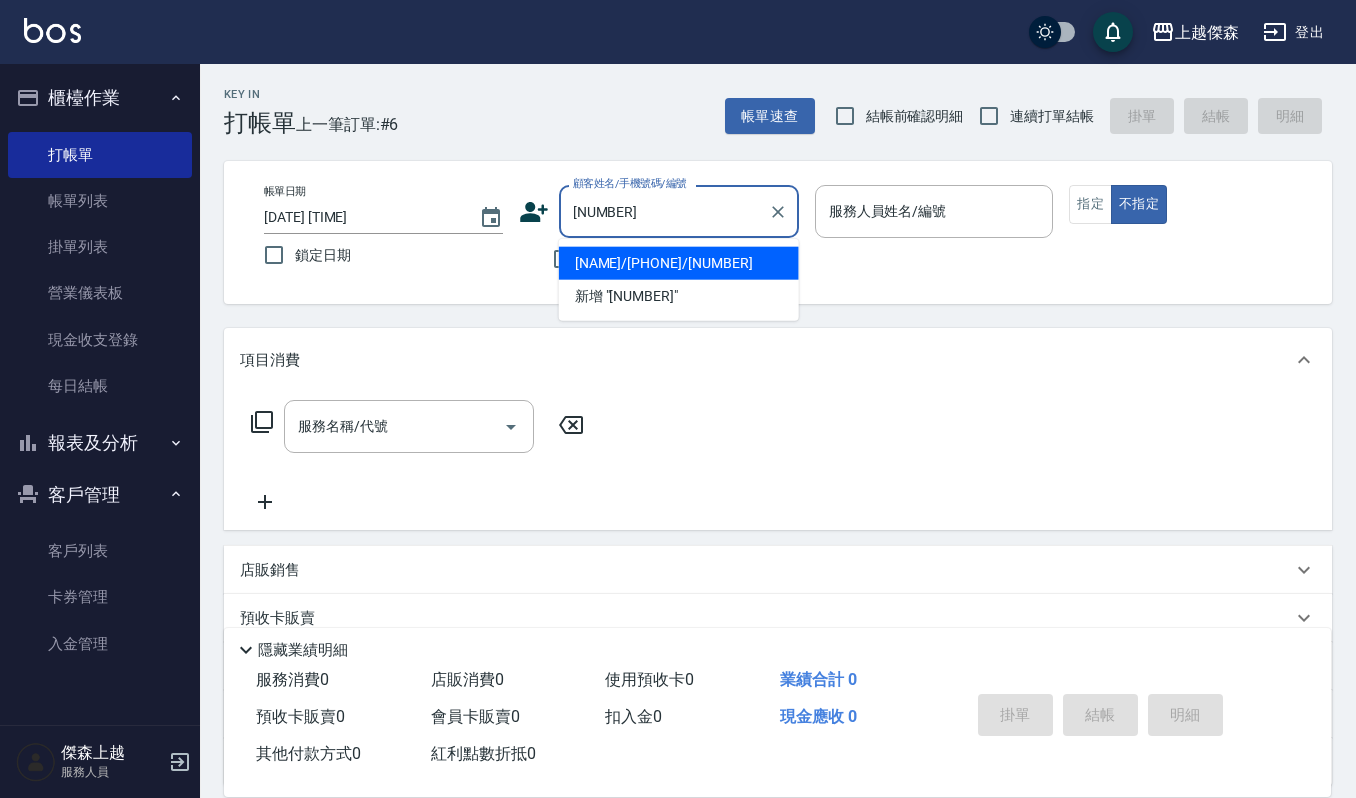 type on "[NAME]/[PHONE]/[NUMBER]" 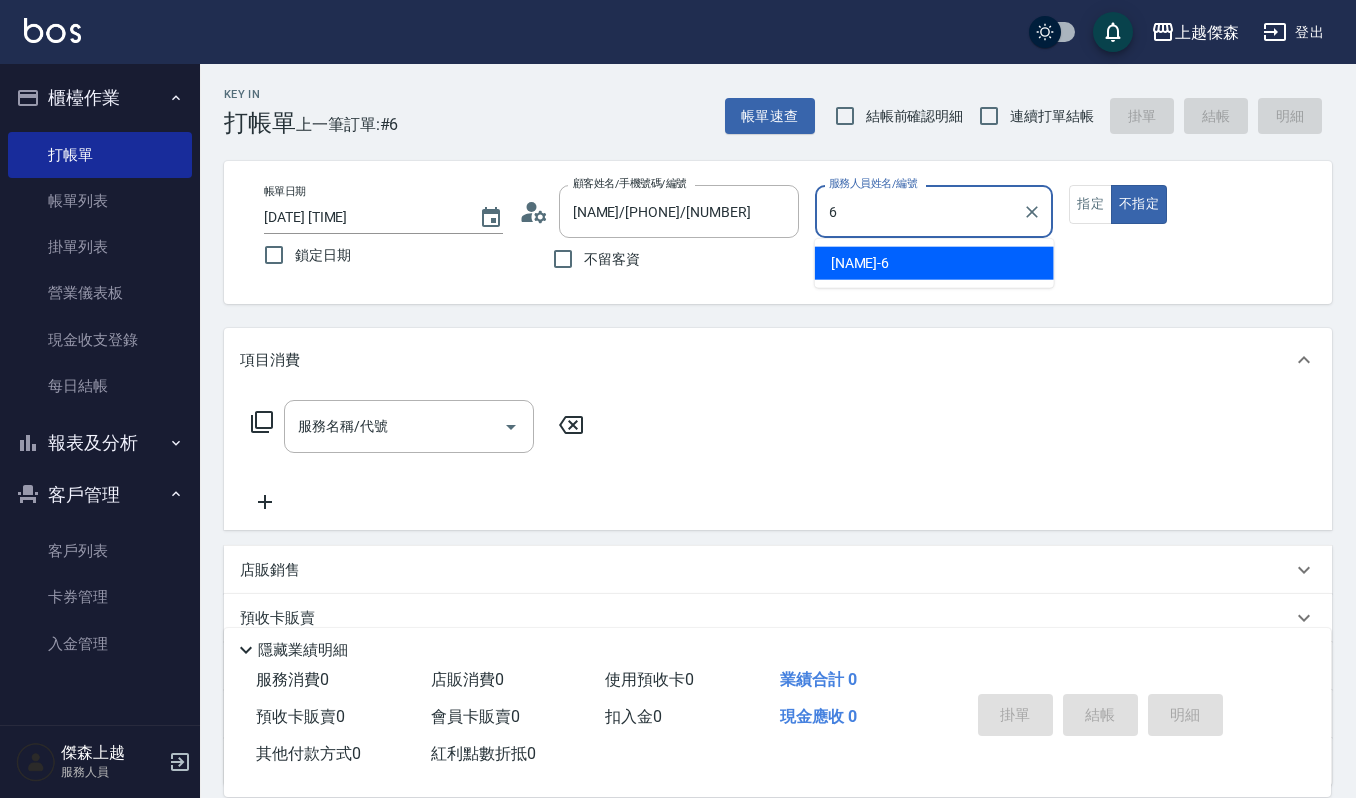 type on "[NAME]-[NUMBER]" 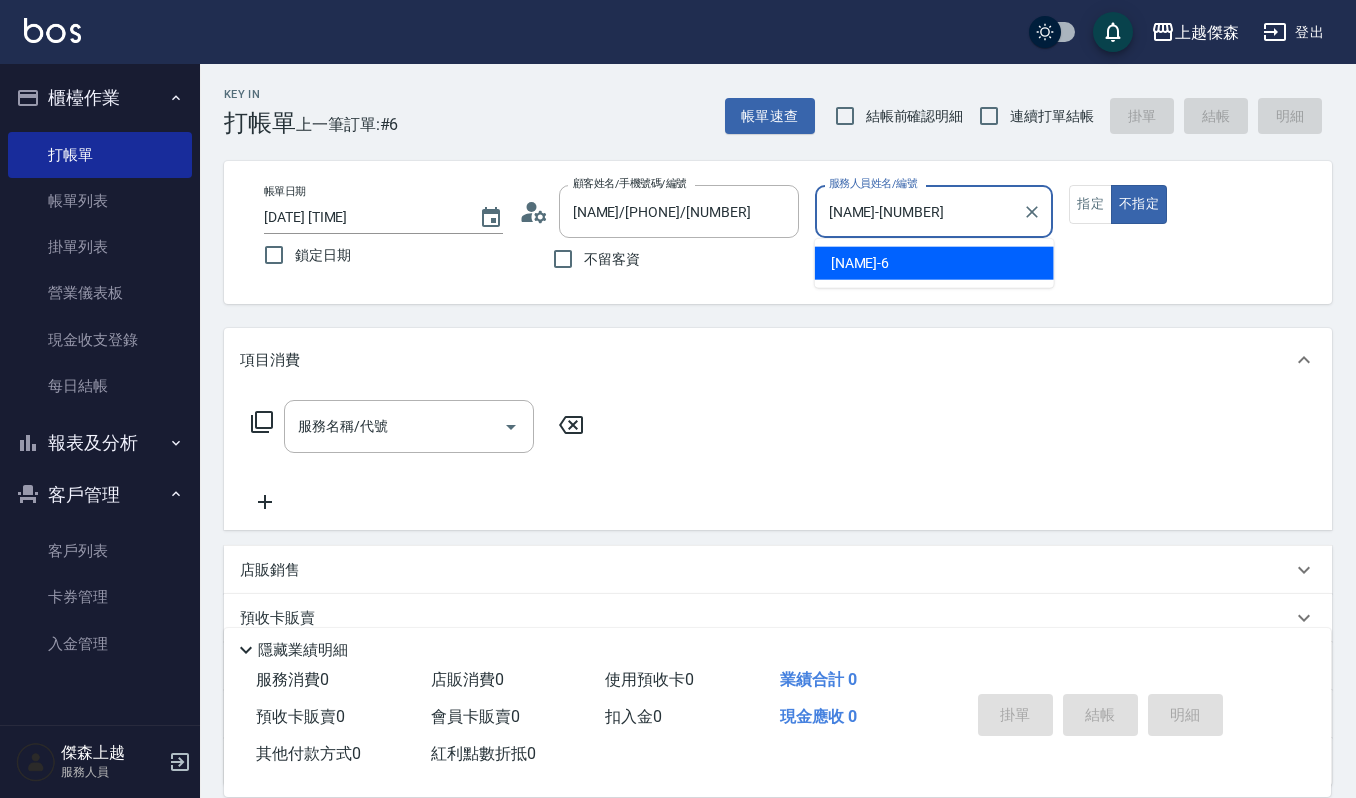 type on "false" 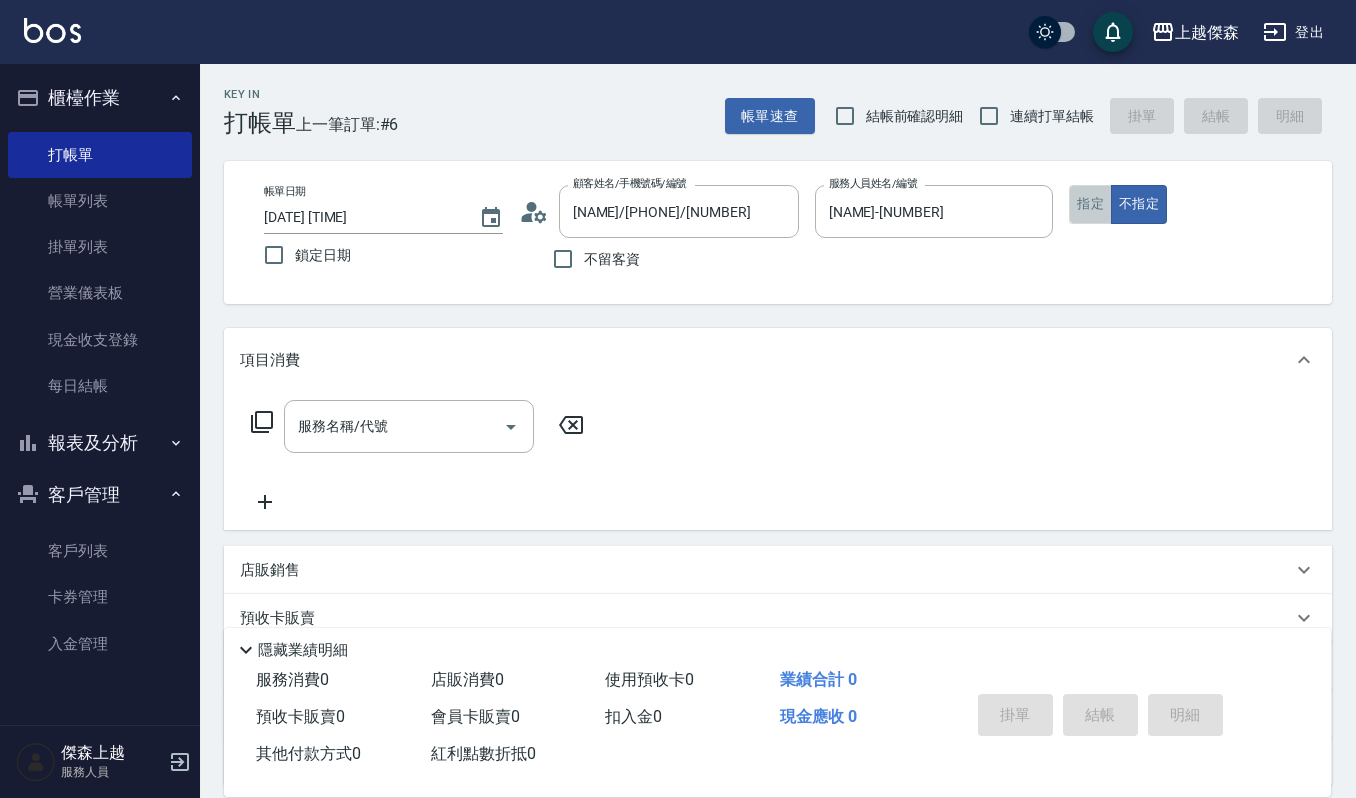 click on "指定" at bounding box center (1090, 204) 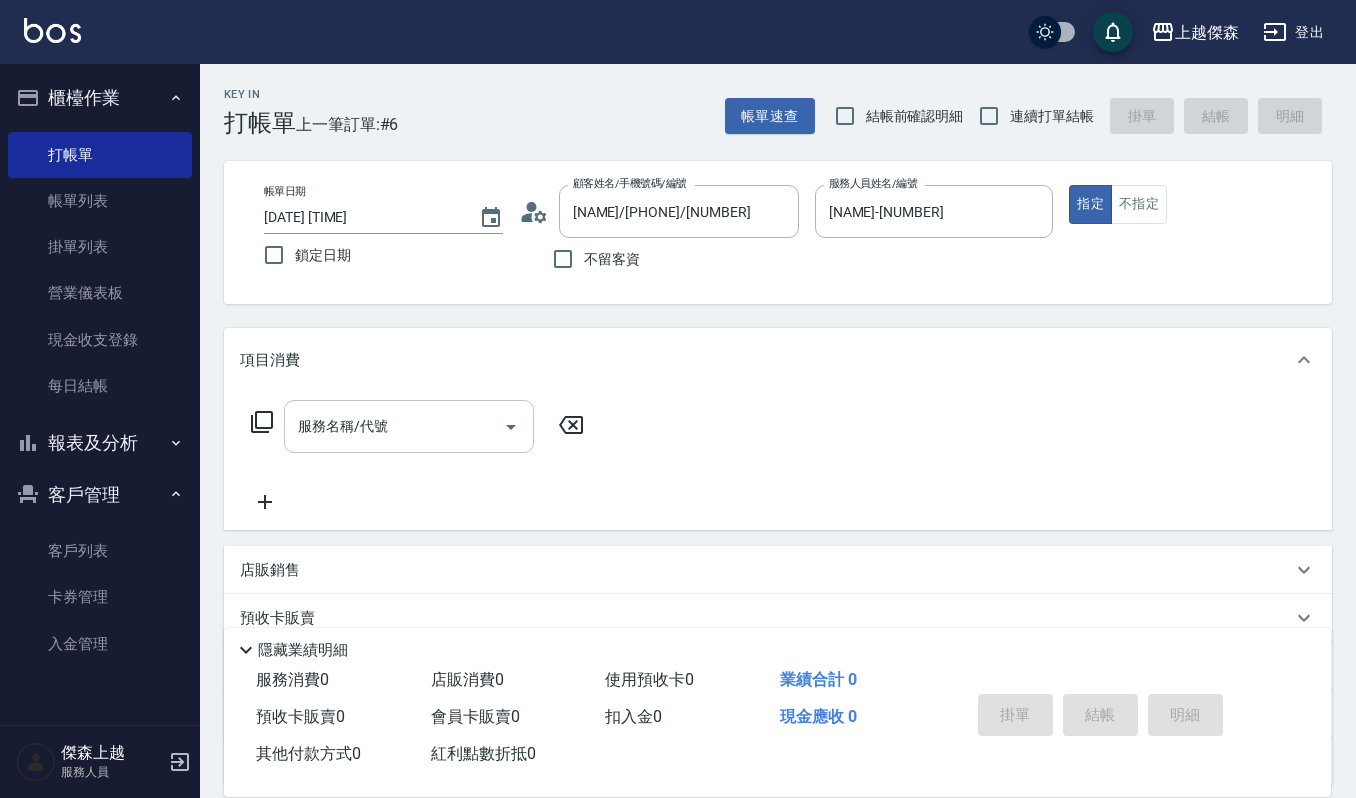 click on "服務名稱/代號" at bounding box center [394, 426] 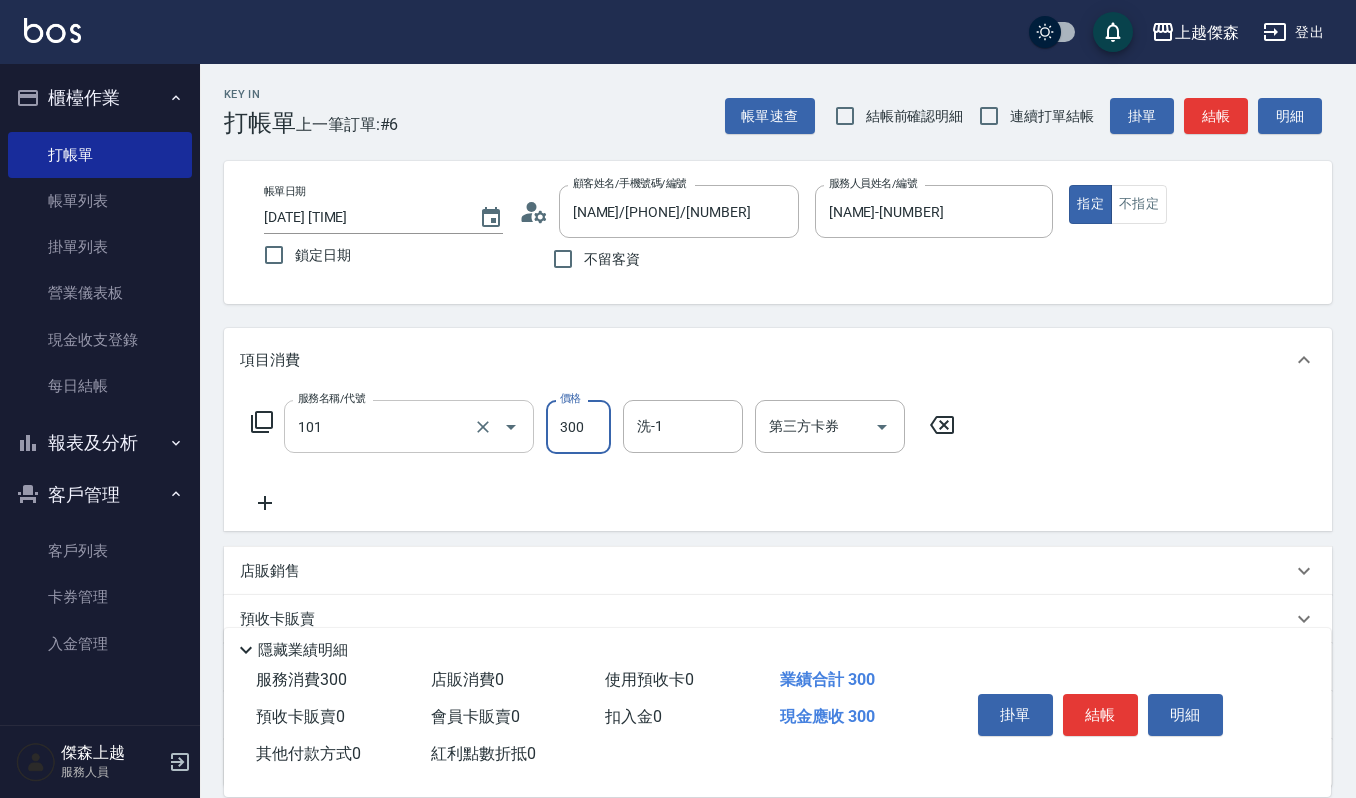 type on "一般洗髮(101)" 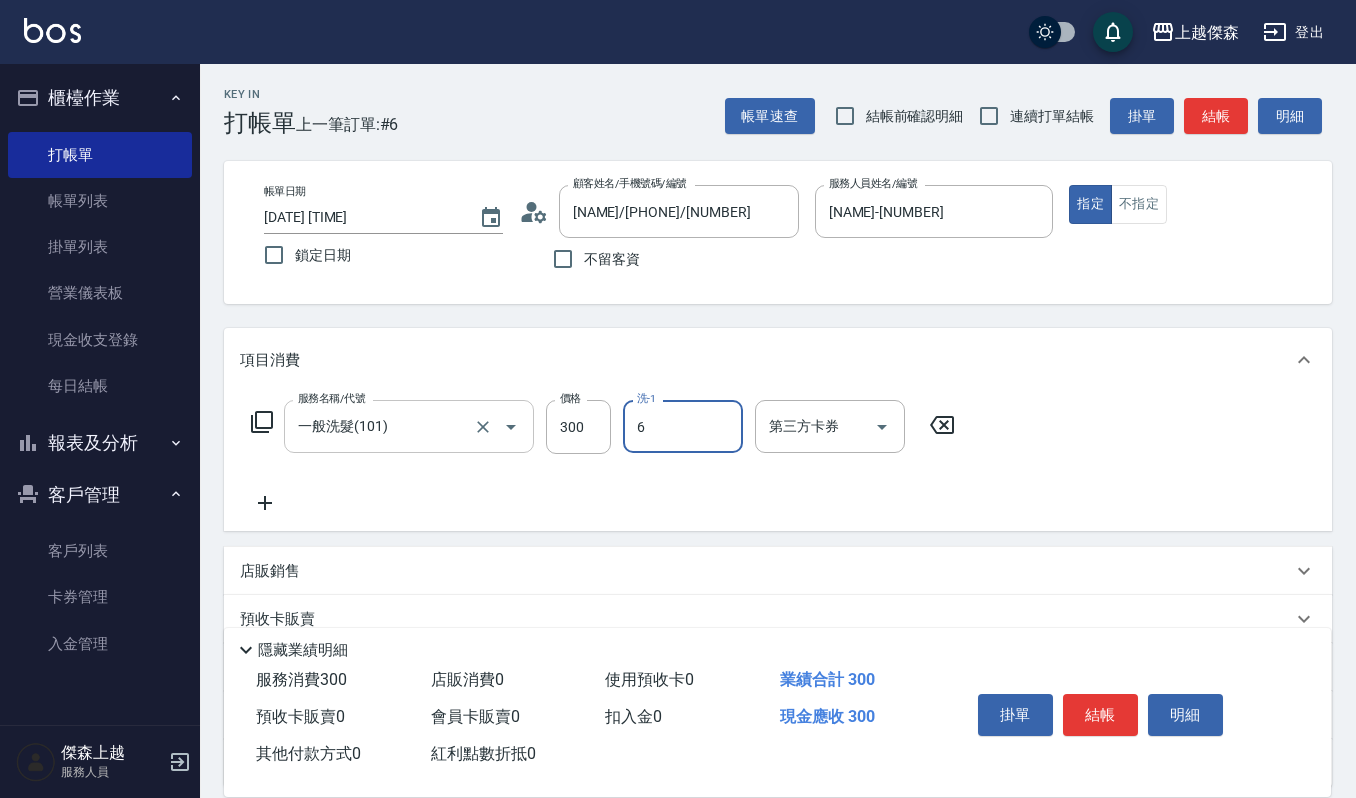 type on "[NAME]-[NUMBER]" 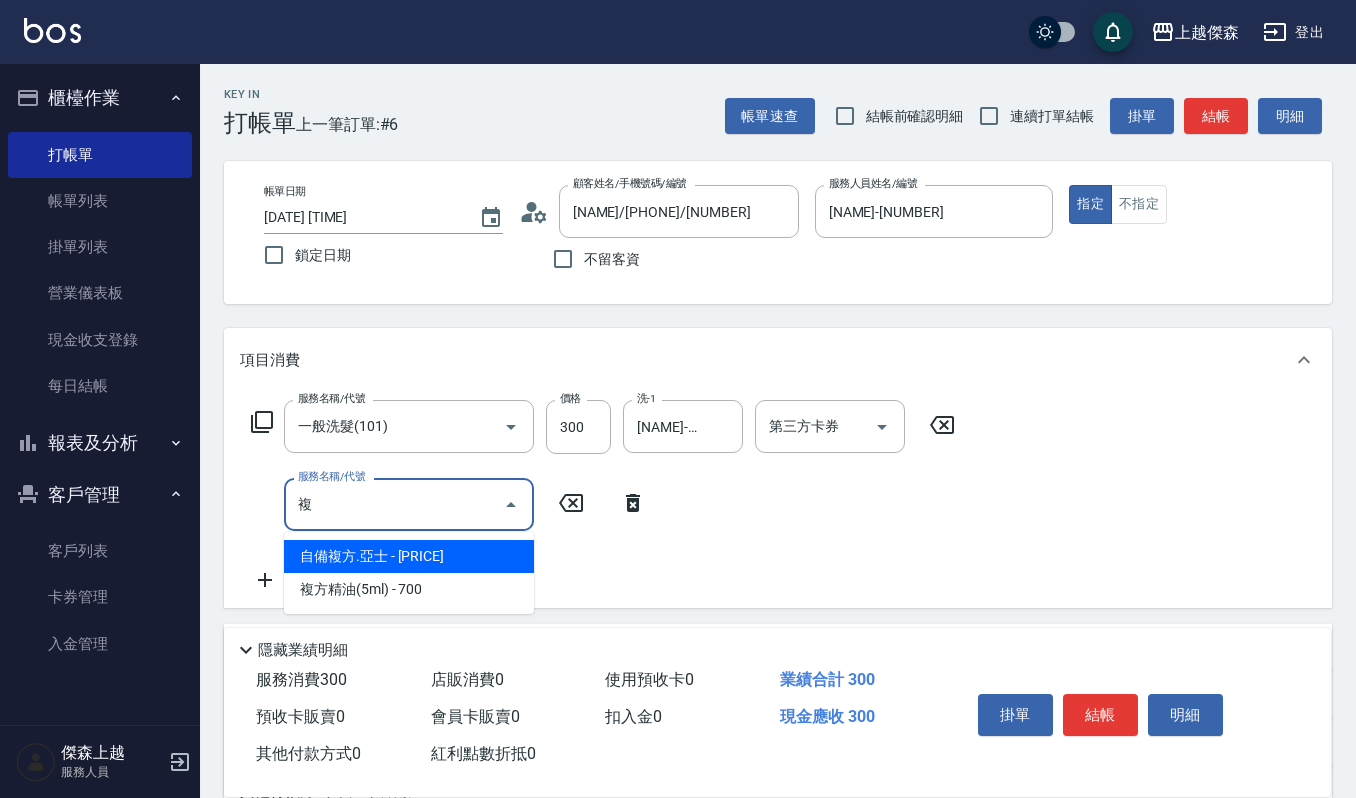 click on "複方精油(5ml) - 700" at bounding box center [409, 589] 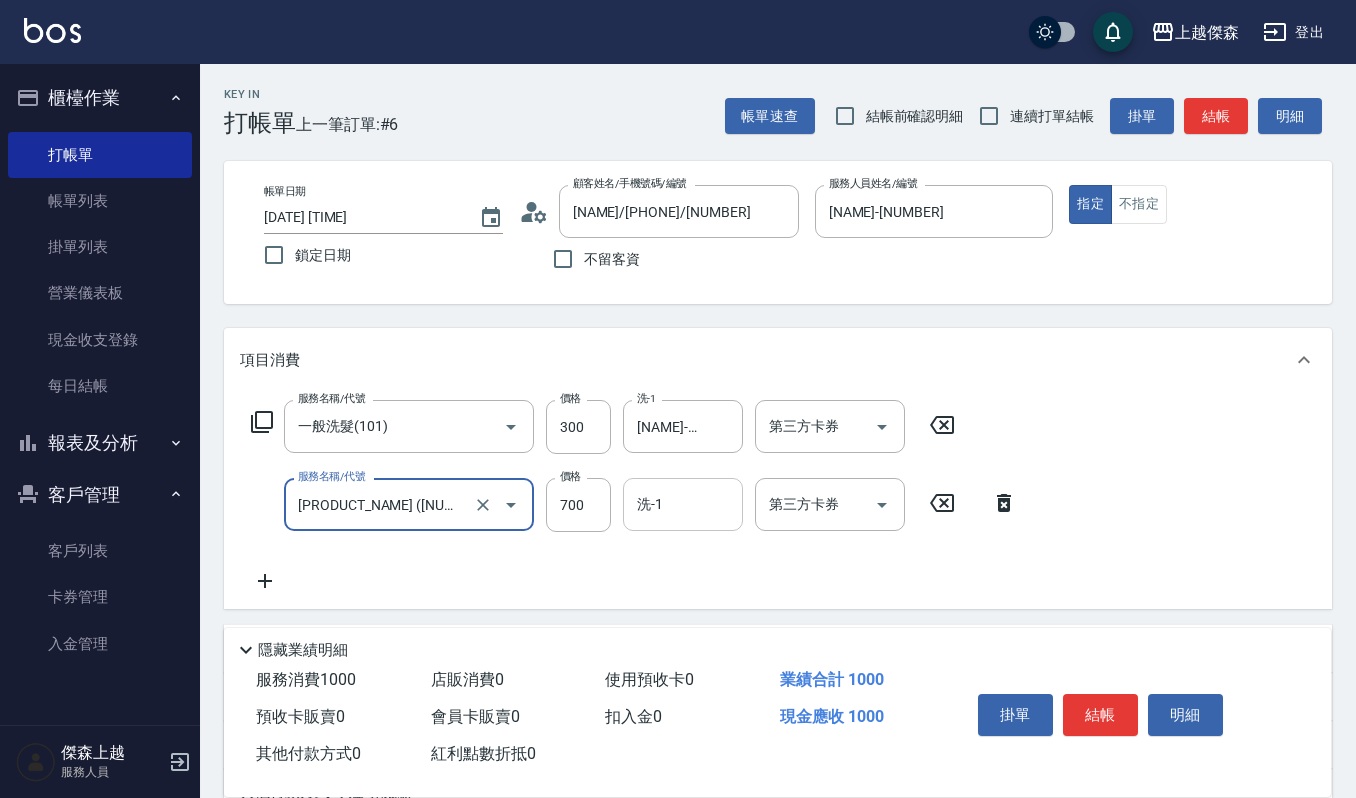 type on "[PRODUCT_NAME] ([NUMBER])" 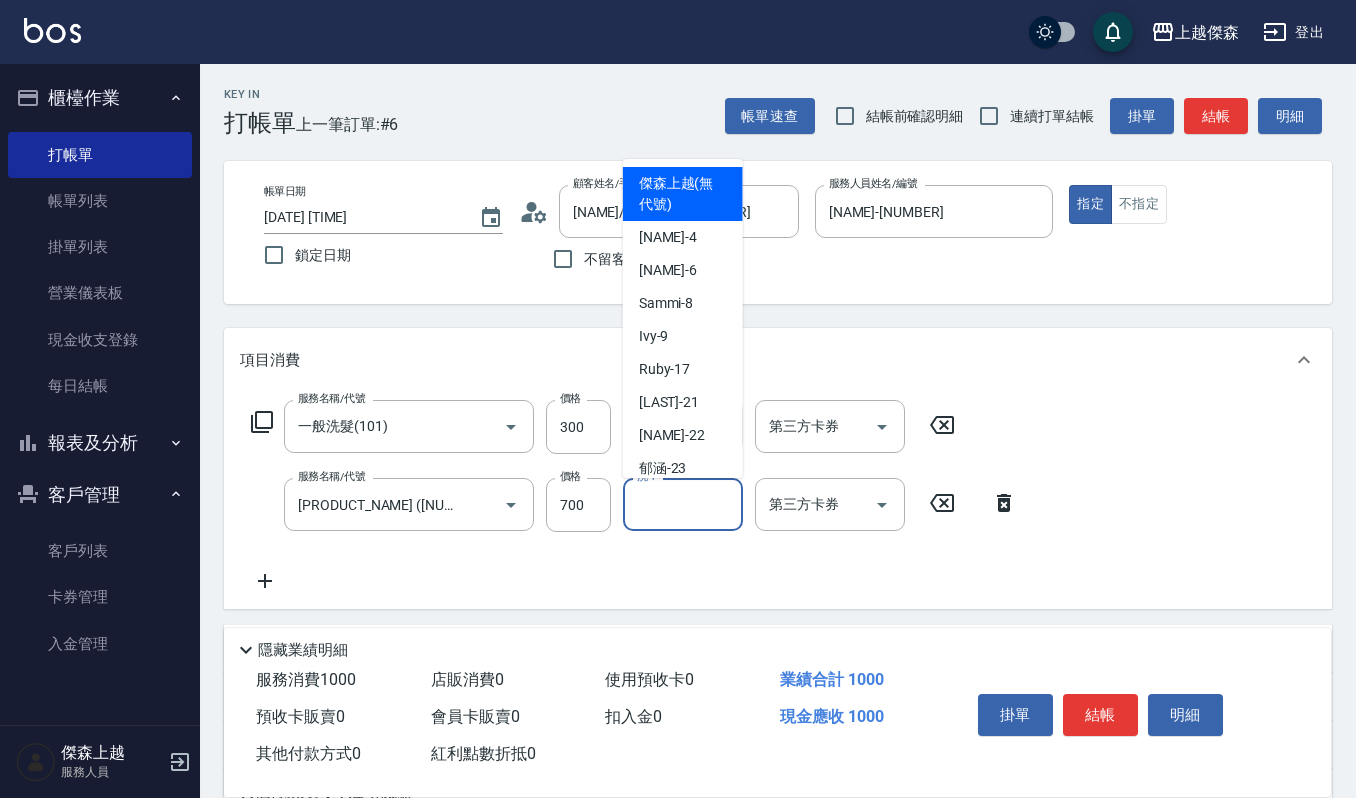 click on "洗-1" at bounding box center [683, 504] 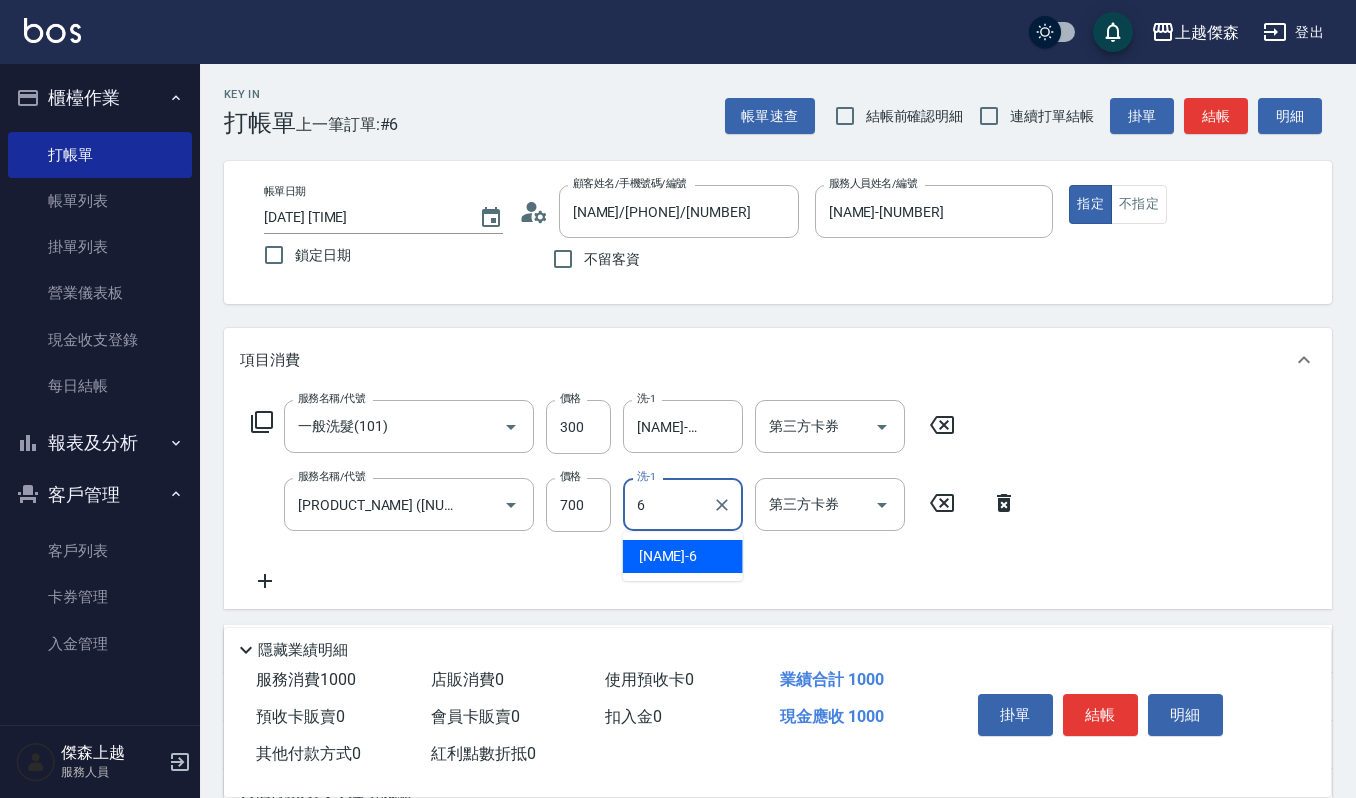 type on "[NAME]-[NUMBER]" 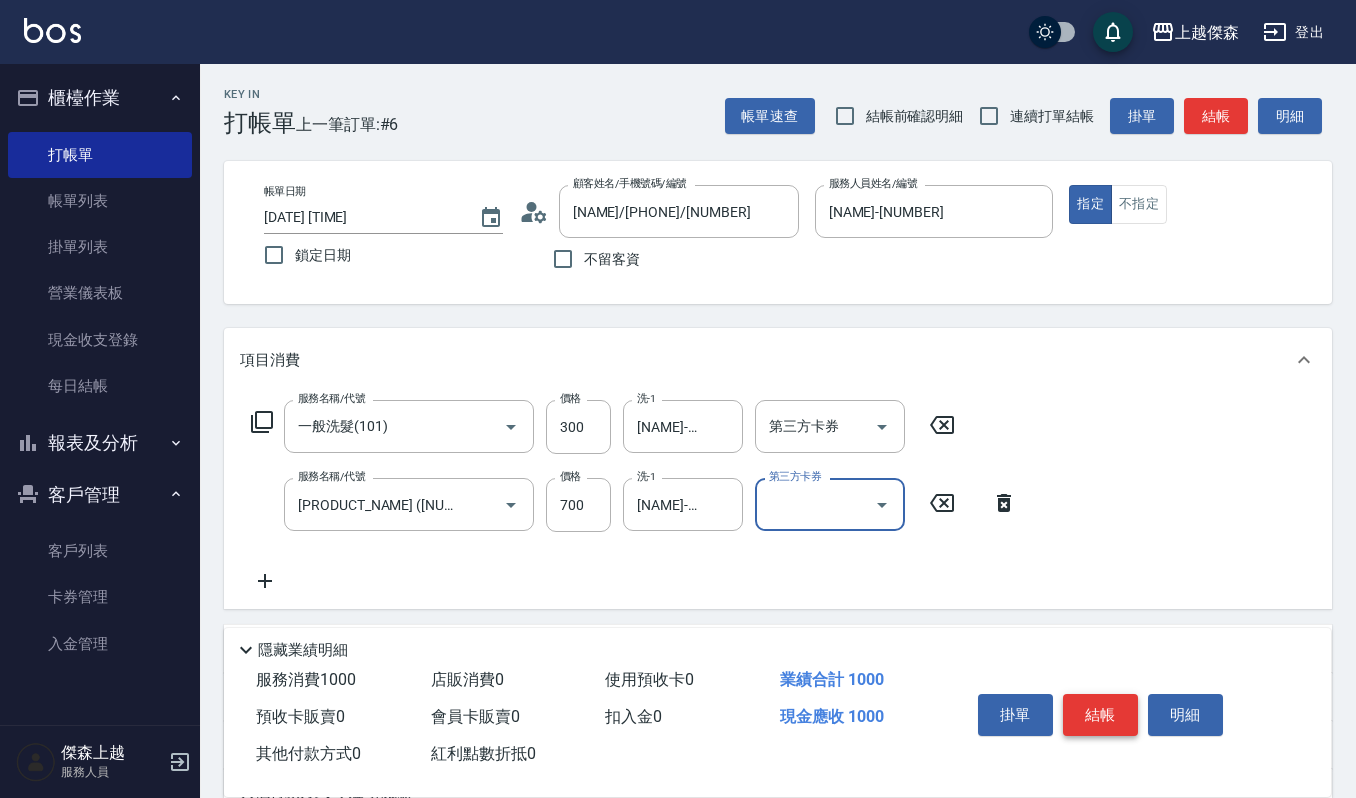 click on "結帳" at bounding box center (1100, 715) 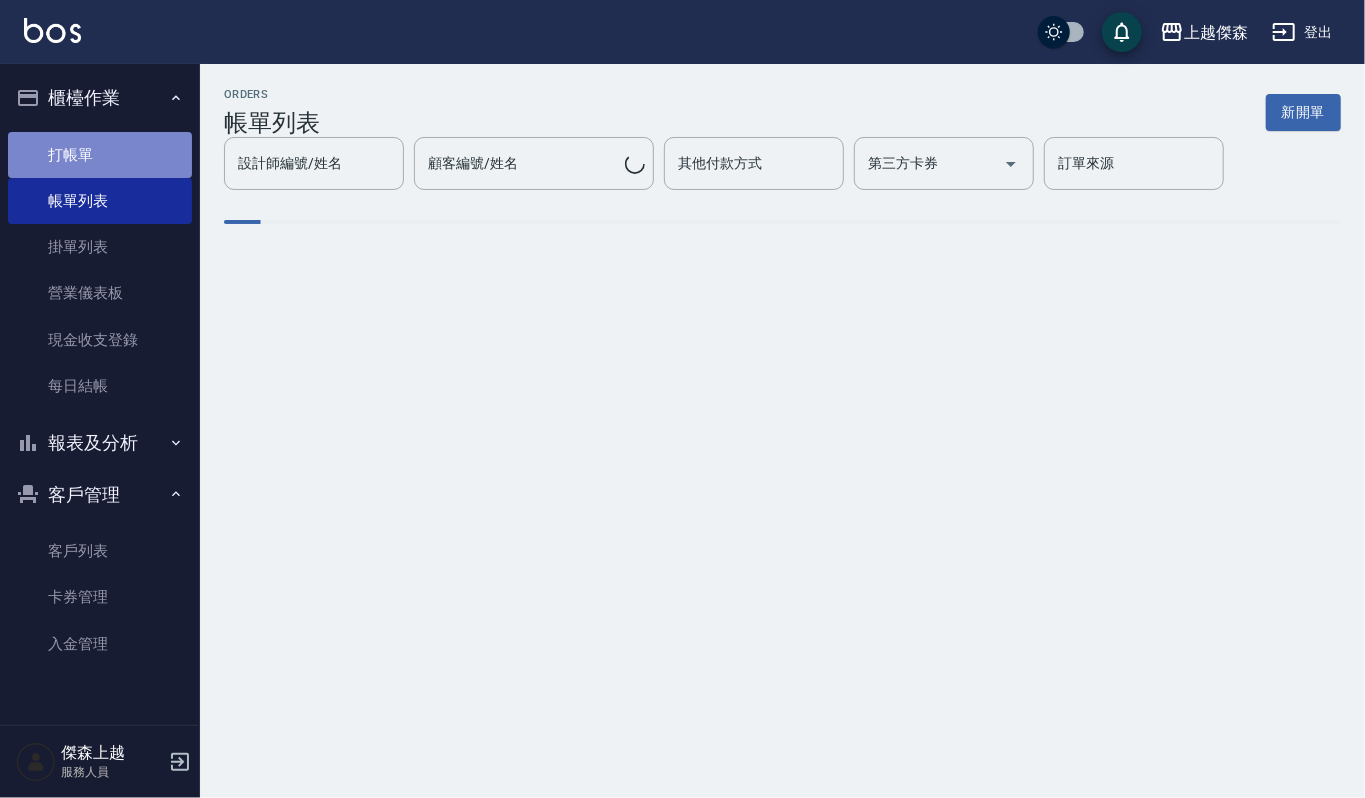 click on "打帳單" at bounding box center [100, 155] 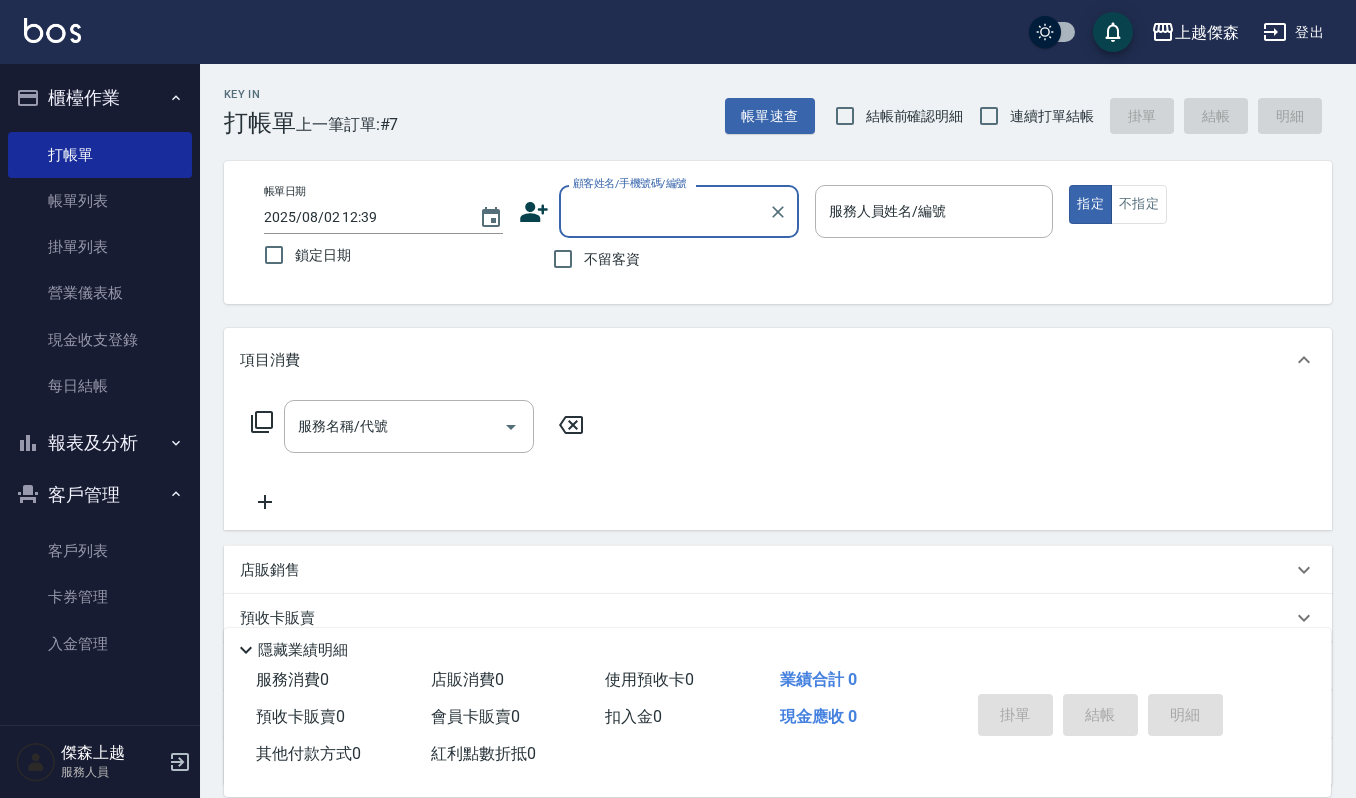 click on "顧客姓名/手機號碼/編號" at bounding box center (664, 211) 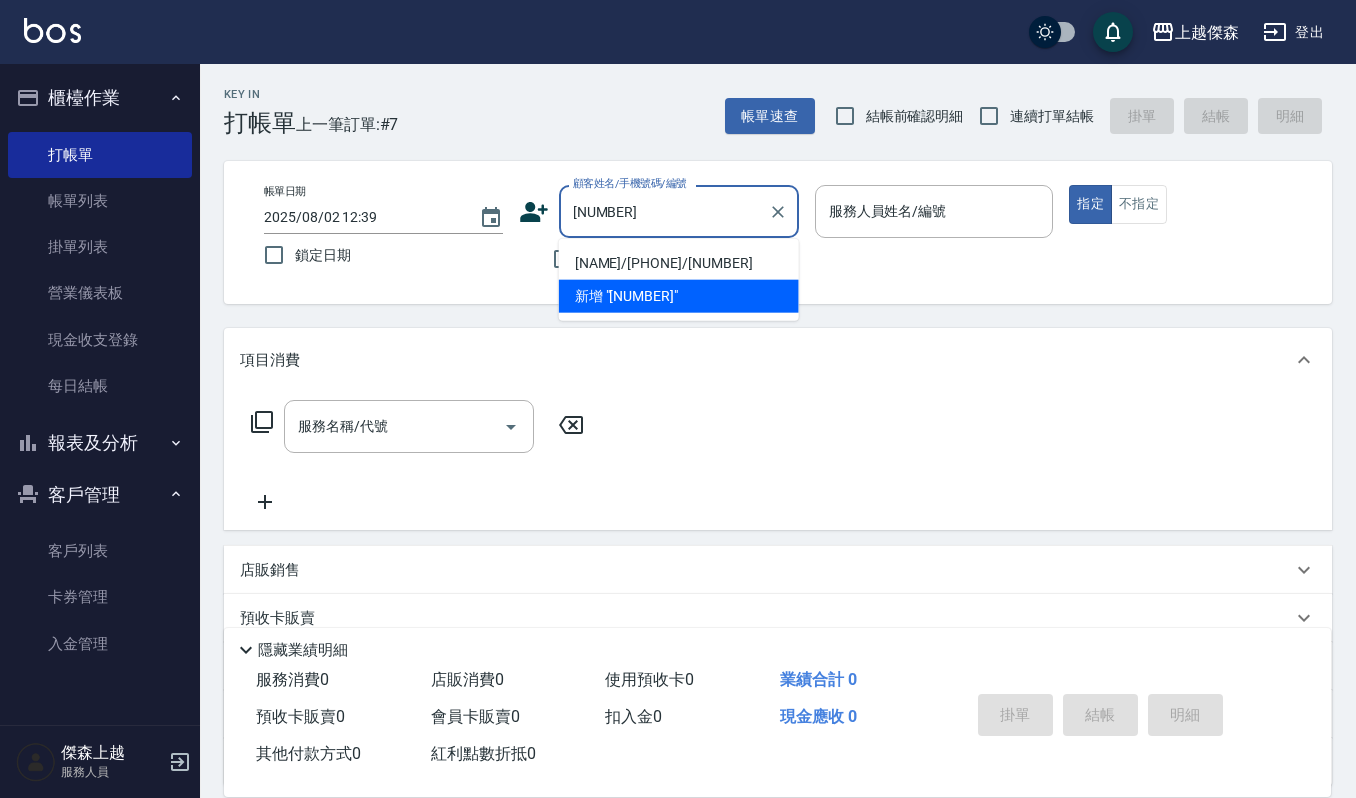 type on "[NAME]/[PHONE]/[NUMBER]" 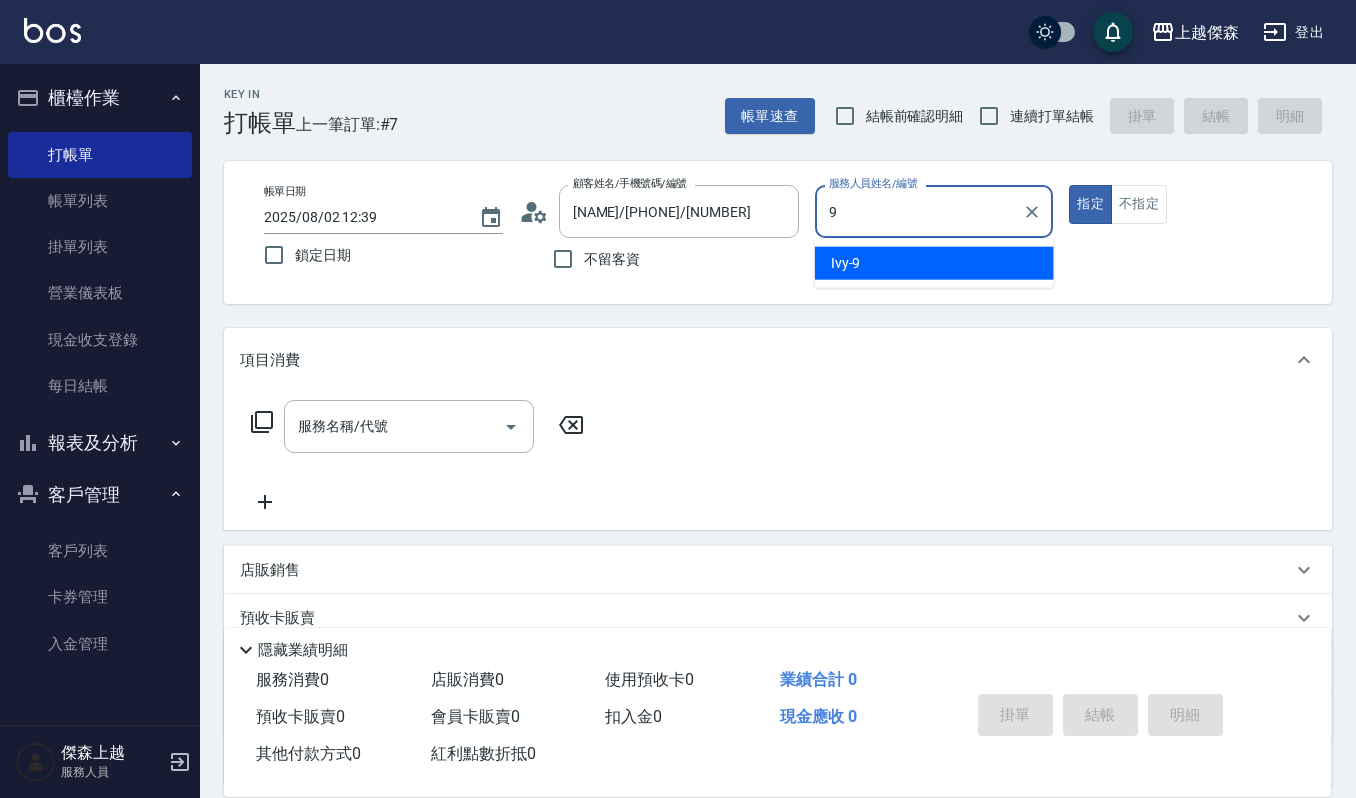 type on "Ivy-9" 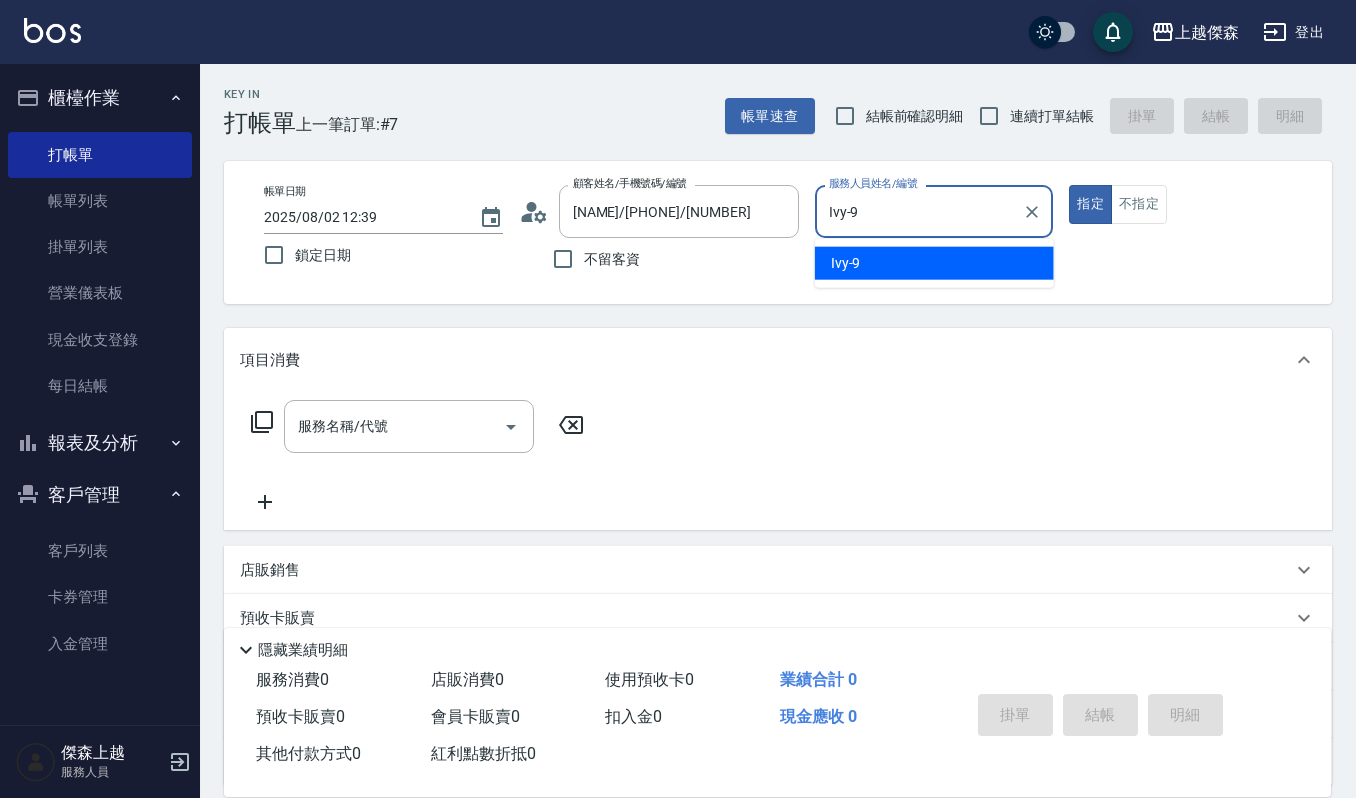 type on "true" 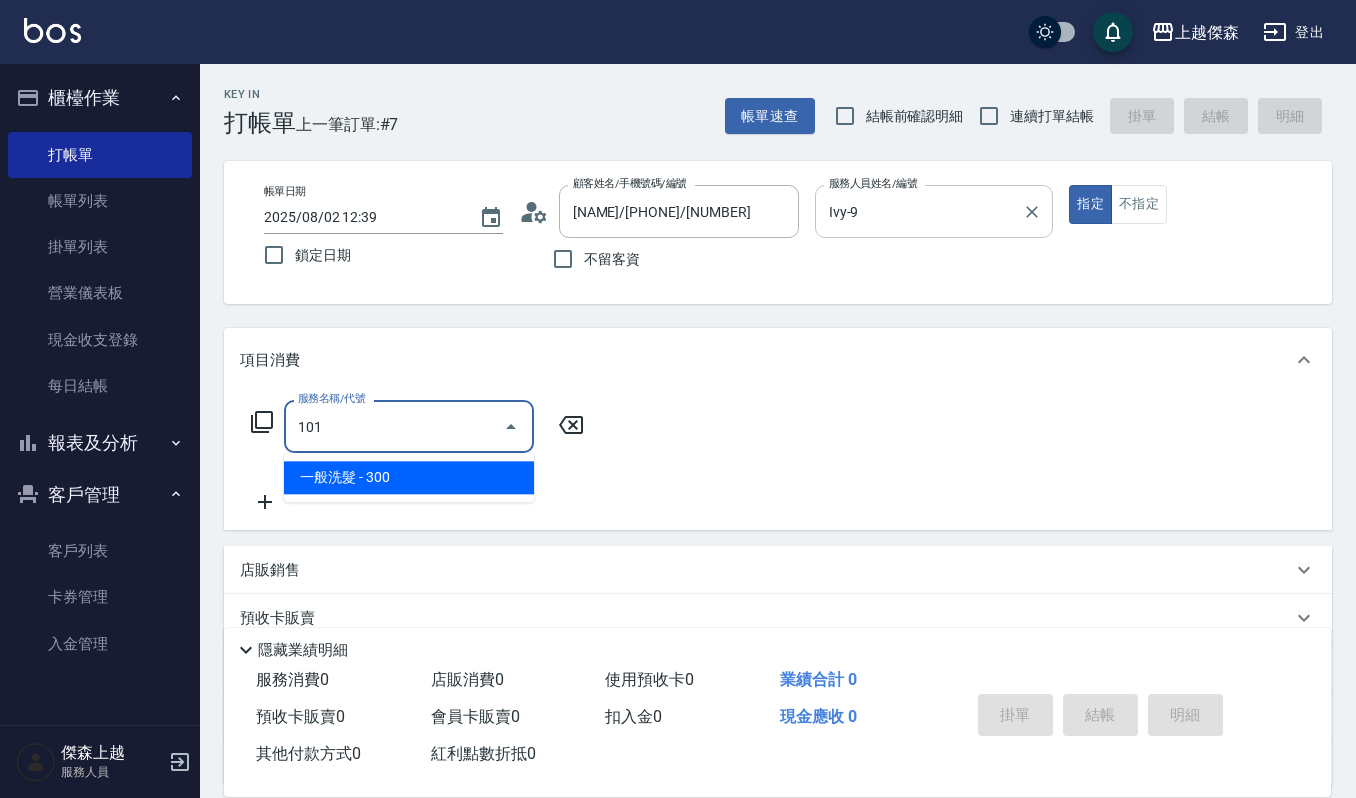 type on "一般洗髮(101)" 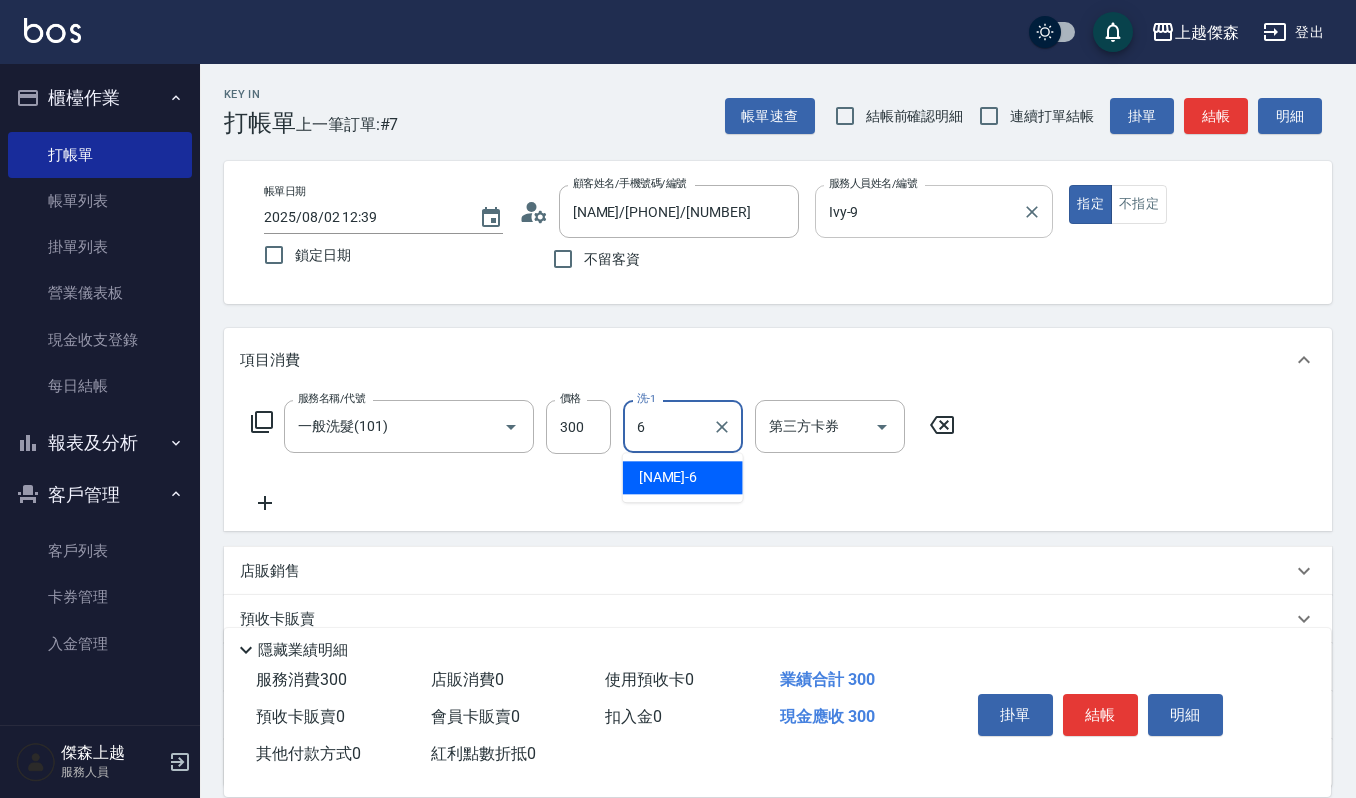 type on "[NAME]-[NUMBER]" 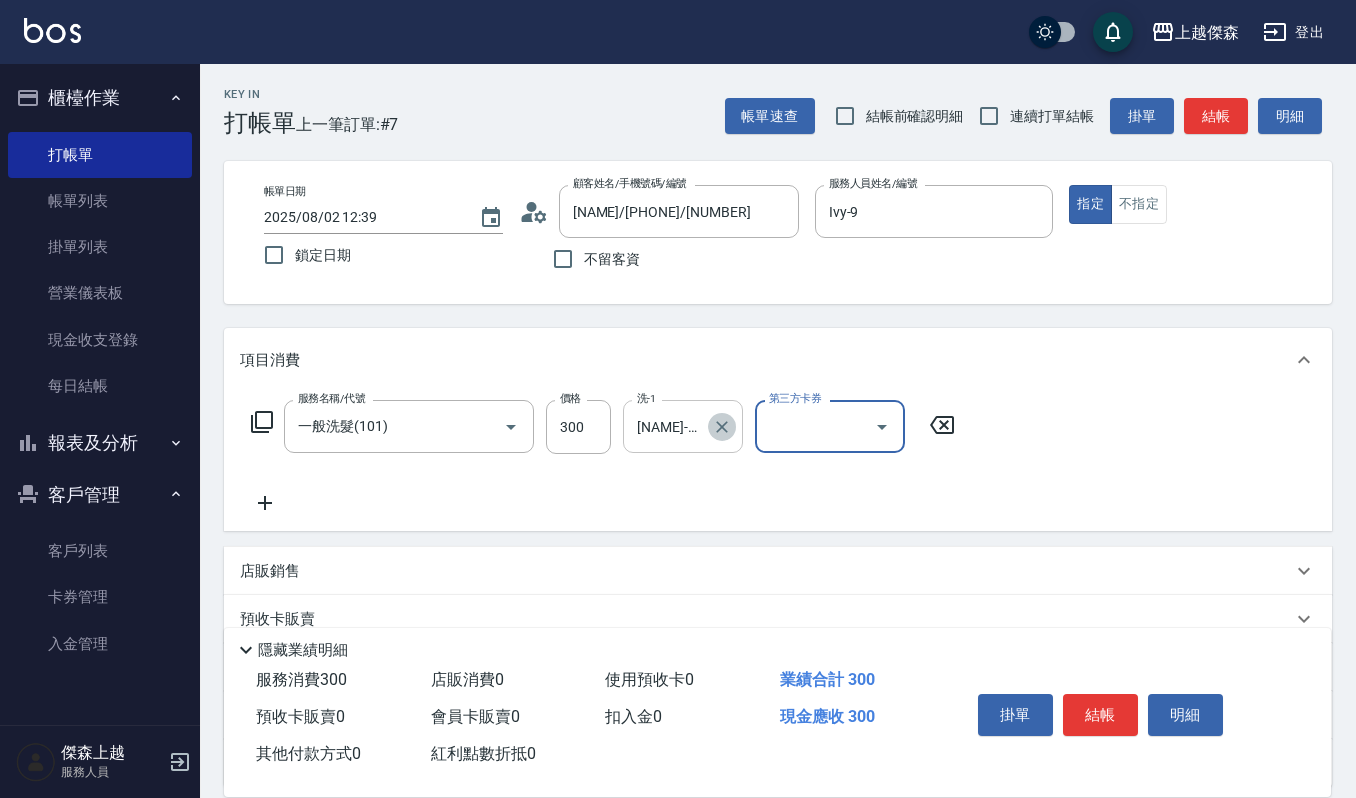click 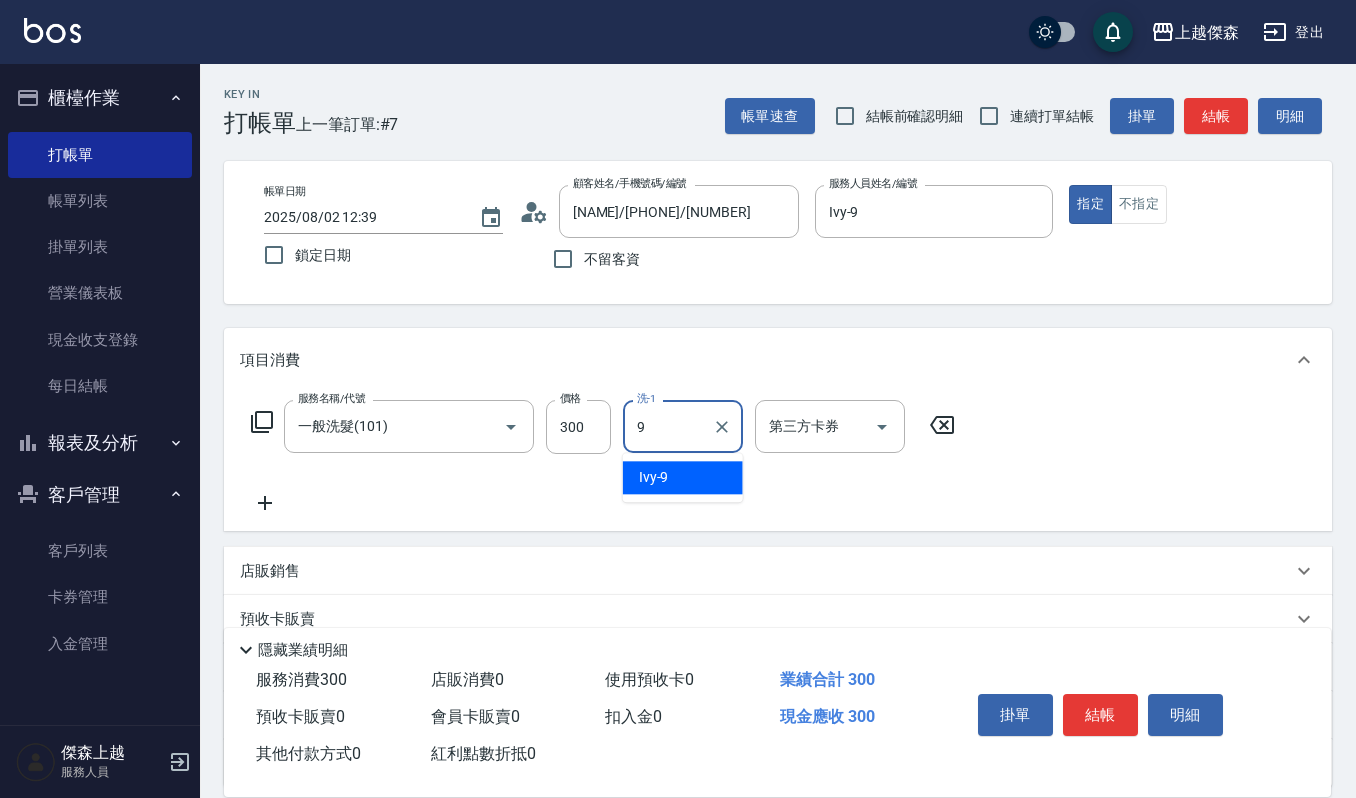 type on "Ivy-9" 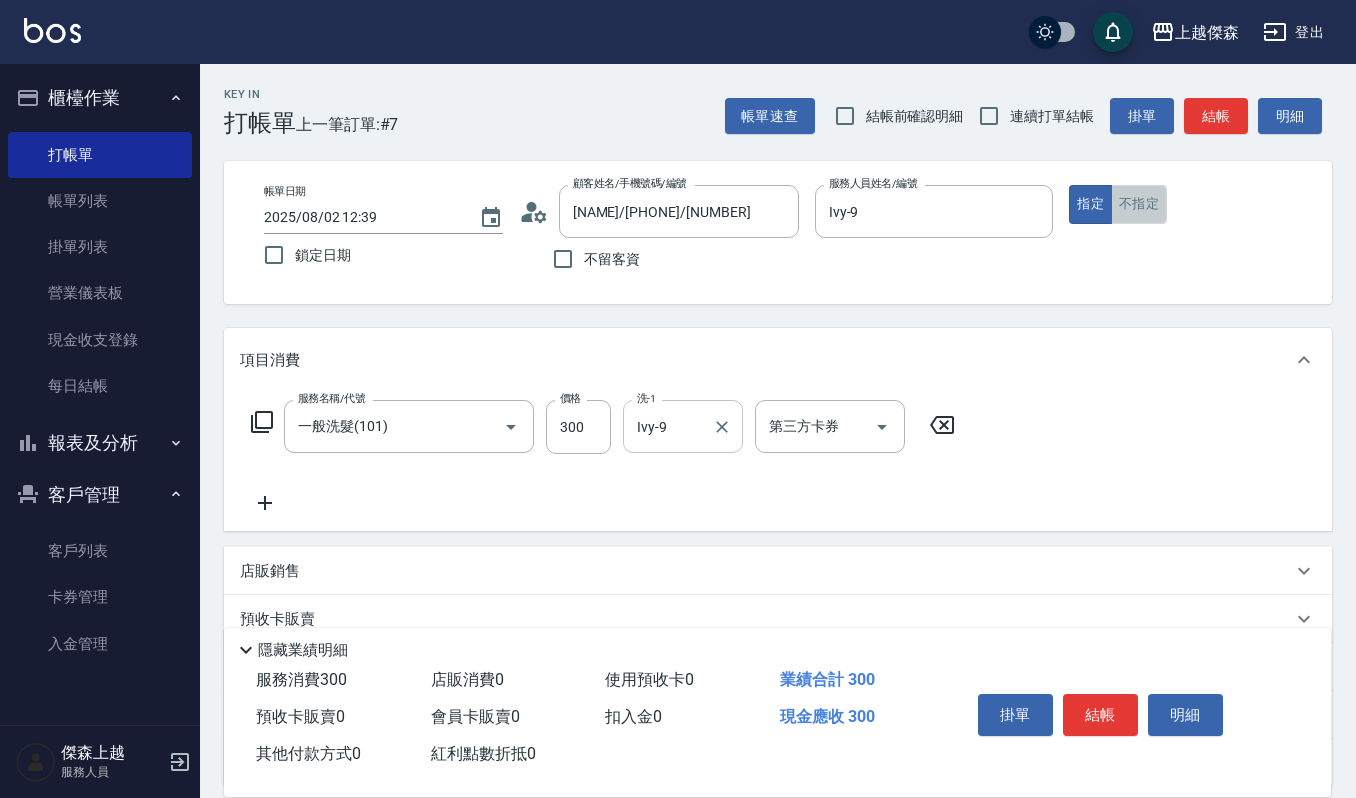click on "不指定" at bounding box center (1139, 204) 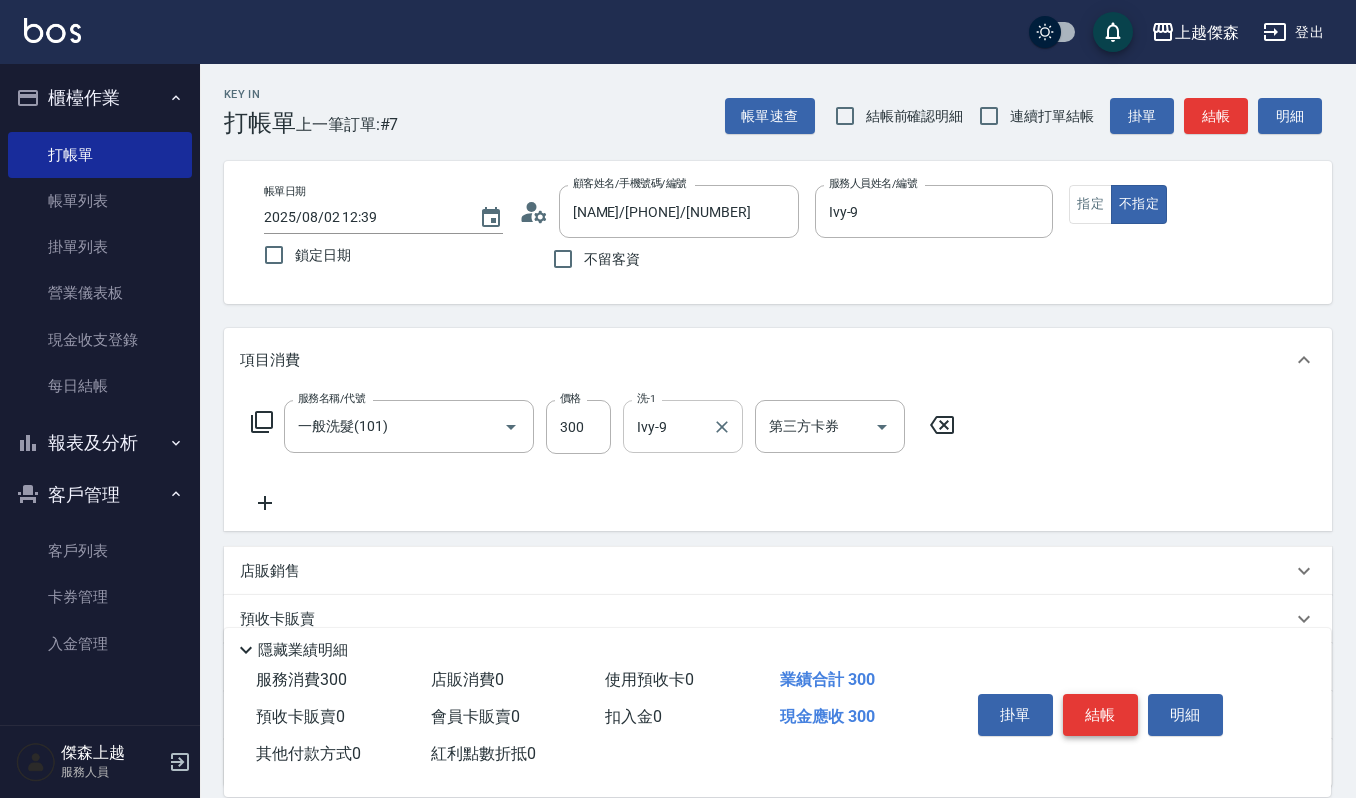 click on "結帳" at bounding box center (1100, 715) 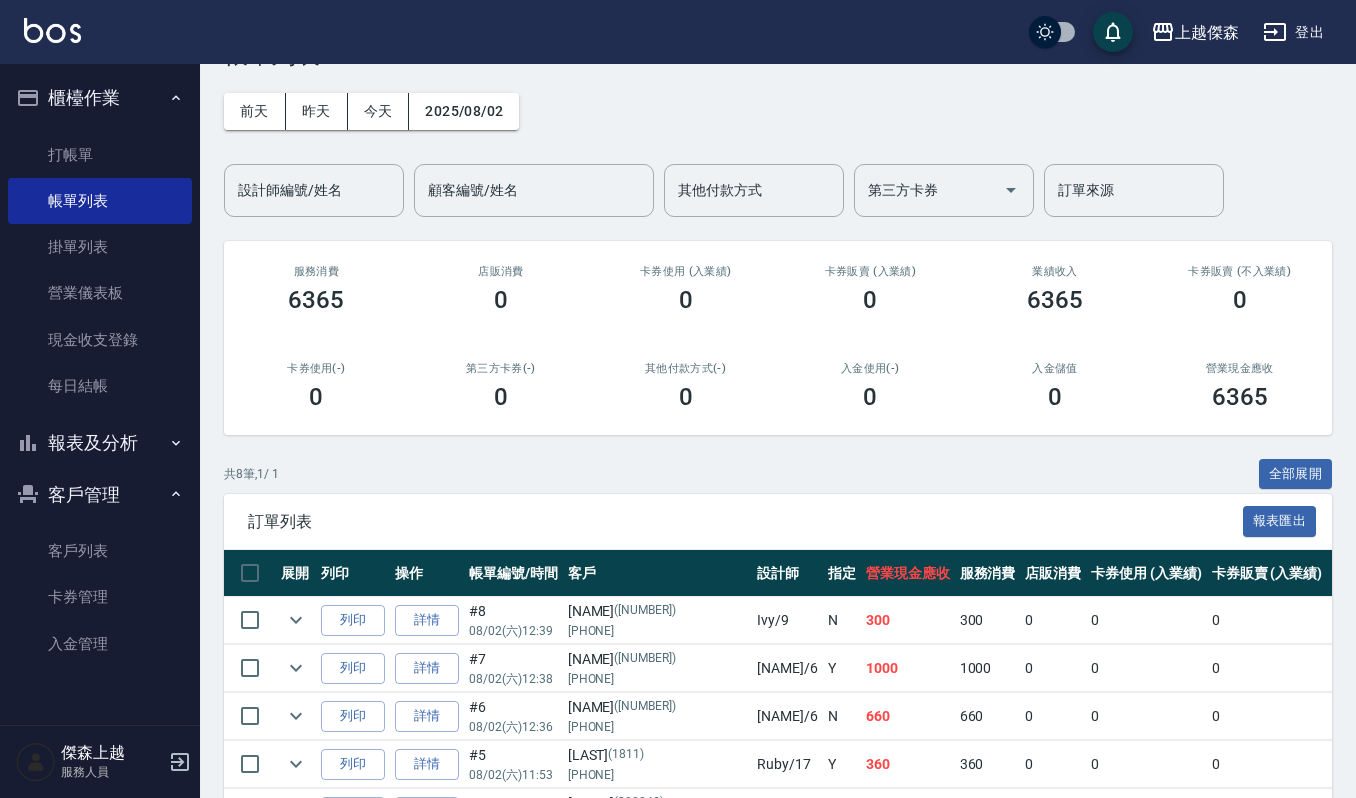 scroll, scrollTop: 70, scrollLeft: 0, axis: vertical 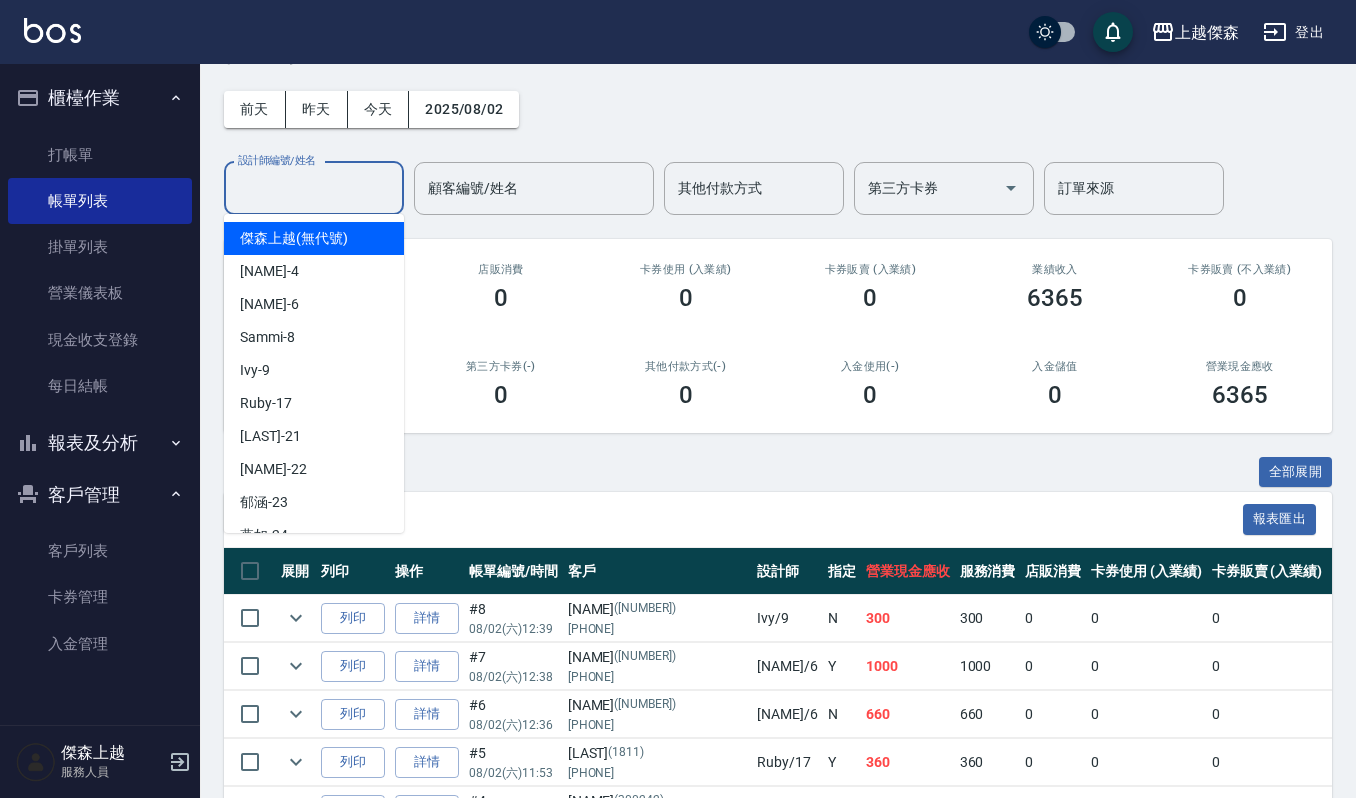 click on "設計師編號/姓名" at bounding box center (314, 188) 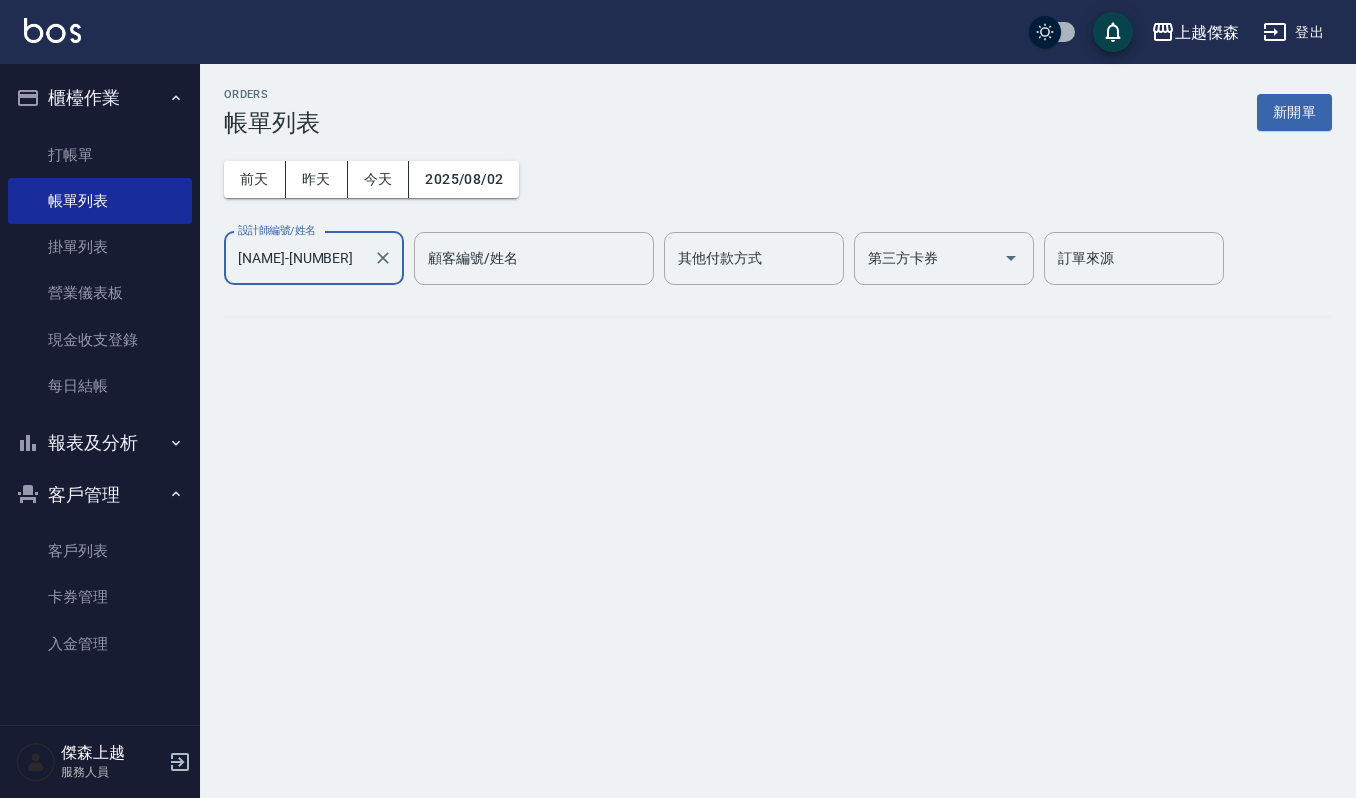 scroll, scrollTop: 0, scrollLeft: 0, axis: both 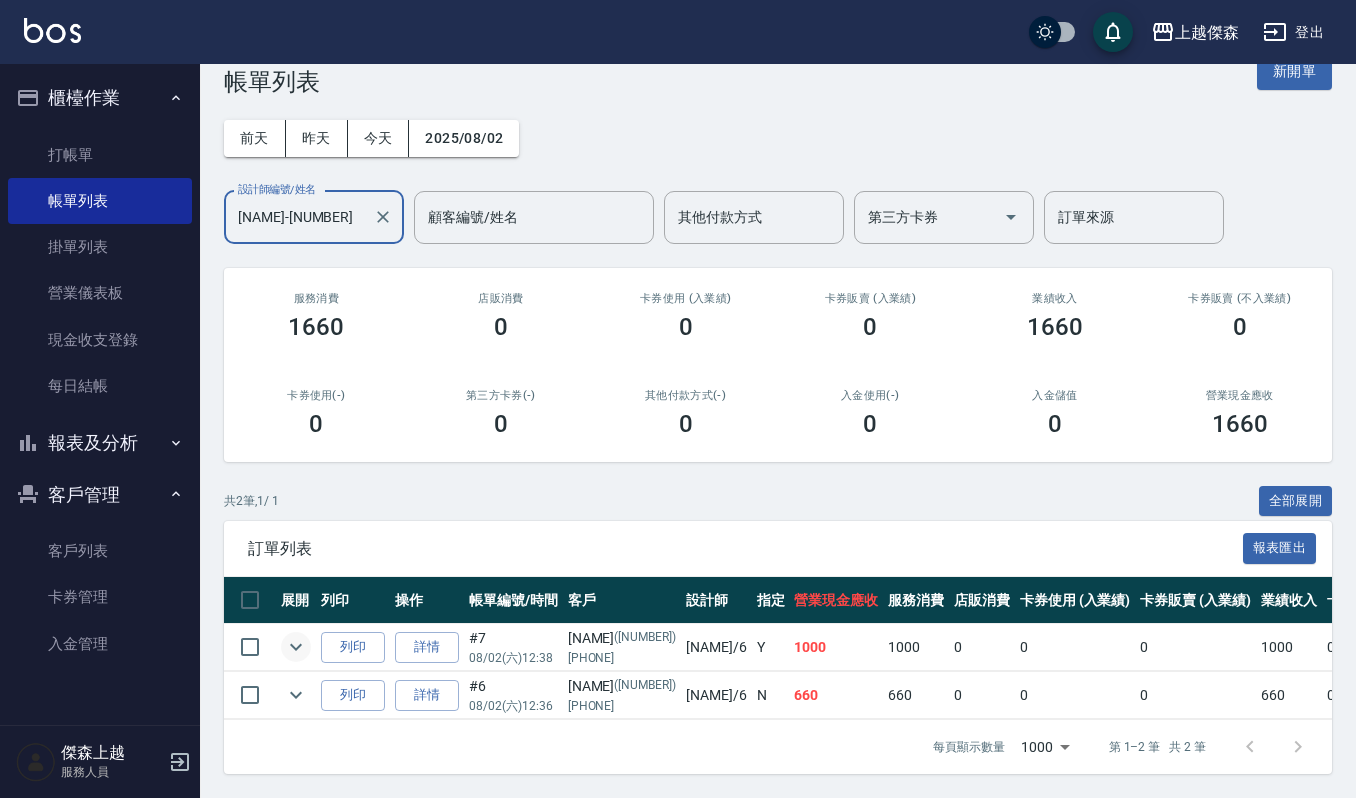 type on "[NAME]-[NUMBER]" 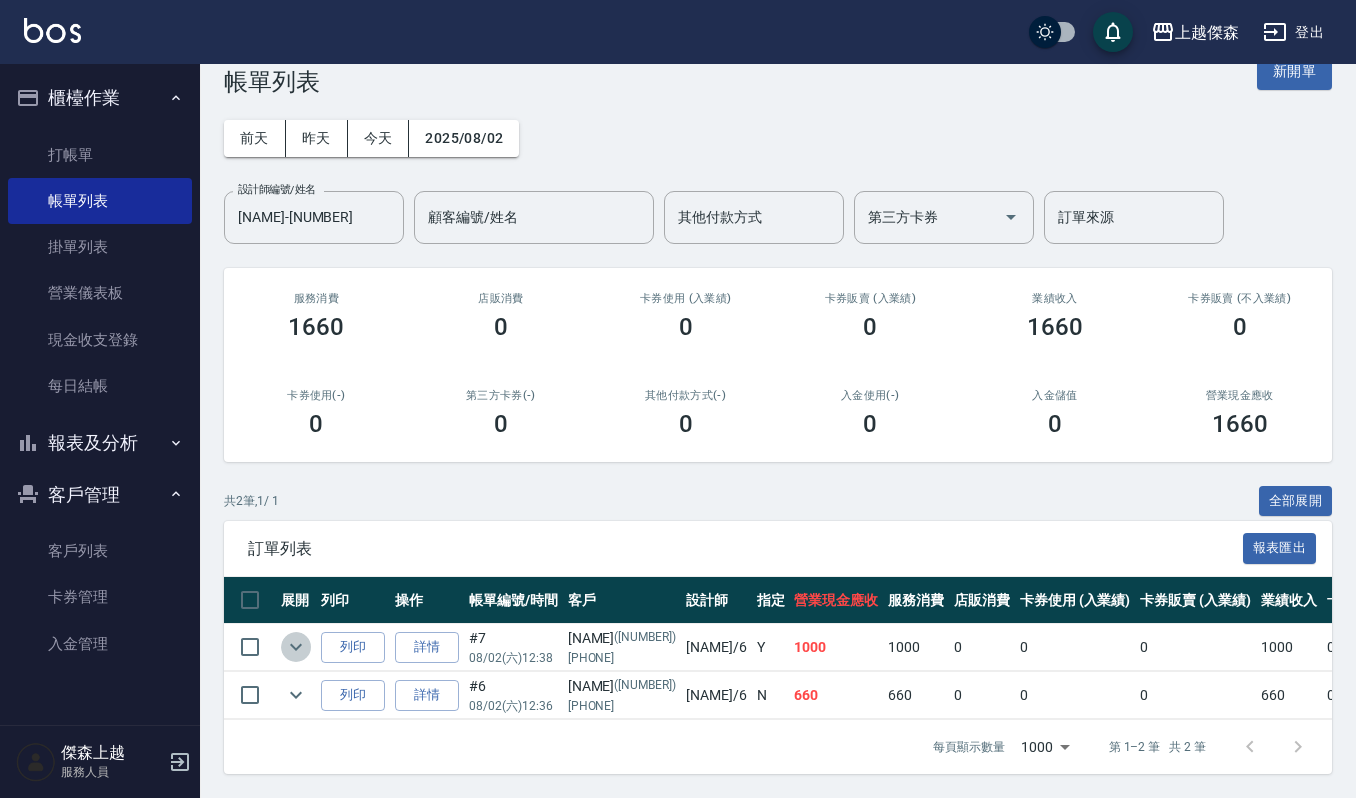 click at bounding box center [296, 647] 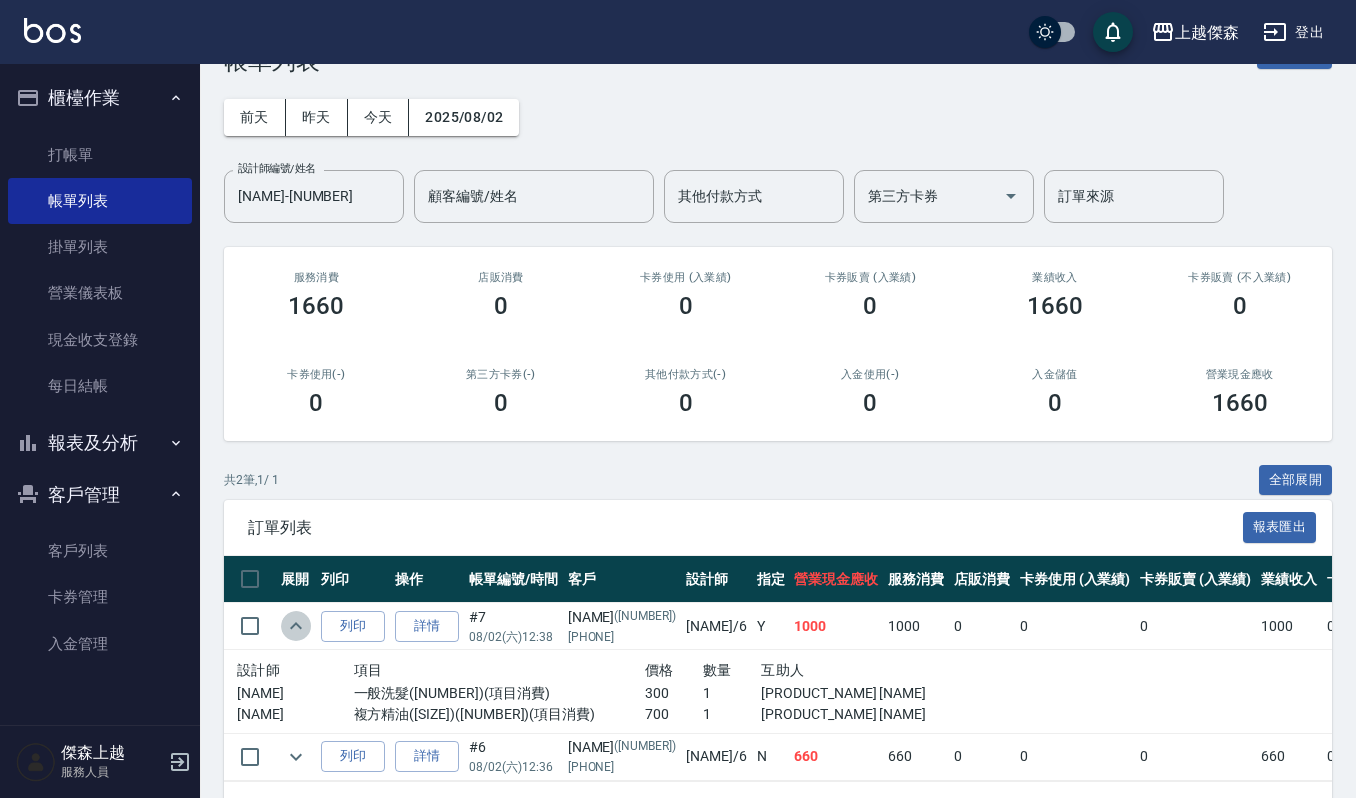 click at bounding box center [296, 626] 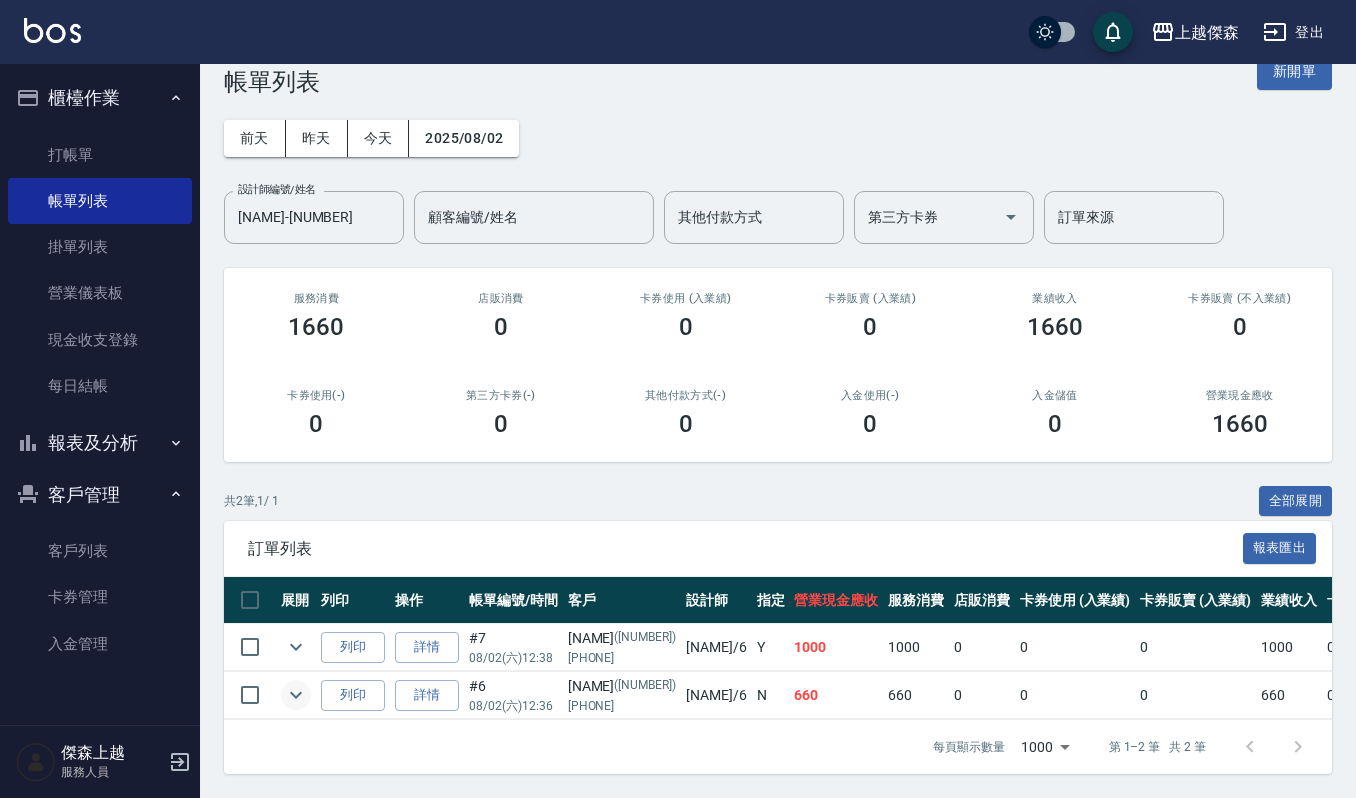click 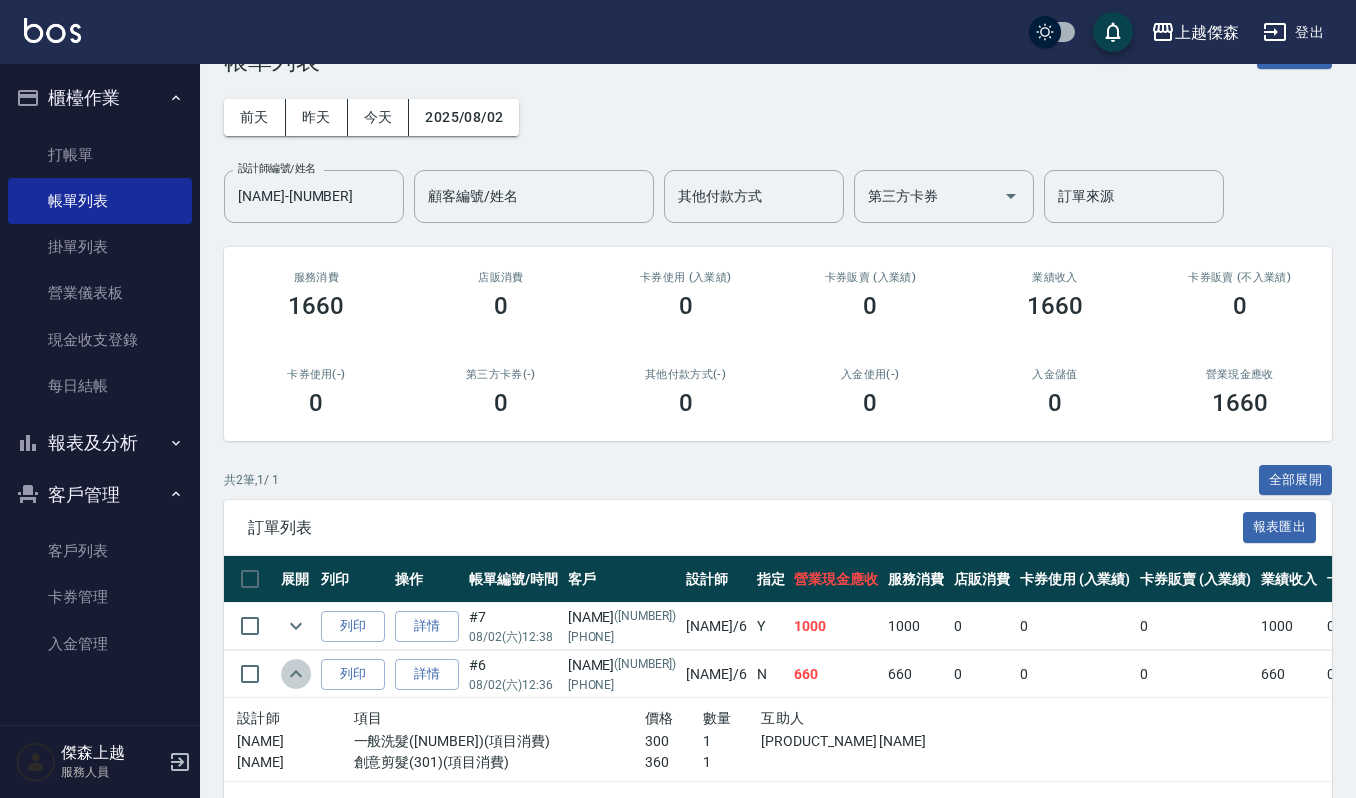 click 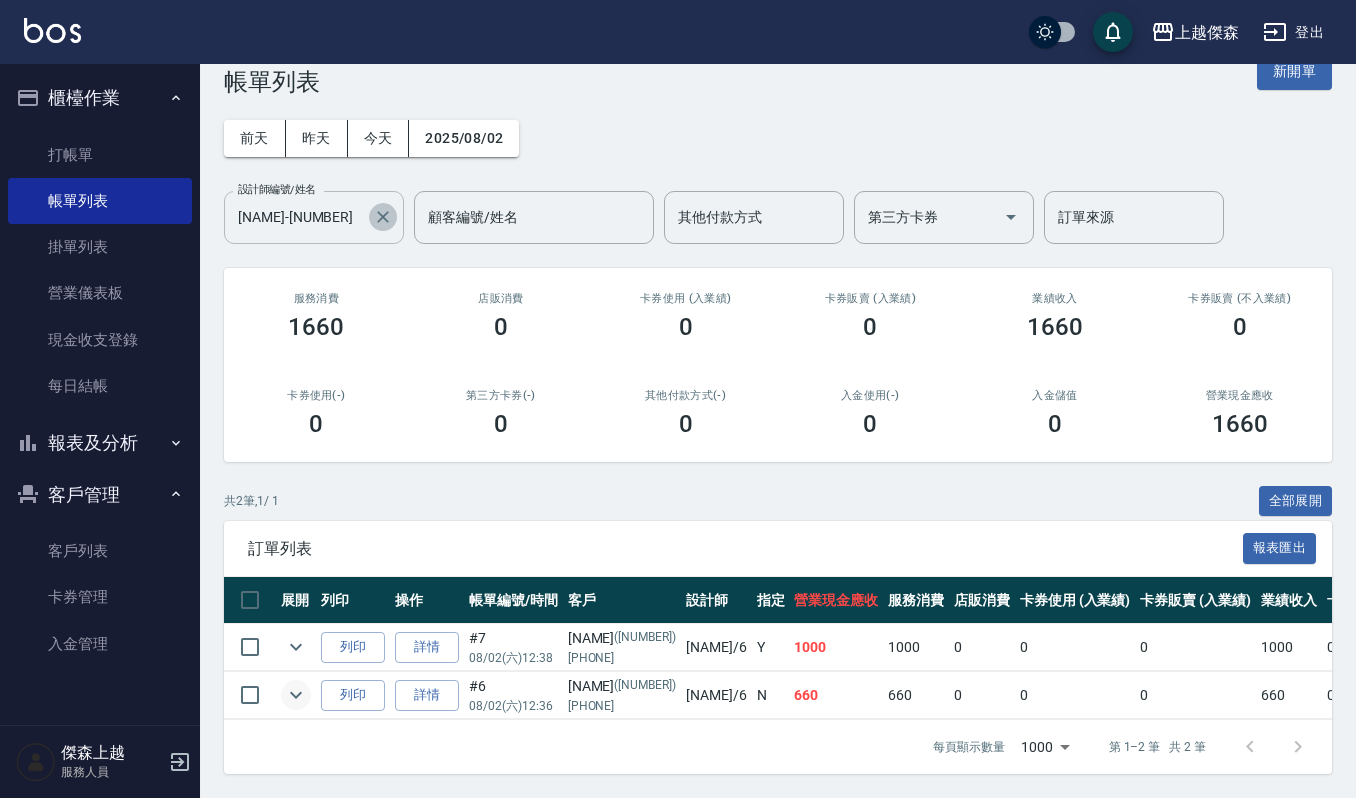 click 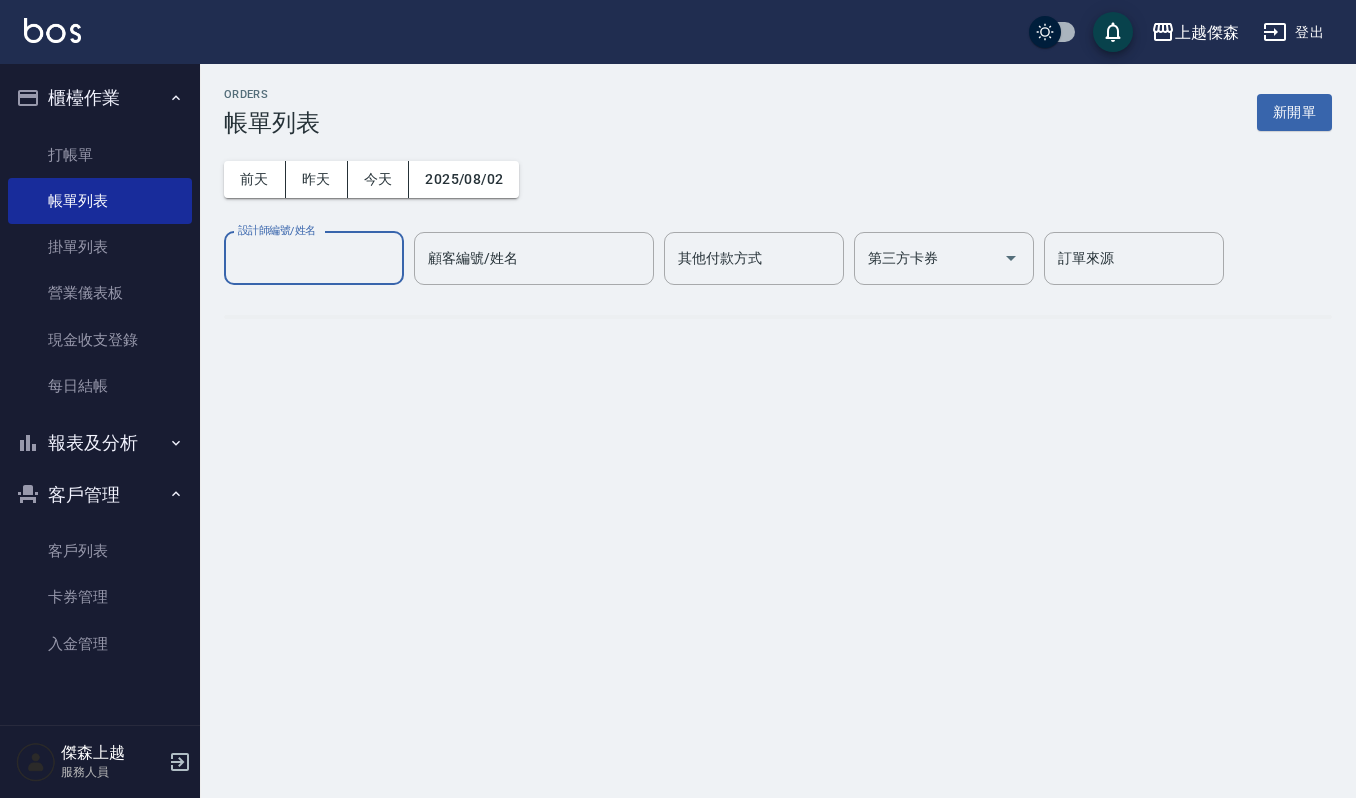 scroll, scrollTop: 0, scrollLeft: 0, axis: both 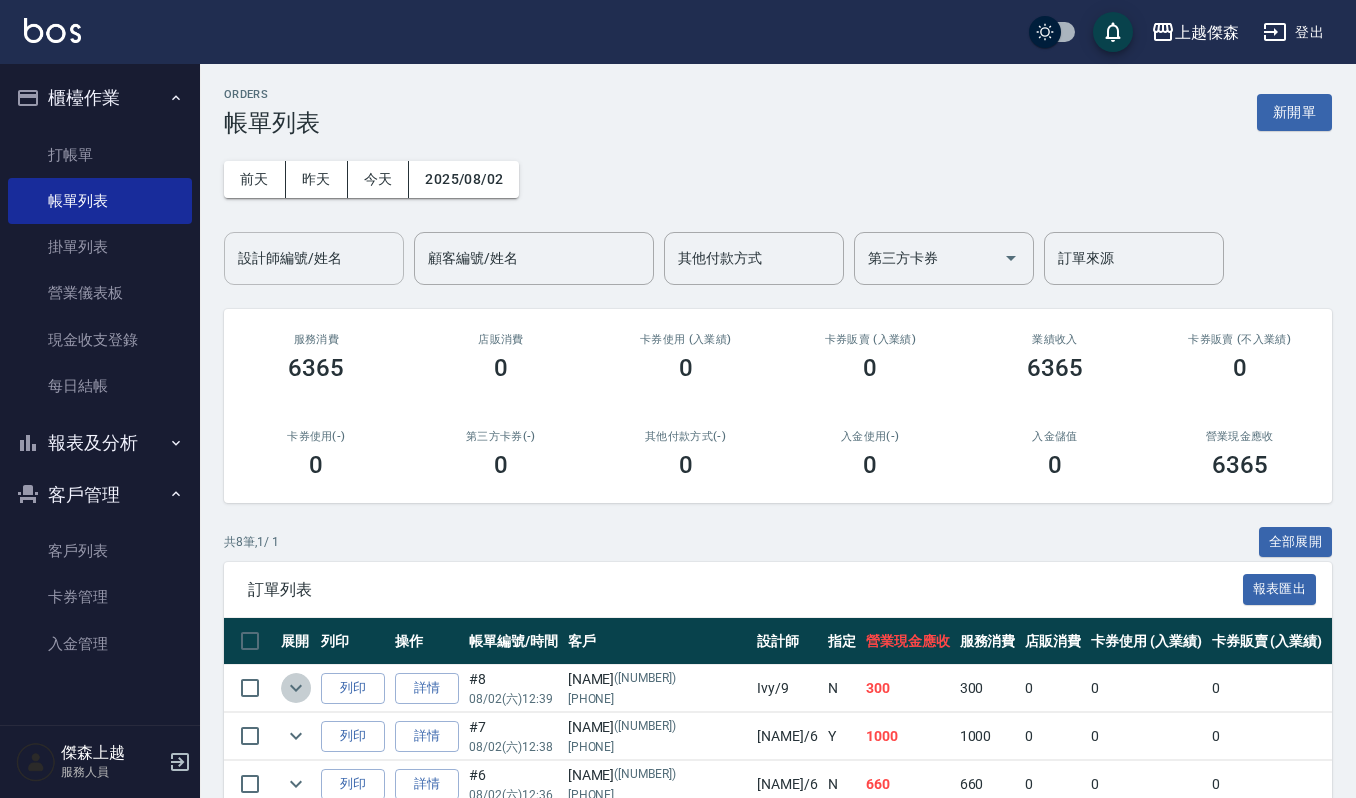 click 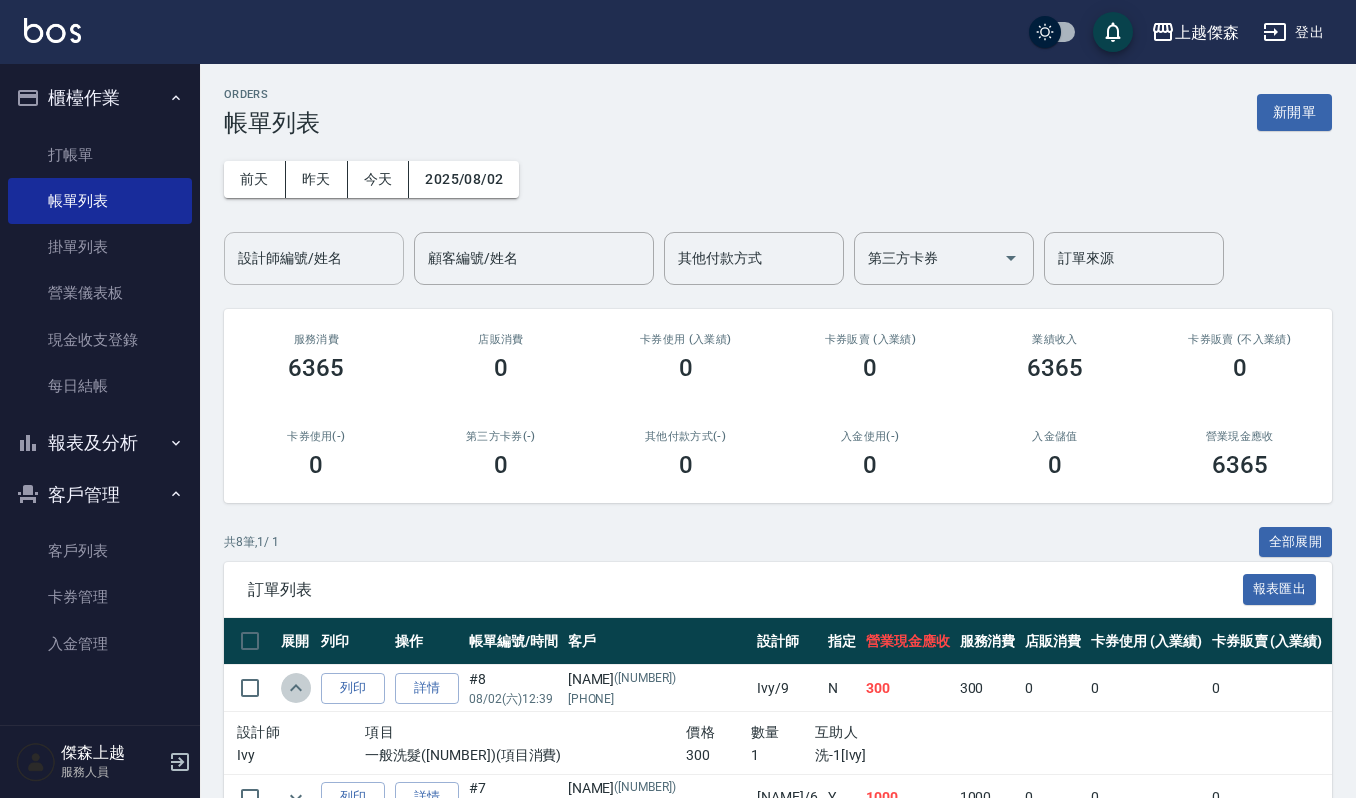 click 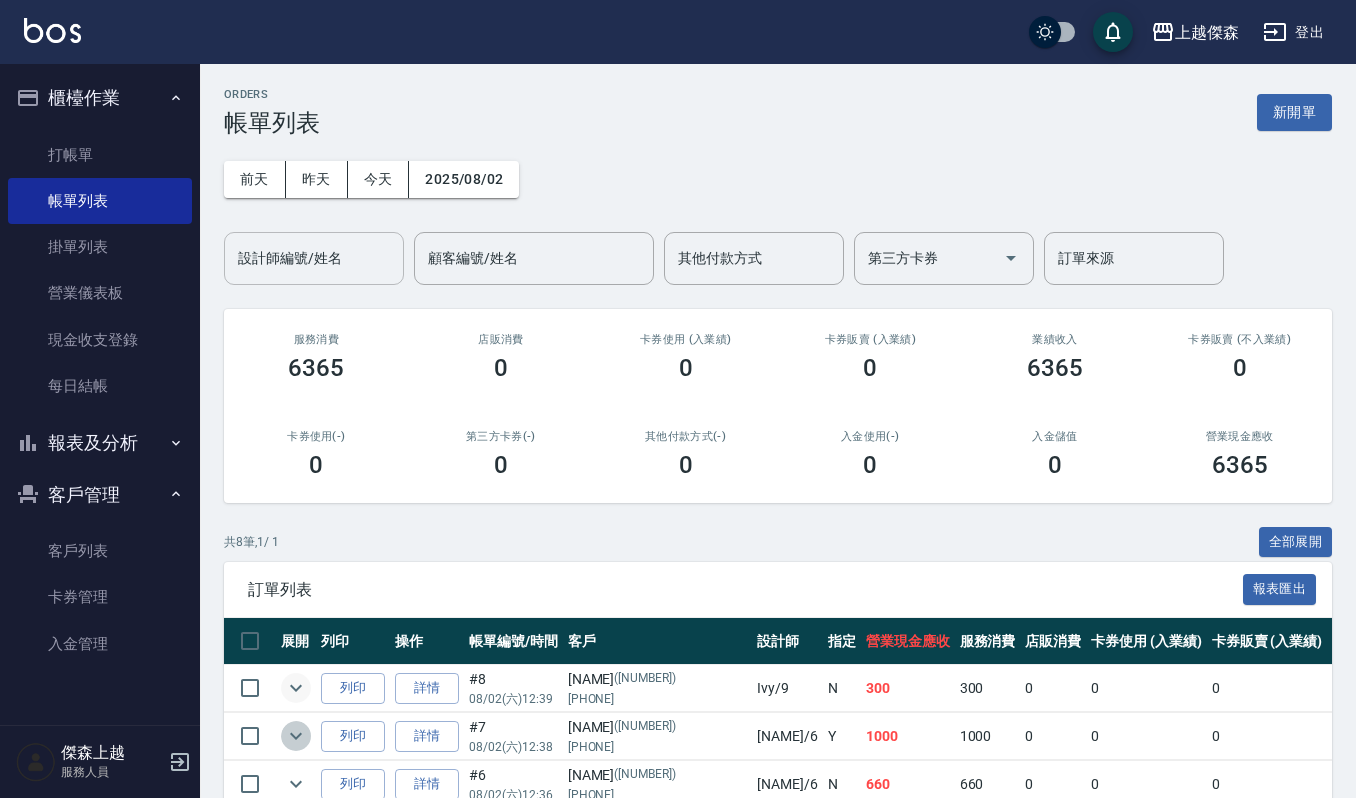 click 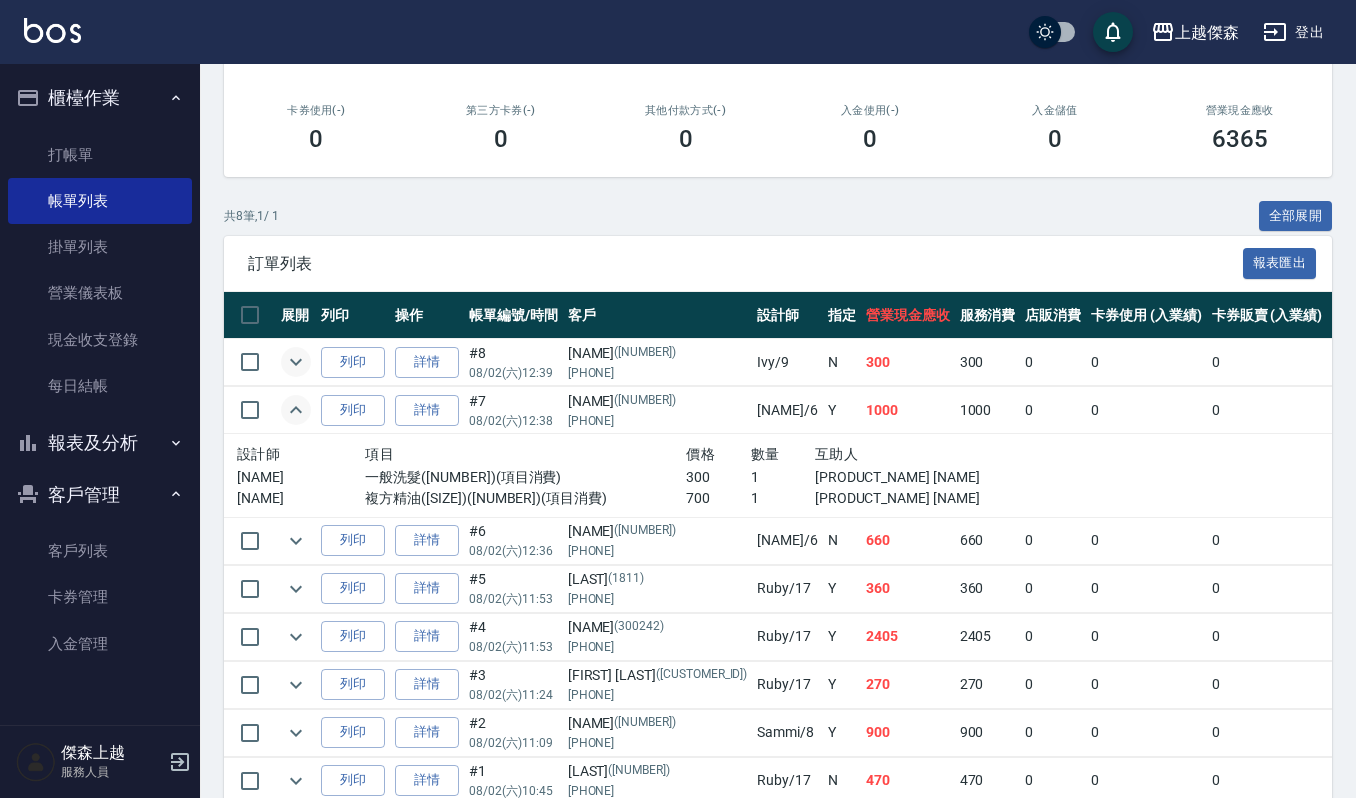 scroll, scrollTop: 392, scrollLeft: 0, axis: vertical 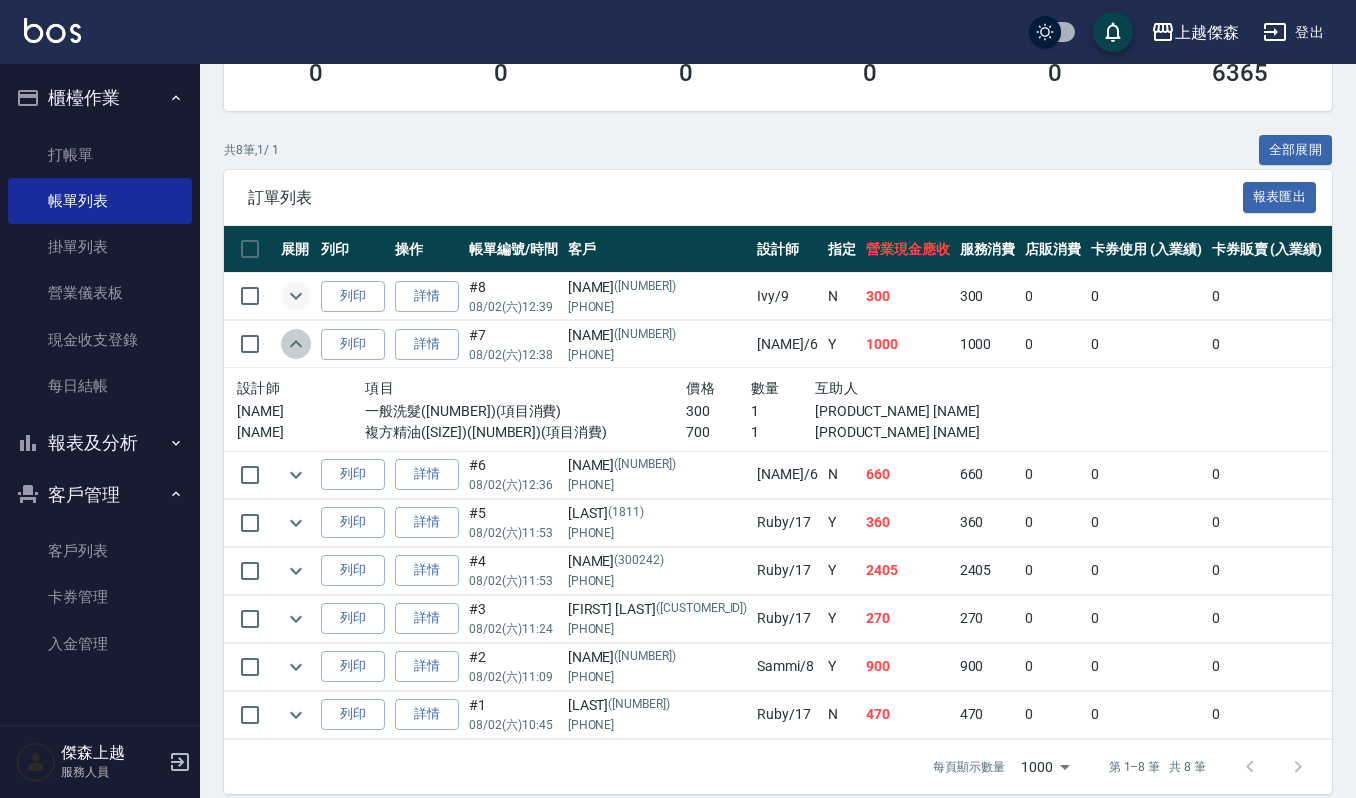 click 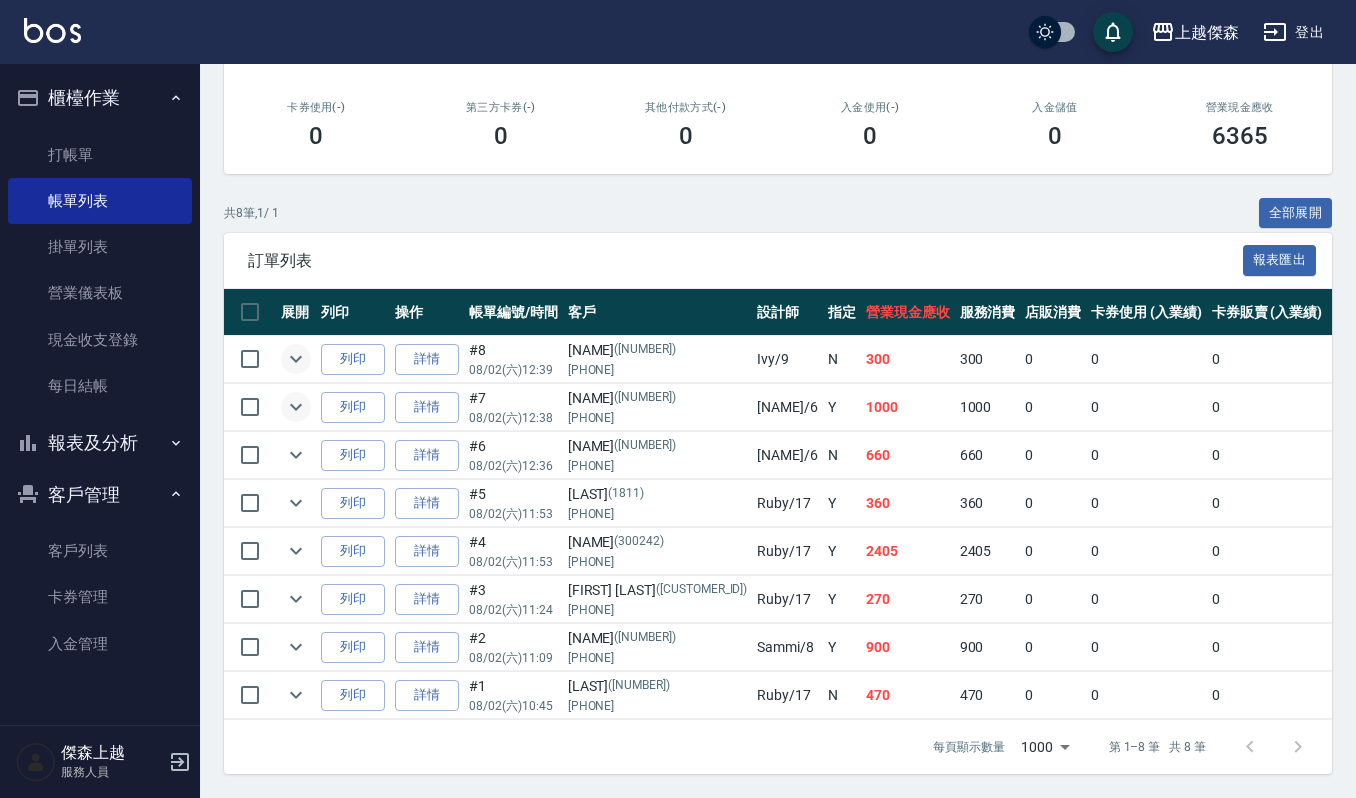 scroll, scrollTop: 354, scrollLeft: 0, axis: vertical 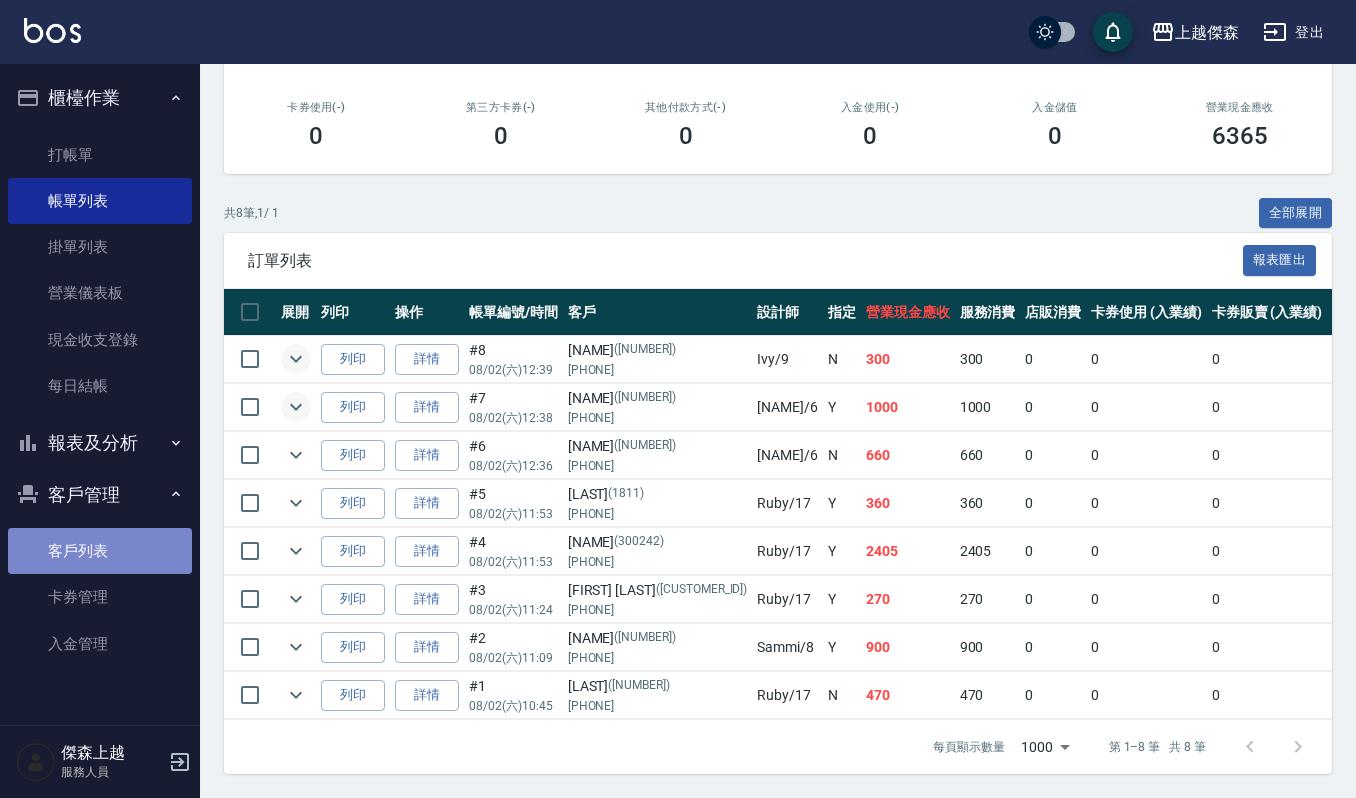 click on "客戶列表" at bounding box center (100, 551) 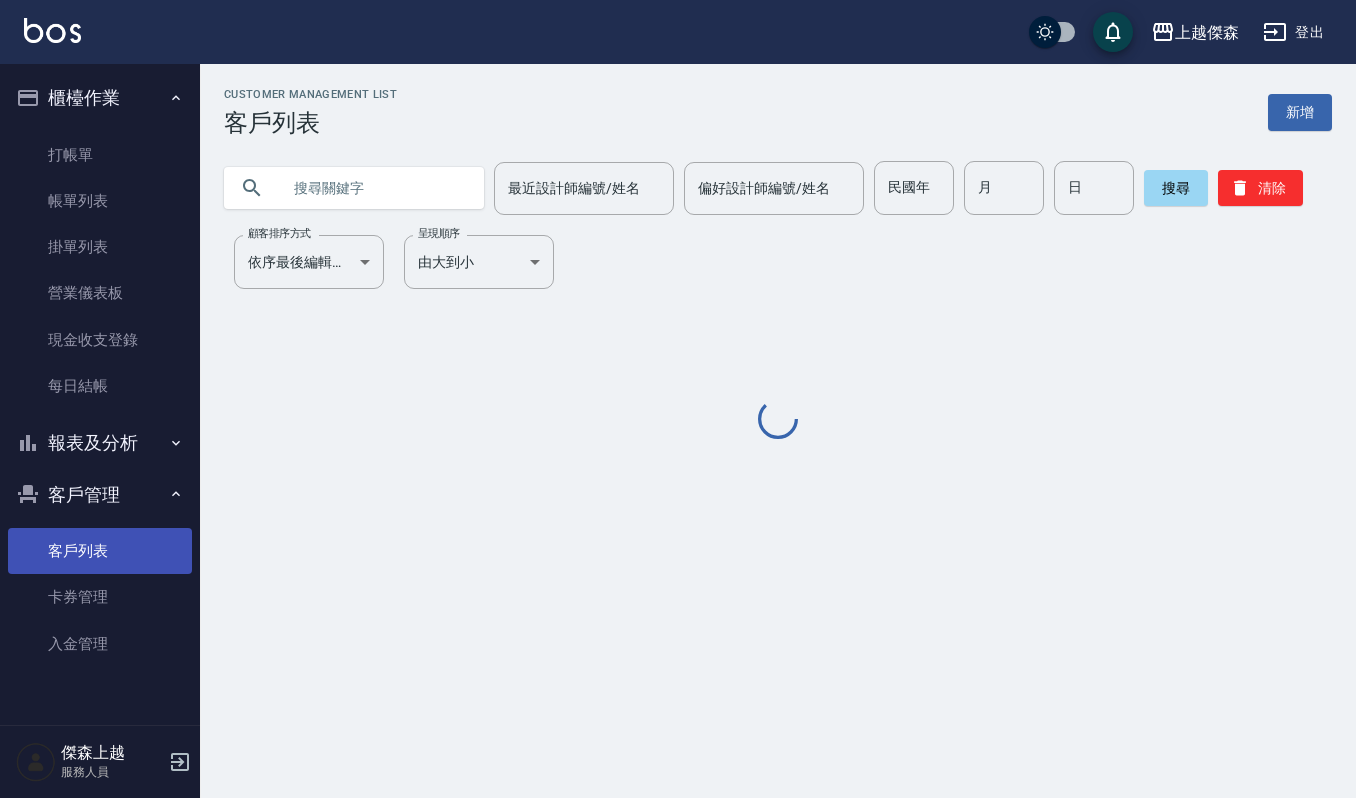 scroll, scrollTop: 0, scrollLeft: 0, axis: both 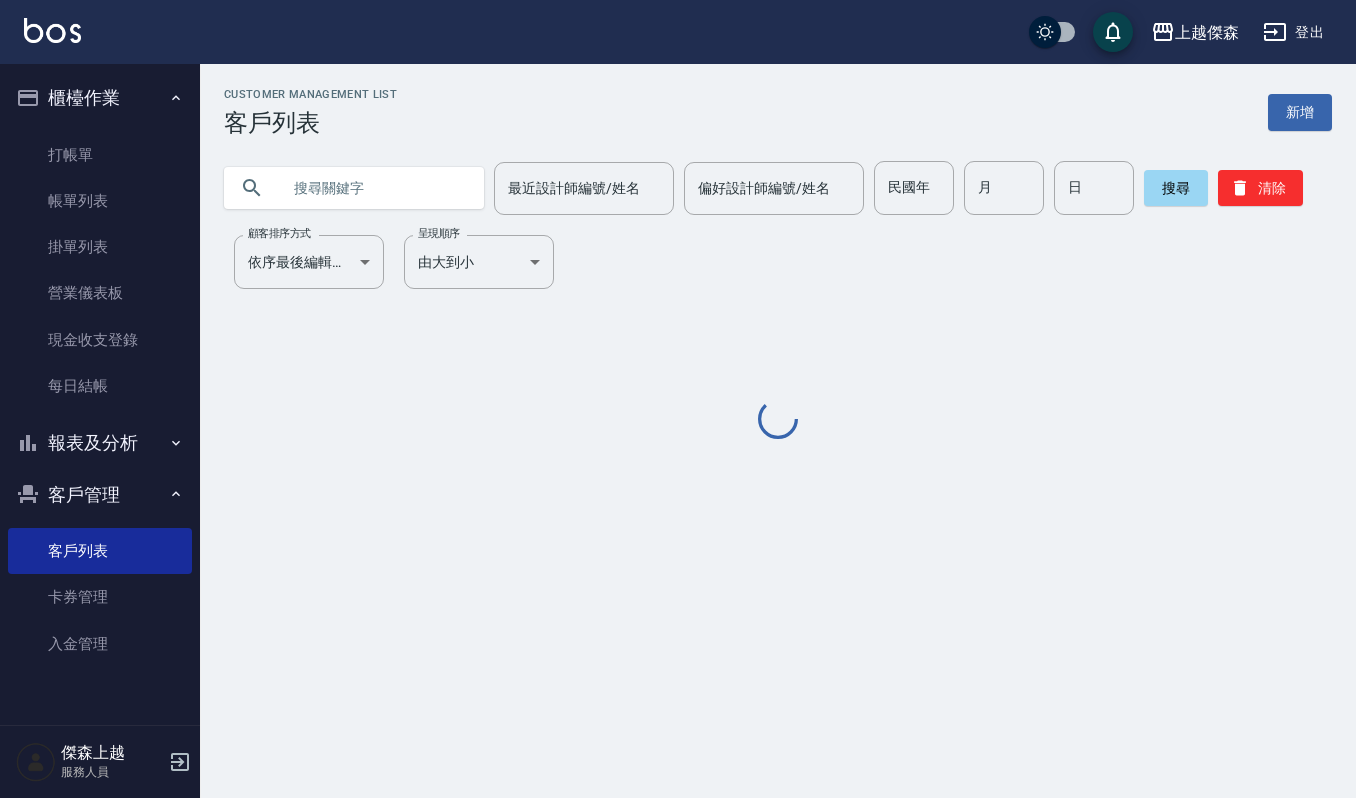 click at bounding box center [374, 188] 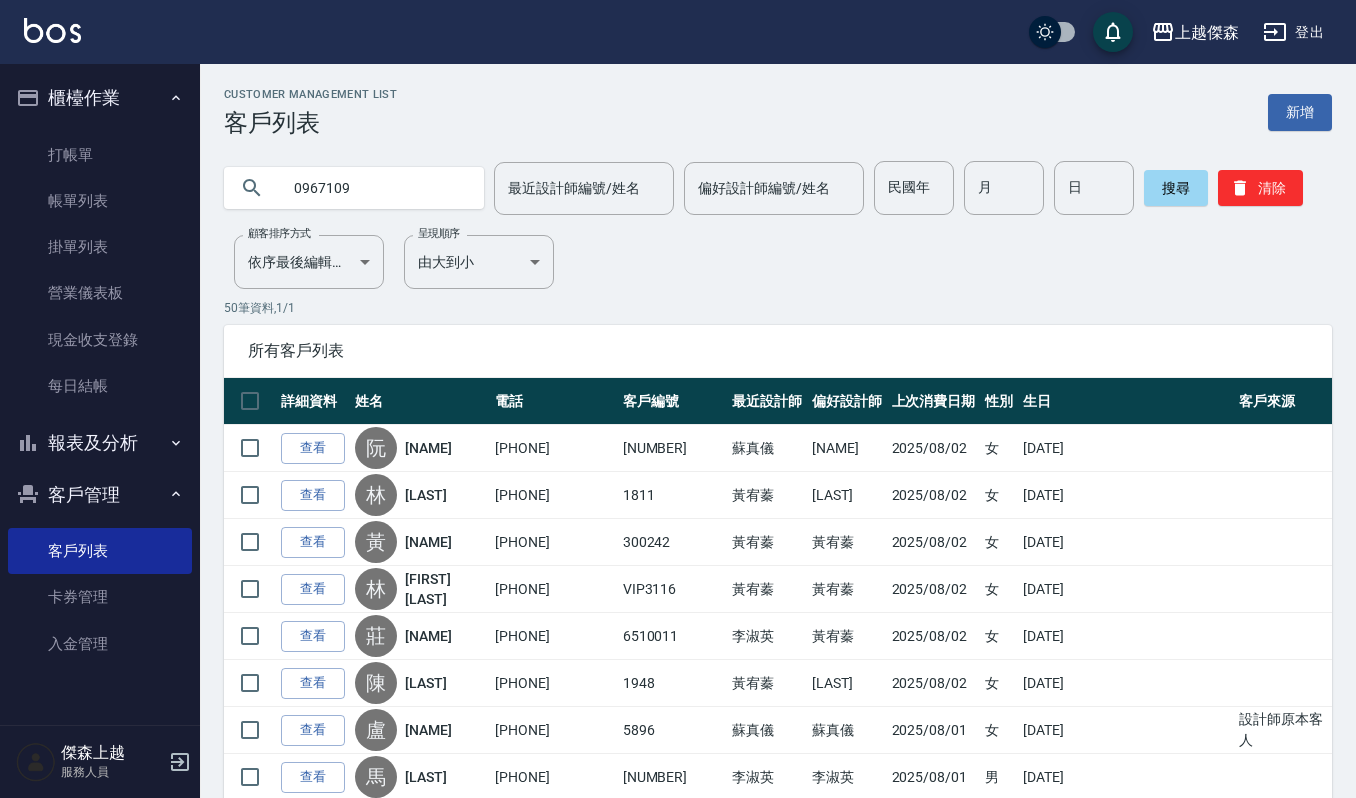 type on "0967109" 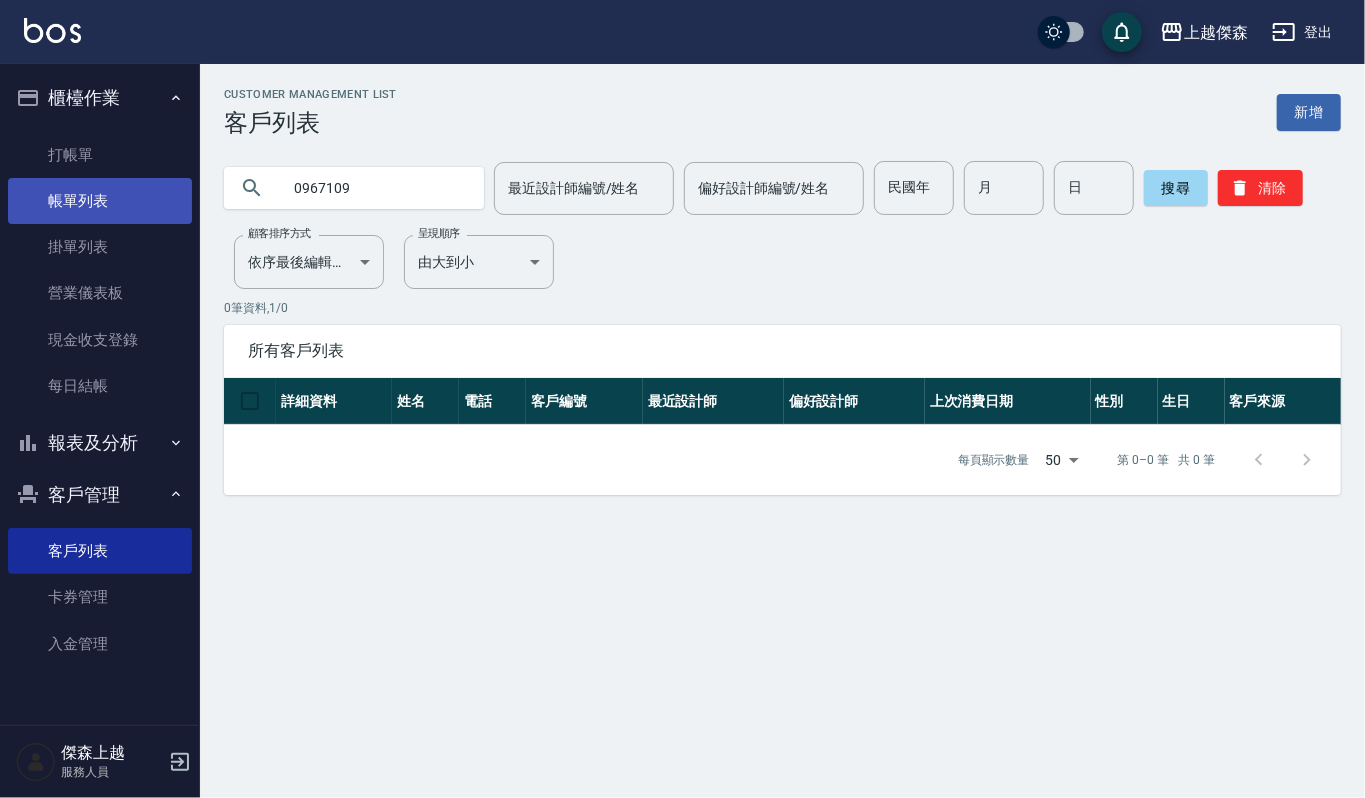 drag, startPoint x: 386, startPoint y: 186, endPoint x: 126, endPoint y: 220, distance: 262.21365 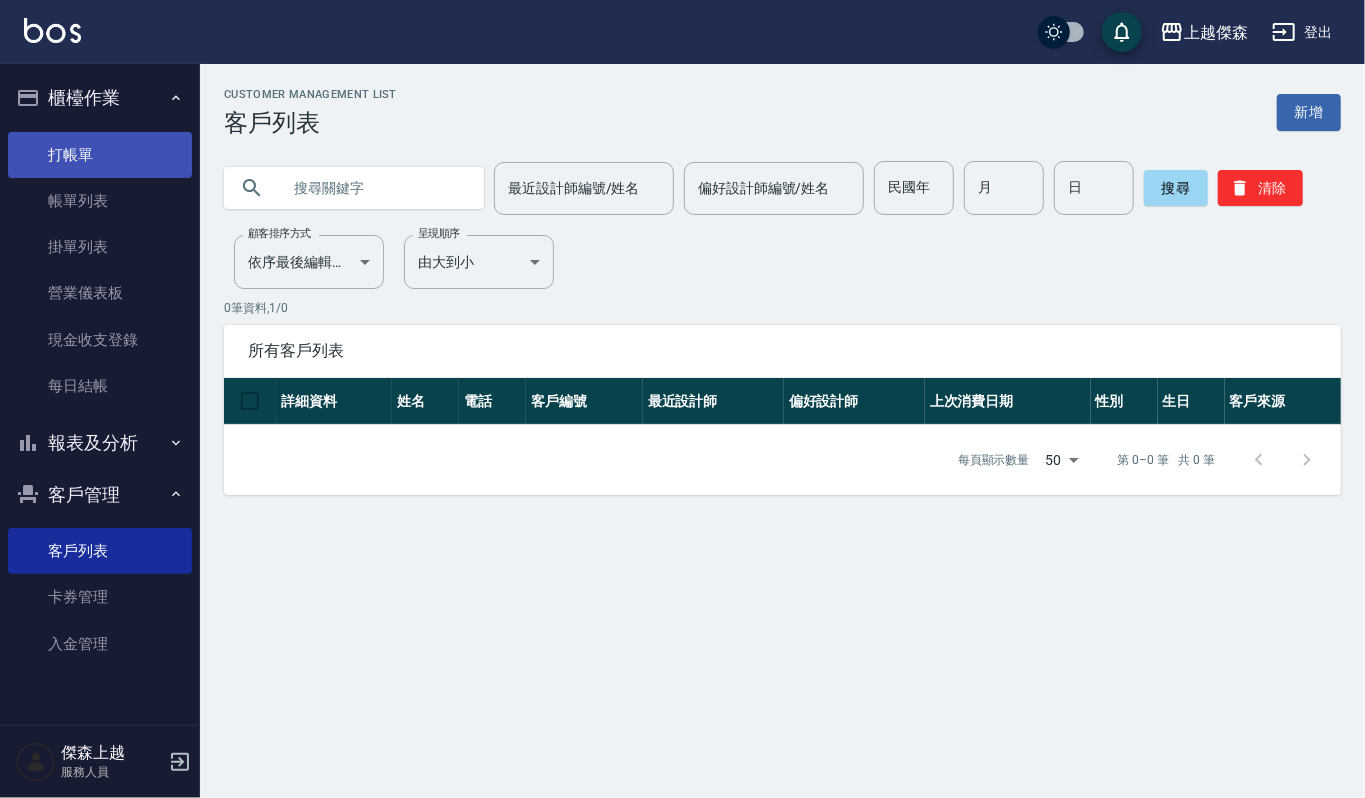 type 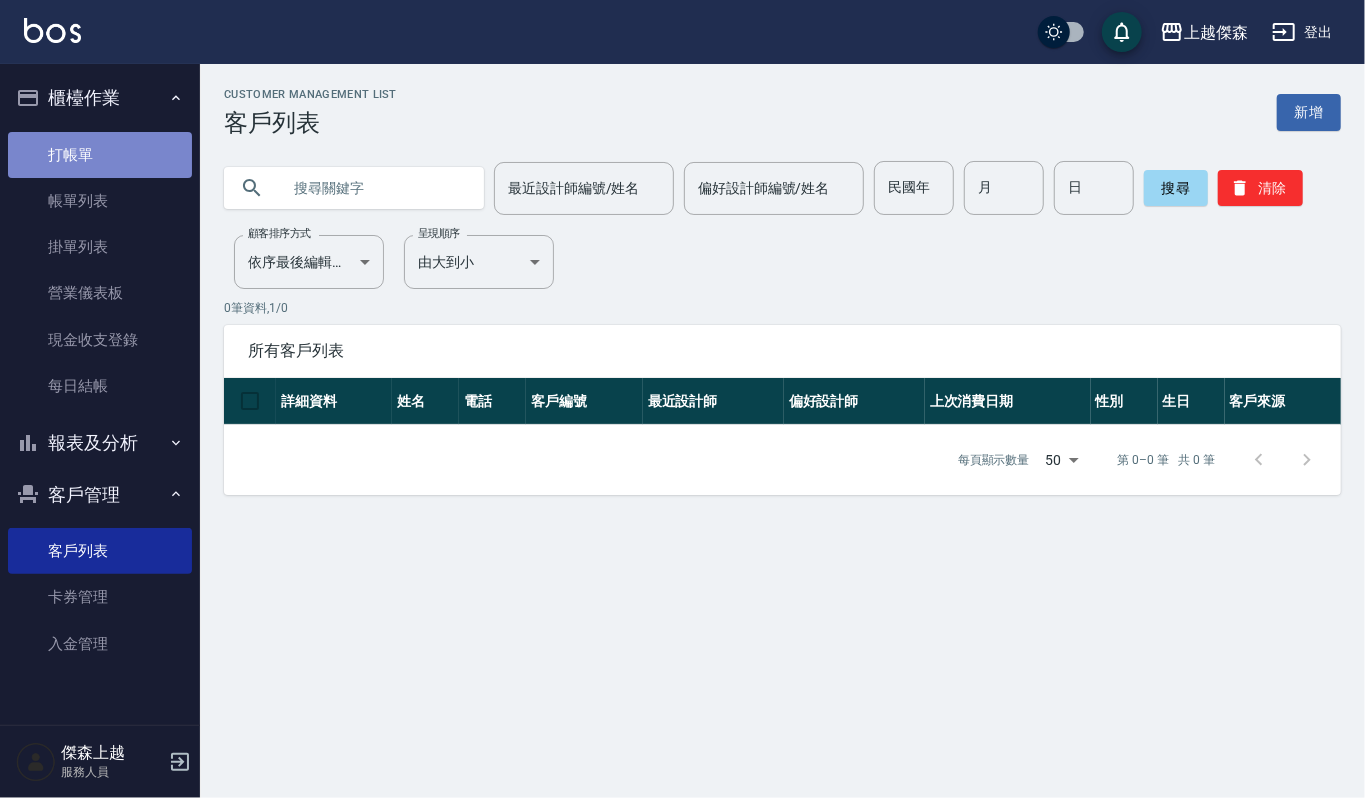 click on "打帳單" at bounding box center (100, 155) 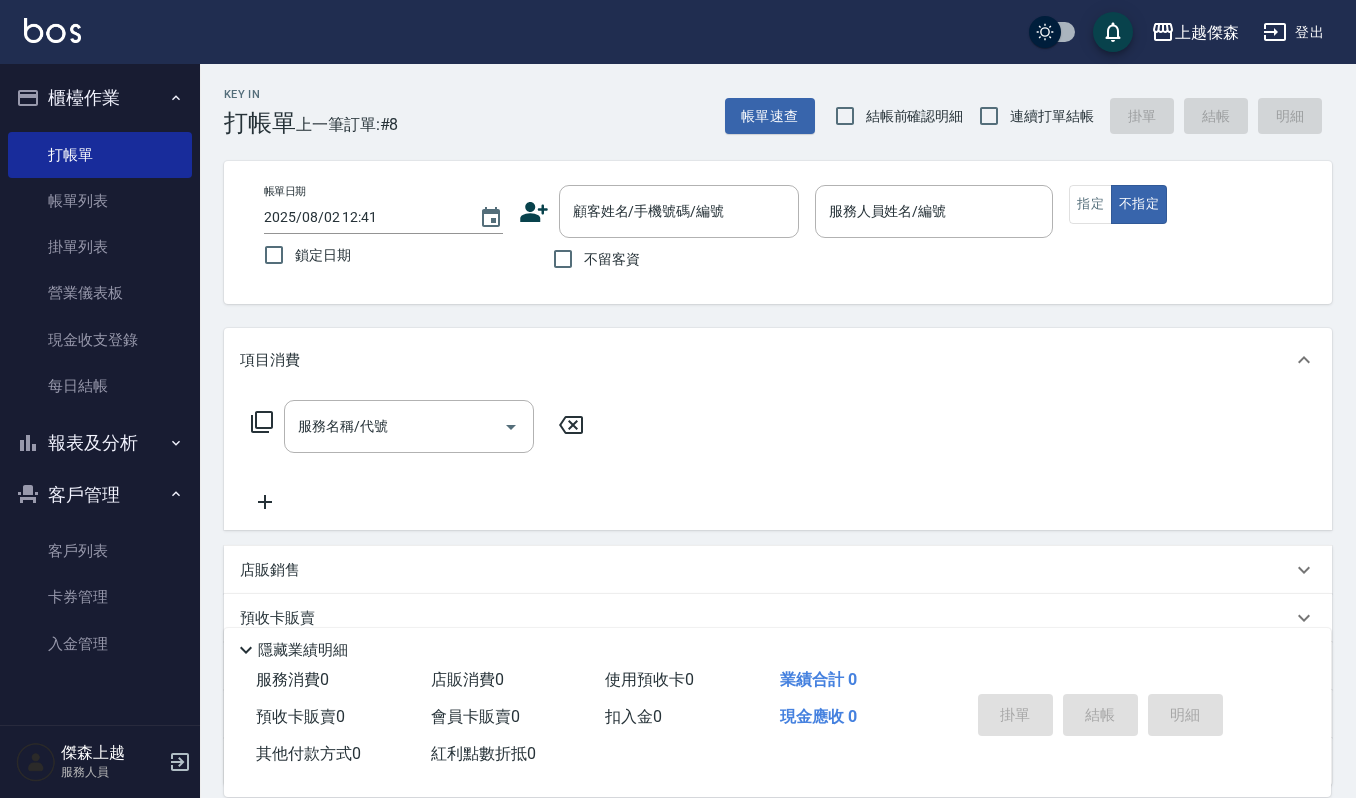 click on "顧客姓名/手機號碼/編號 顧客姓名/手機號碼/編號" at bounding box center [659, 211] 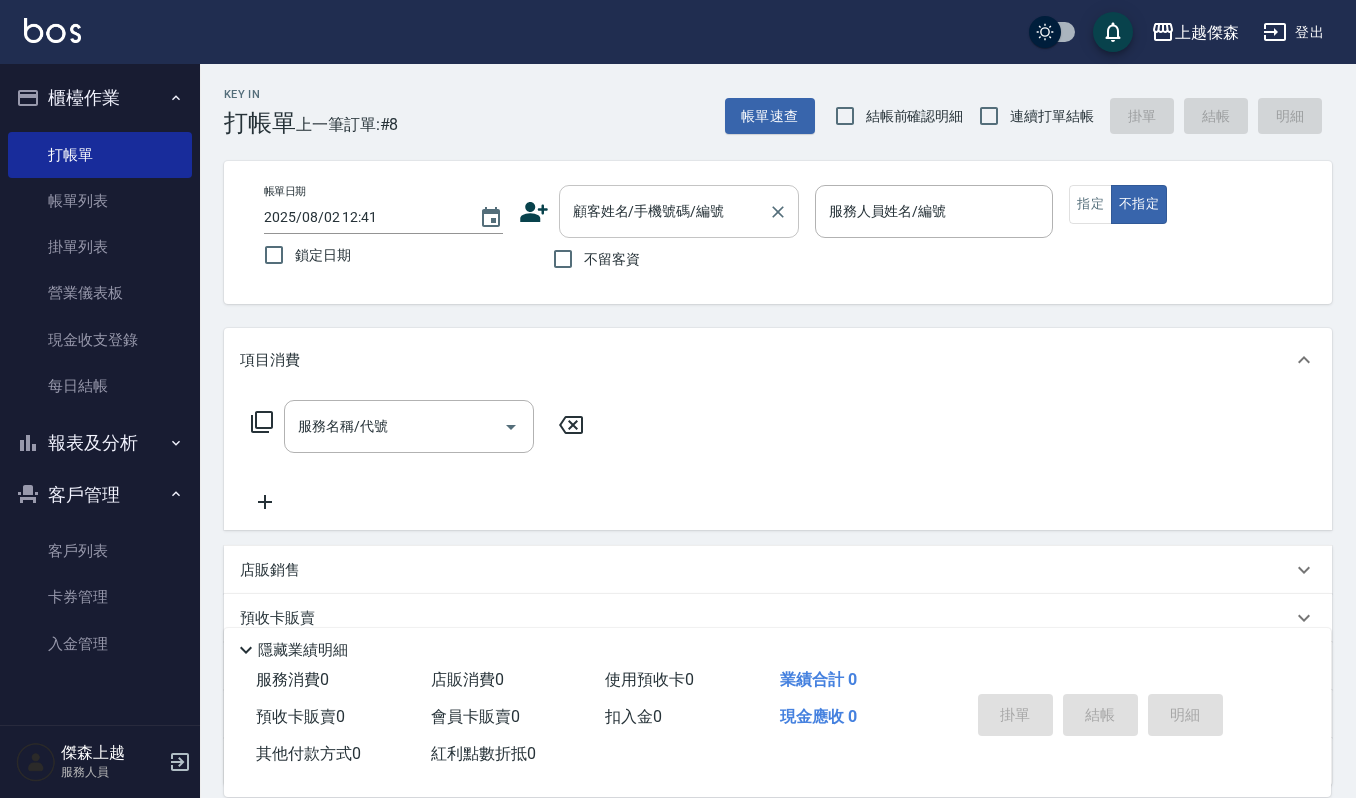 click on "顧客姓名/手機號碼/編號" at bounding box center (664, 211) 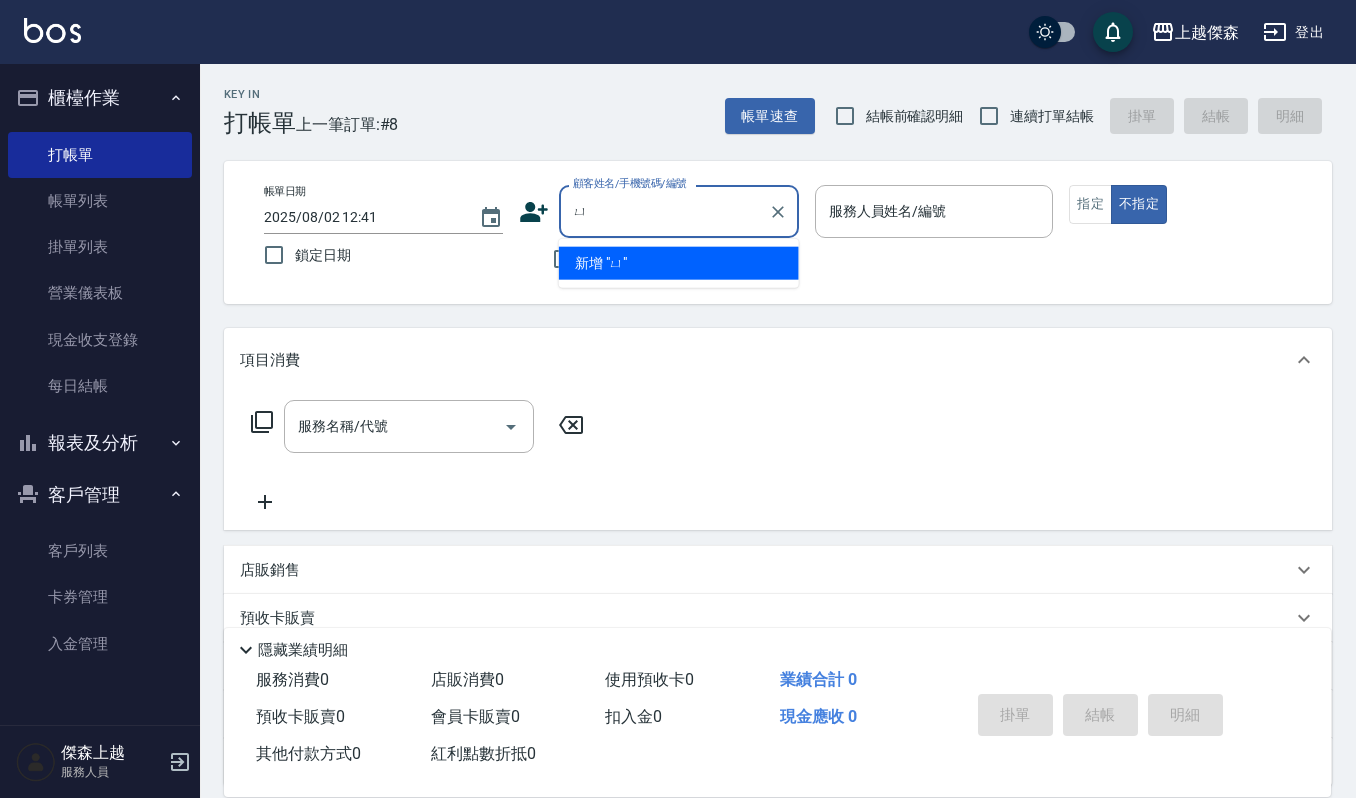 type on "愈" 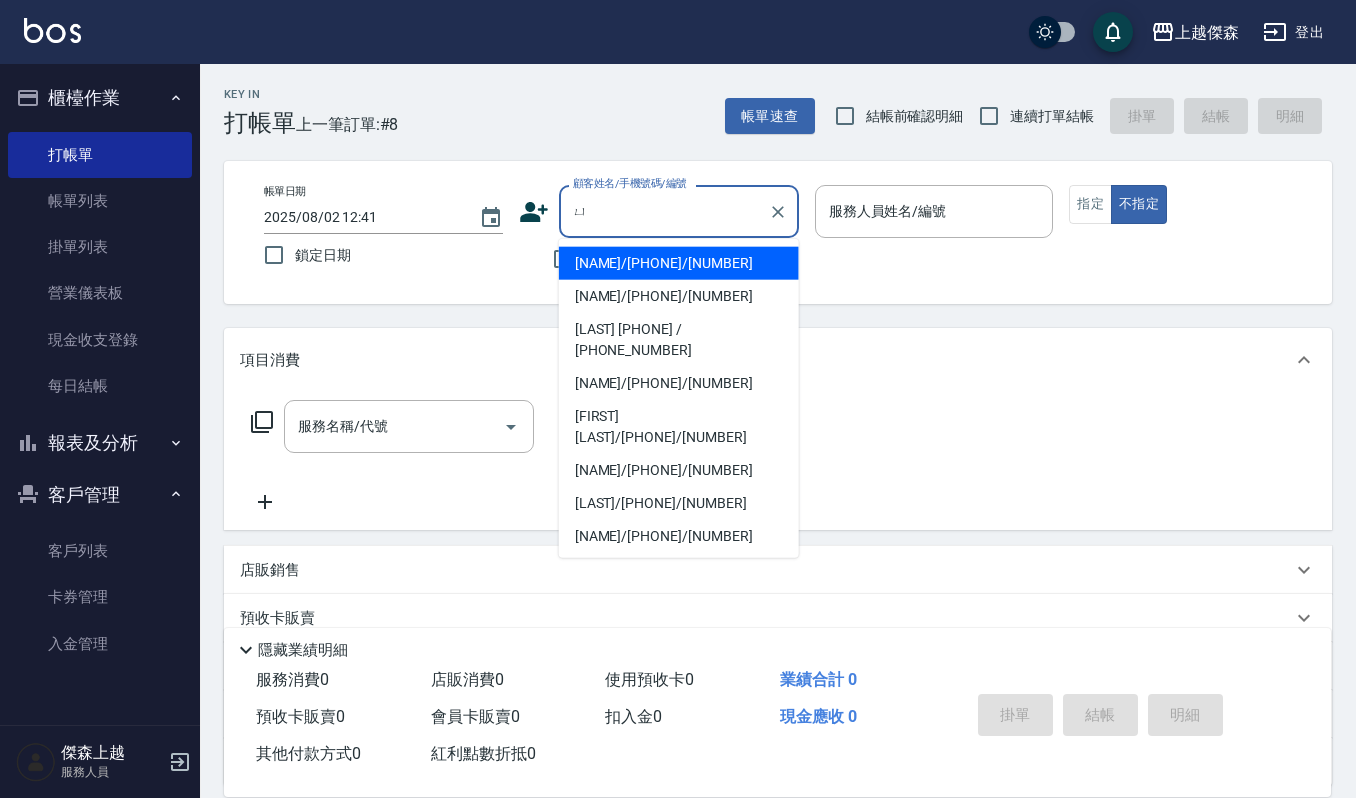 type on "於" 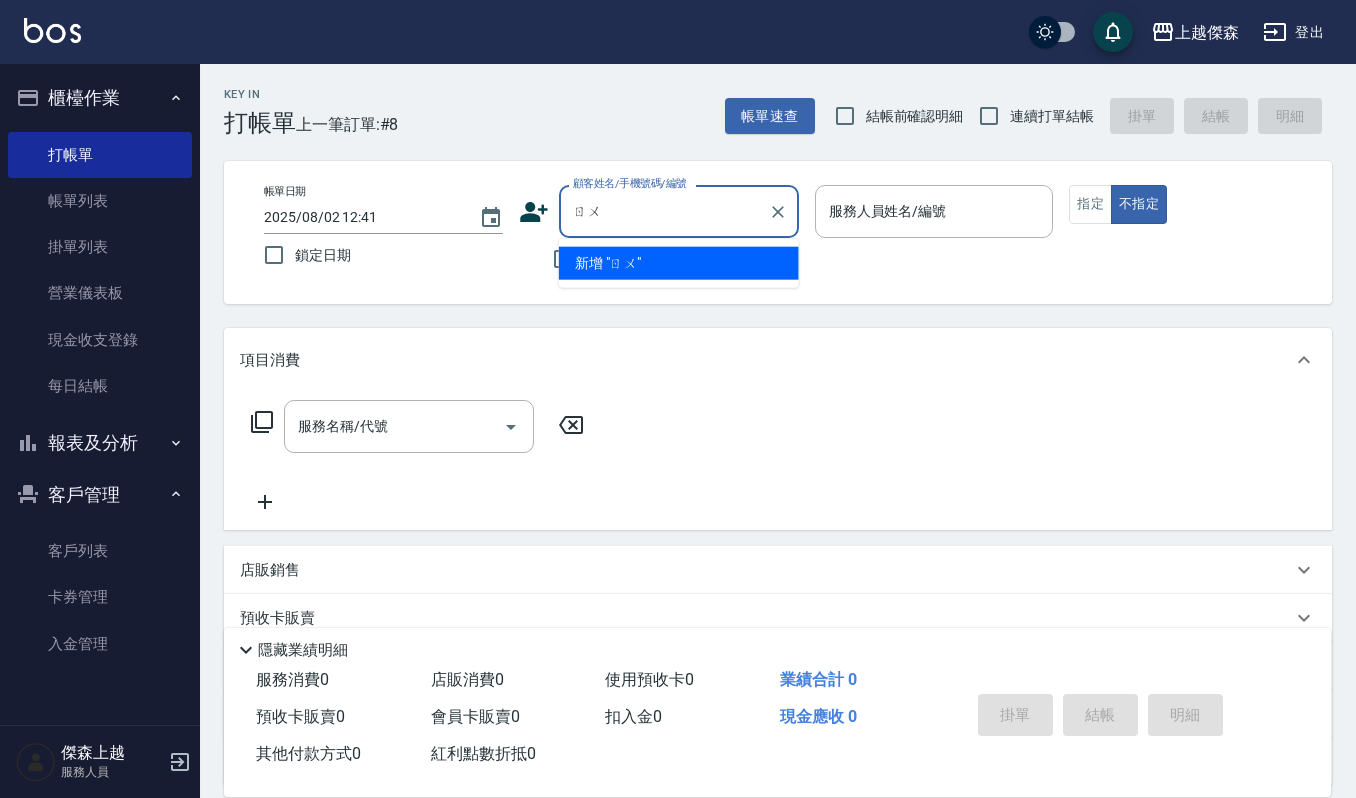 type on "入" 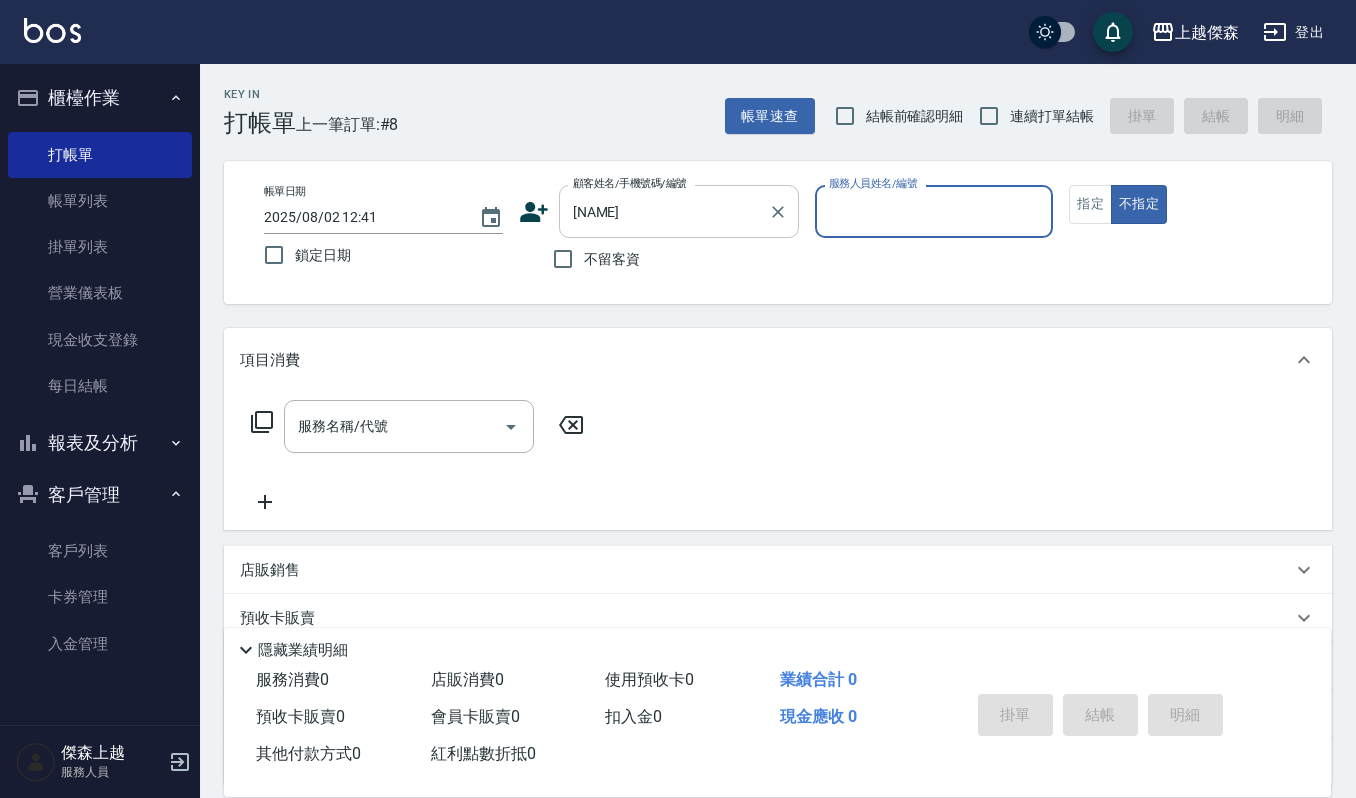 click on "[NAME]" at bounding box center (664, 211) 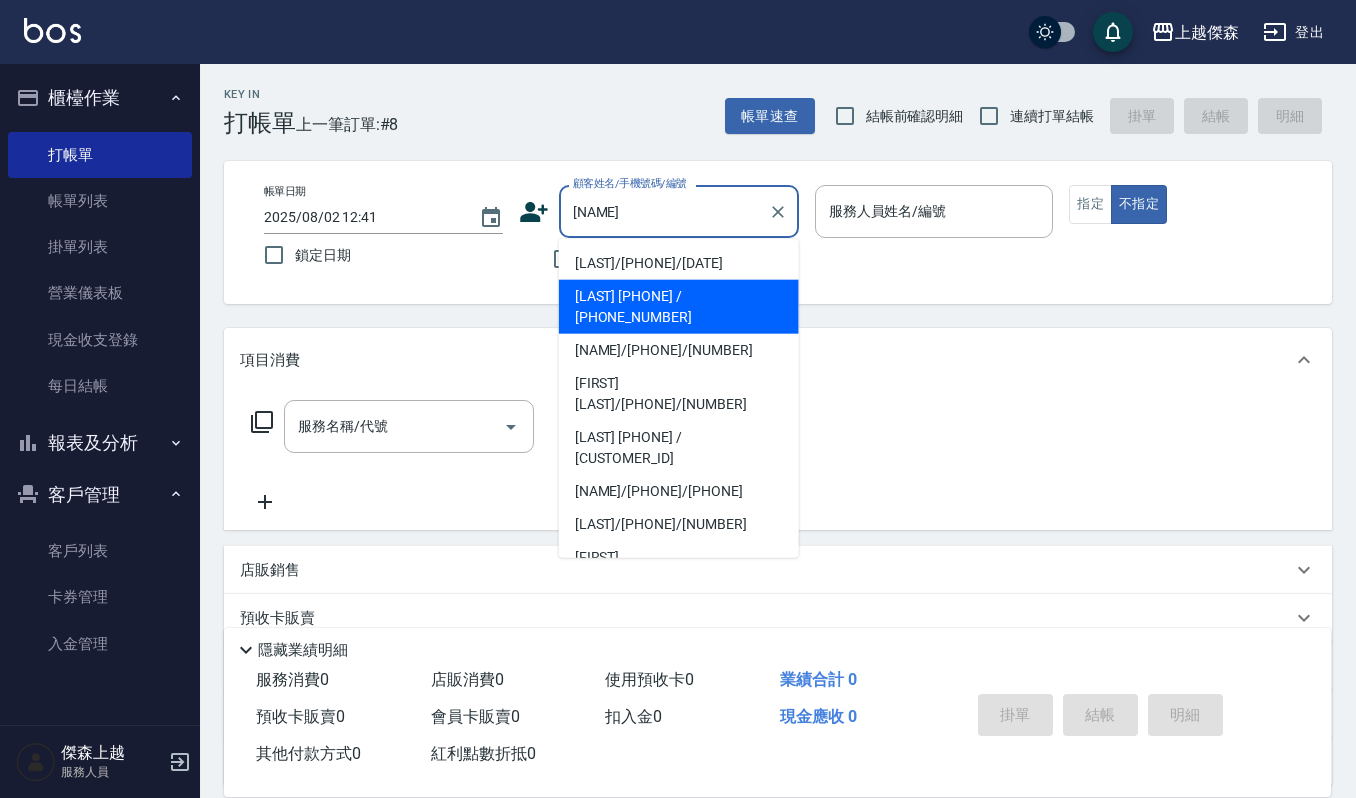 click on "[LAST] [PHONE] / [PHONE_NUMBER]" at bounding box center (679, 307) 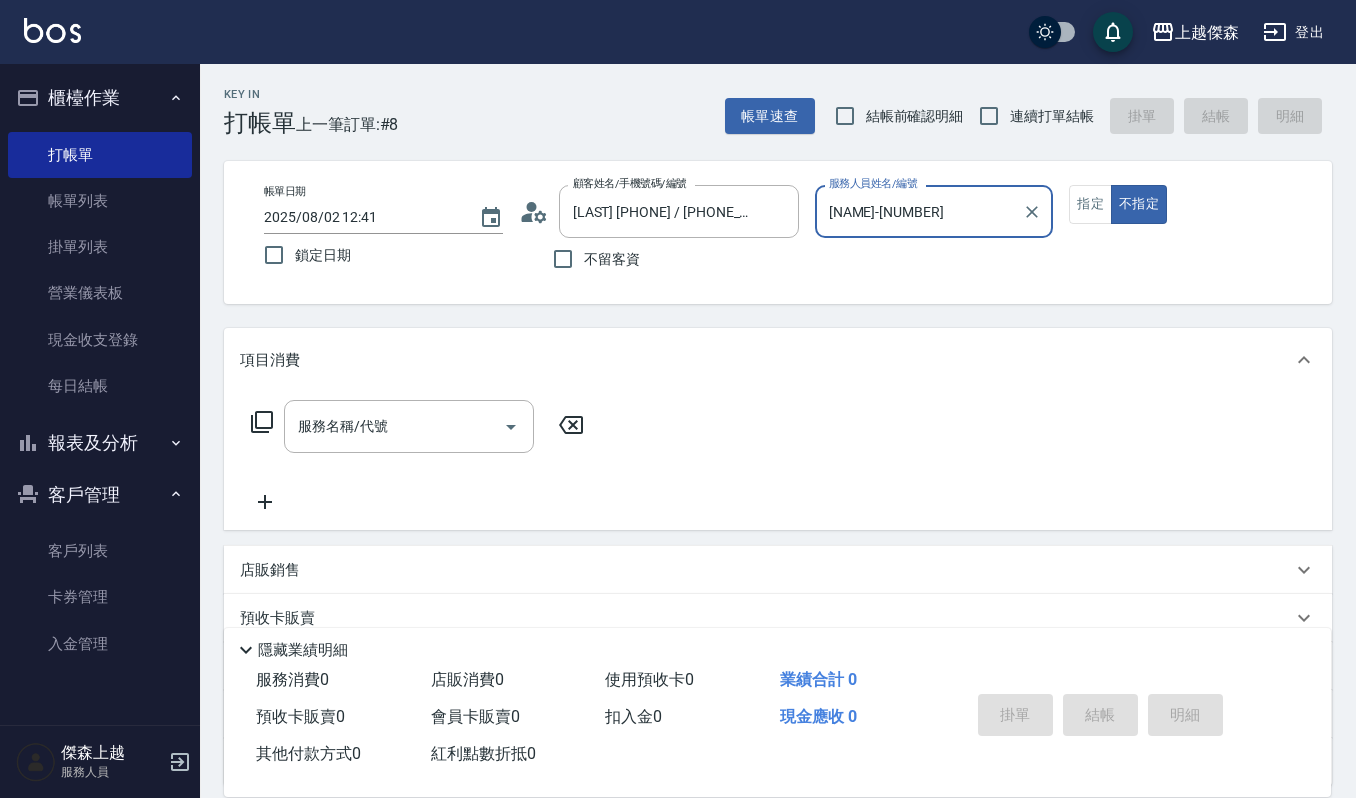 type on "[NAME]-[NUMBER]" 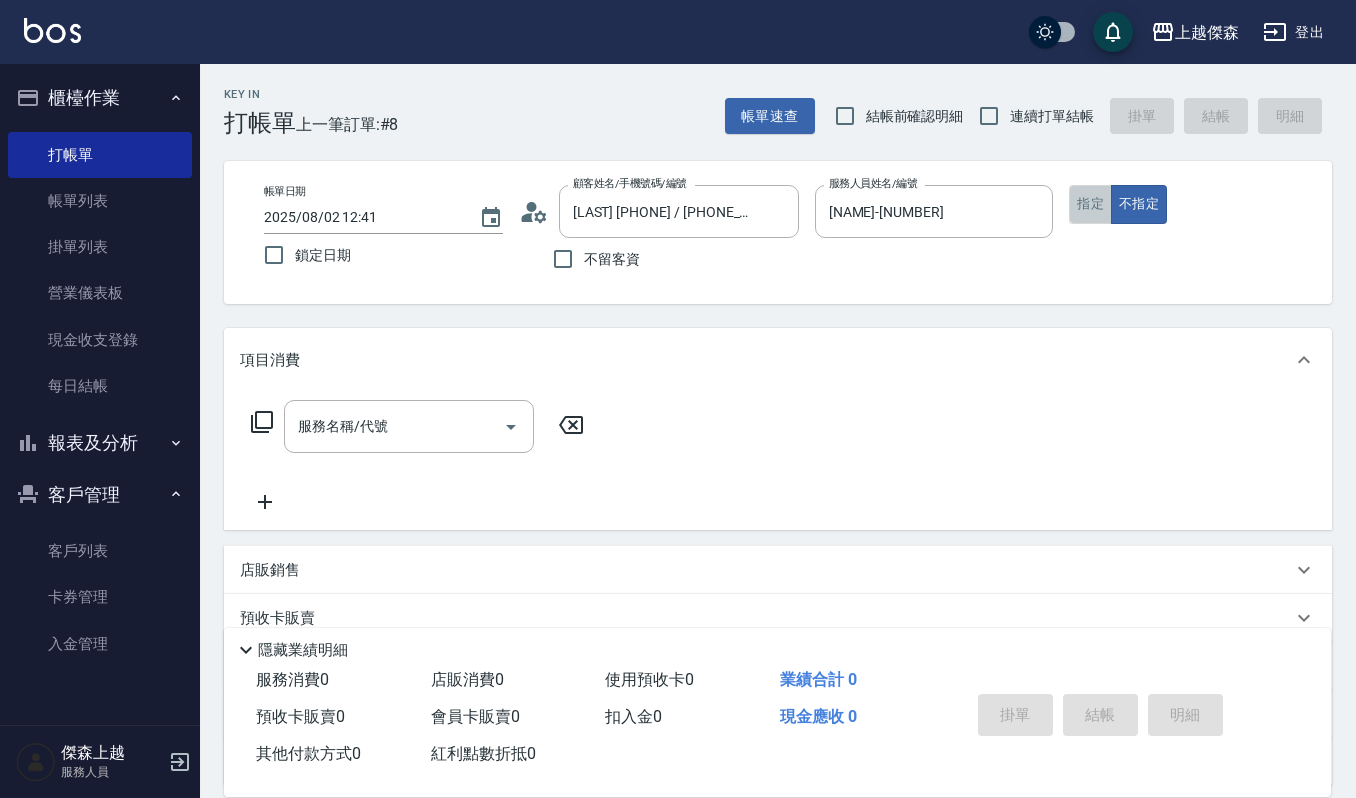 click on "指定" at bounding box center (1090, 204) 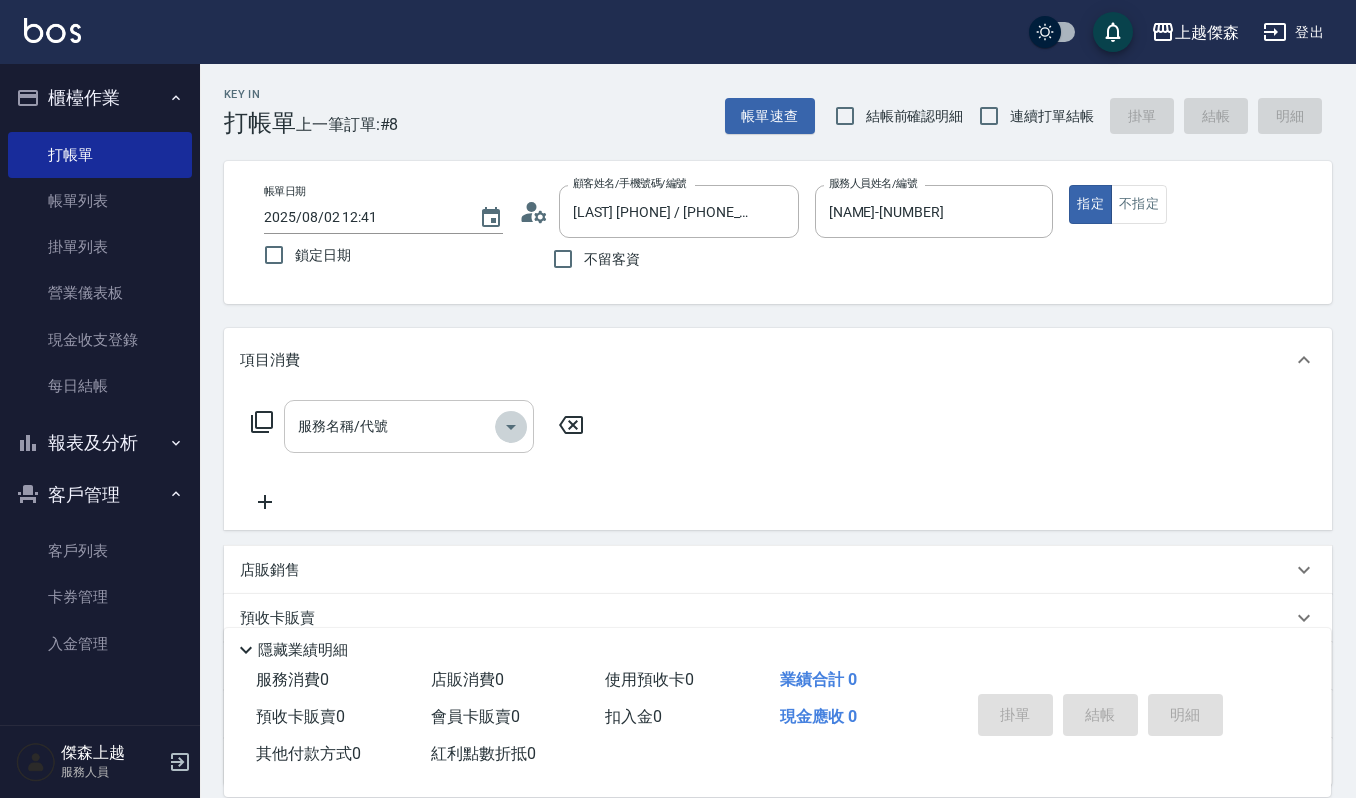 click 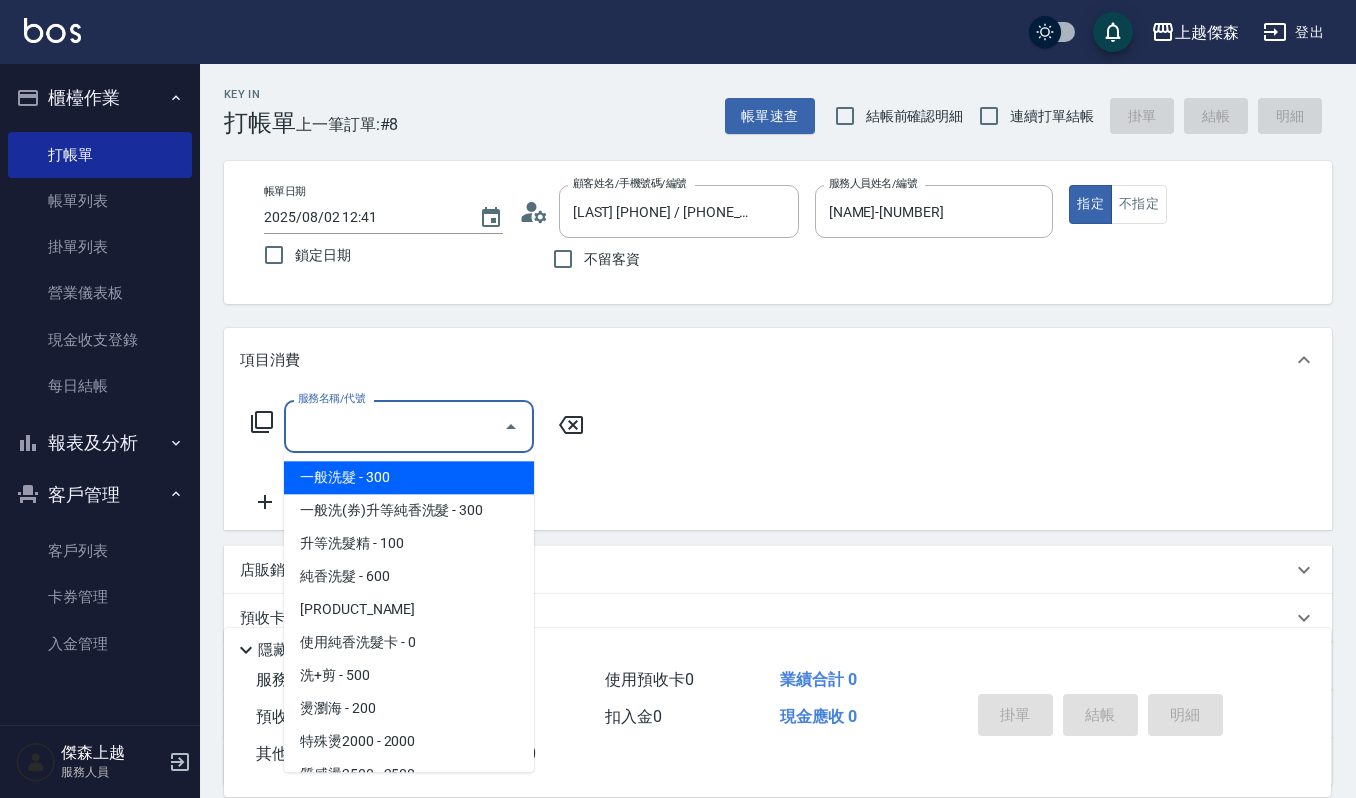 click on "一般洗髮 - 300" at bounding box center [409, 477] 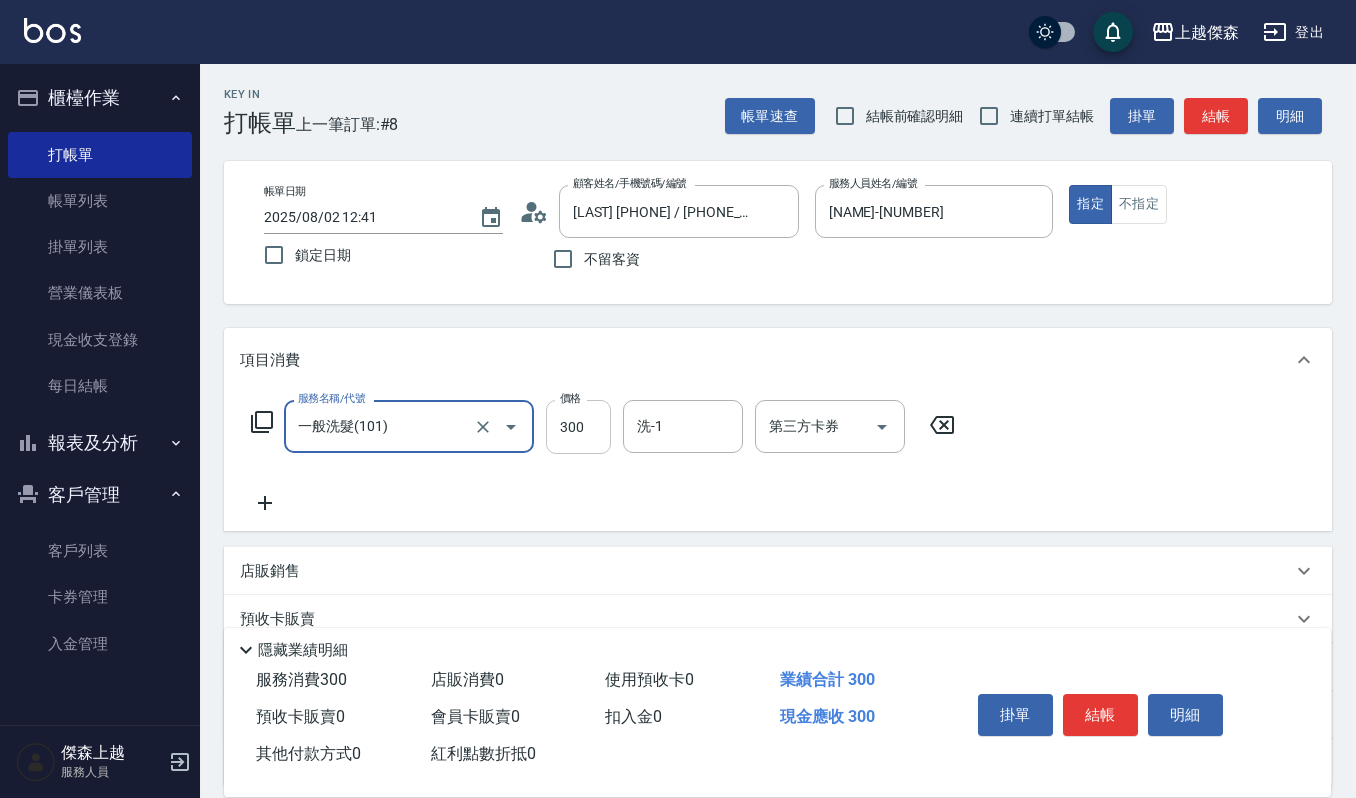 click on "300" at bounding box center [578, 427] 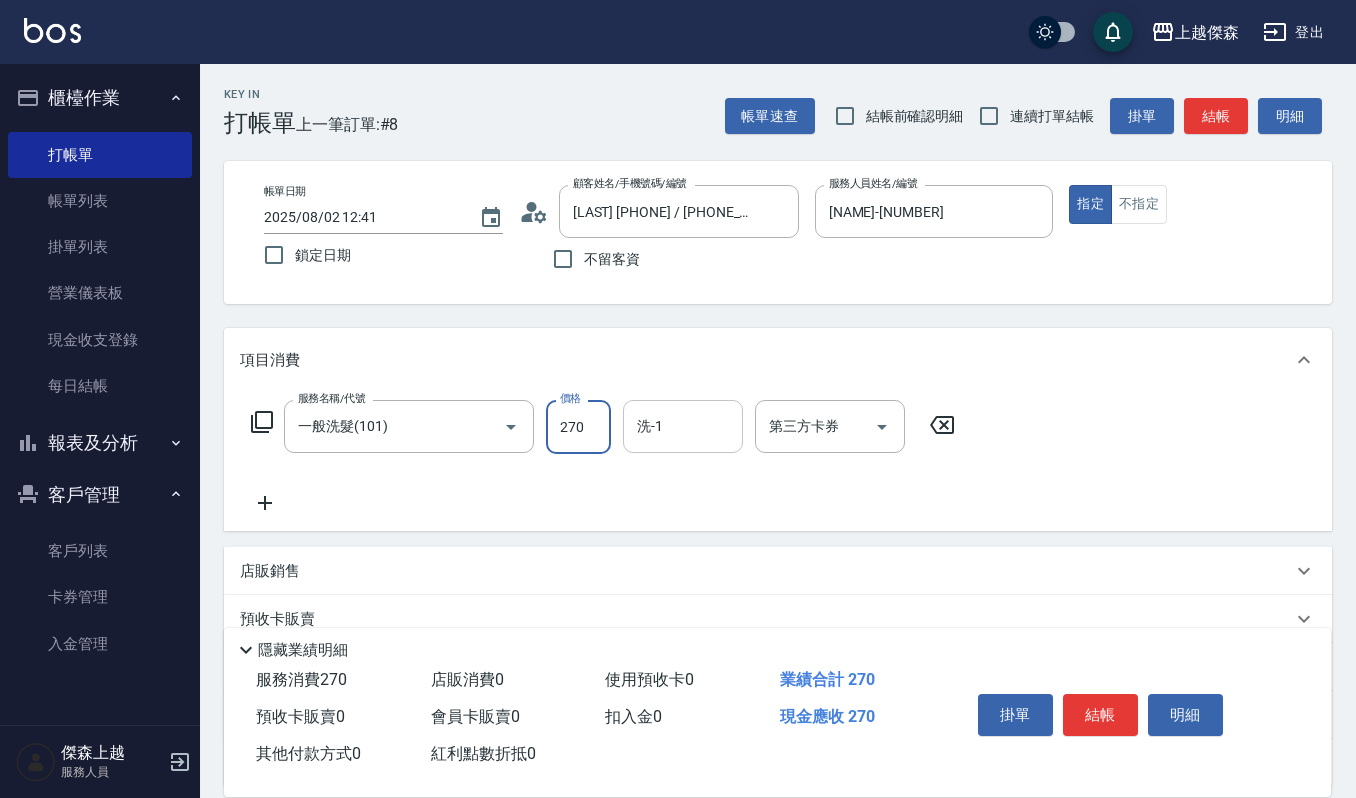 type on "270" 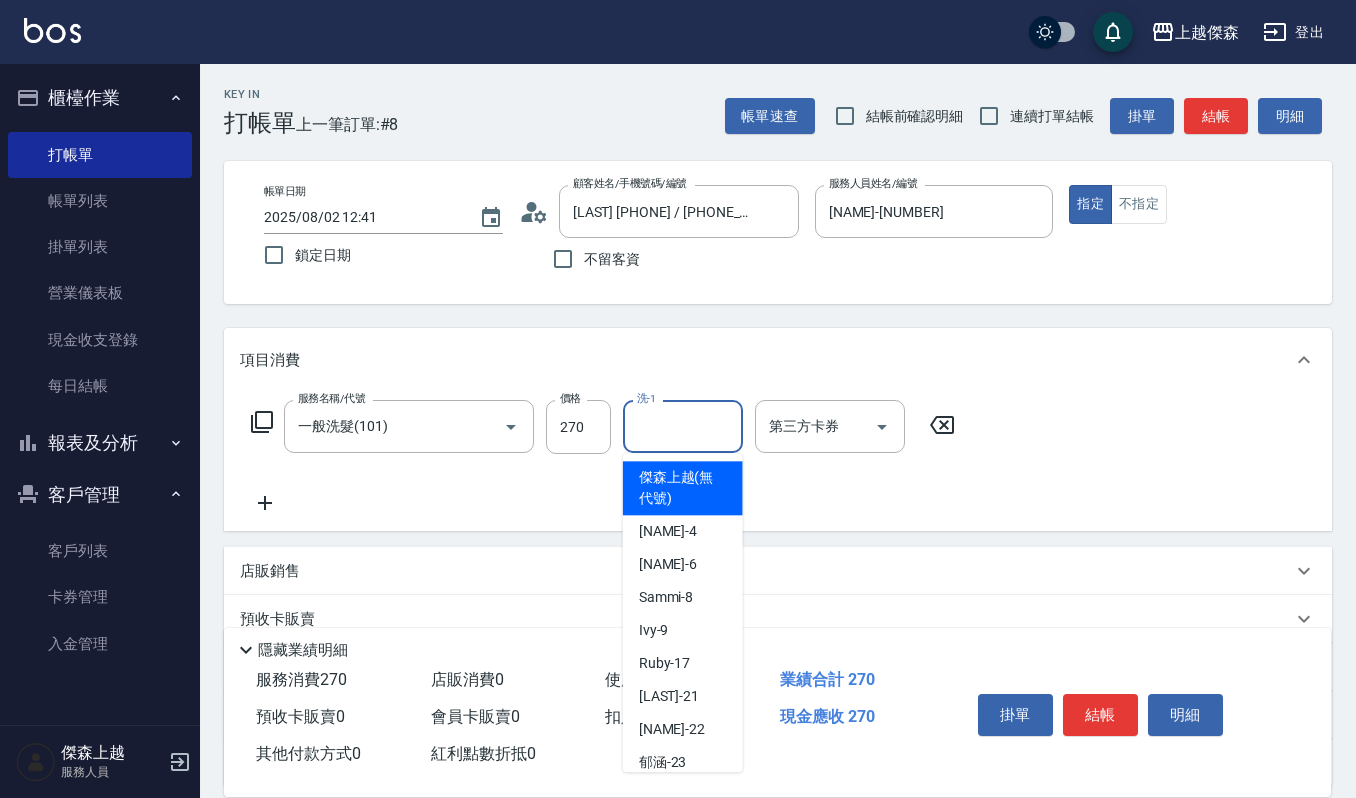 click on "洗-1" at bounding box center [683, 426] 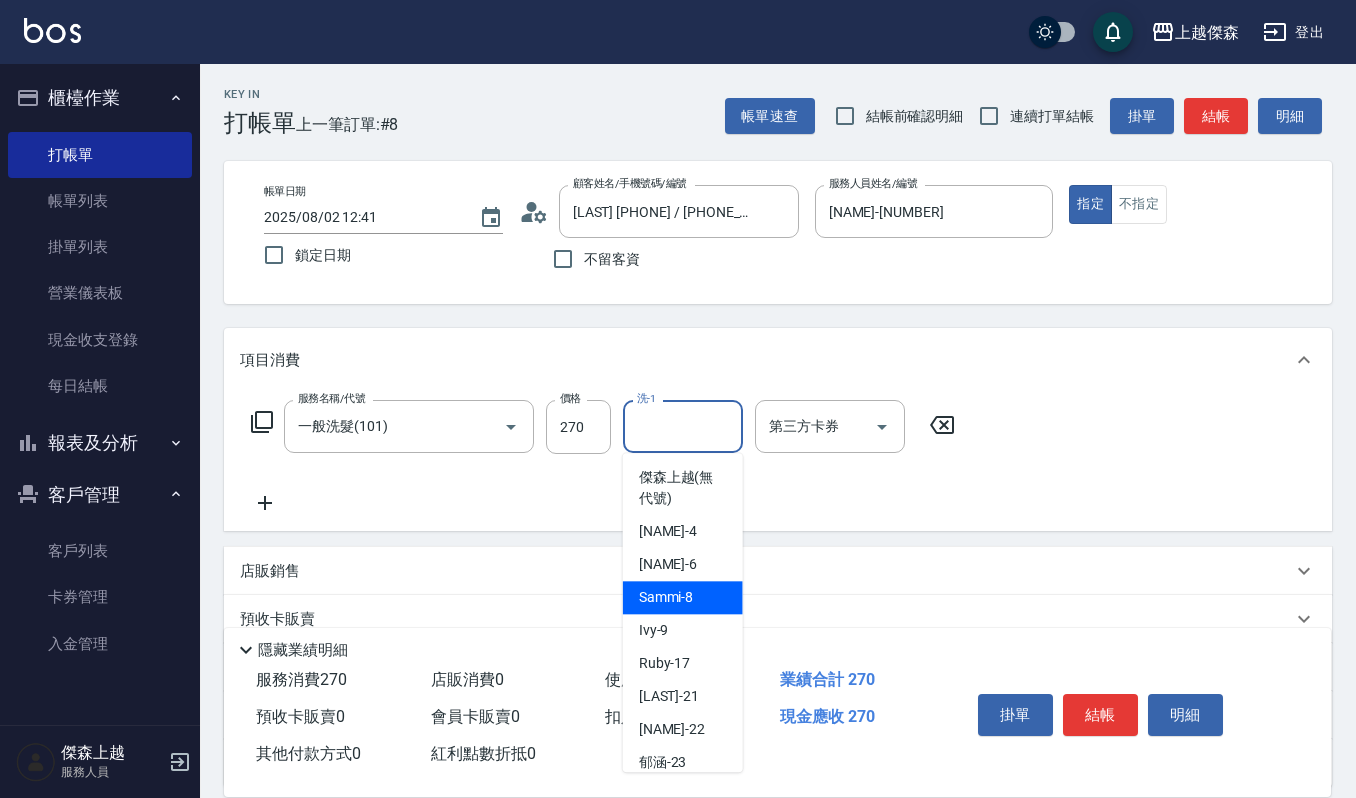 click on "[NAME] -[NUMBER]" at bounding box center [666, 597] 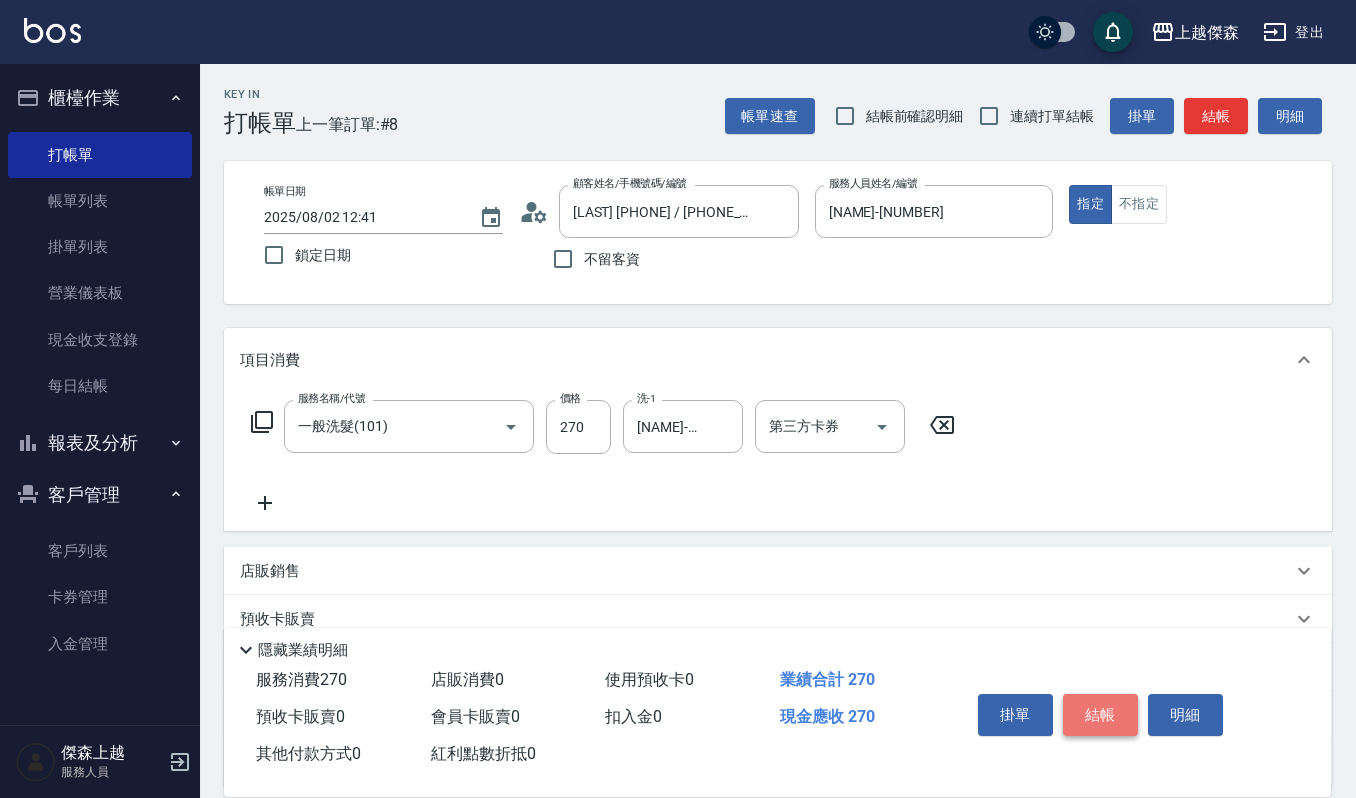 click on "結帳" at bounding box center (1100, 715) 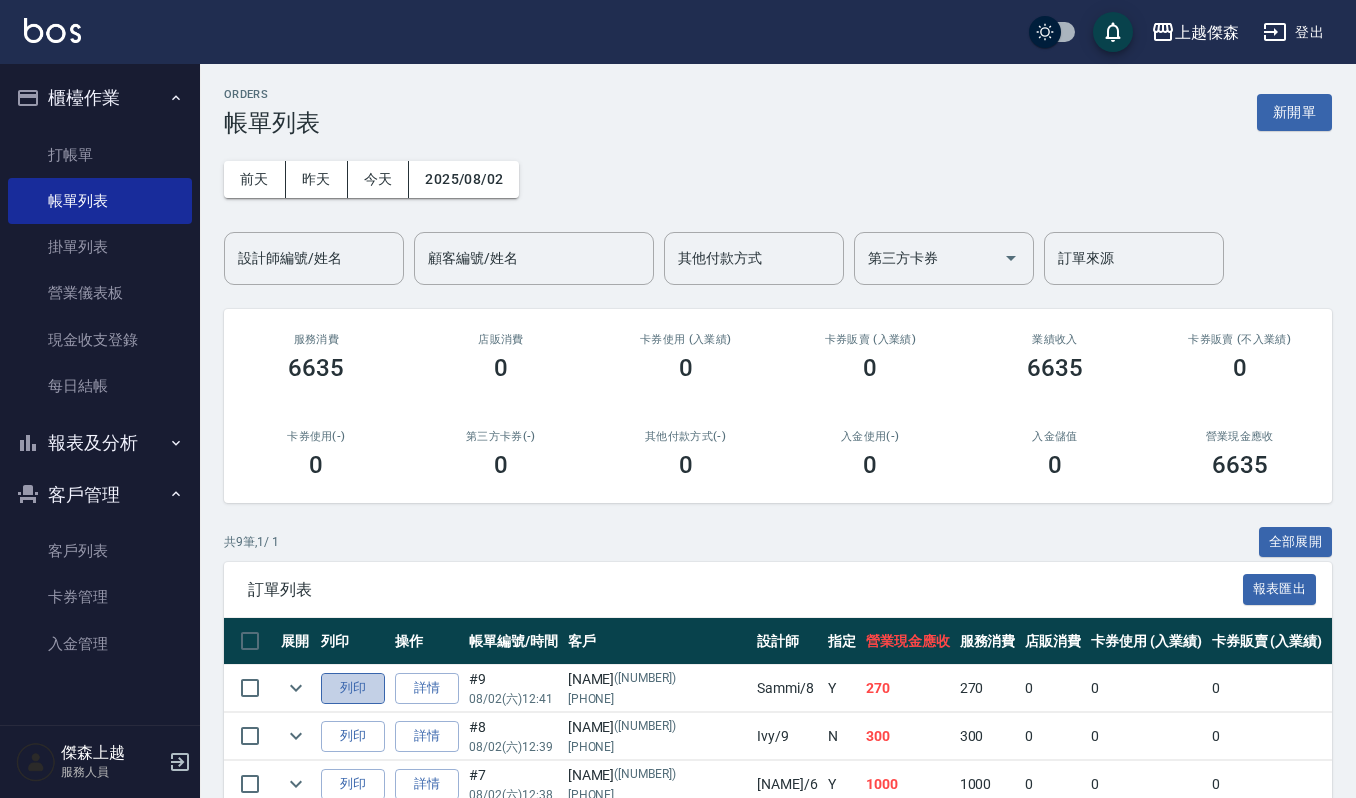 click on "列印" at bounding box center (353, 688) 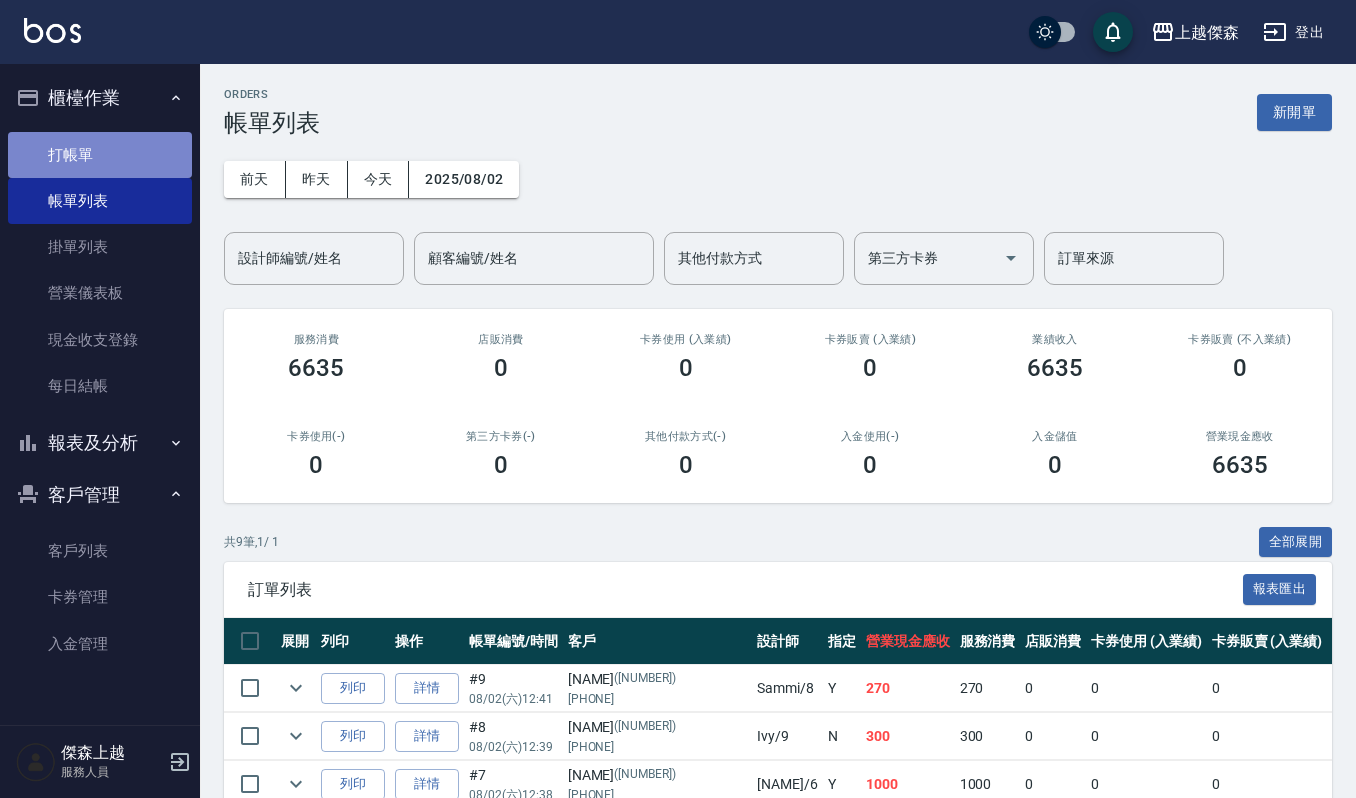 click on "打帳單" at bounding box center [100, 155] 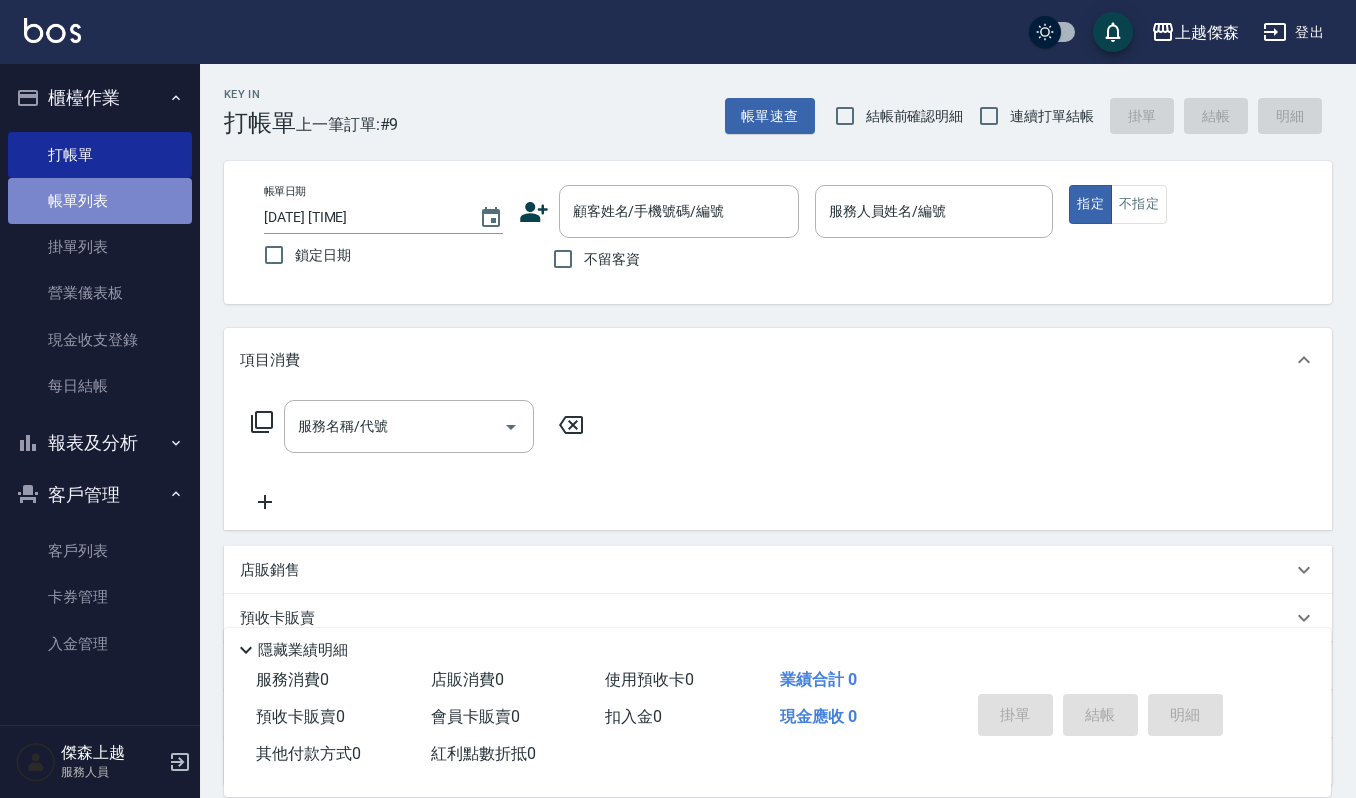 click on "帳單列表" at bounding box center [100, 201] 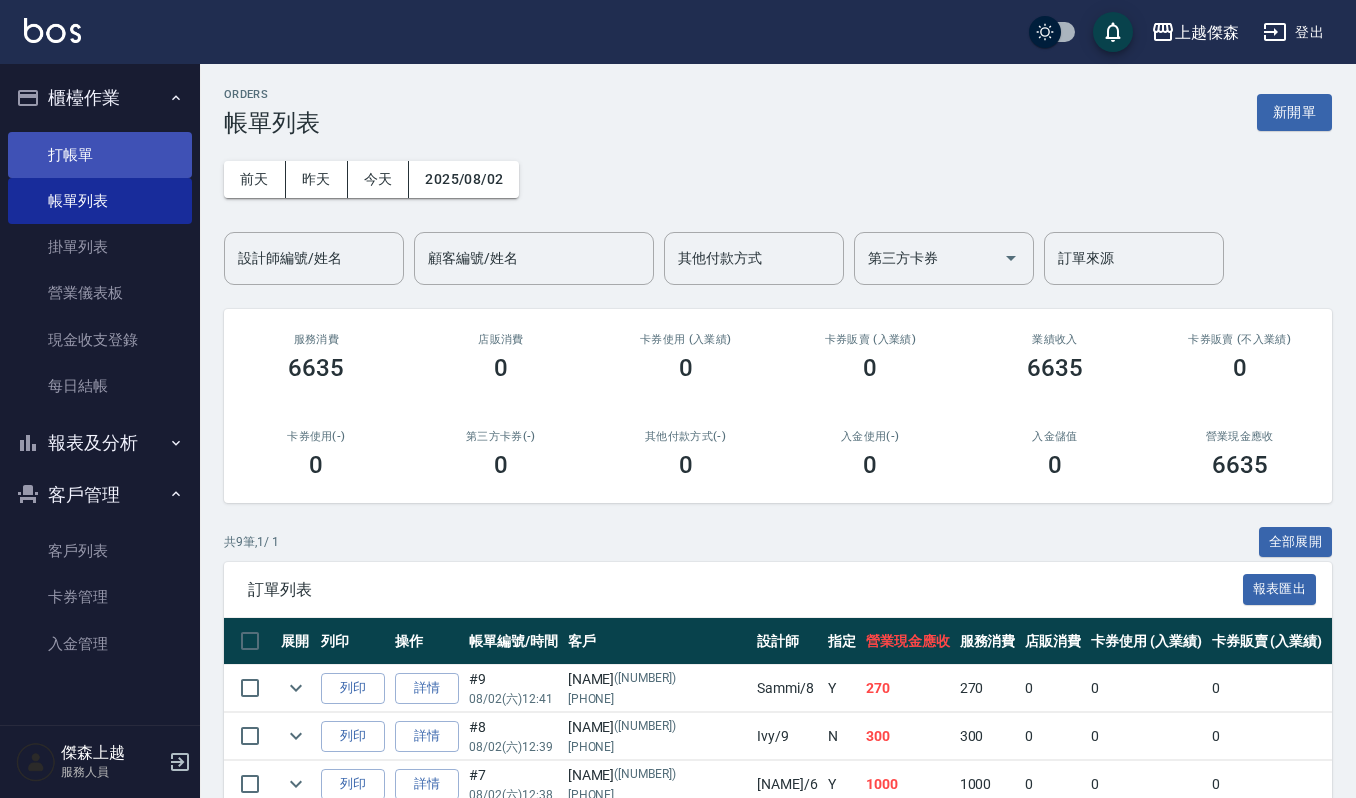 click on "打帳單" at bounding box center [100, 155] 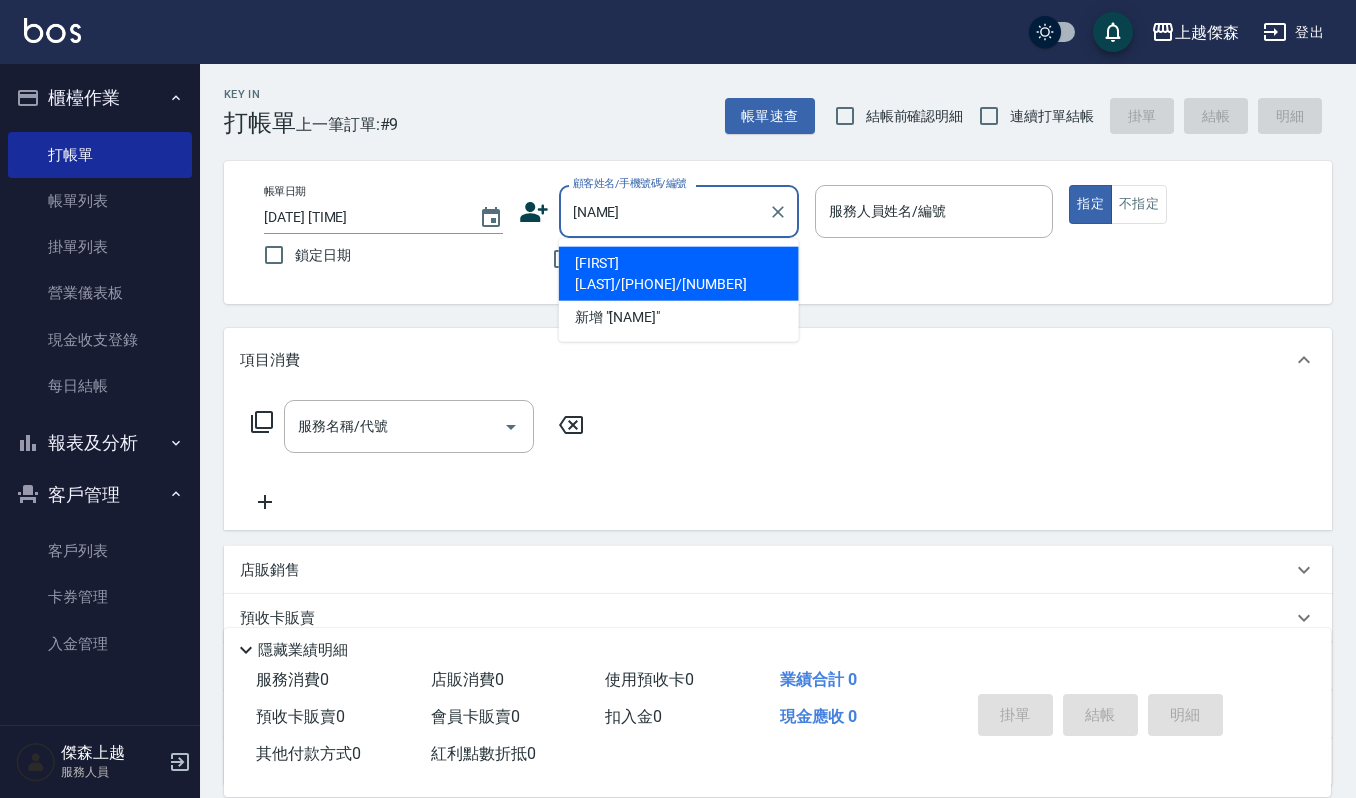 click on "[FIRST] [LAST]/[PHONE]/[NUMBER]" at bounding box center [679, 274] 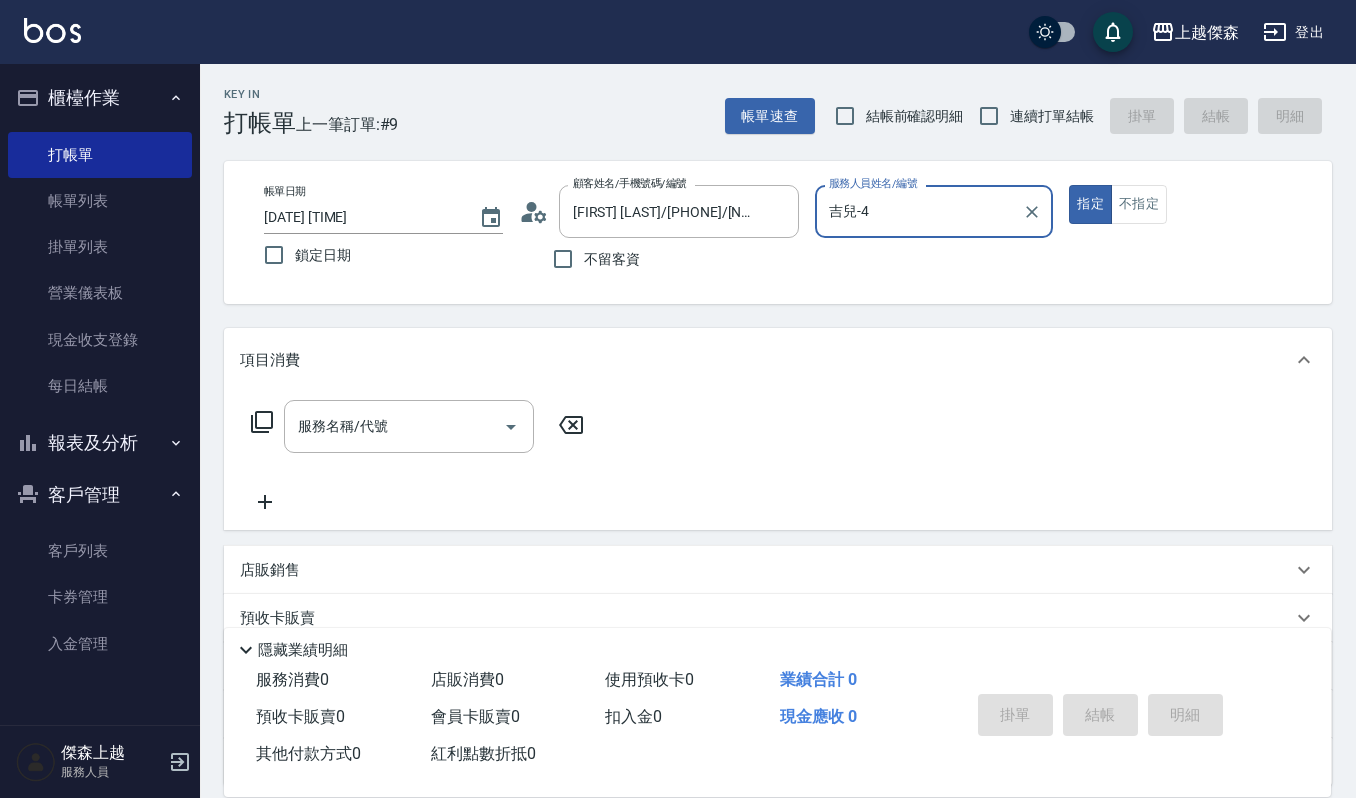 type on "吉兒-4" 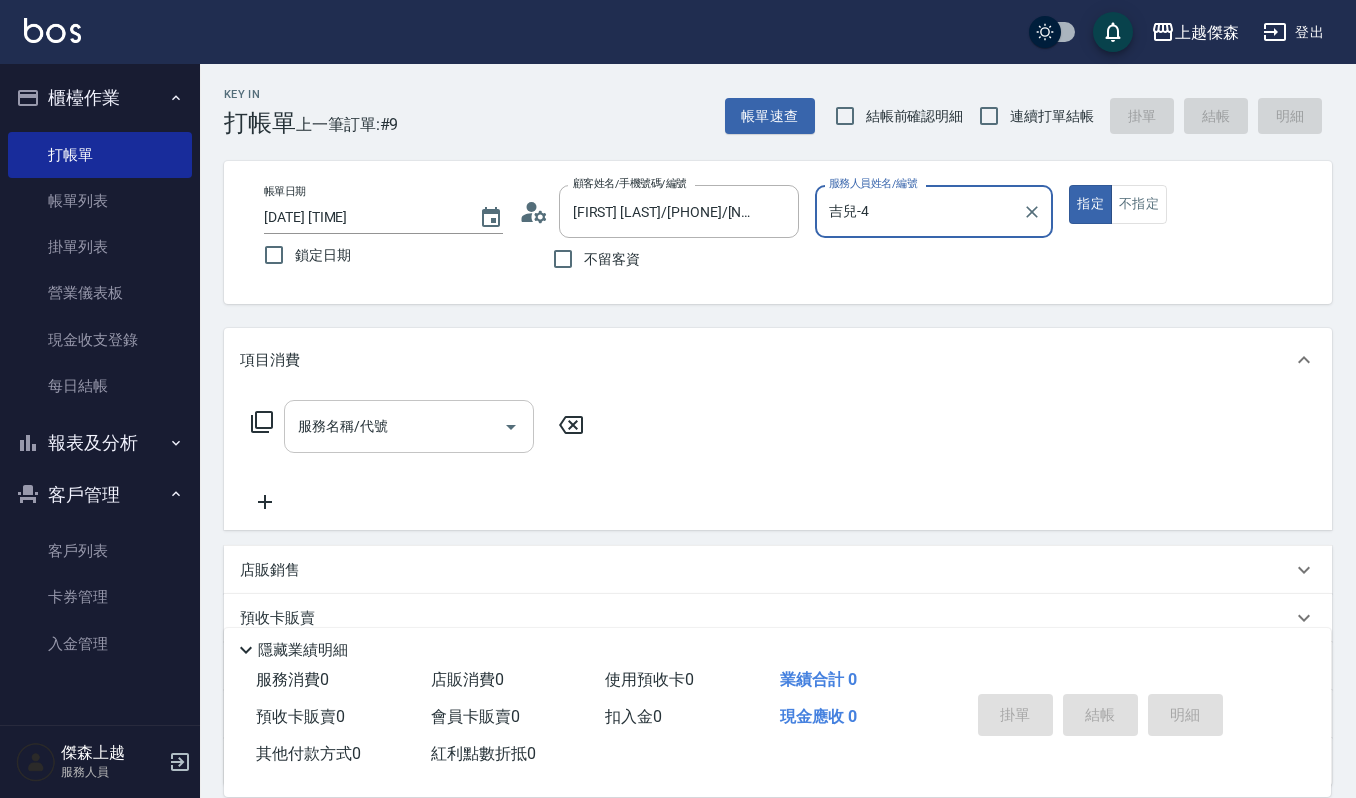 click on "服務名稱/代號" at bounding box center [394, 426] 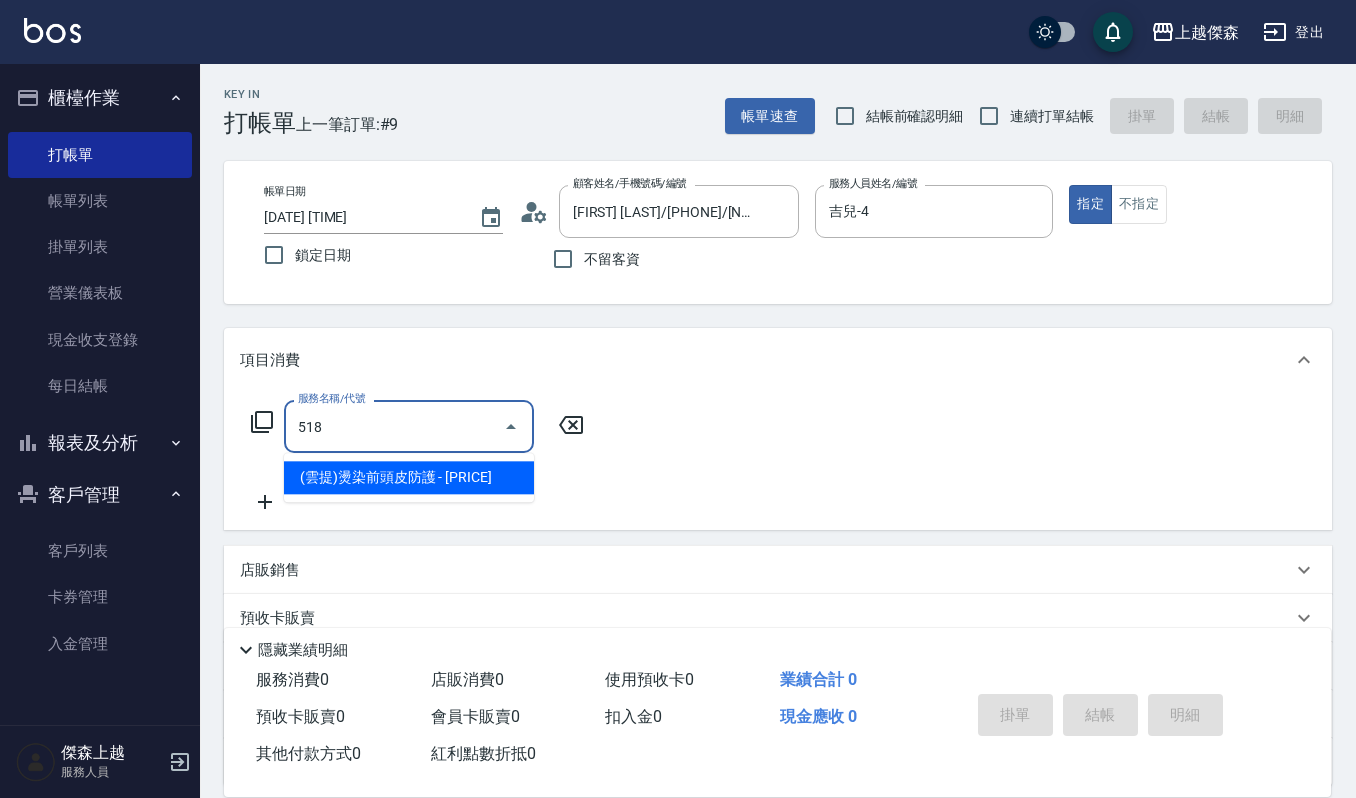 type on "(雲提)燙染前頭皮防護(518)" 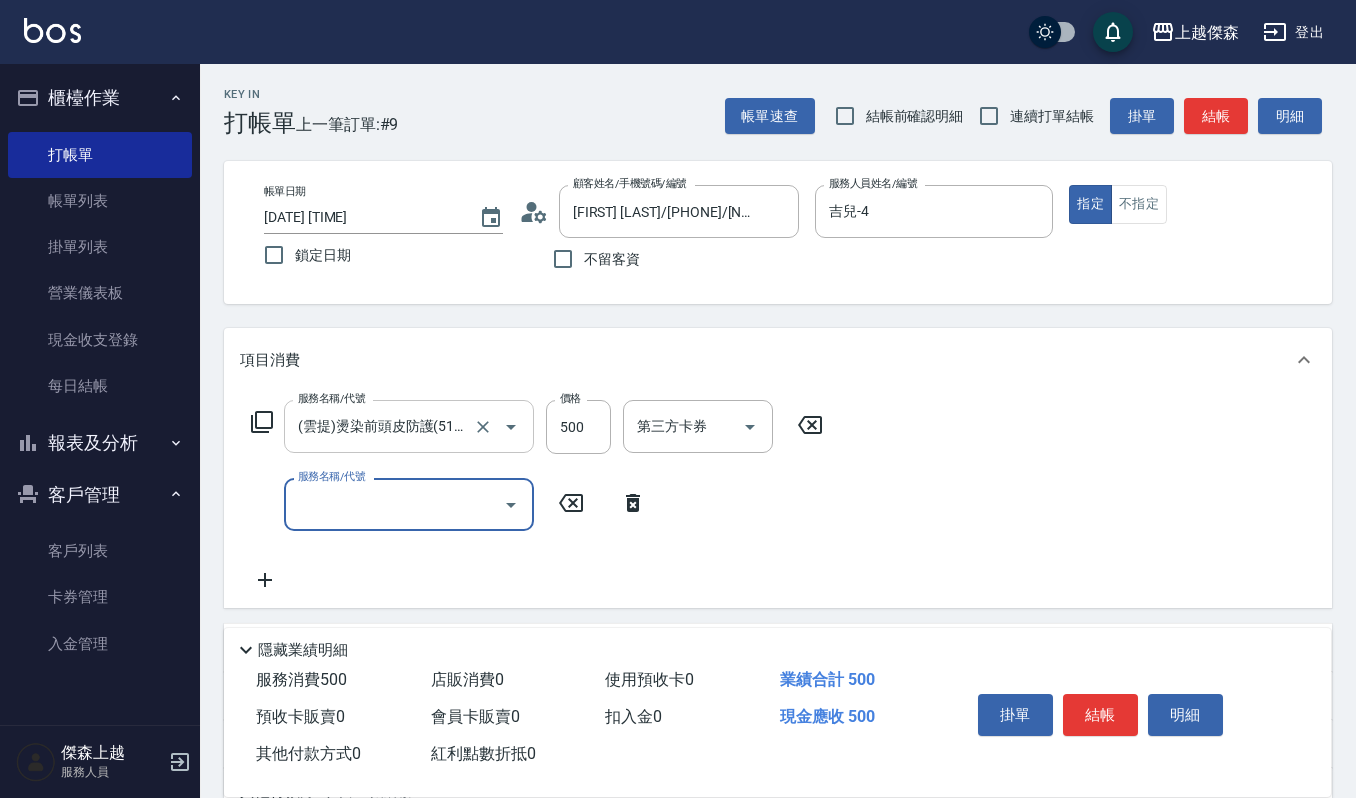 scroll, scrollTop: 0, scrollLeft: 0, axis: both 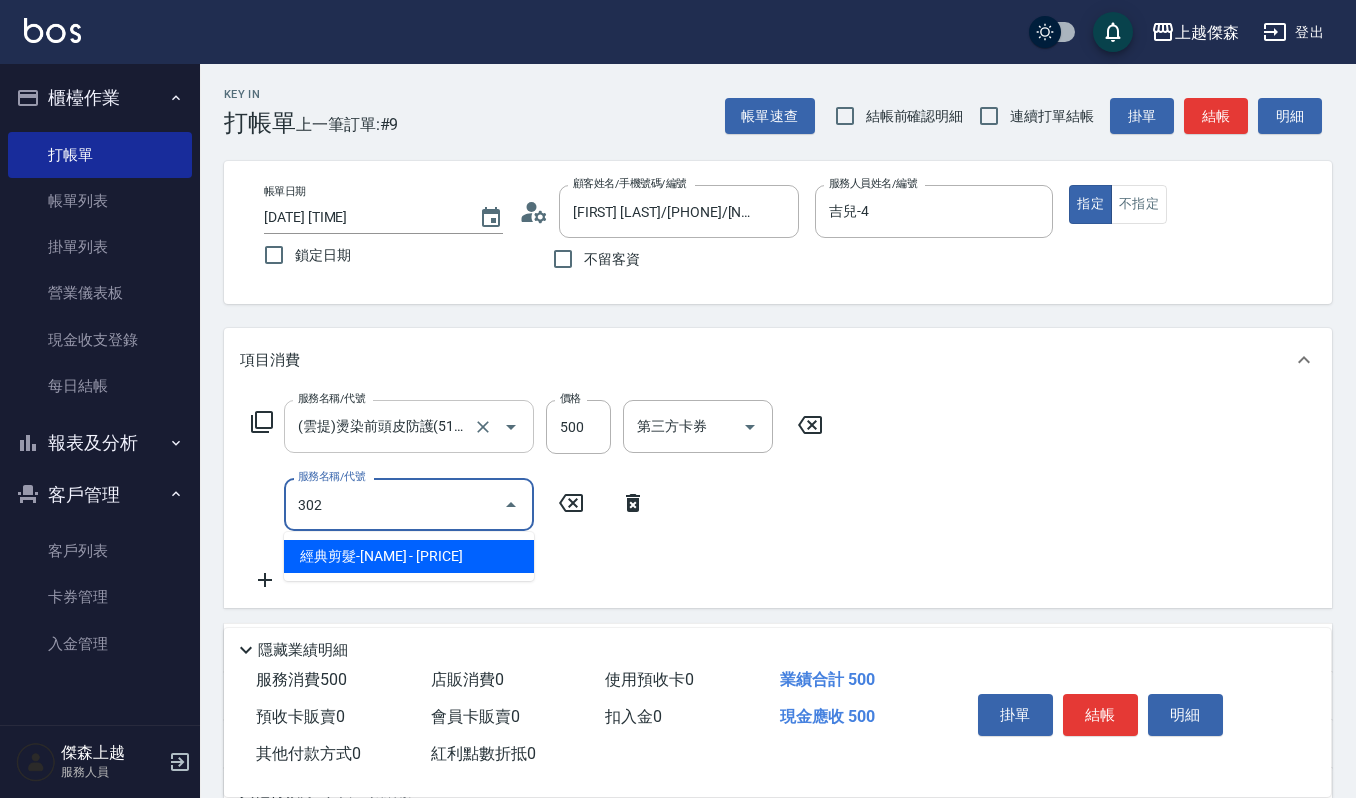 type on "經典剪髮-Gill(302)" 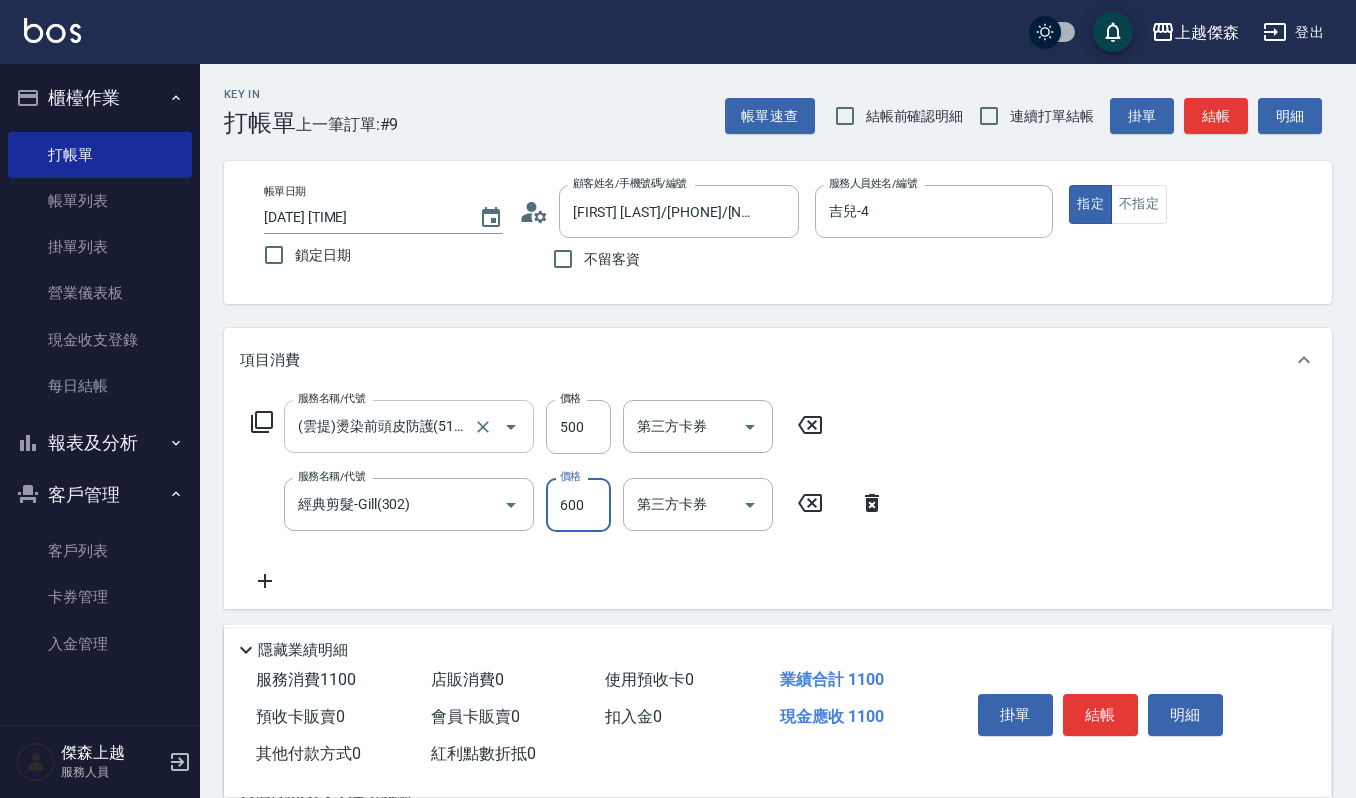 type on "600" 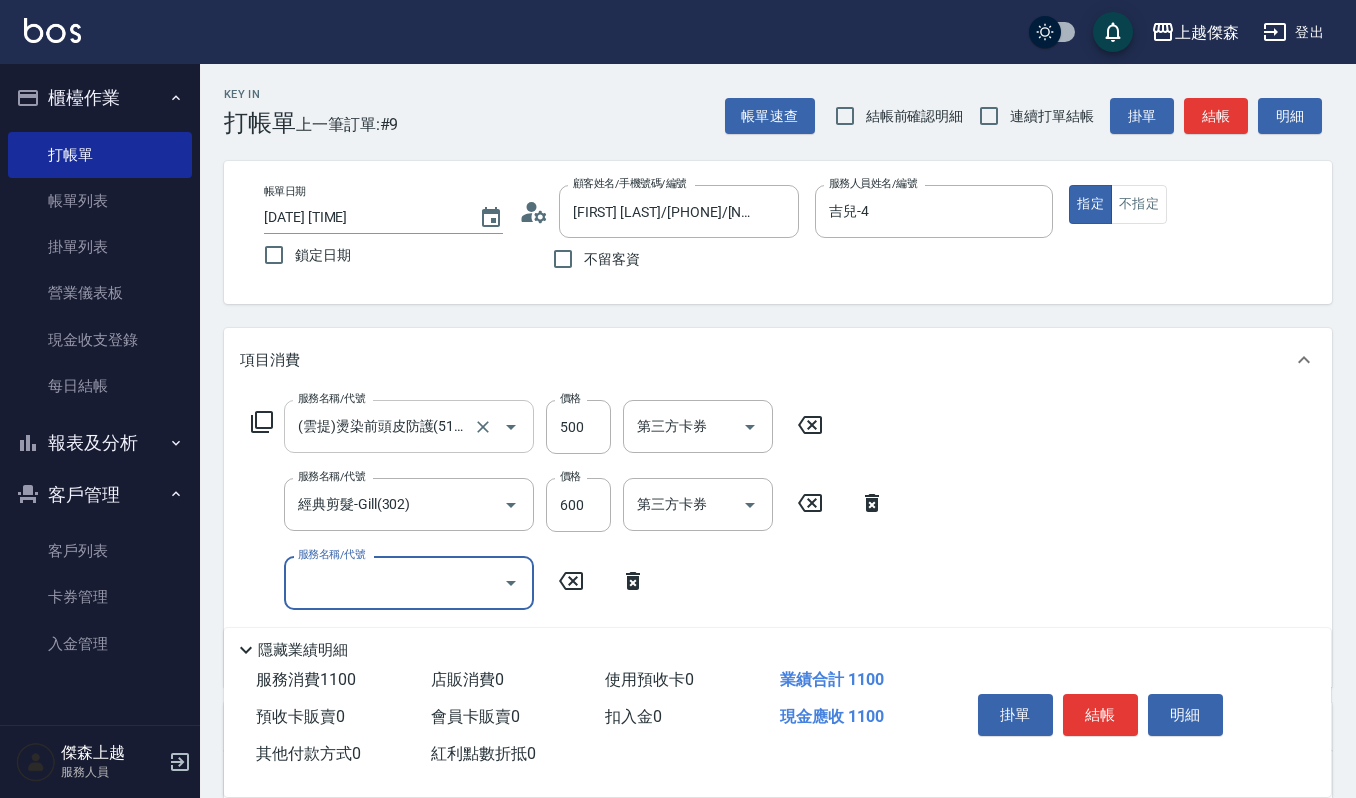 scroll, scrollTop: 0, scrollLeft: 0, axis: both 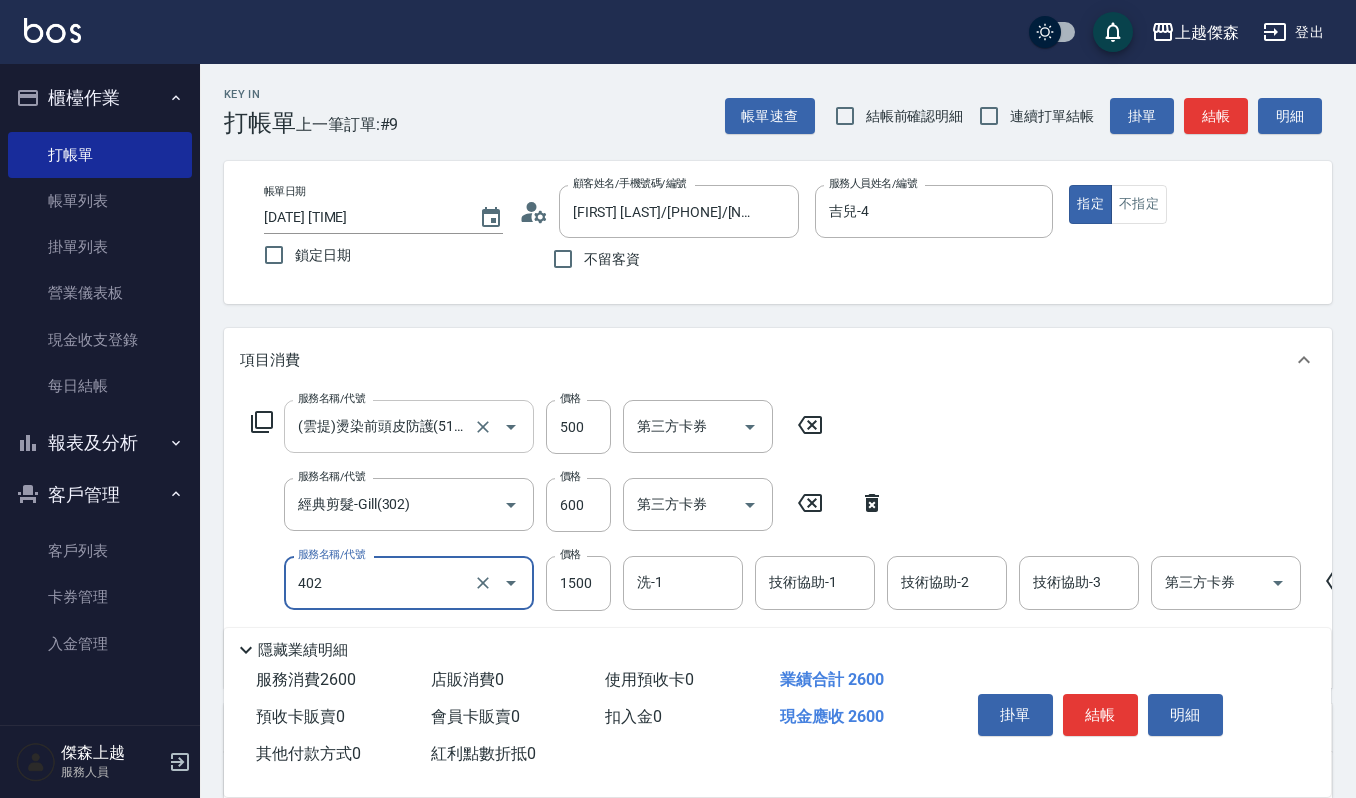 type on "[PRODUCT_NAME]" 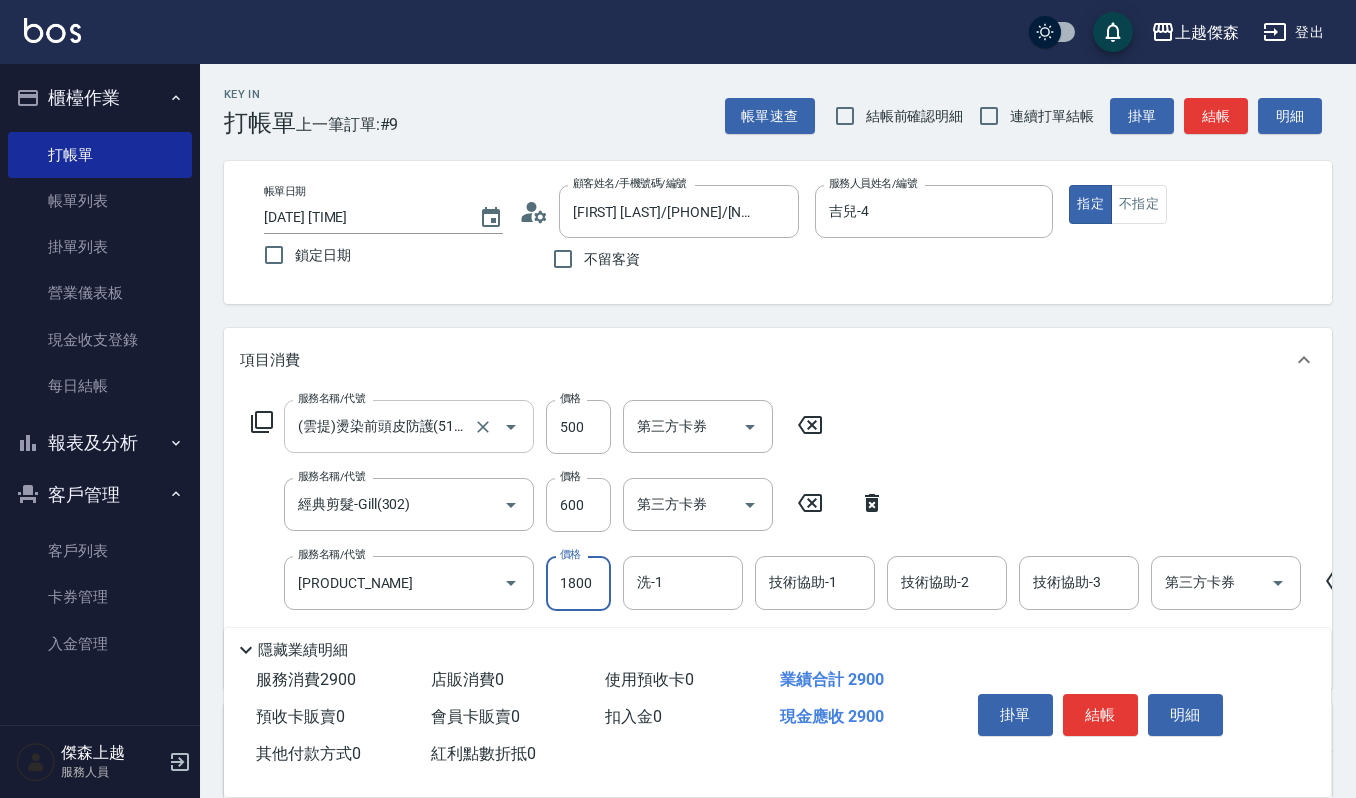 type on "1800" 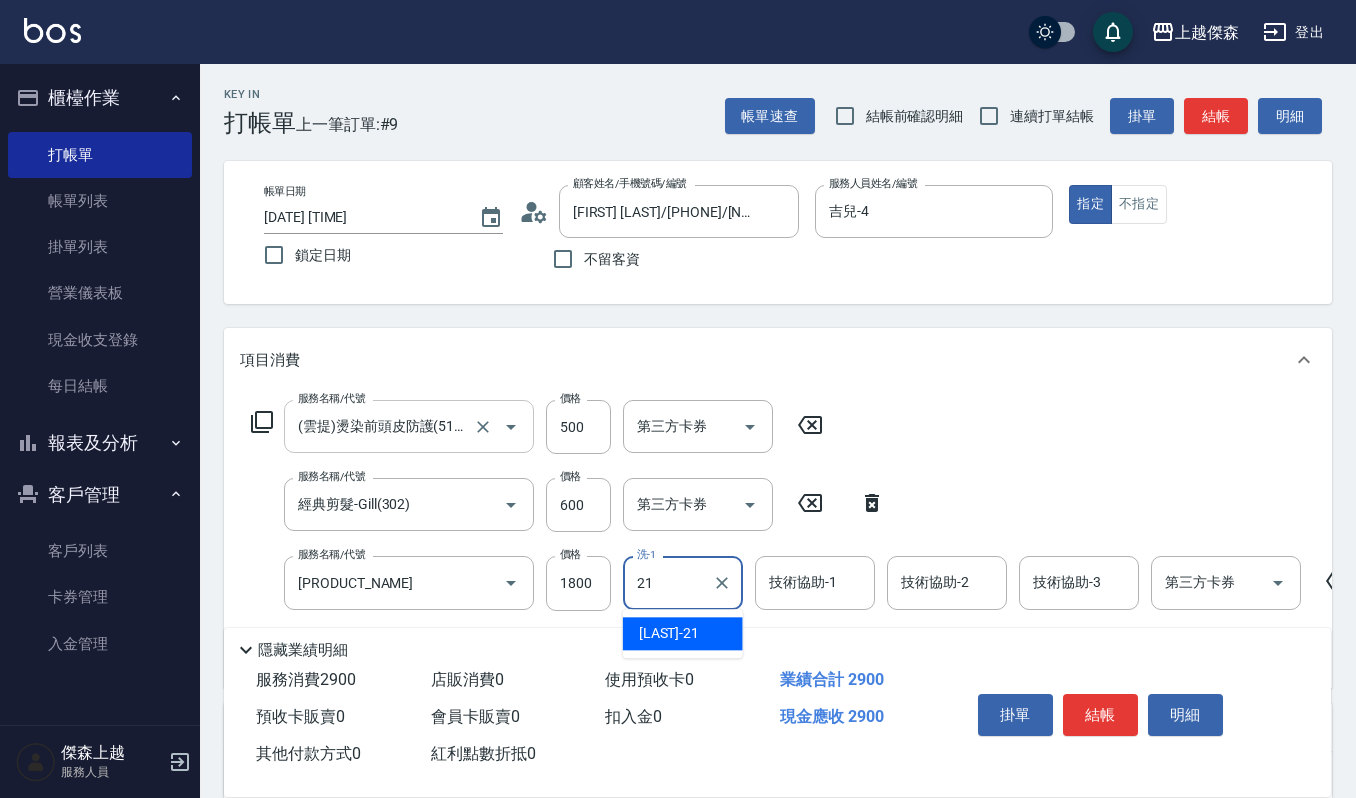 type on "[NAME]-[NUMBER]" 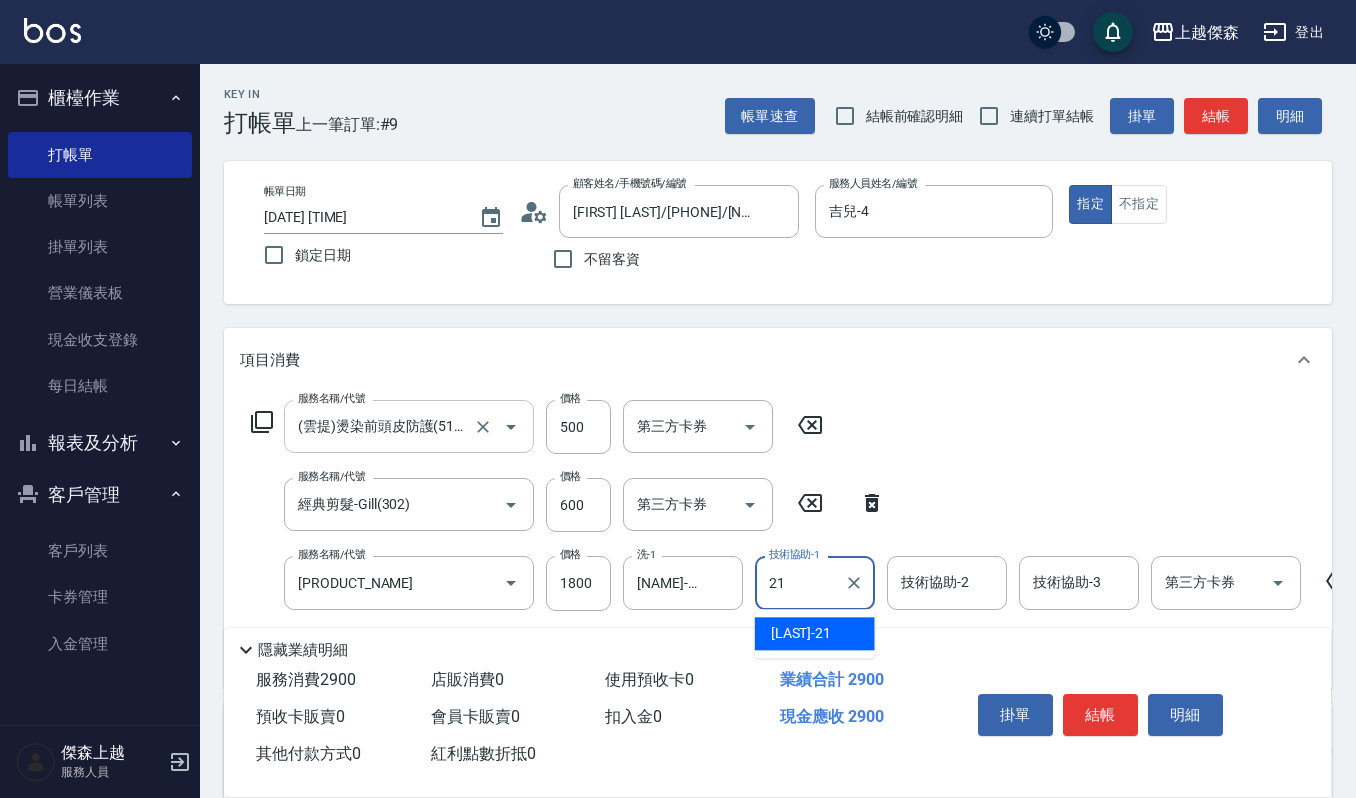 type on "[NAME]-[NUMBER]" 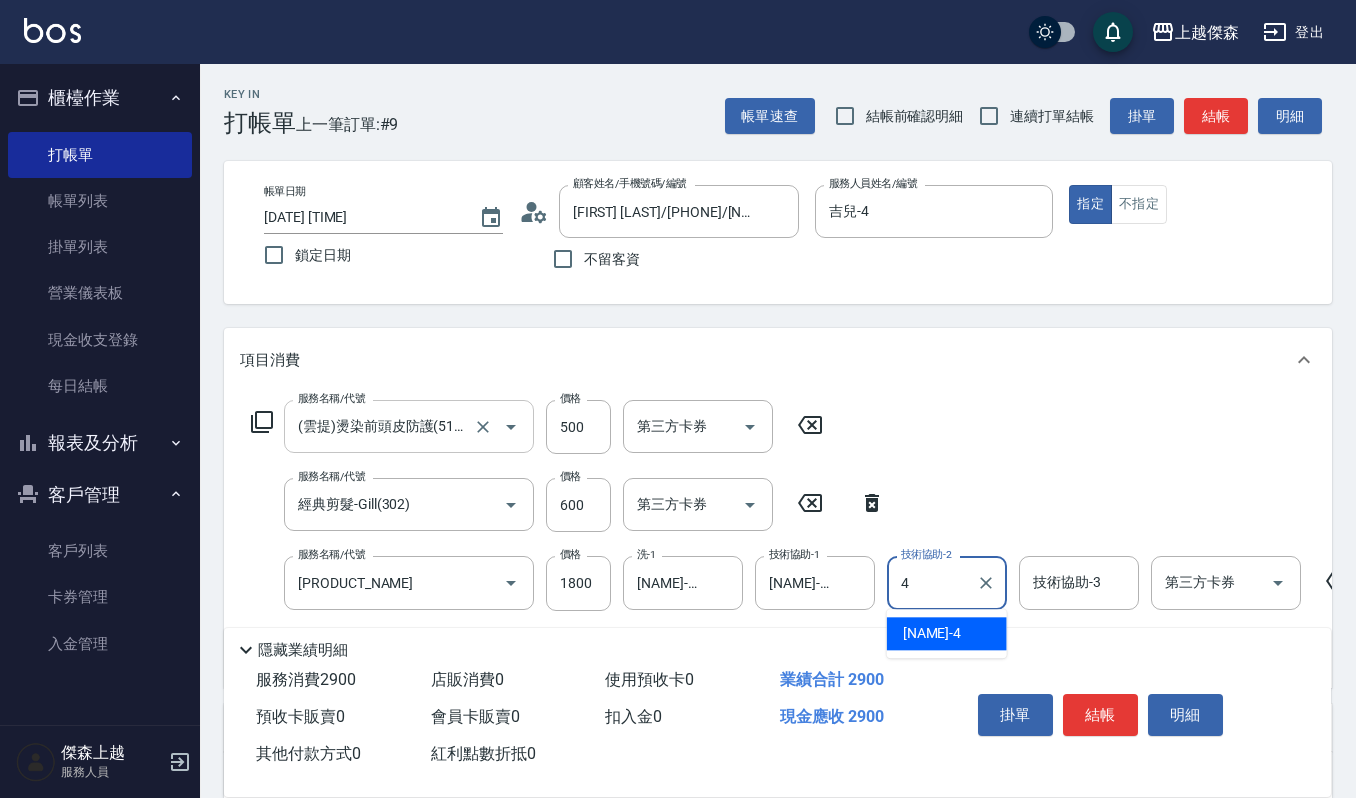 type on "吉兒-4" 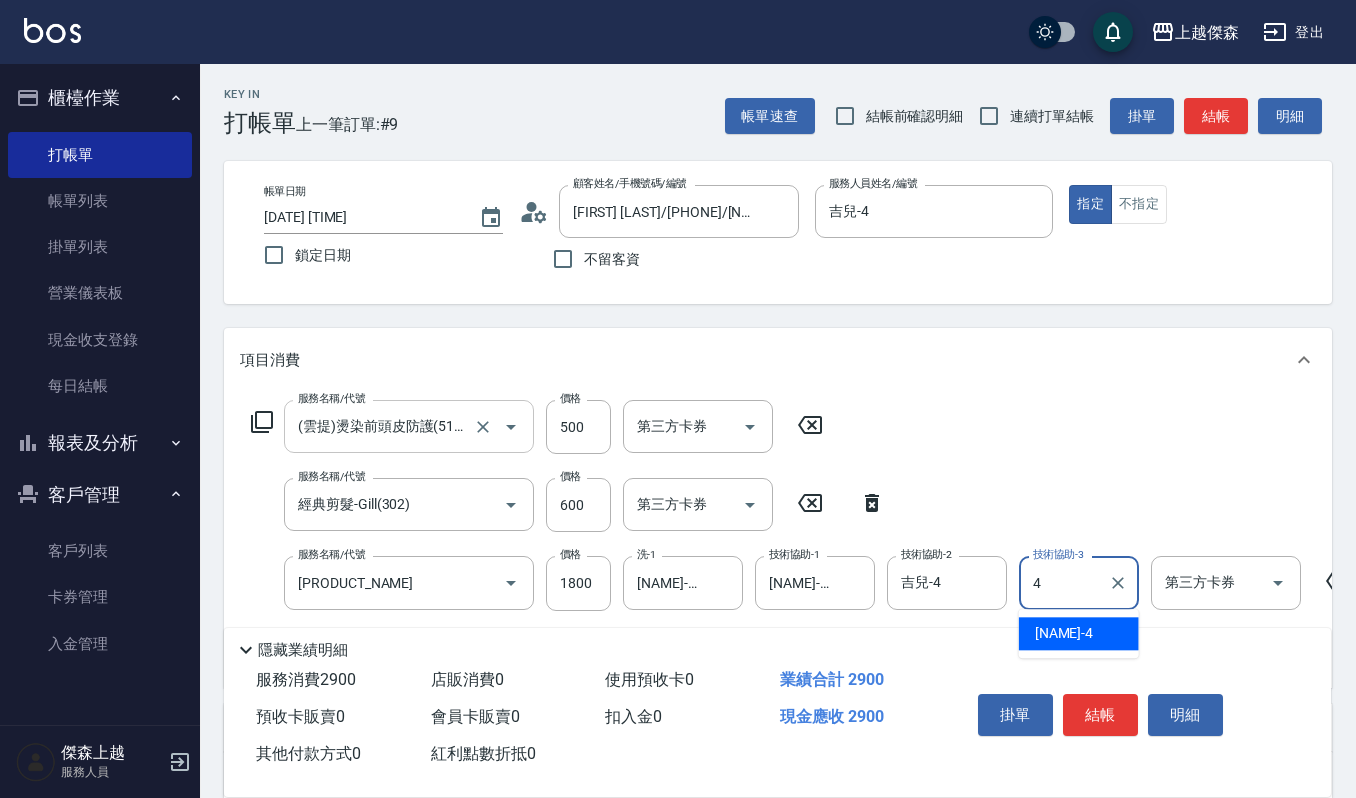 type on "吉兒-4" 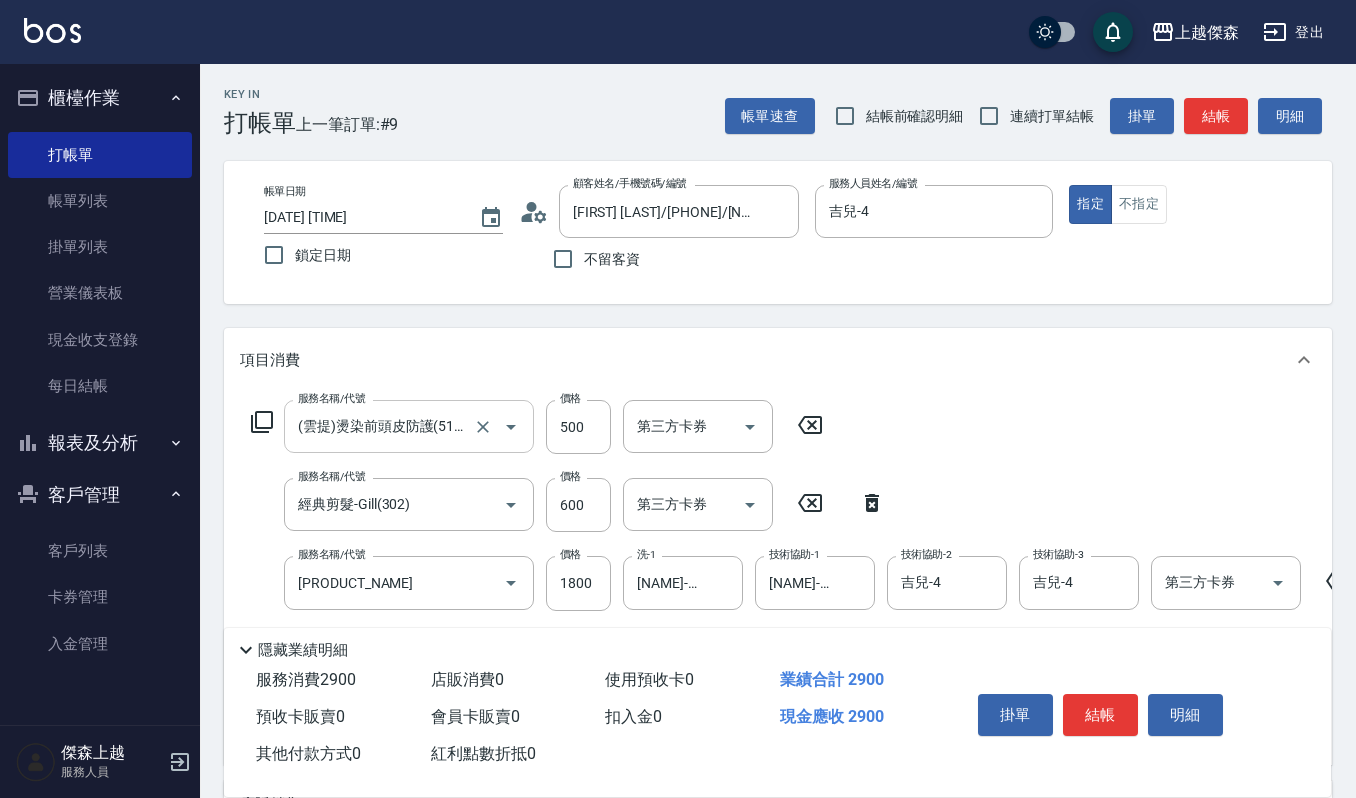 scroll, scrollTop: 0, scrollLeft: 0, axis: both 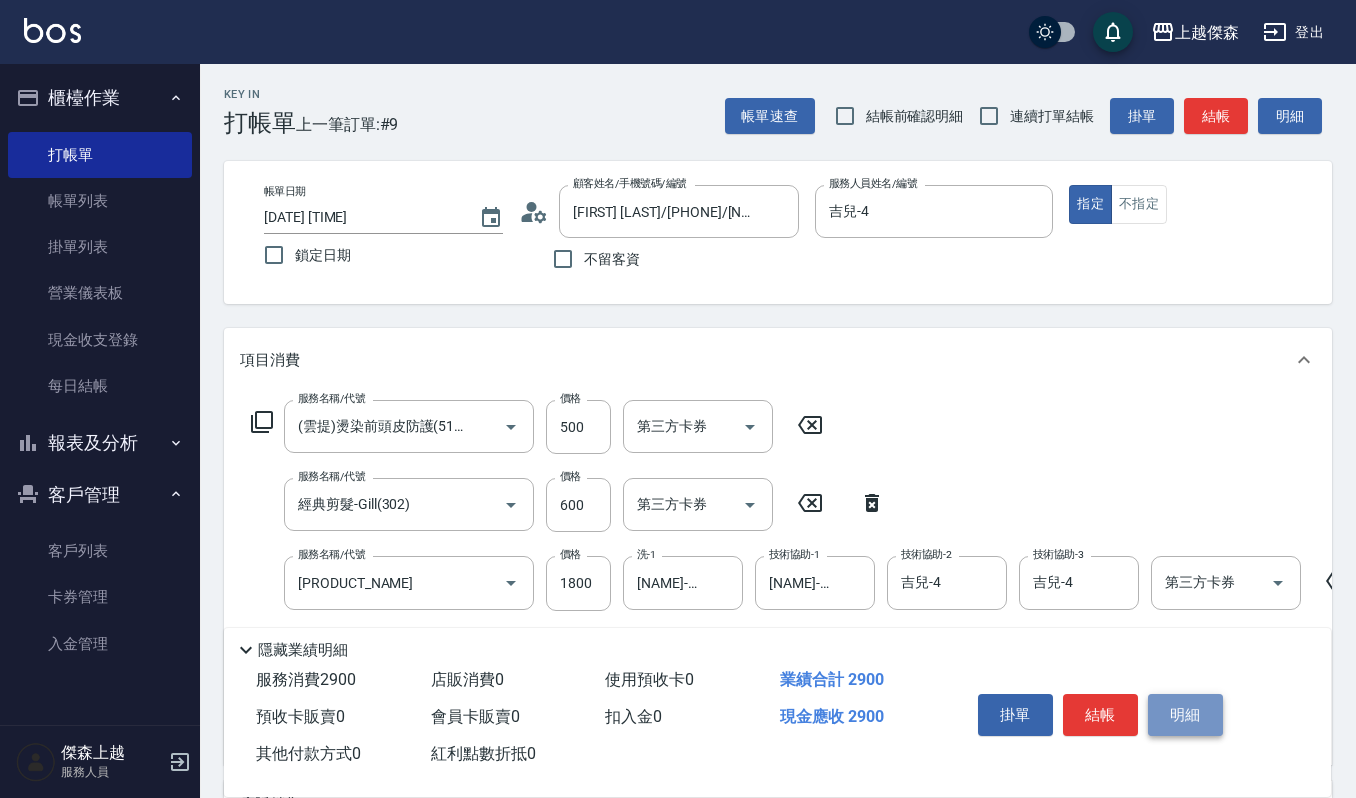 click on "明細" at bounding box center (1185, 715) 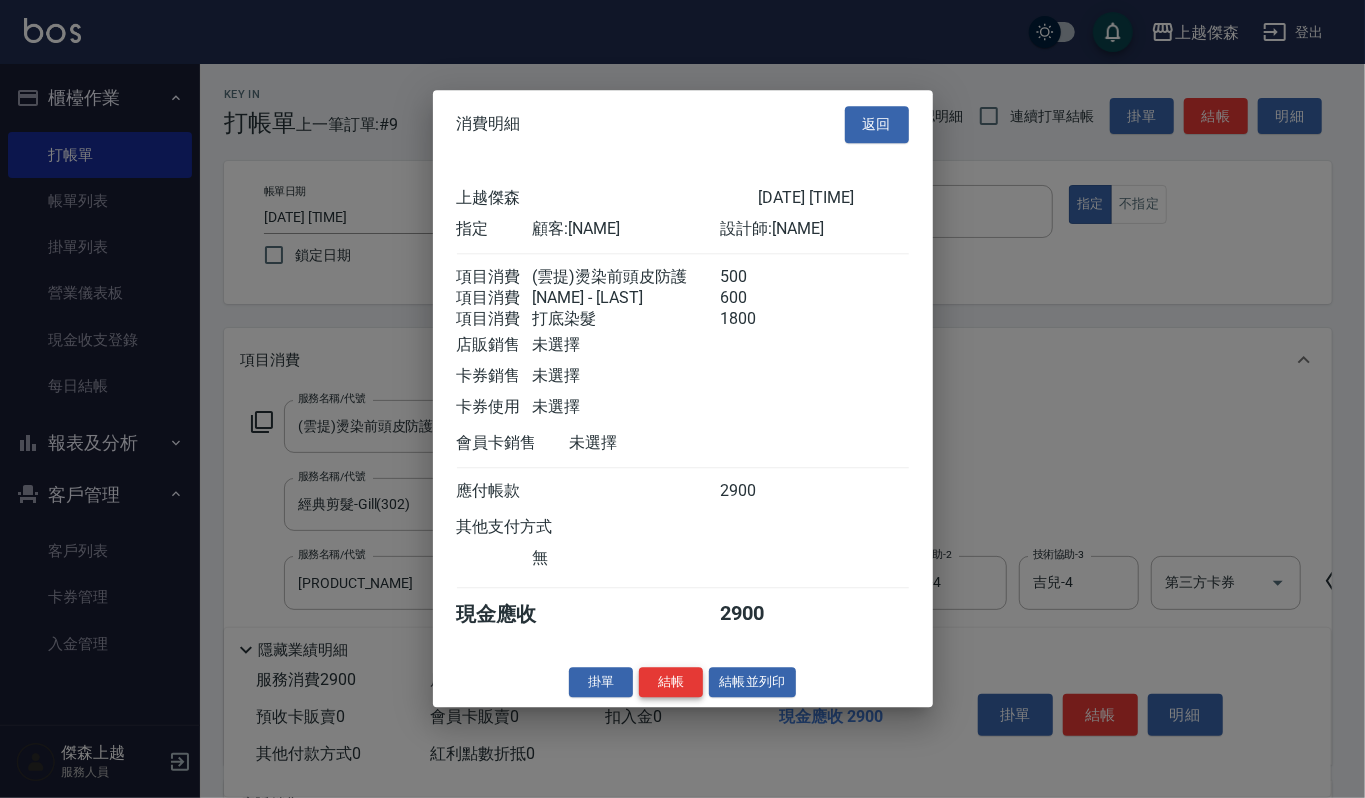 click on "結帳" at bounding box center (671, 682) 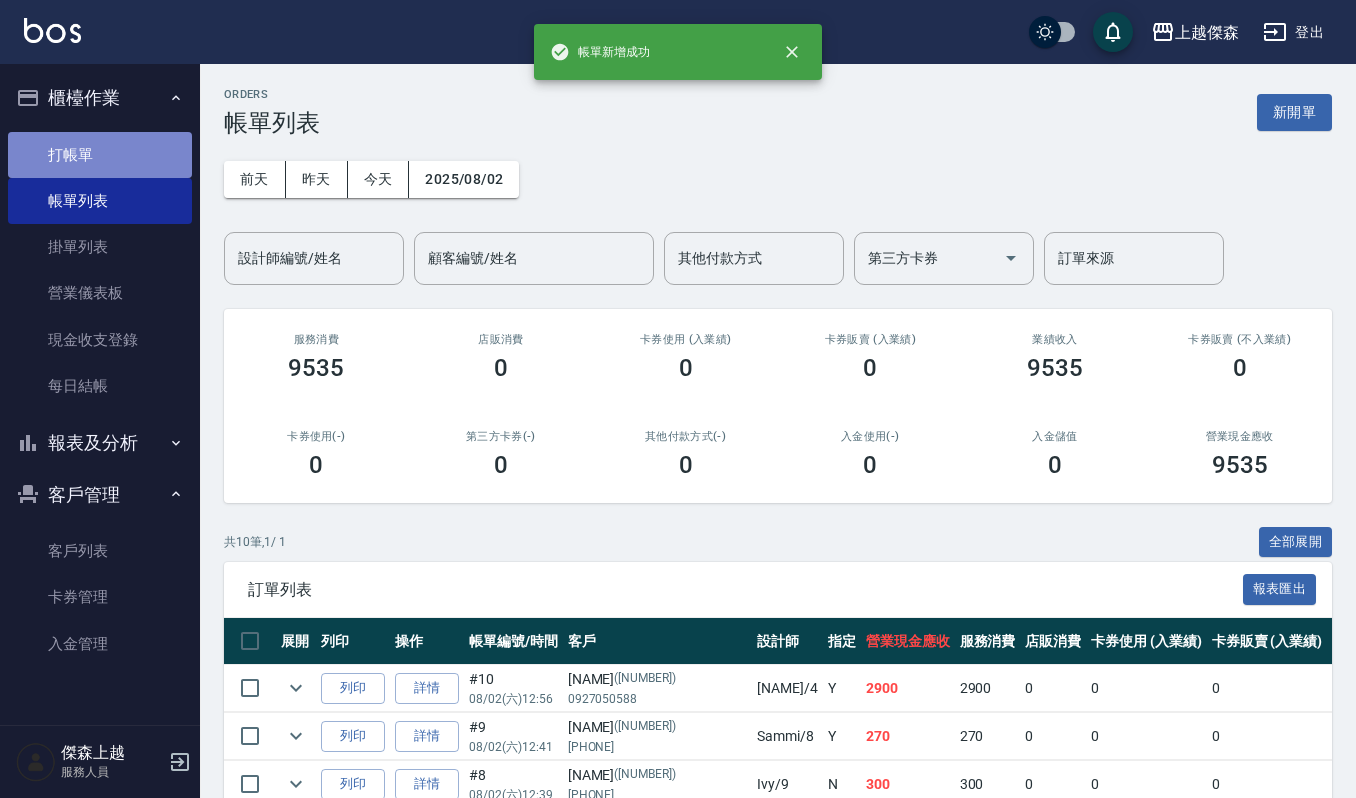 click on "打帳單" at bounding box center (100, 155) 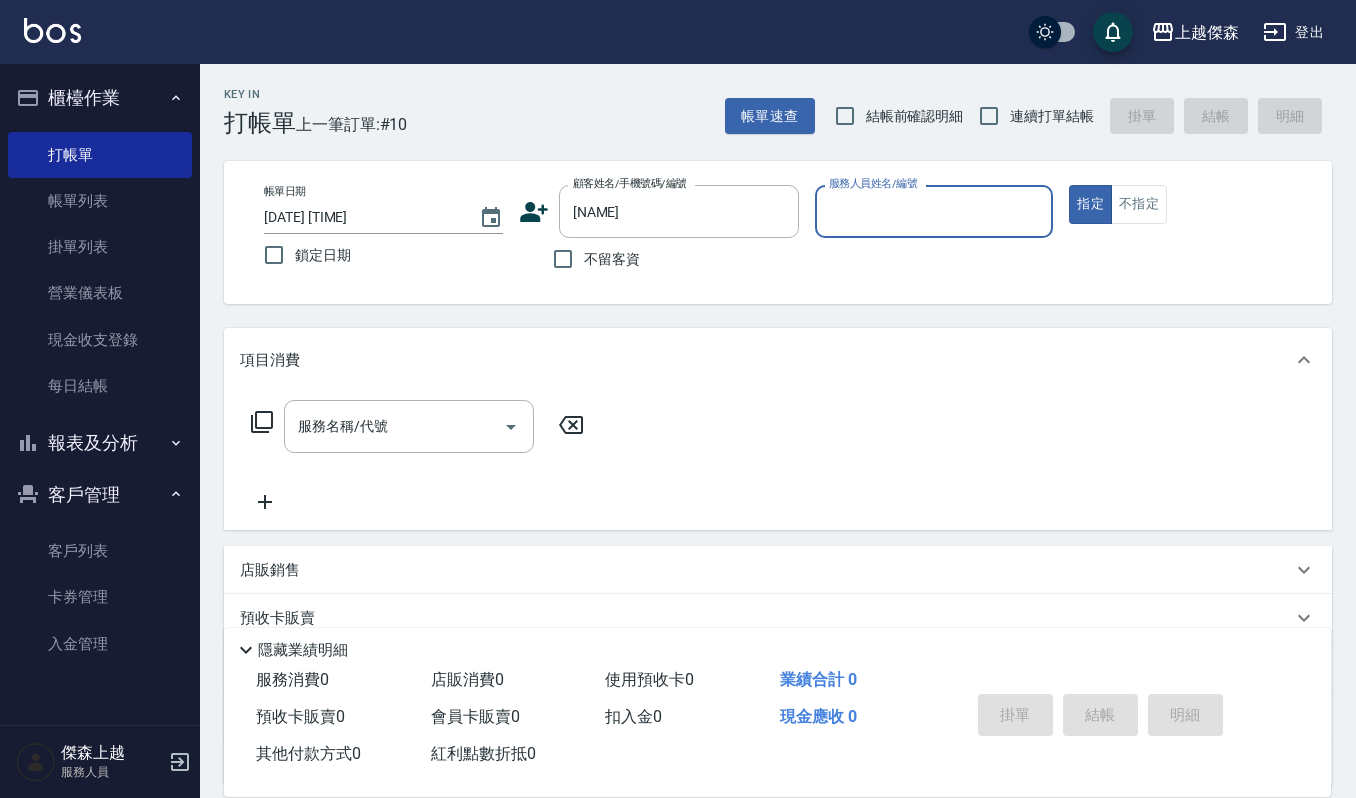 click on "服務人員姓名/編號" at bounding box center [934, 211] 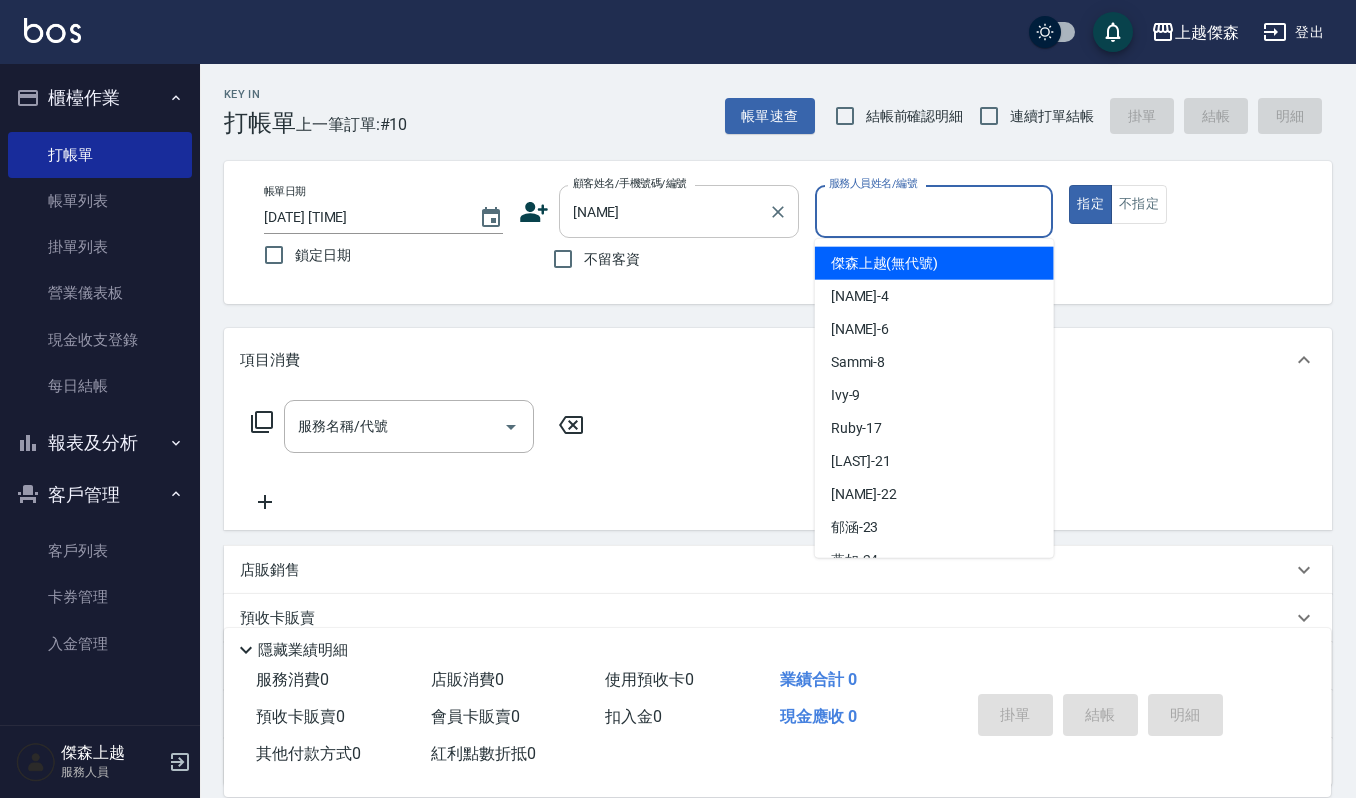 click on "[NAME]" at bounding box center [664, 211] 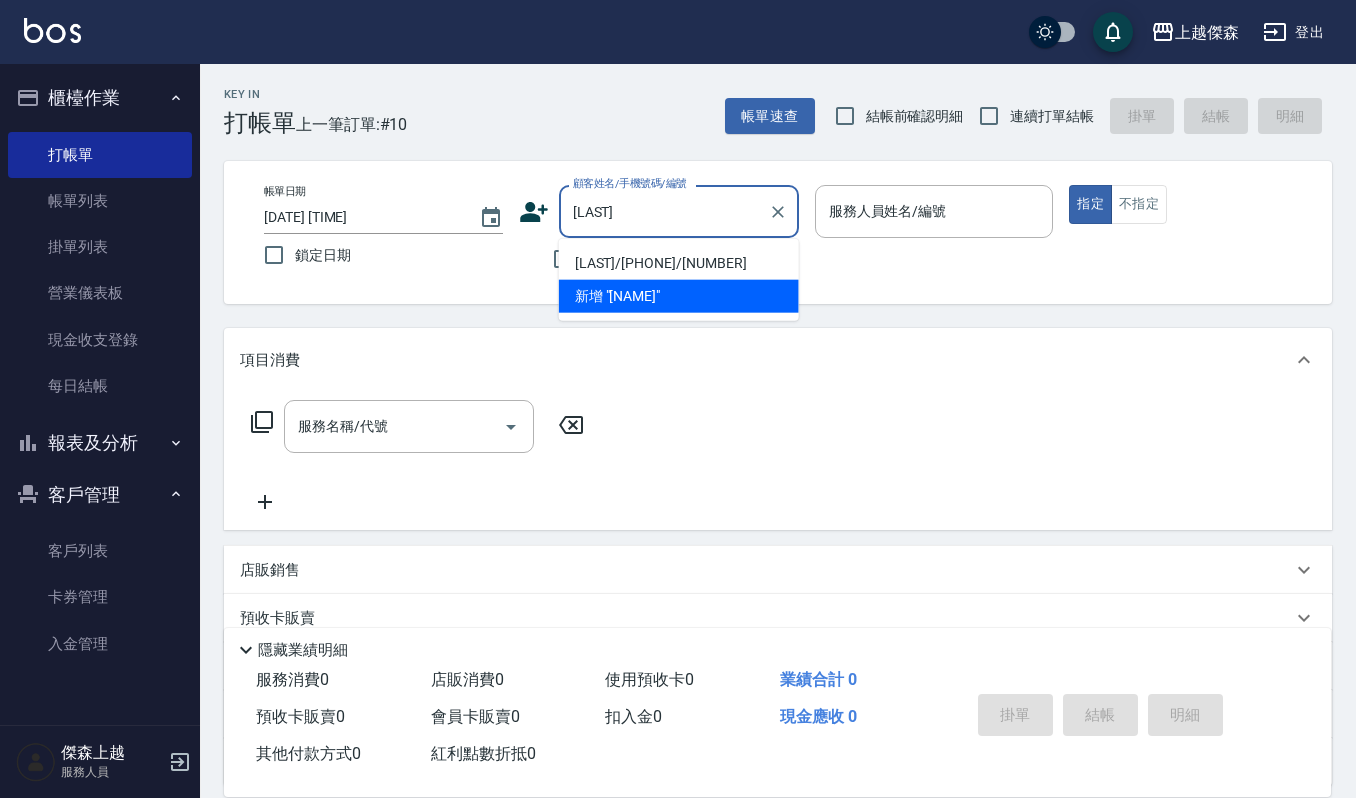 click on "[LAST]/[PHONE]/[NUMBER]" at bounding box center [679, 263] 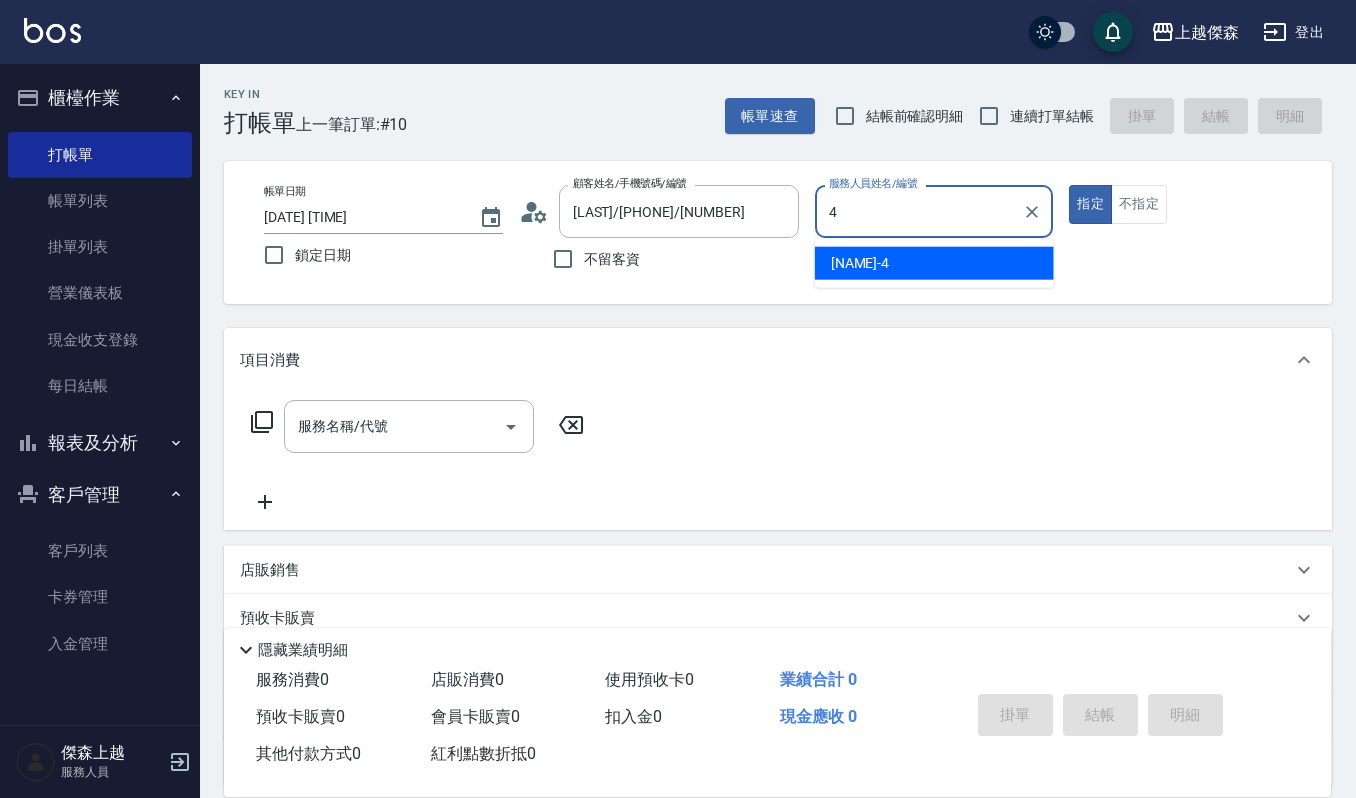 type on "吉兒-4" 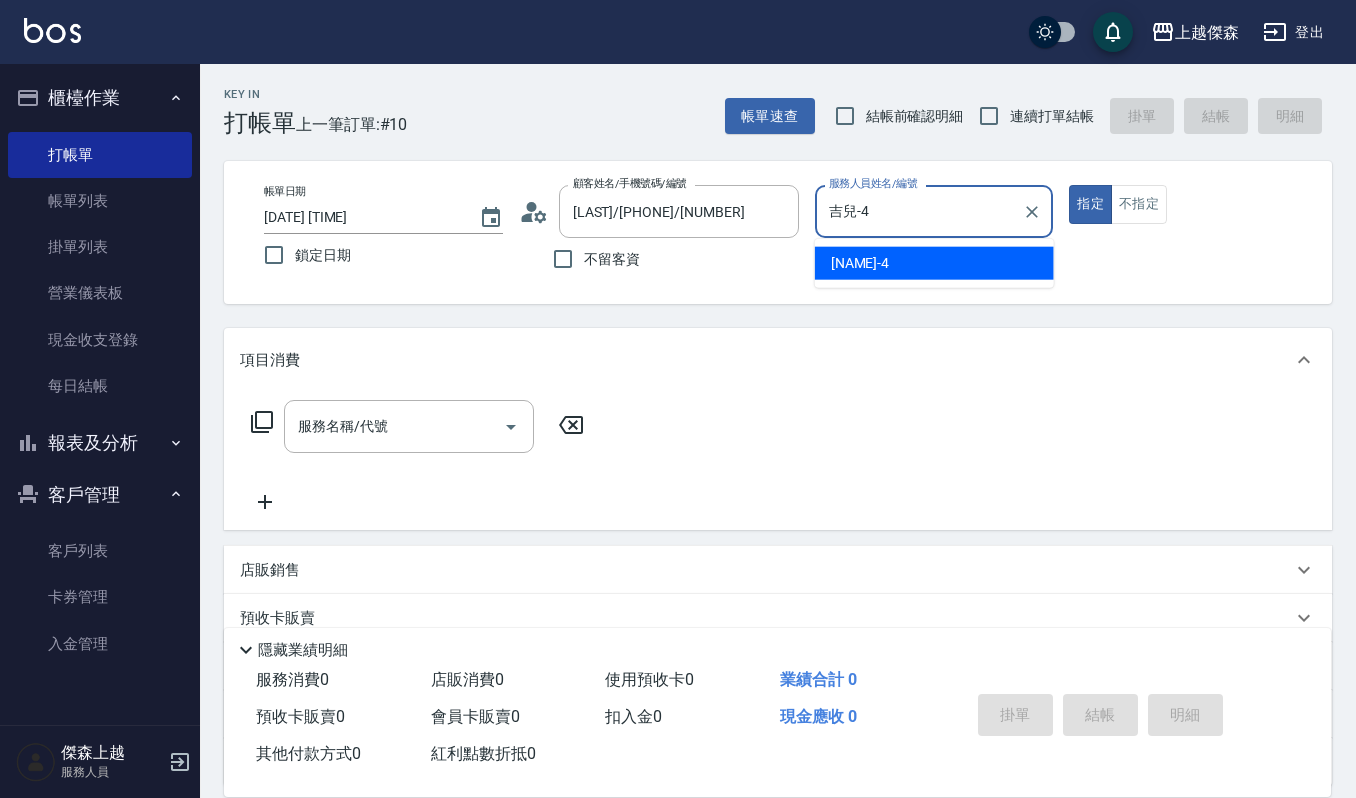 type on "true" 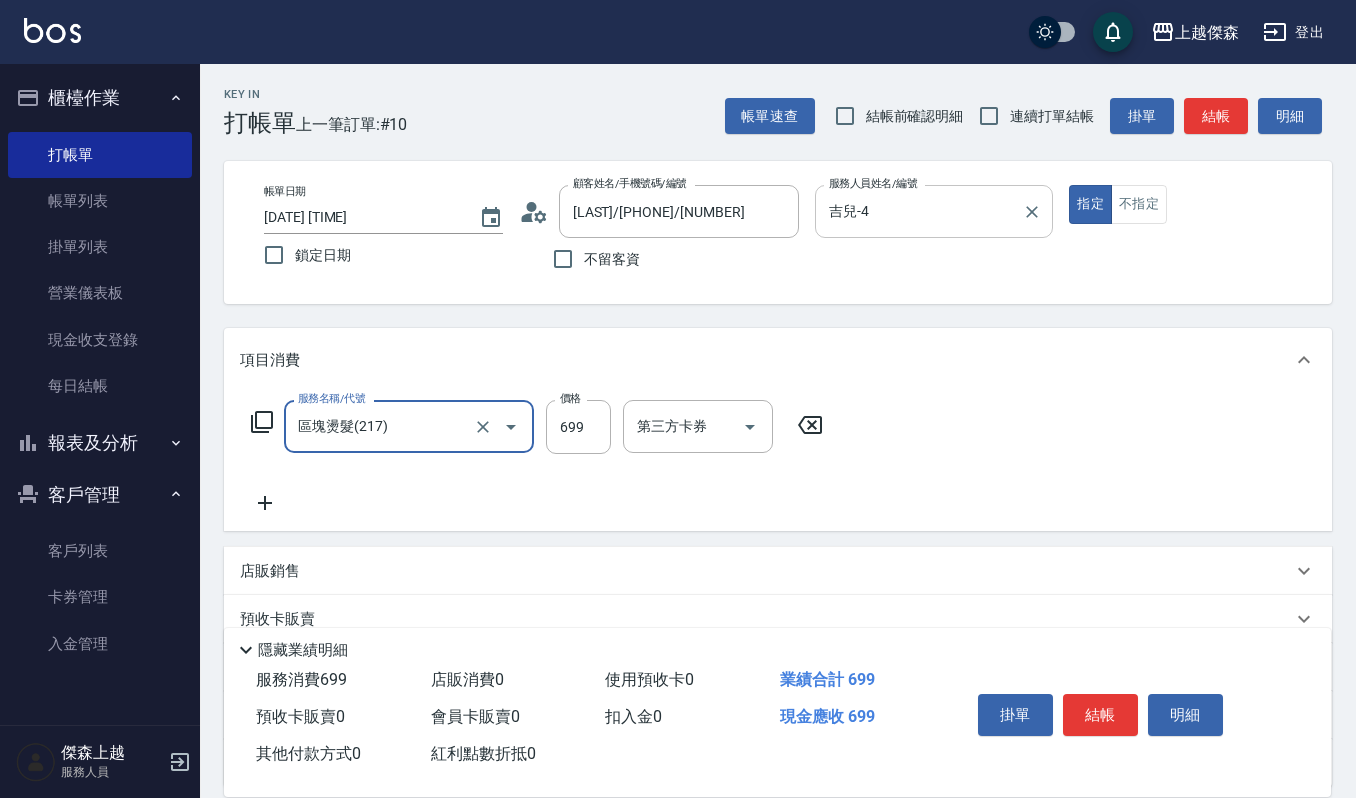 type on "區塊燙髮(217)" 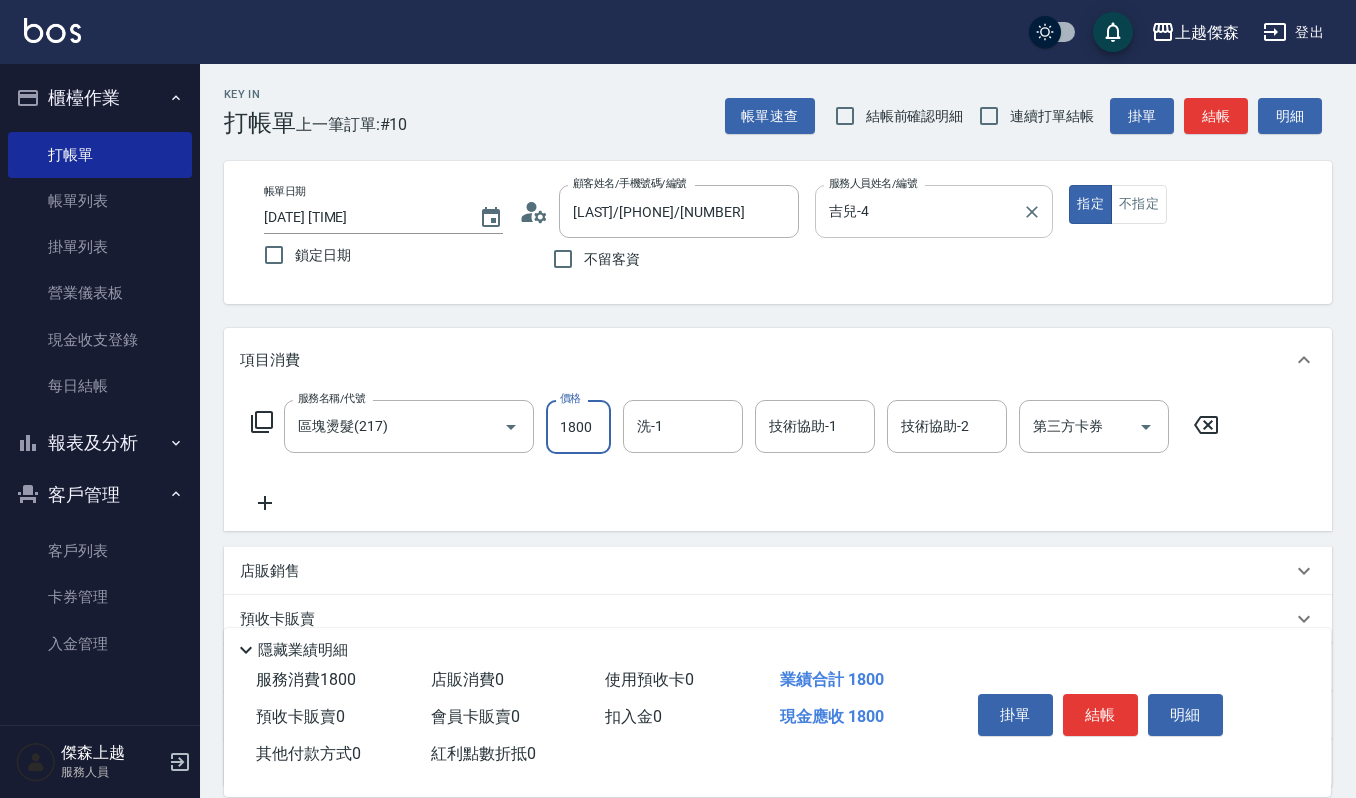 type on "1800" 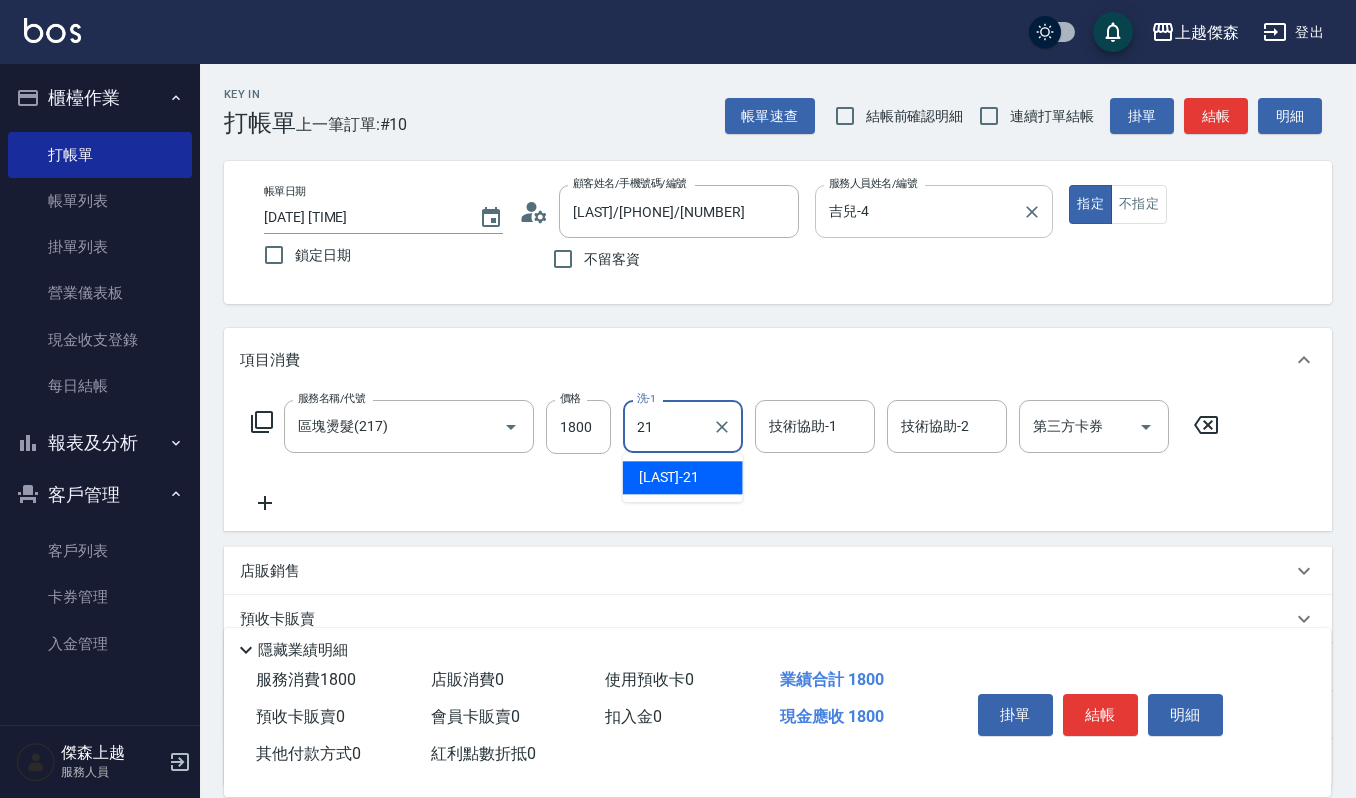 type on "[NAME]-[NUMBER]" 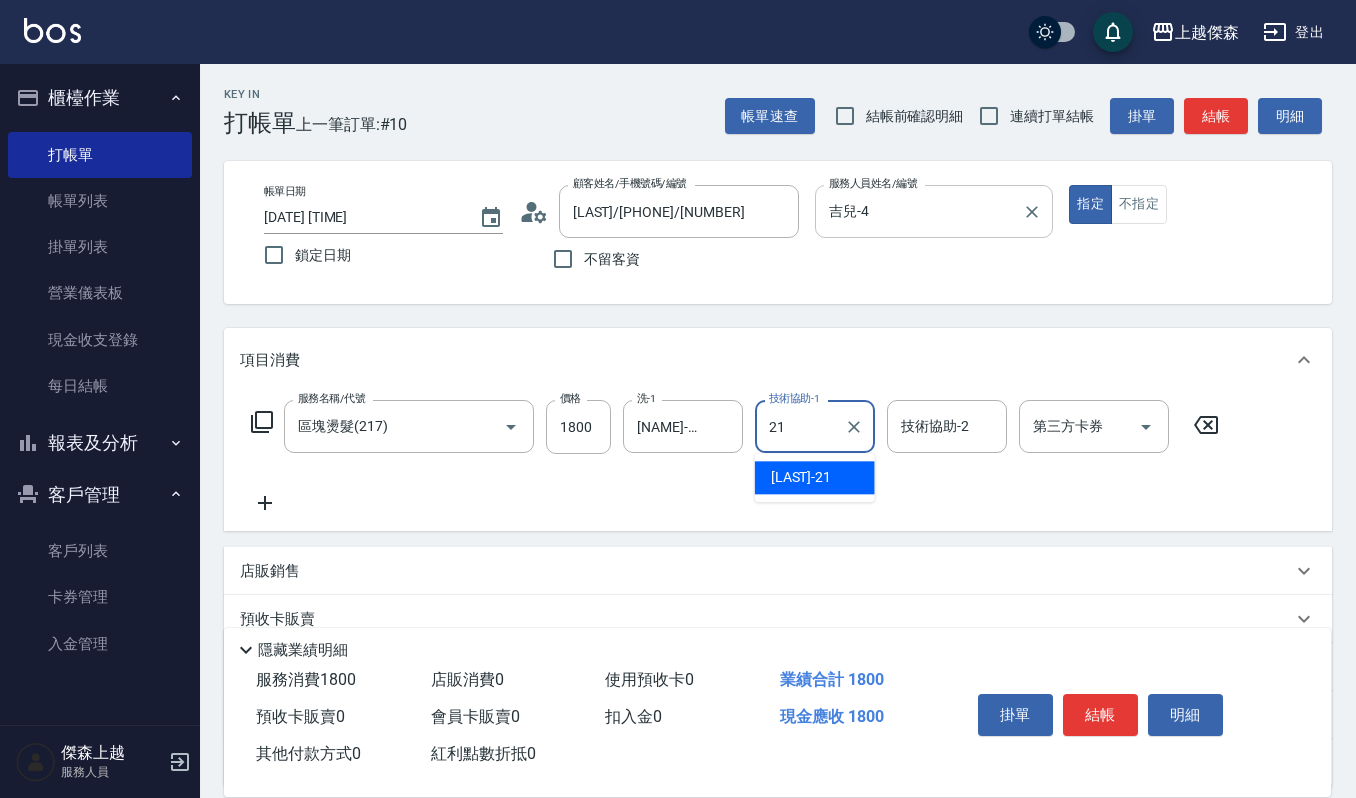 type on "[NAME]-[NUMBER]" 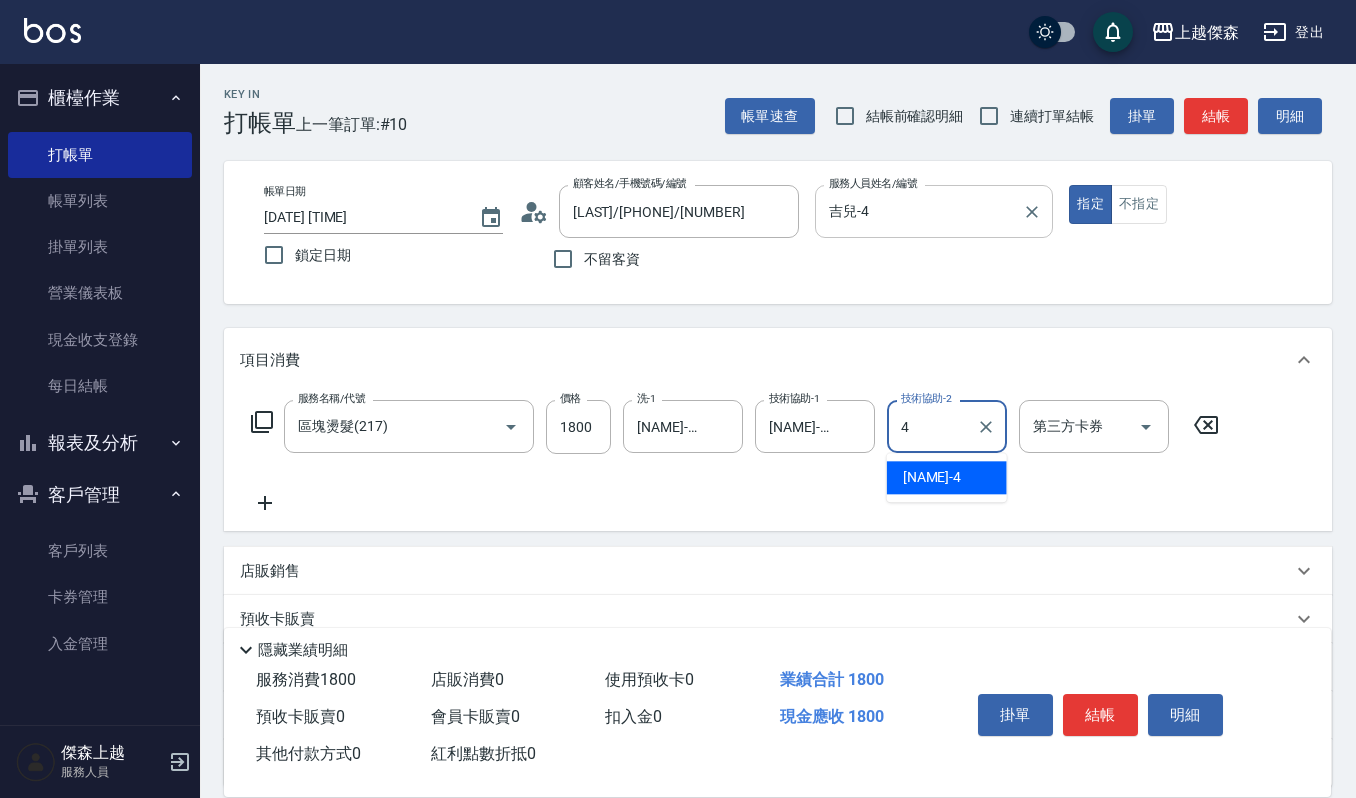 type on "吉兒-4" 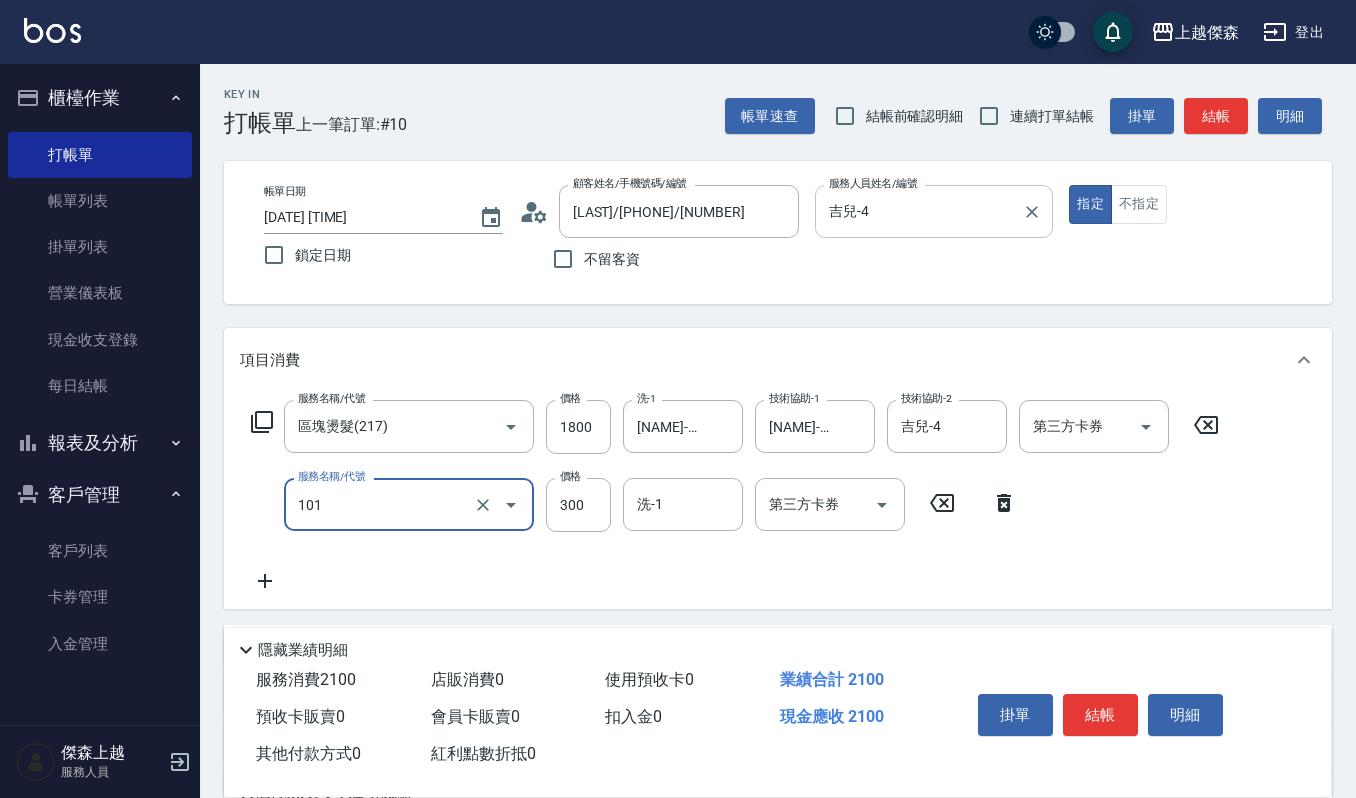 type on "一般洗髮(101)" 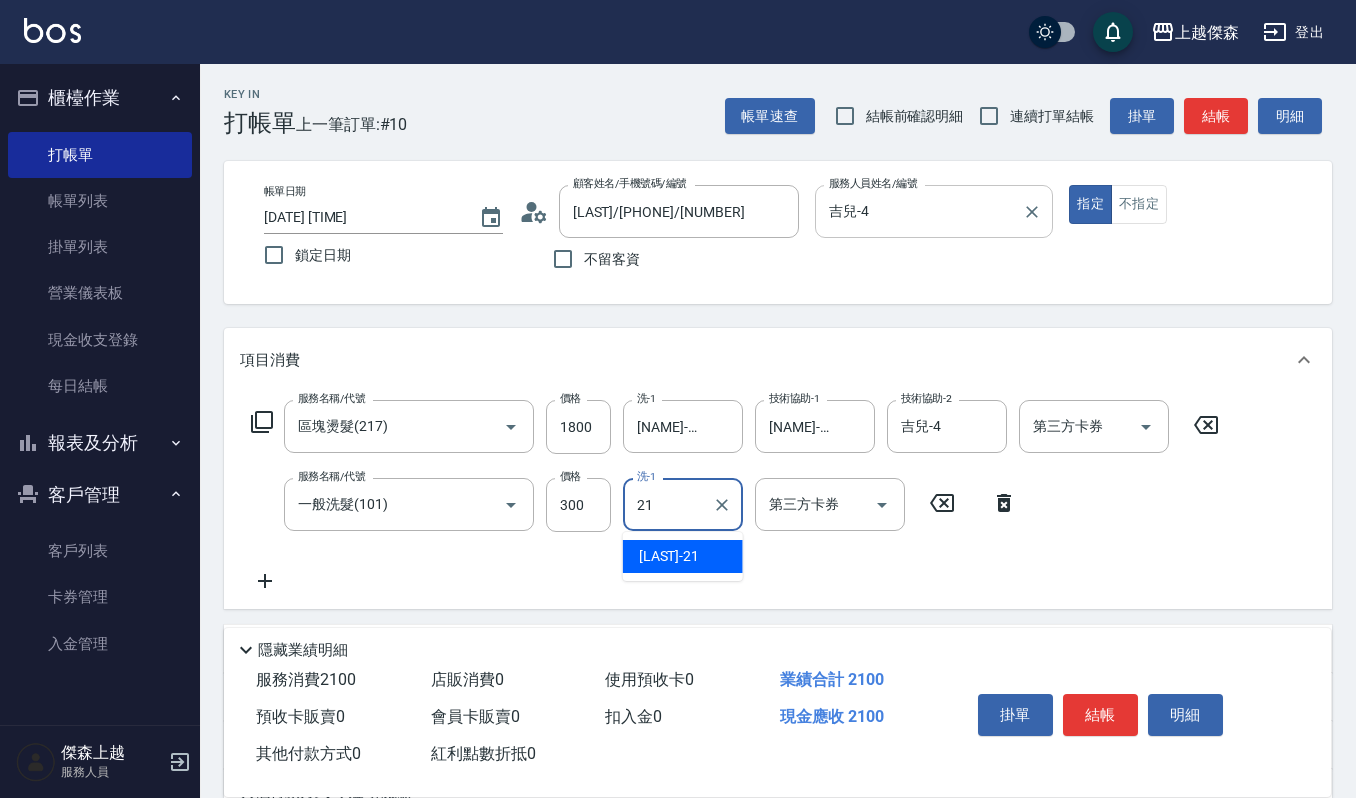 type on "[NAME]-[NUMBER]" 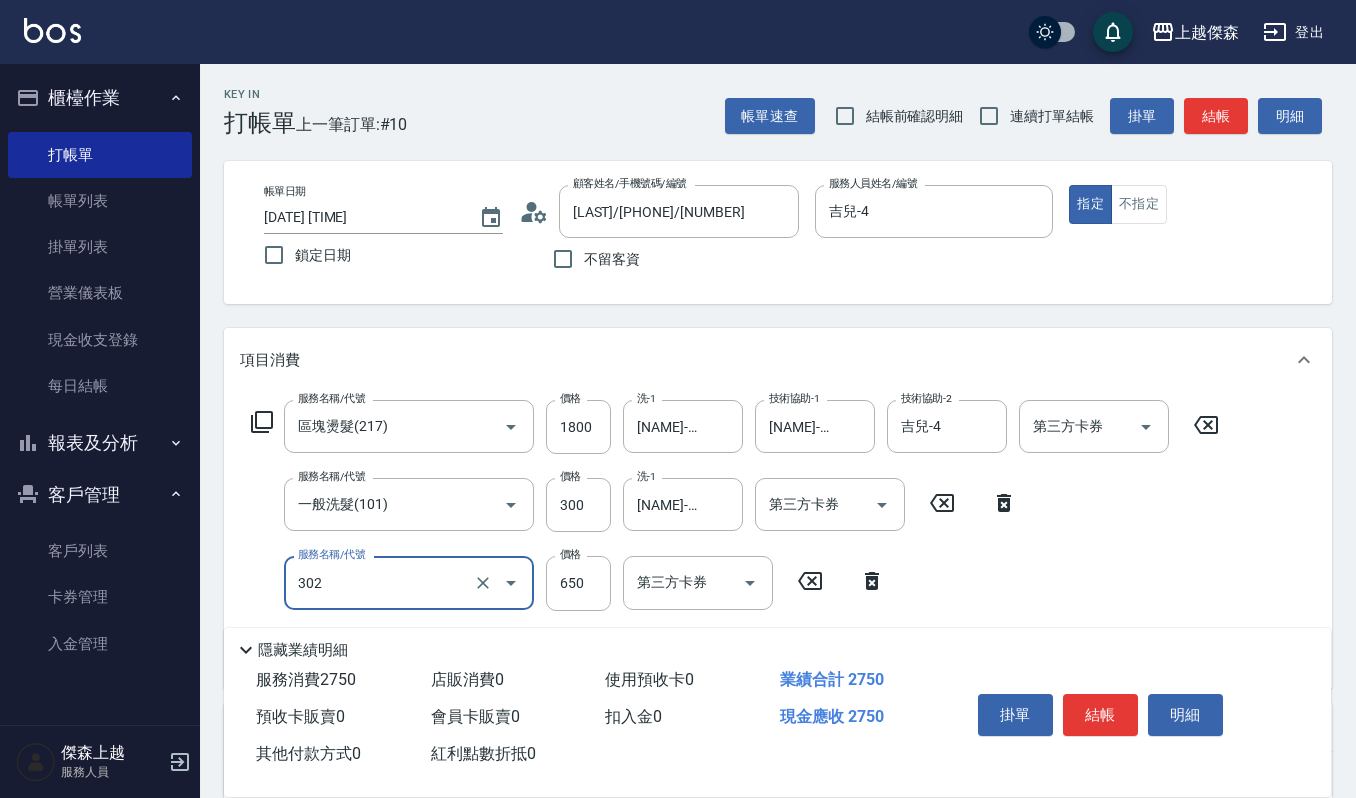 type on "經典剪髮-Gill(302)" 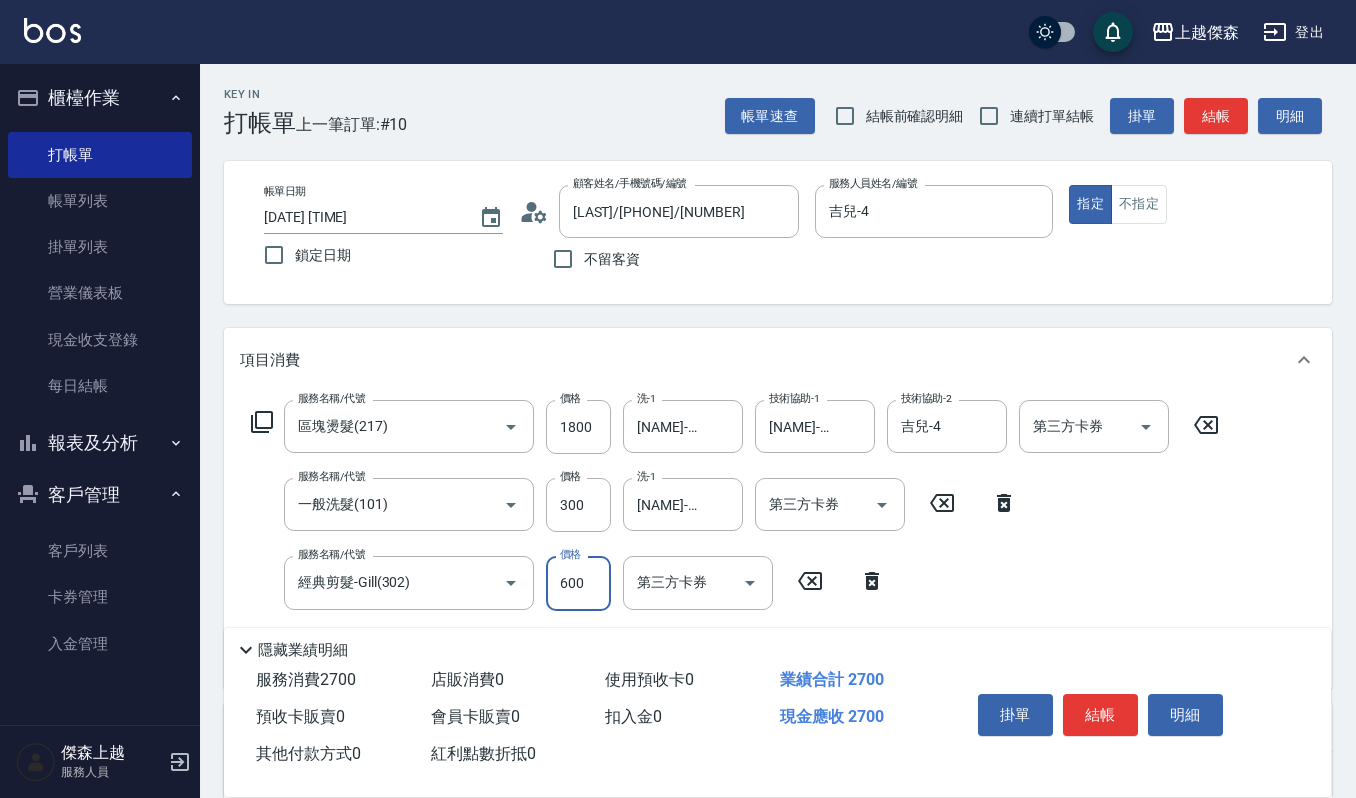 type on "600" 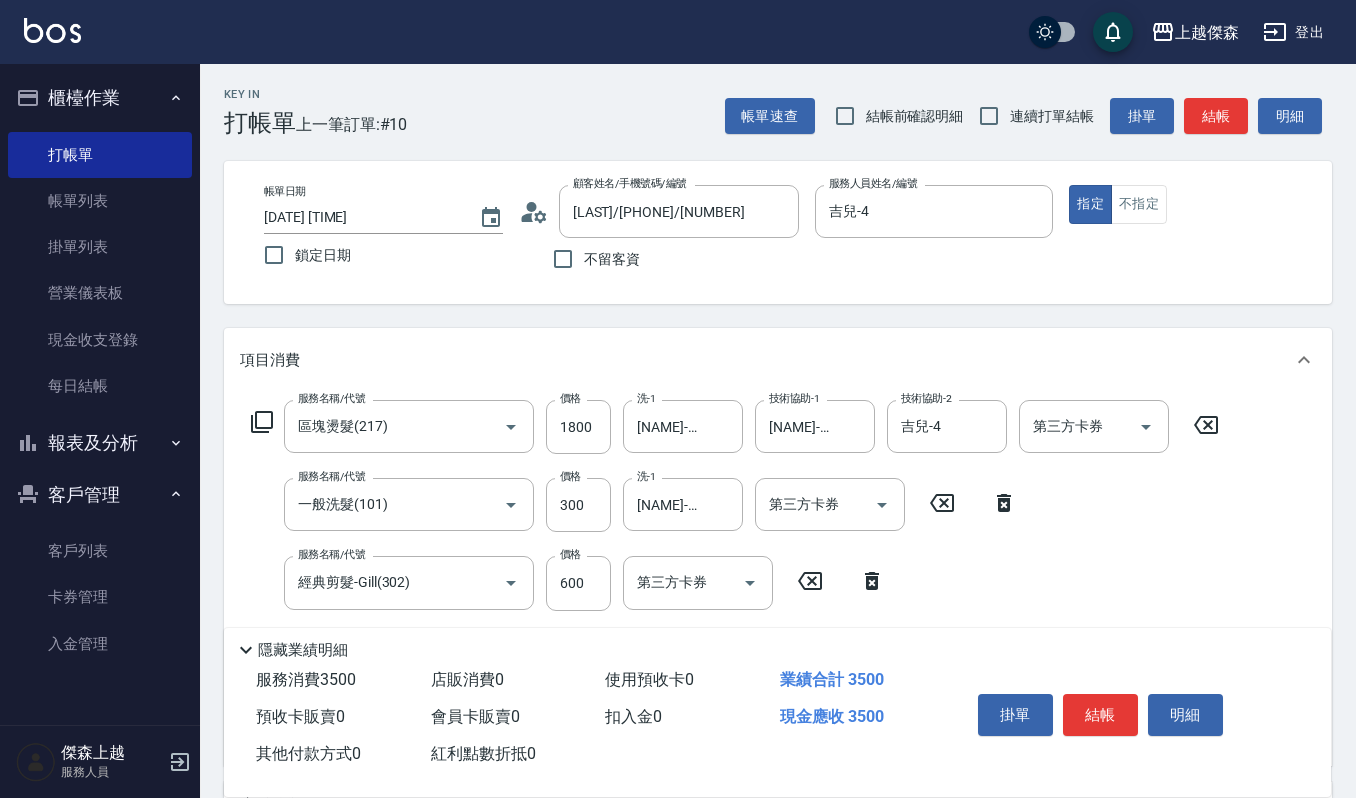 type on "[PRODUCT_NAME] [PRODUCT_CODE]" 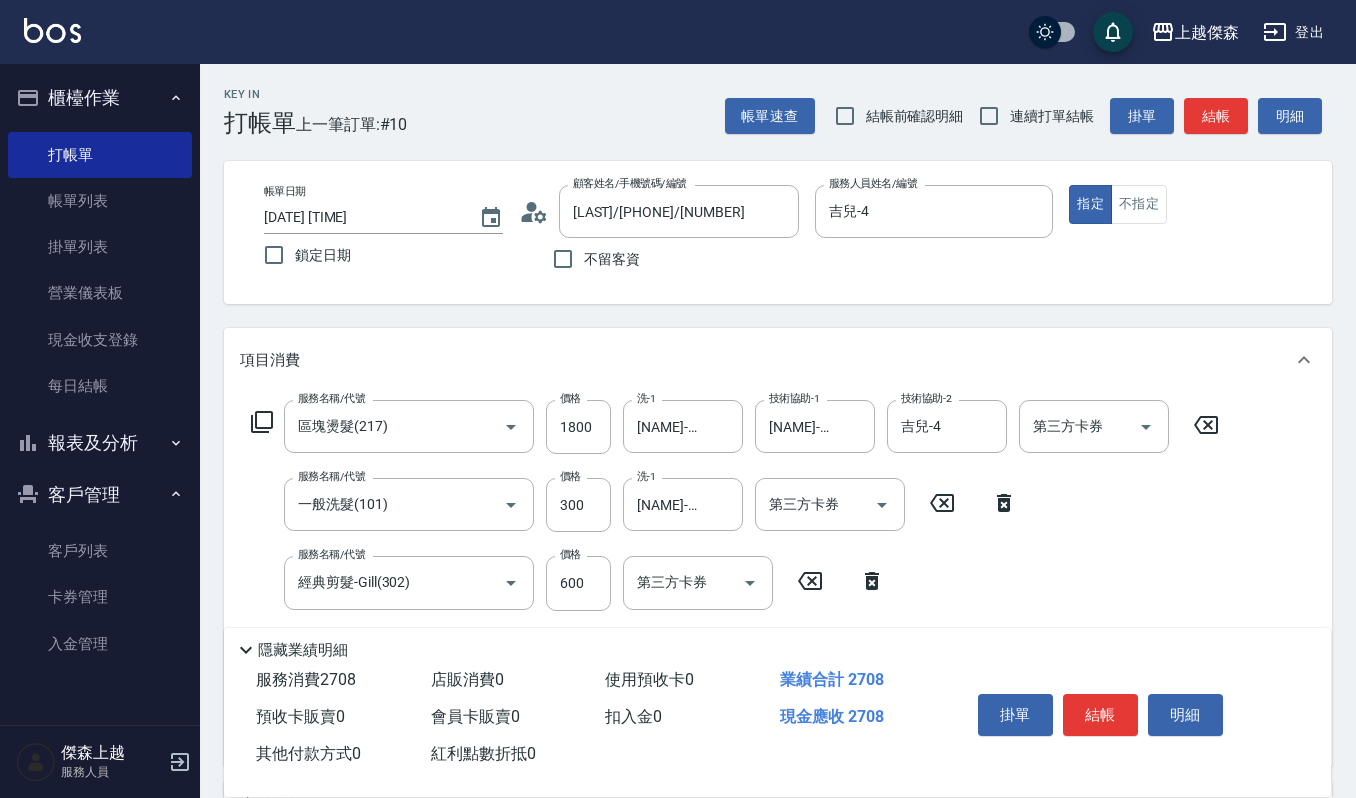 type on "800" 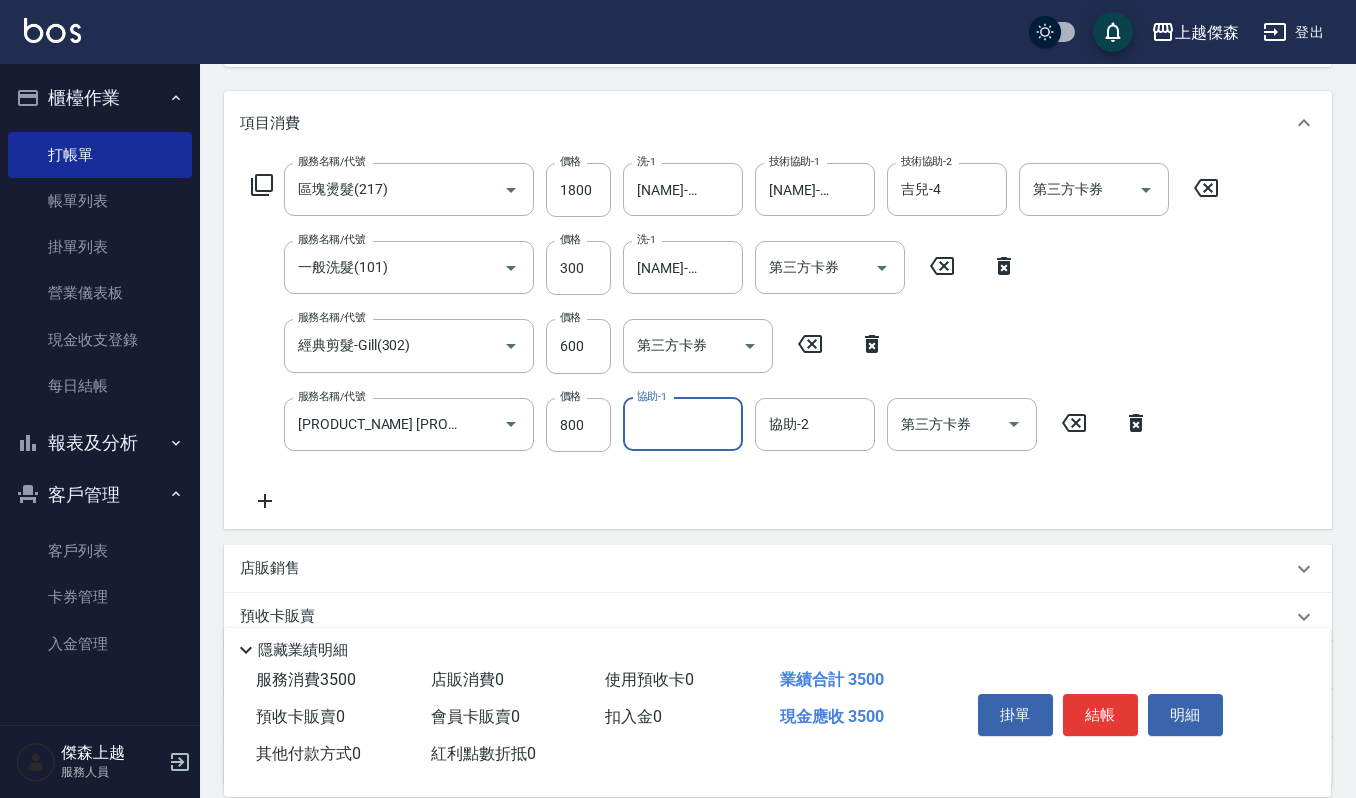 scroll, scrollTop: 266, scrollLeft: 0, axis: vertical 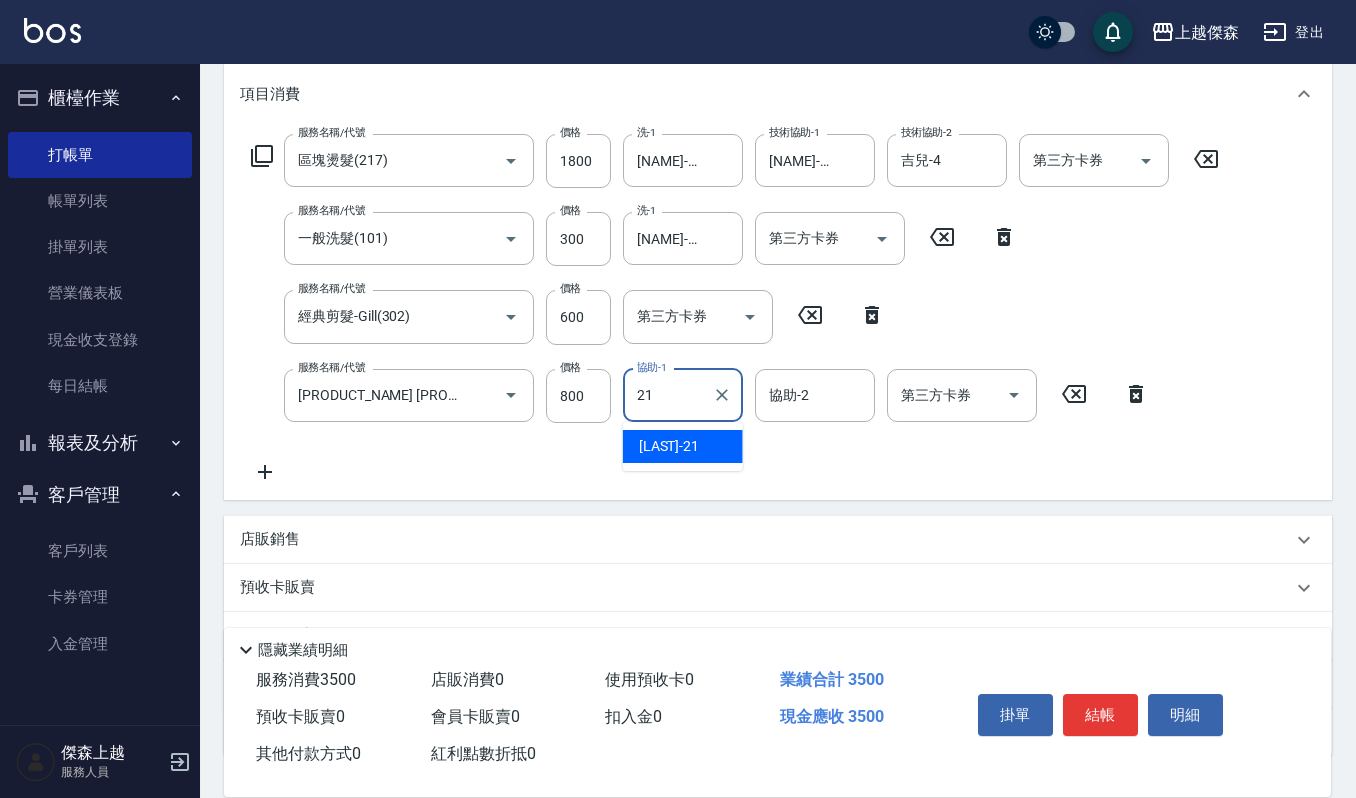 type on "[NAME]-[NUMBER]" 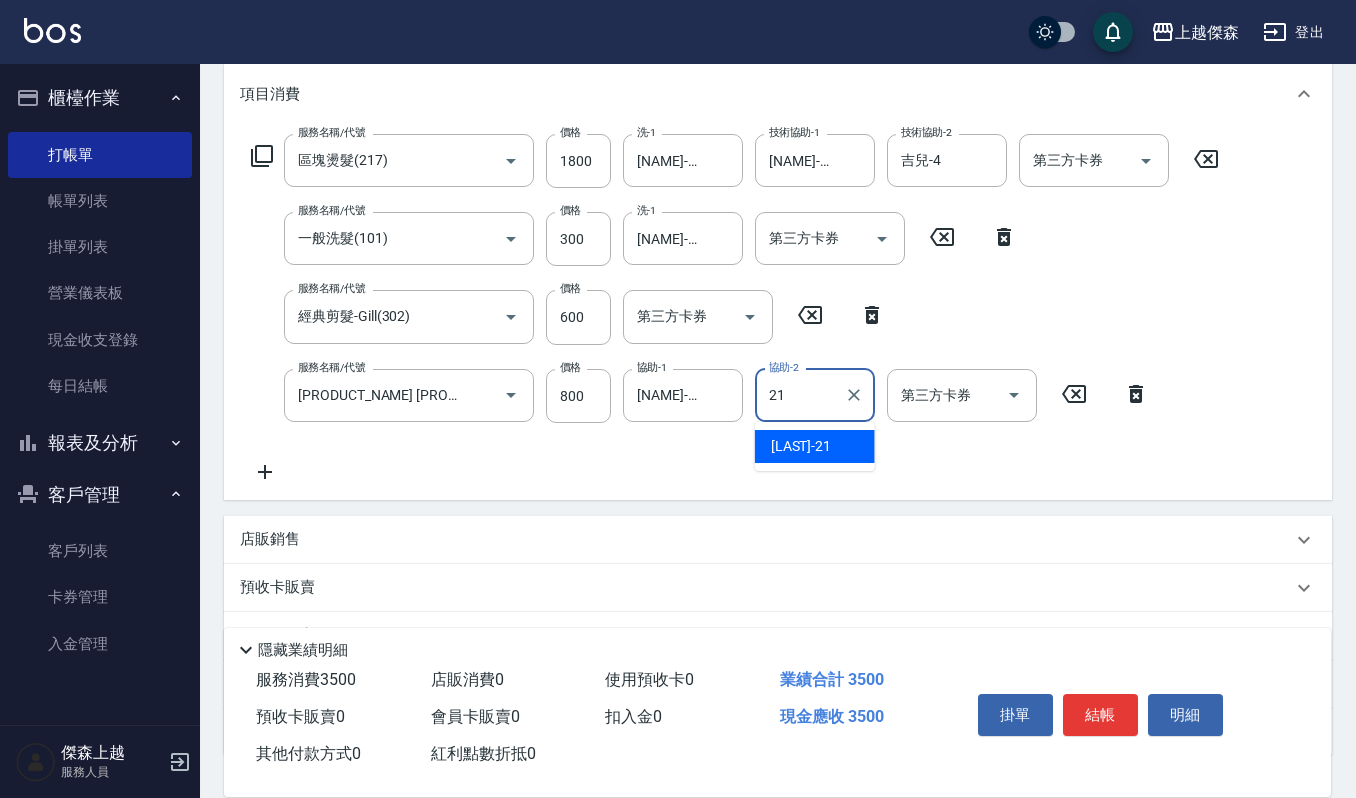 type on "[NAME]-[NUMBER]" 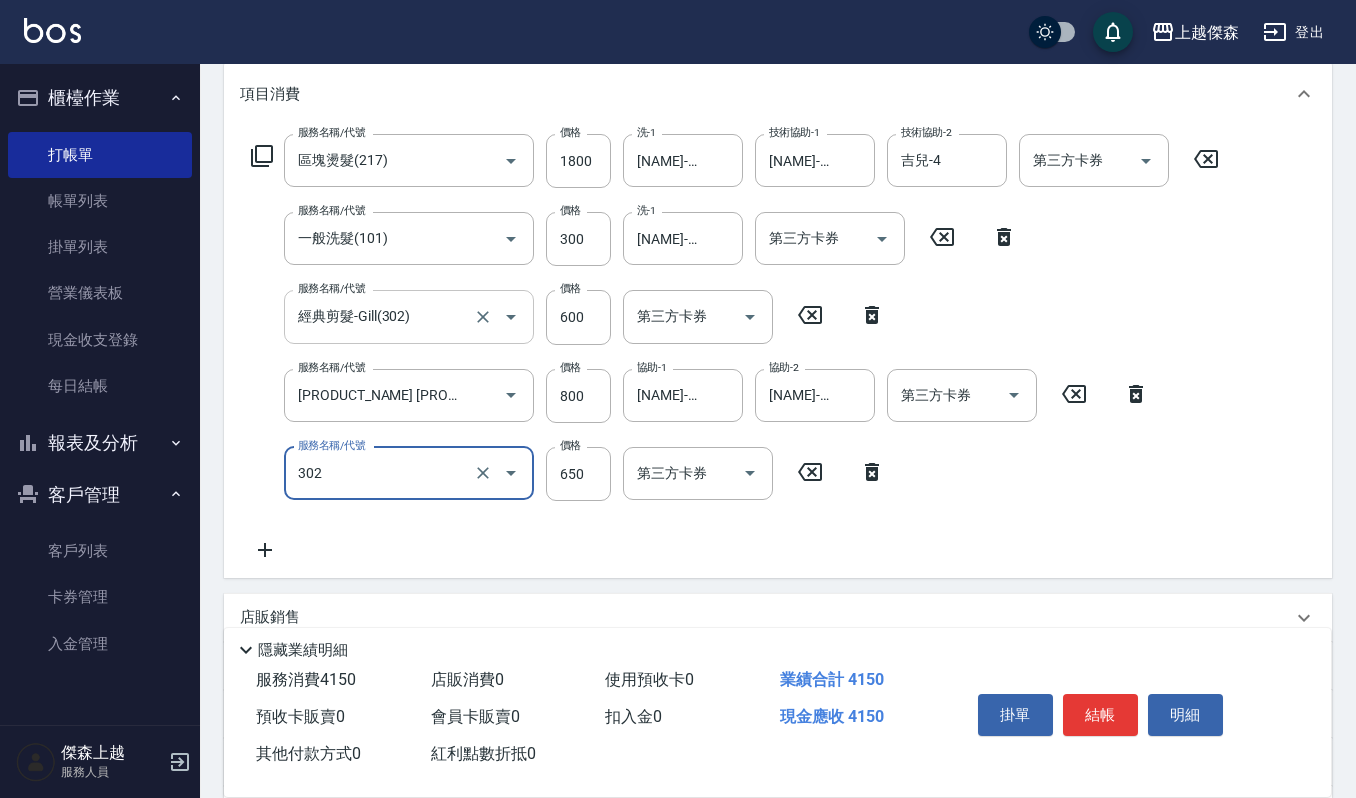 type on "經典剪髮-Gill(302)" 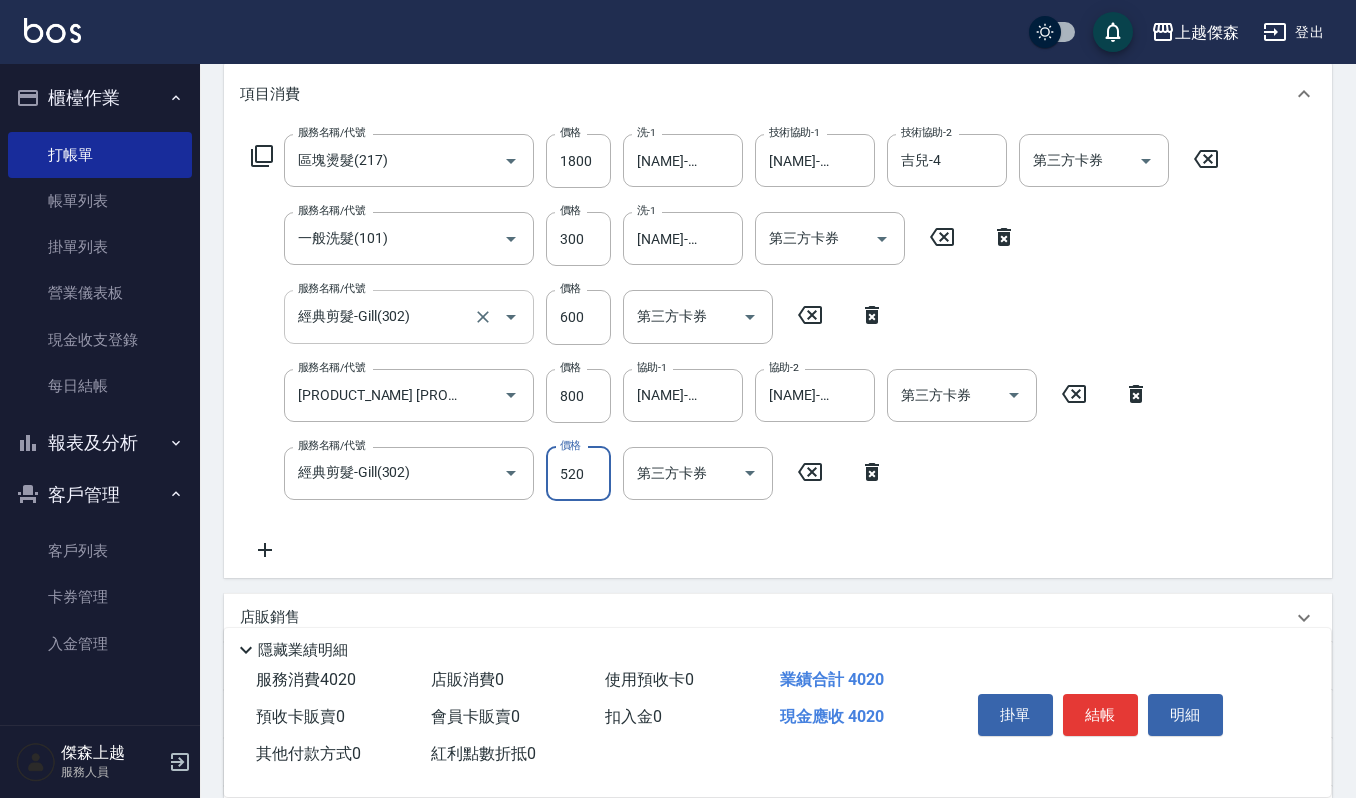 type on "520" 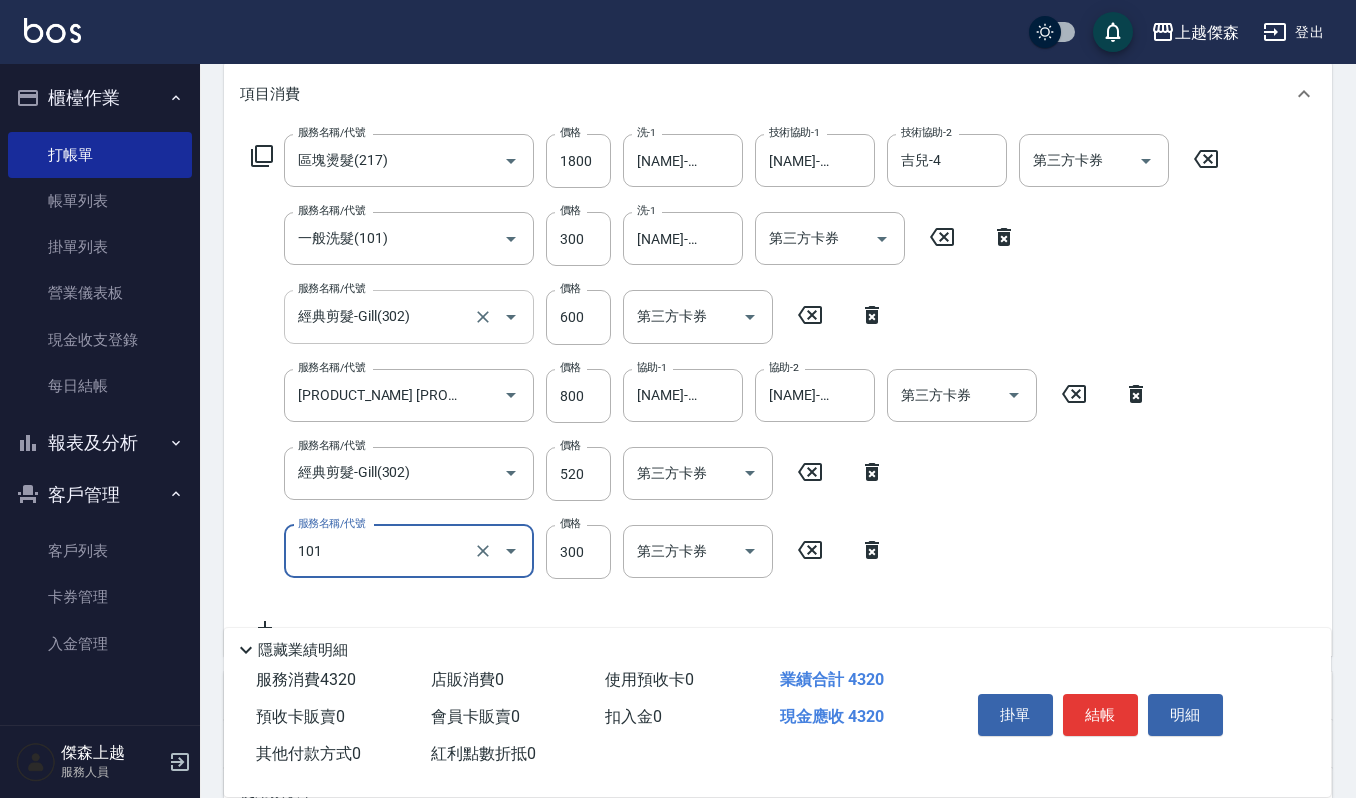 type on "一般洗髮(101)" 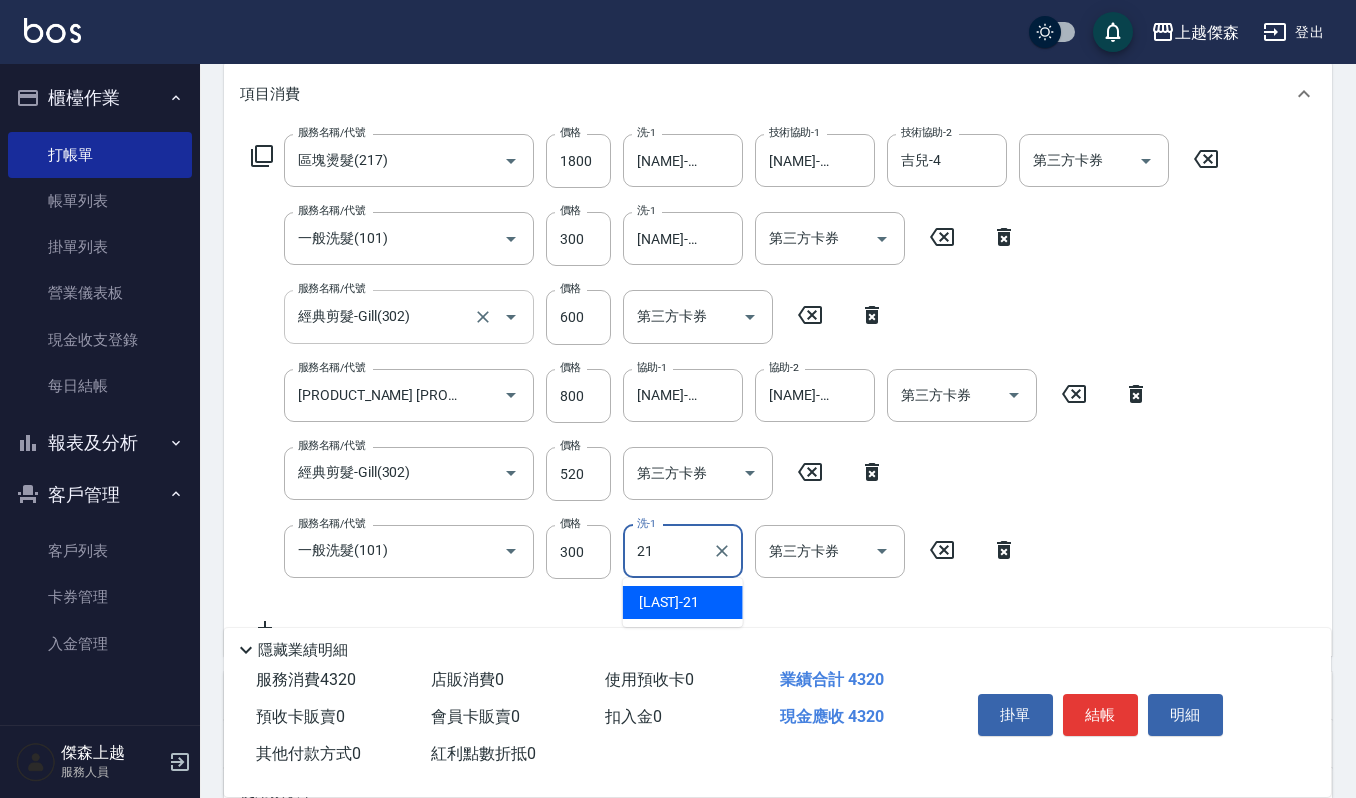 type on "[NAME]-[NUMBER]" 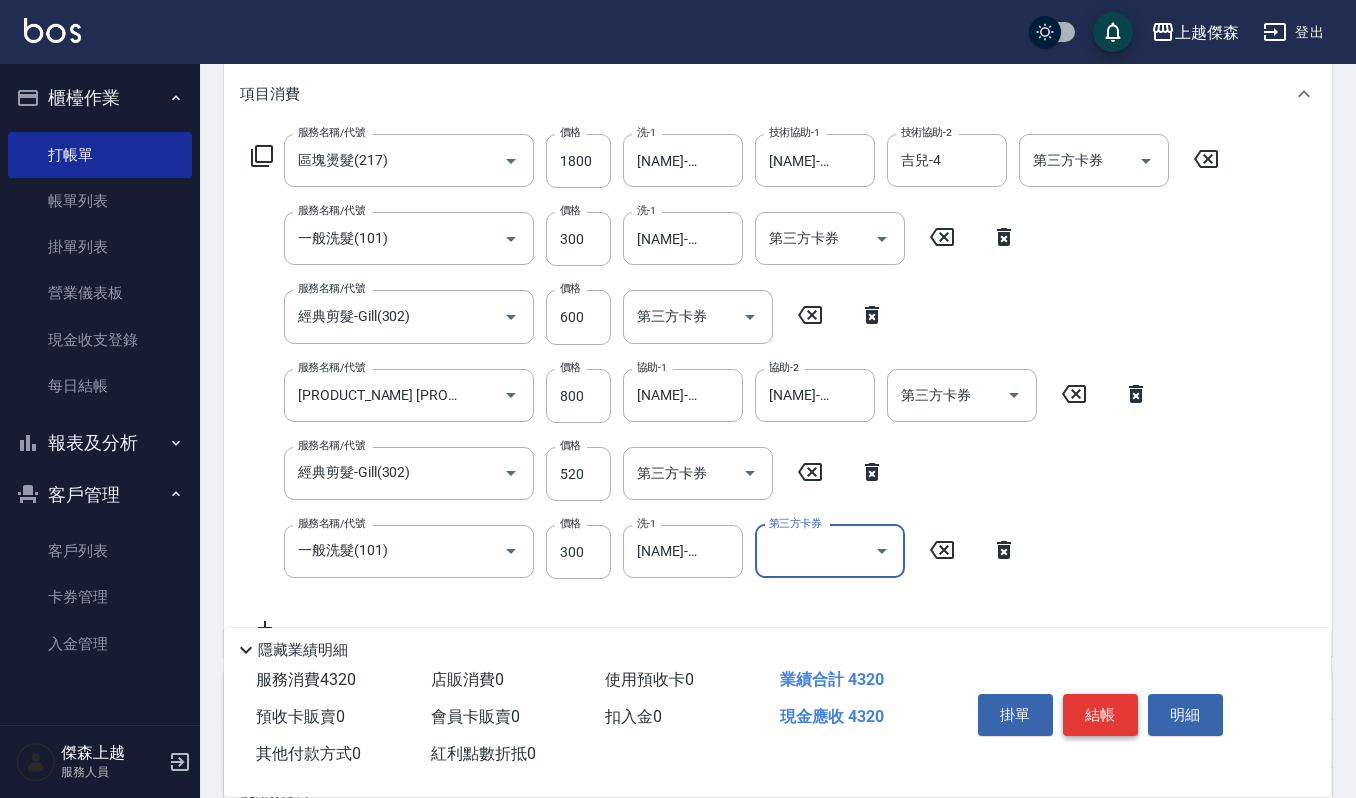 click on "結帳" at bounding box center (1100, 715) 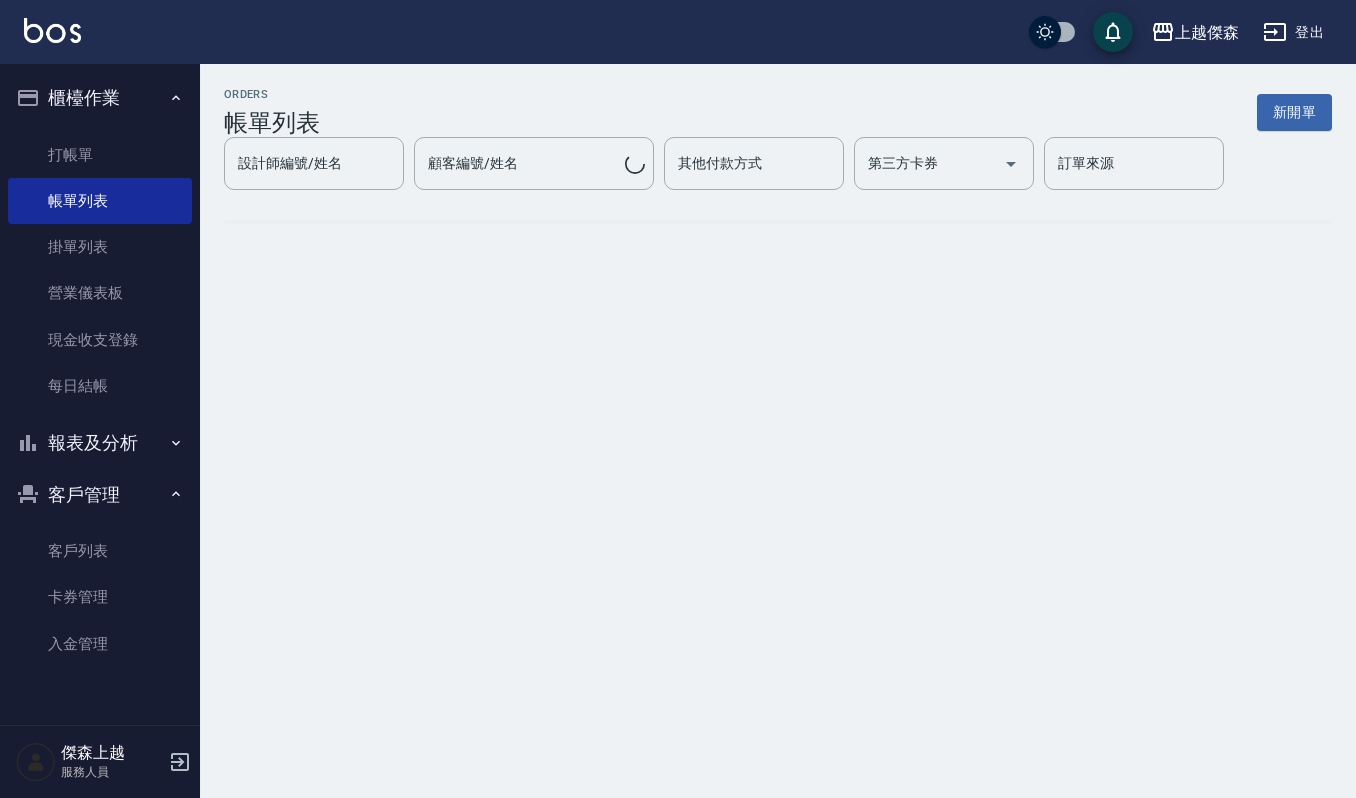 scroll, scrollTop: 0, scrollLeft: 0, axis: both 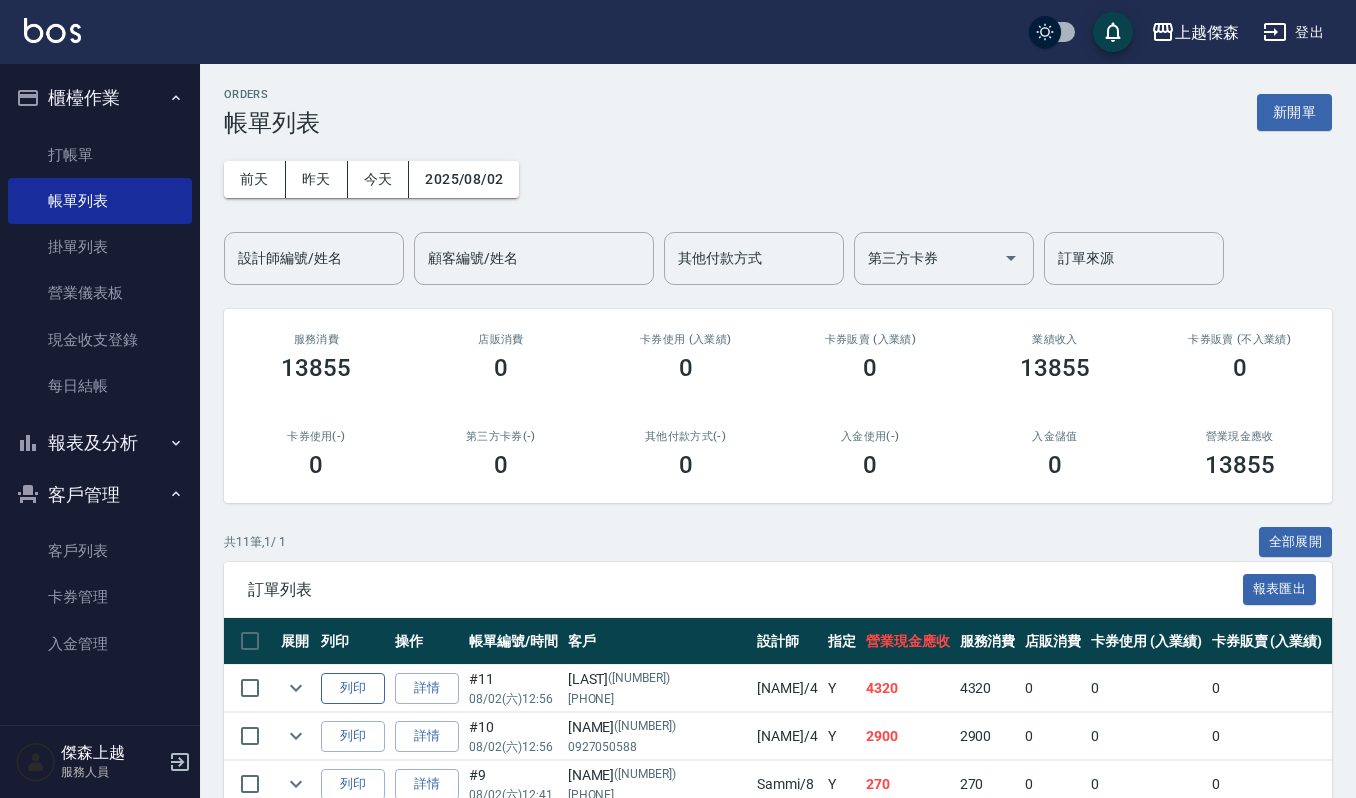 click on "列印" at bounding box center (353, 688) 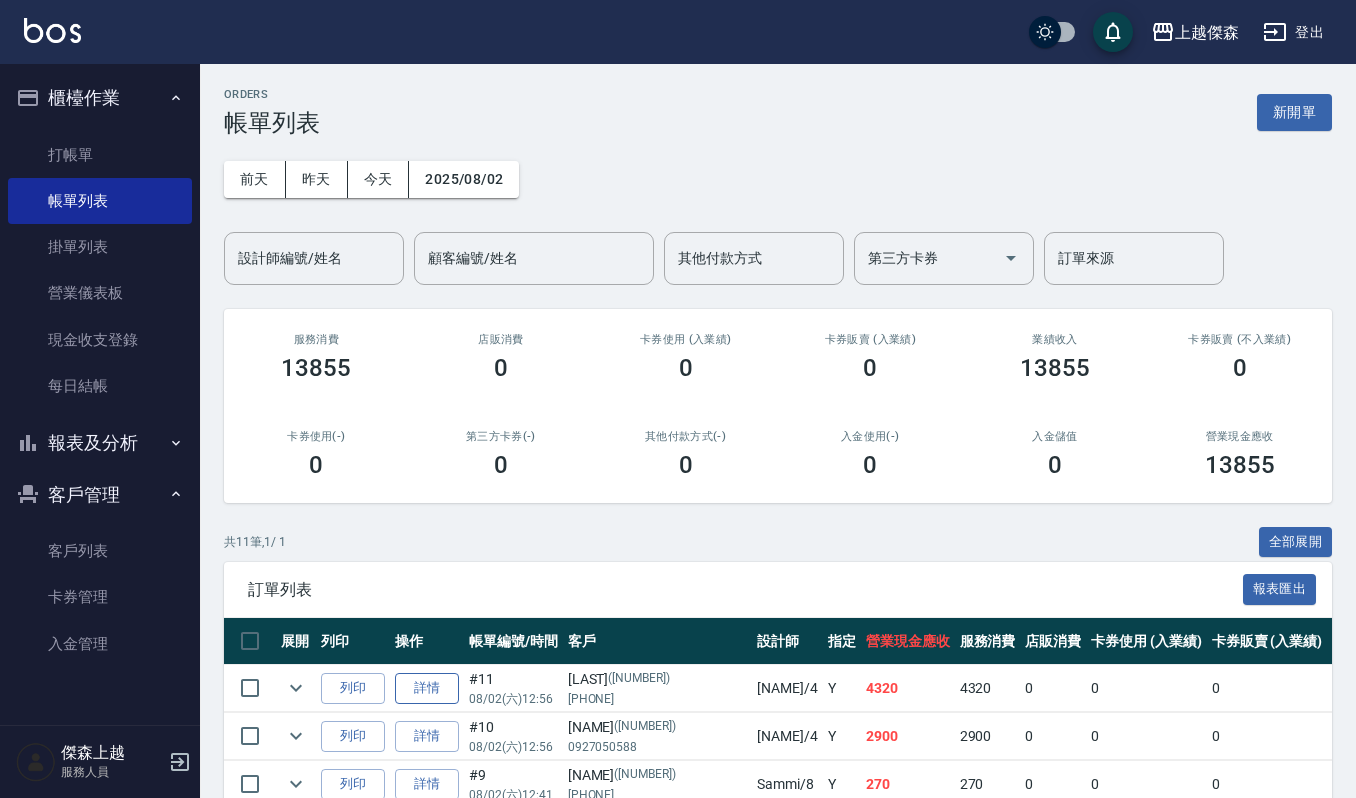 click on "詳情" at bounding box center (427, 688) 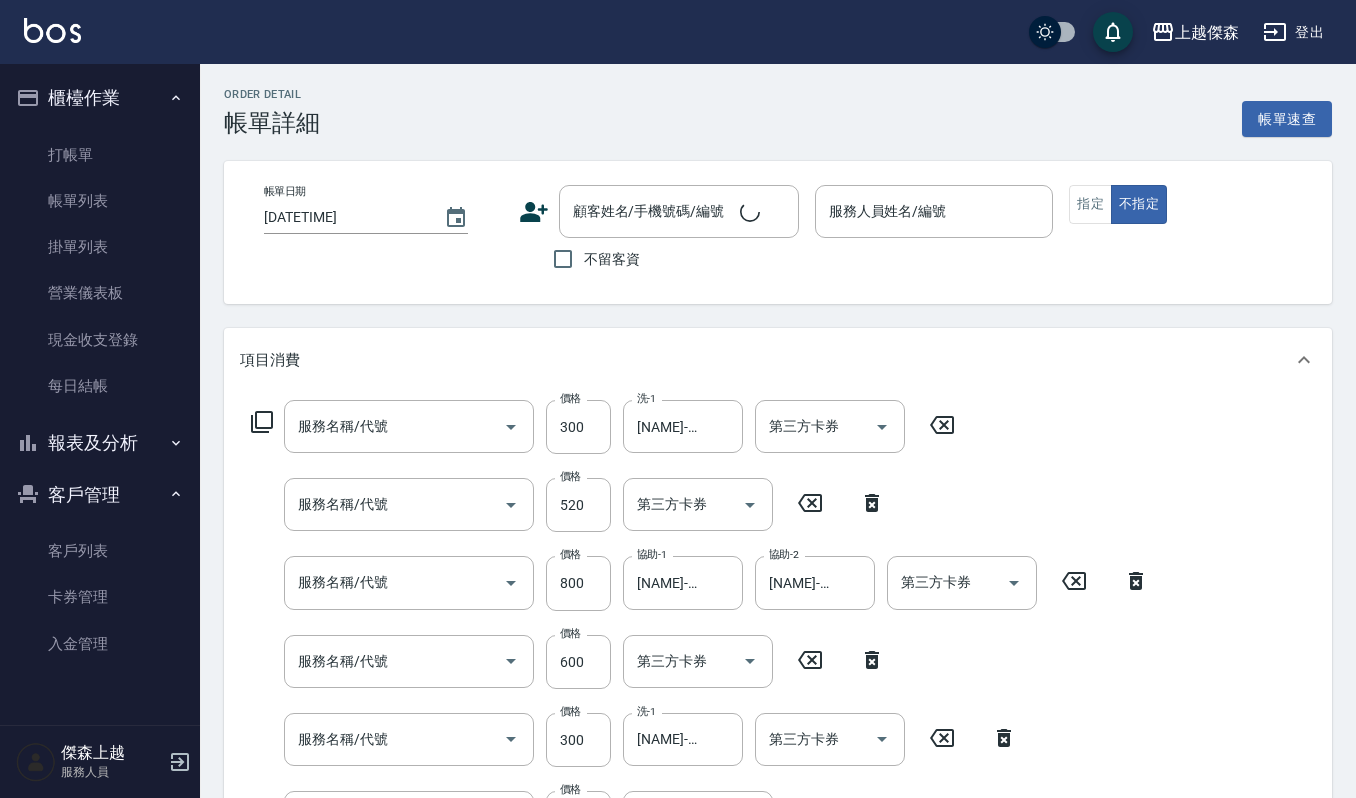 type on "一般洗髮(101)" 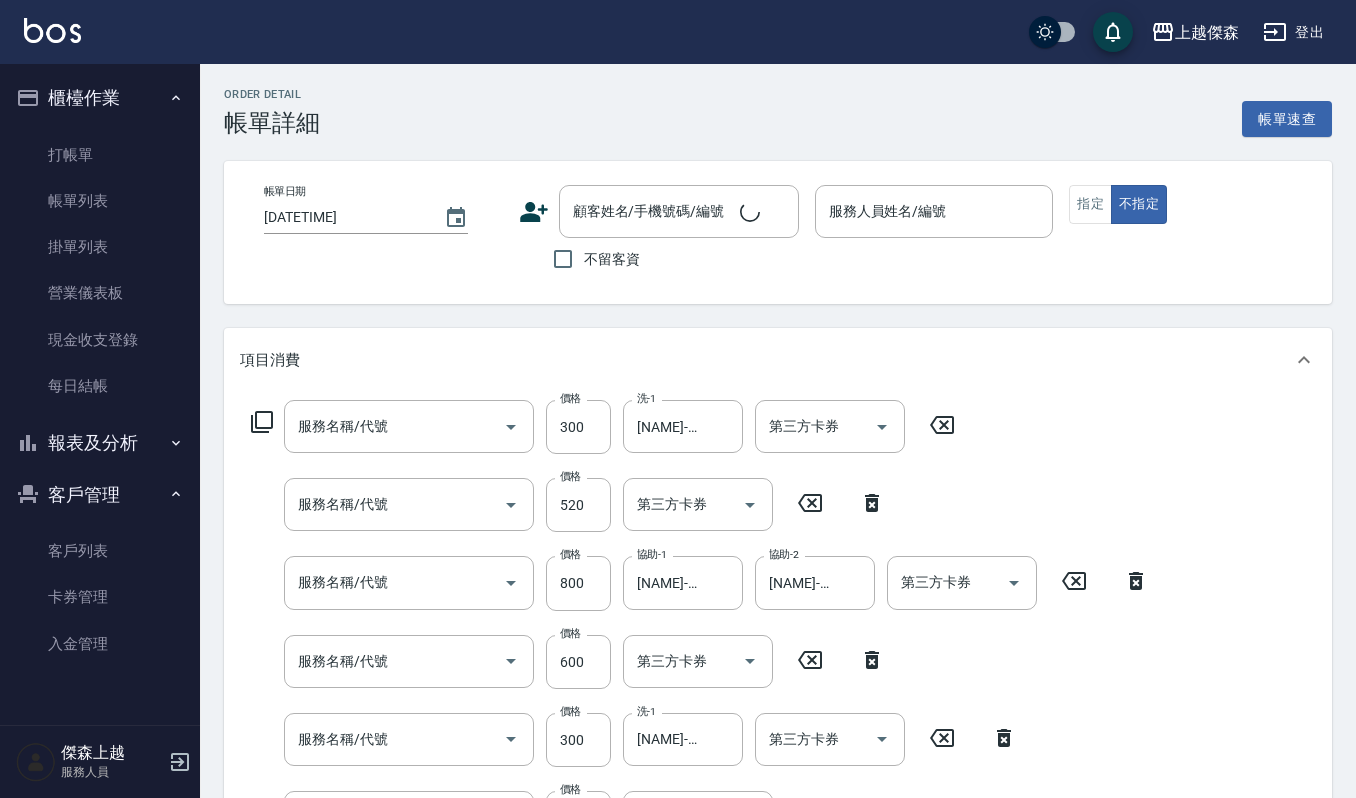 type on "經典剪髮-Gill(302)" 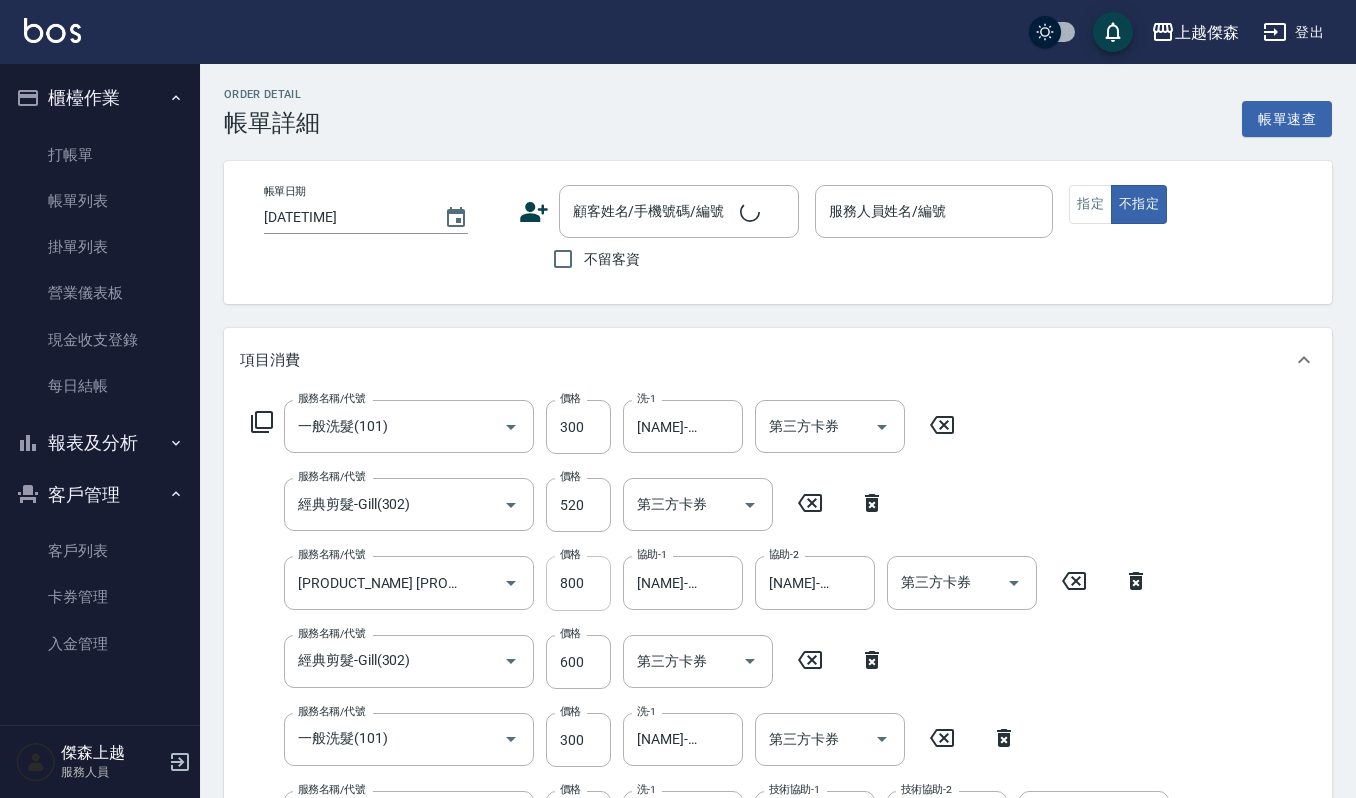 type on "[DATE] [TIME]" 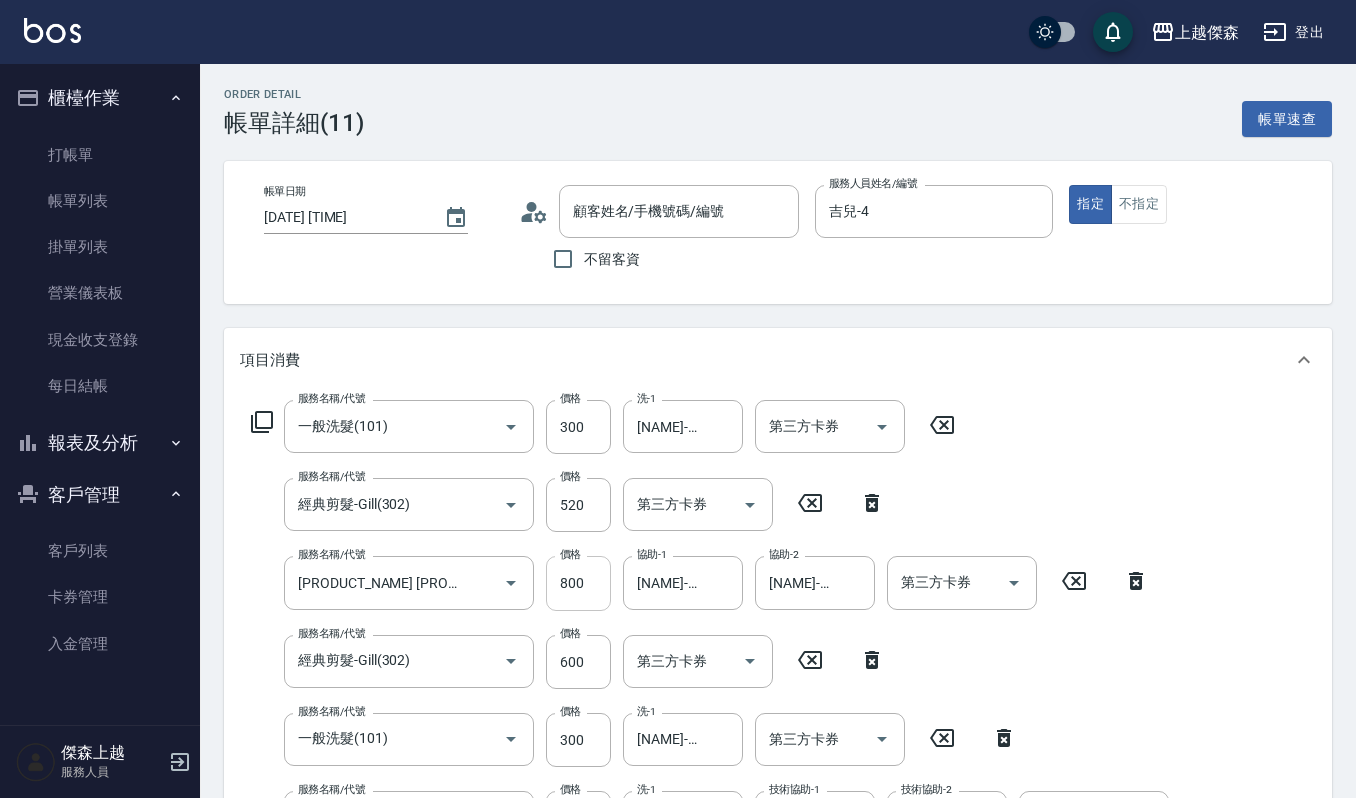 type on "[LAST]/[PHONE]/[NUMBER]" 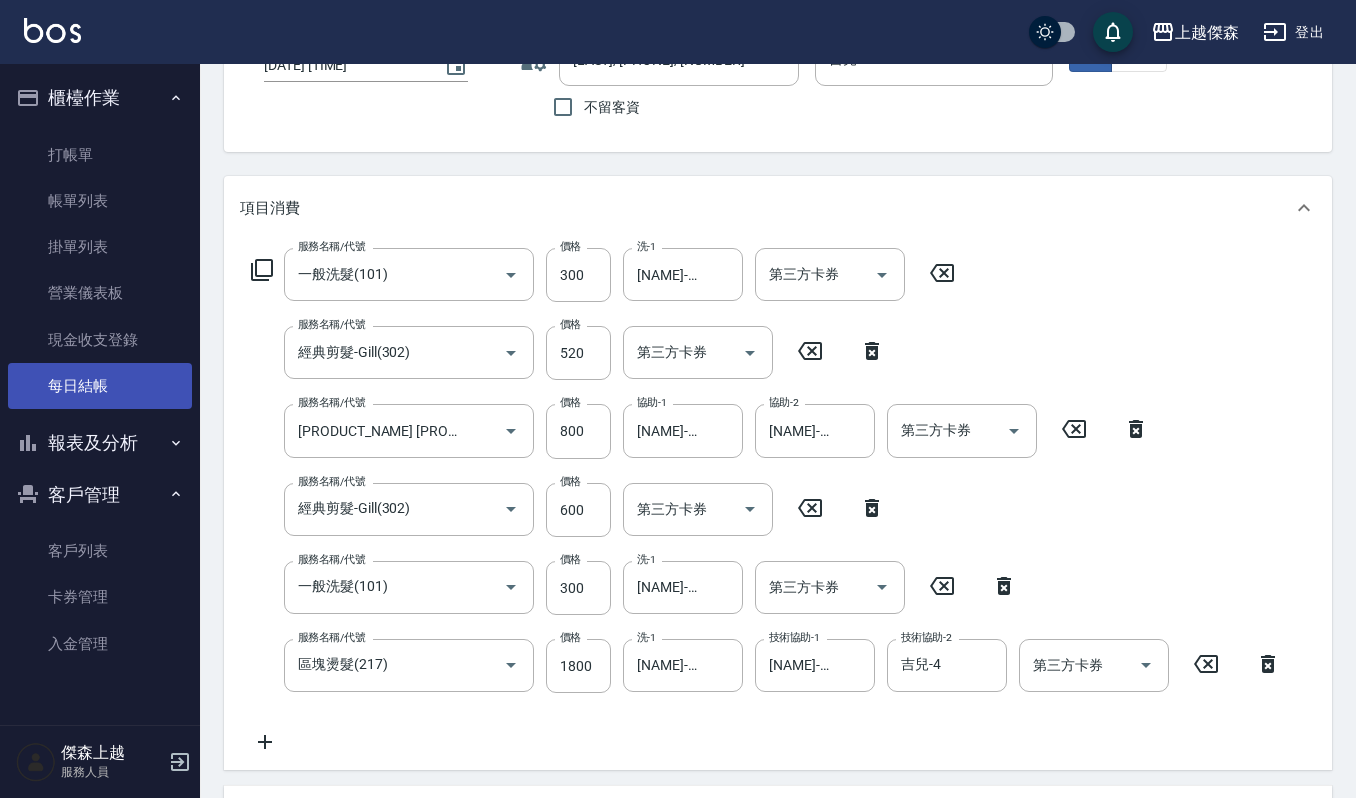scroll, scrollTop: 400, scrollLeft: 0, axis: vertical 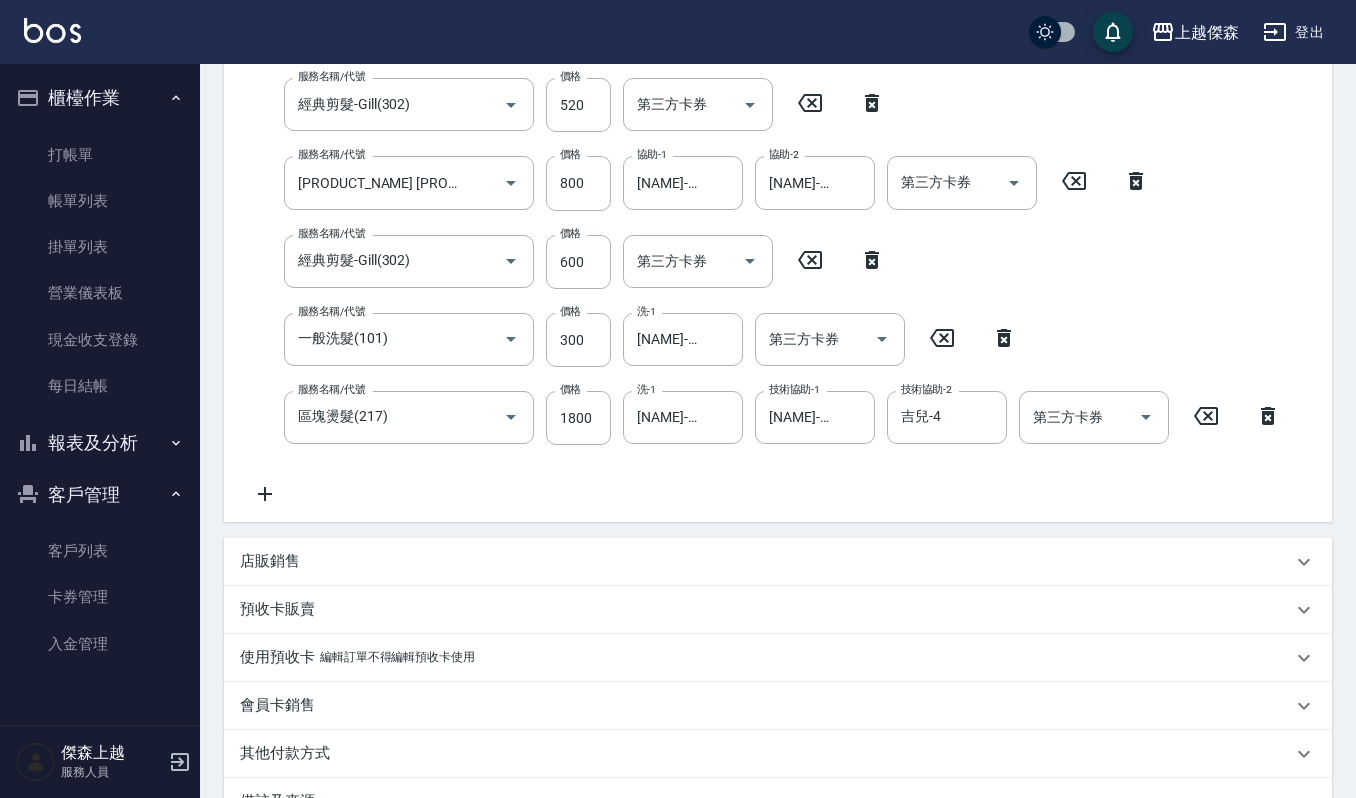 click on "店販銷售" at bounding box center [270, 561] 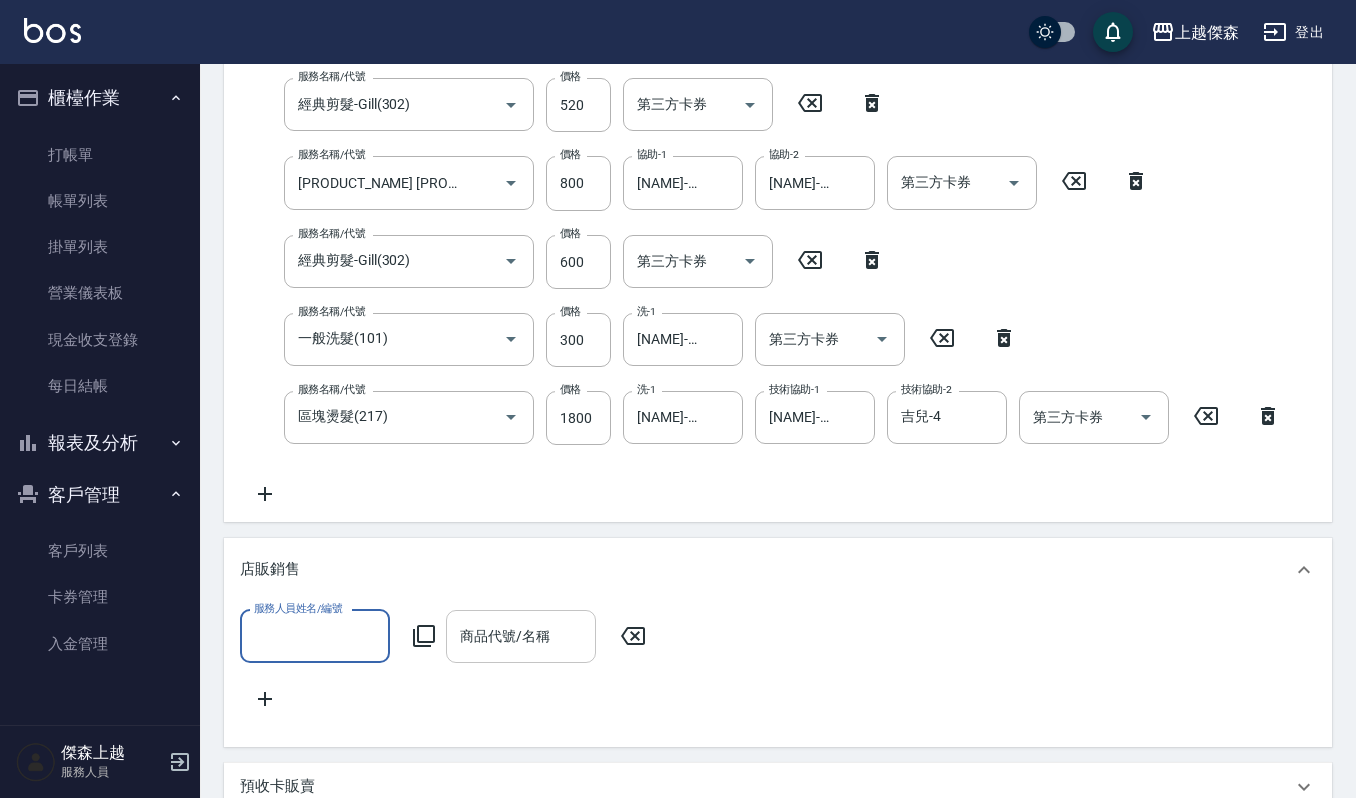 scroll, scrollTop: 0, scrollLeft: 0, axis: both 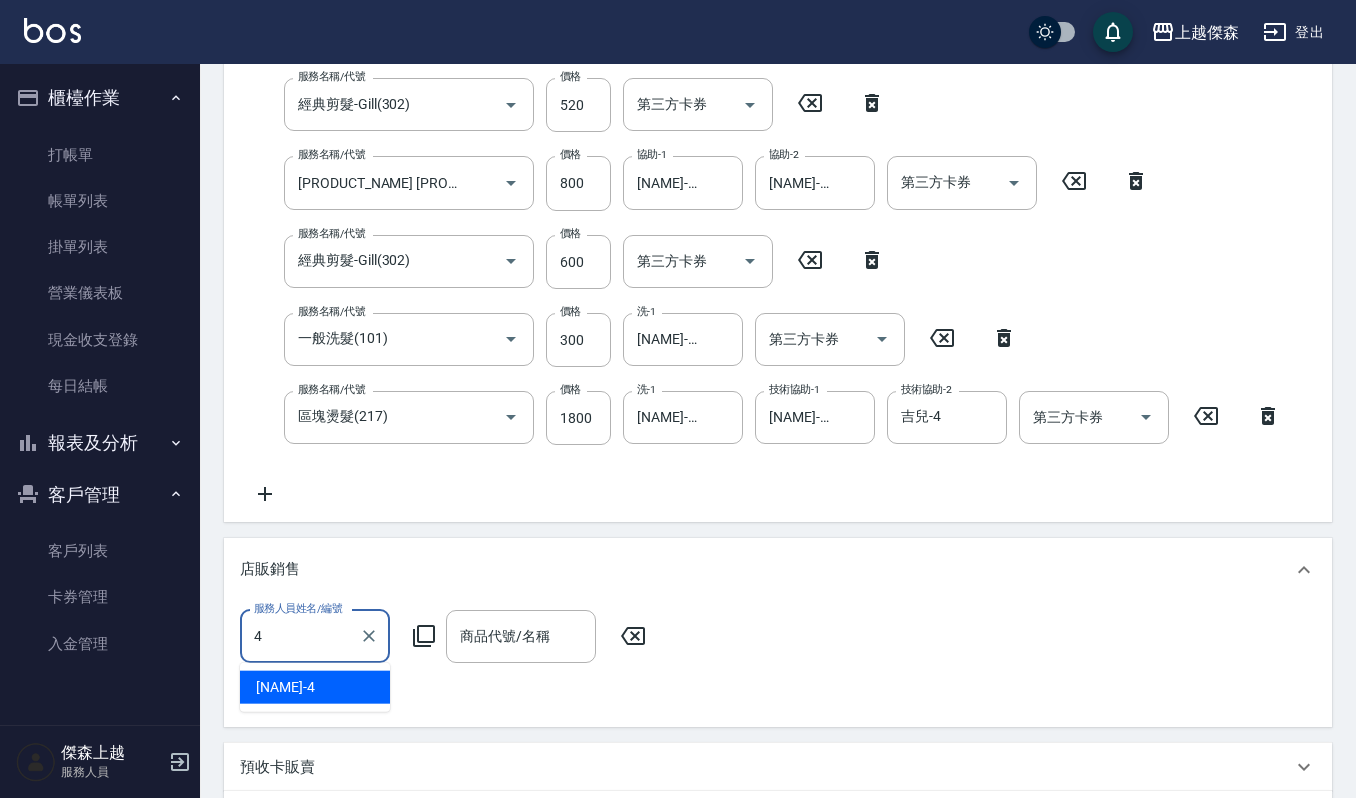 type on "吉兒-4" 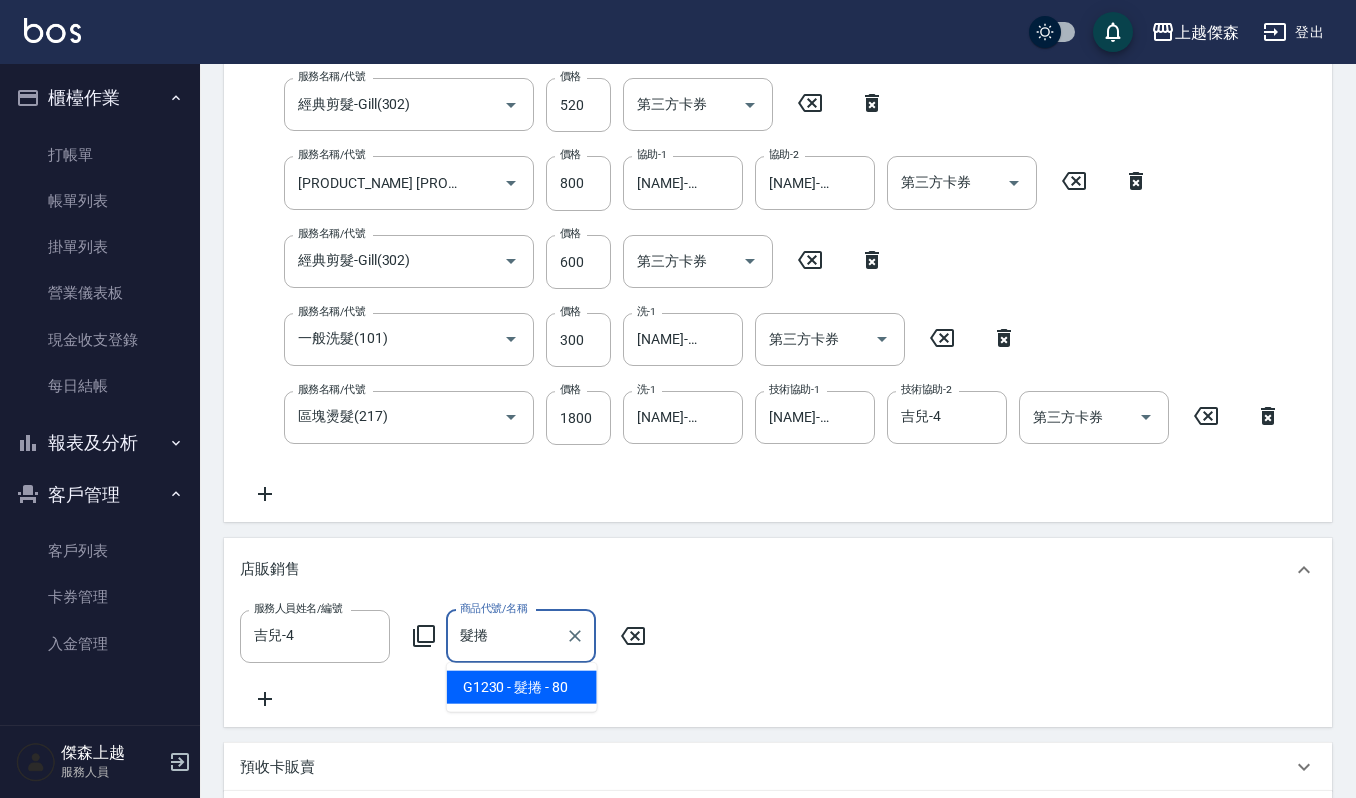 type on "髮捲" 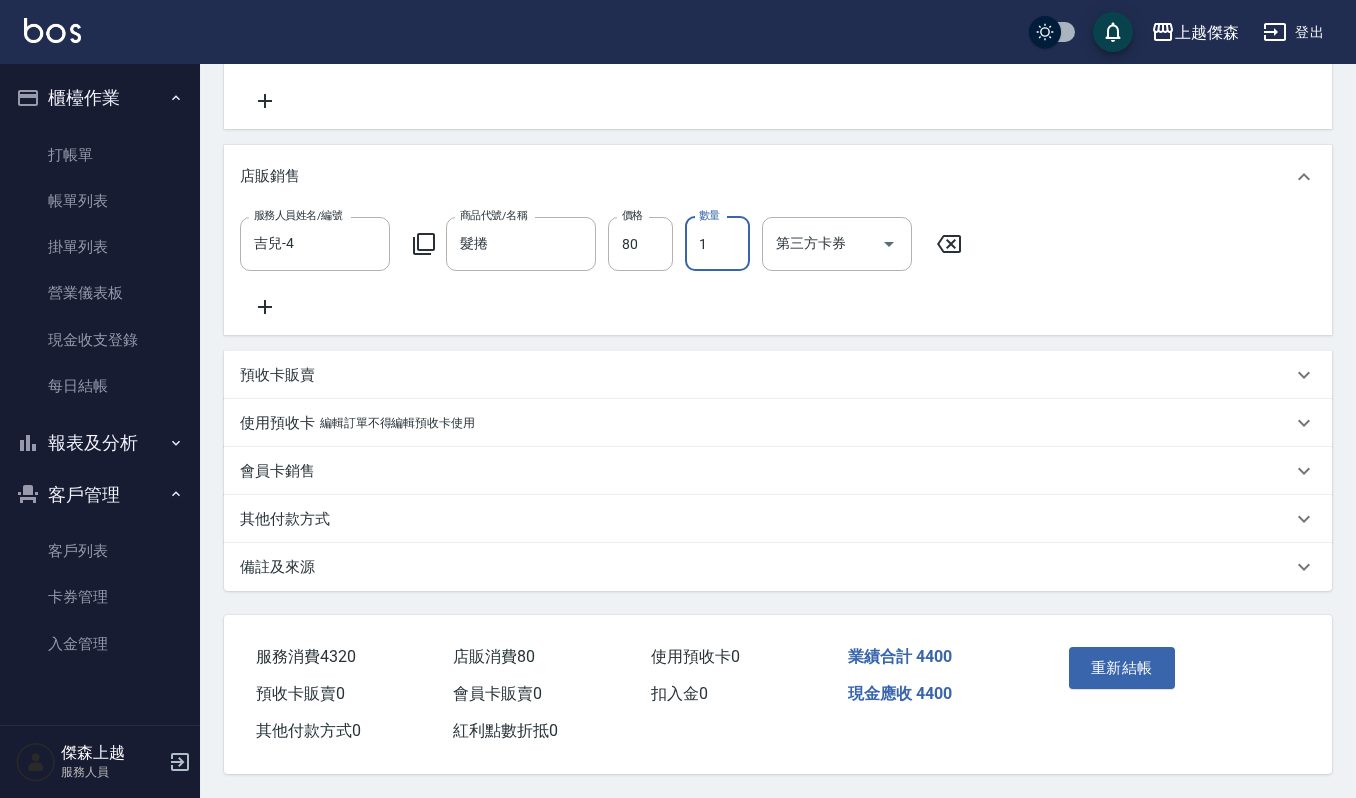 scroll, scrollTop: 817, scrollLeft: 0, axis: vertical 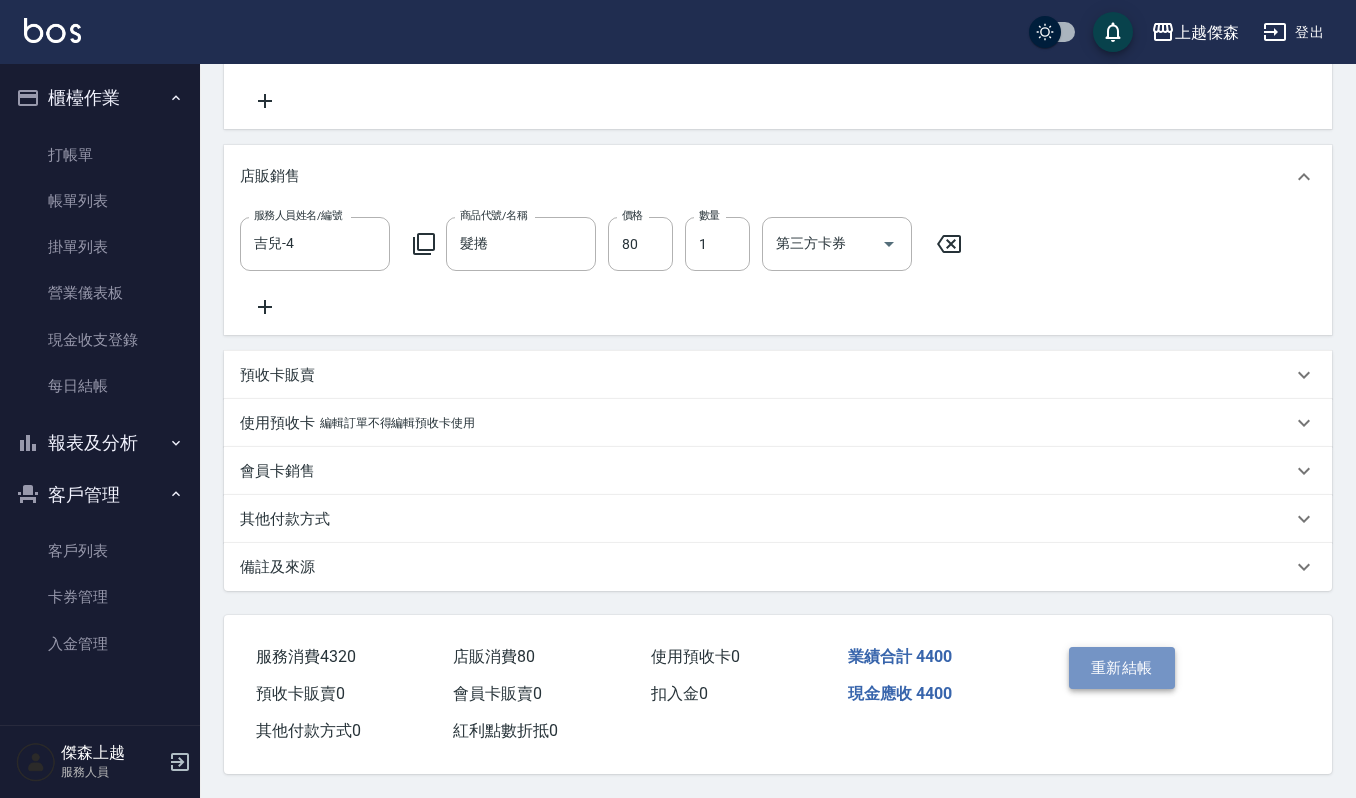 click on "重新結帳" at bounding box center [1122, 668] 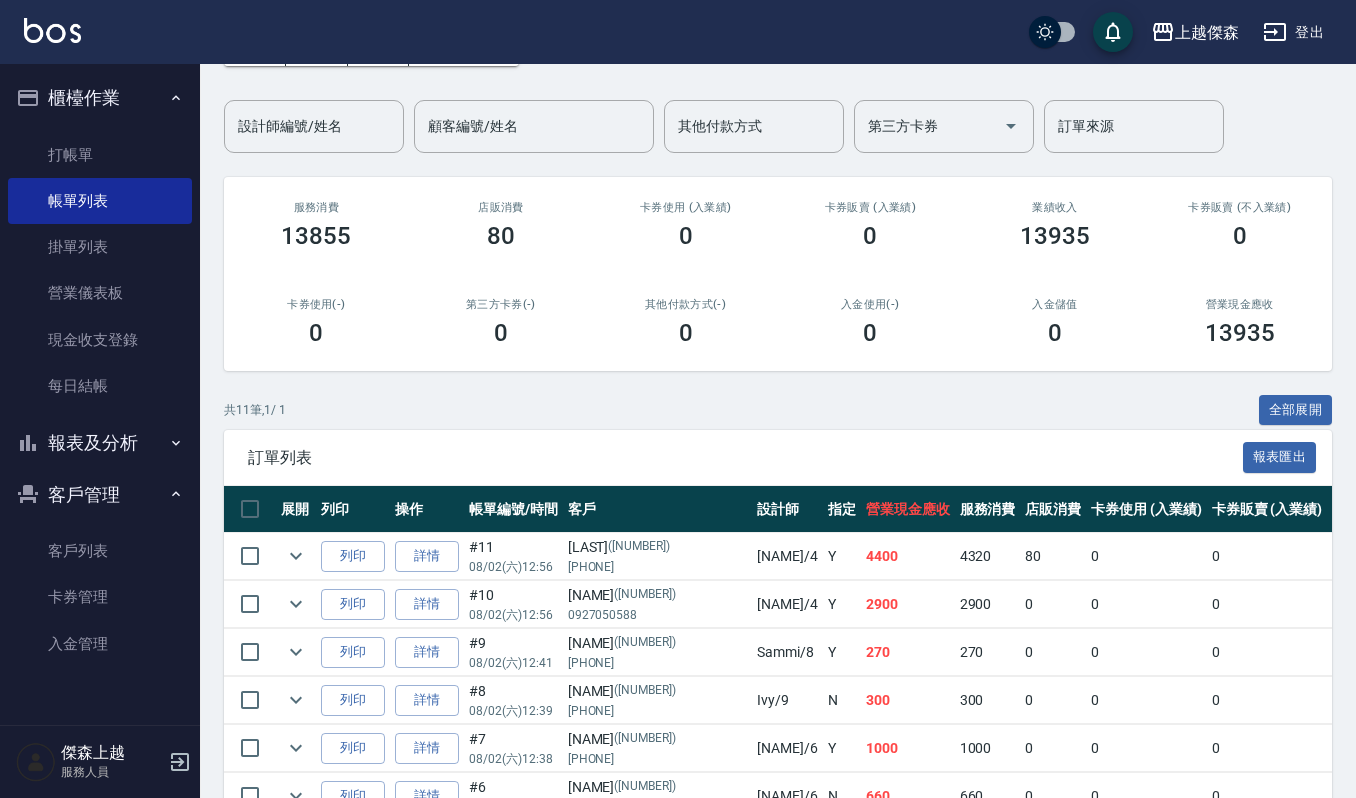 scroll, scrollTop: 133, scrollLeft: 0, axis: vertical 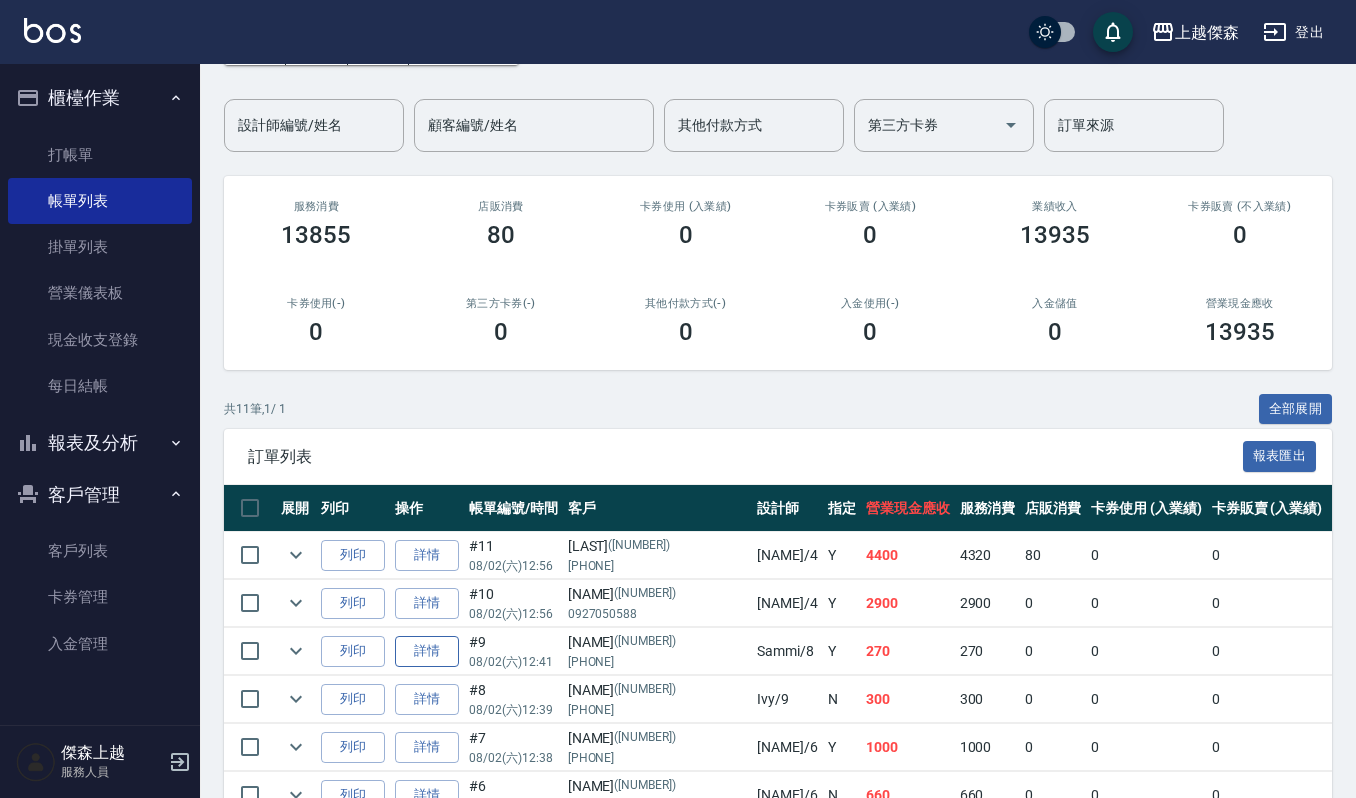 click on "詳情" at bounding box center [427, 651] 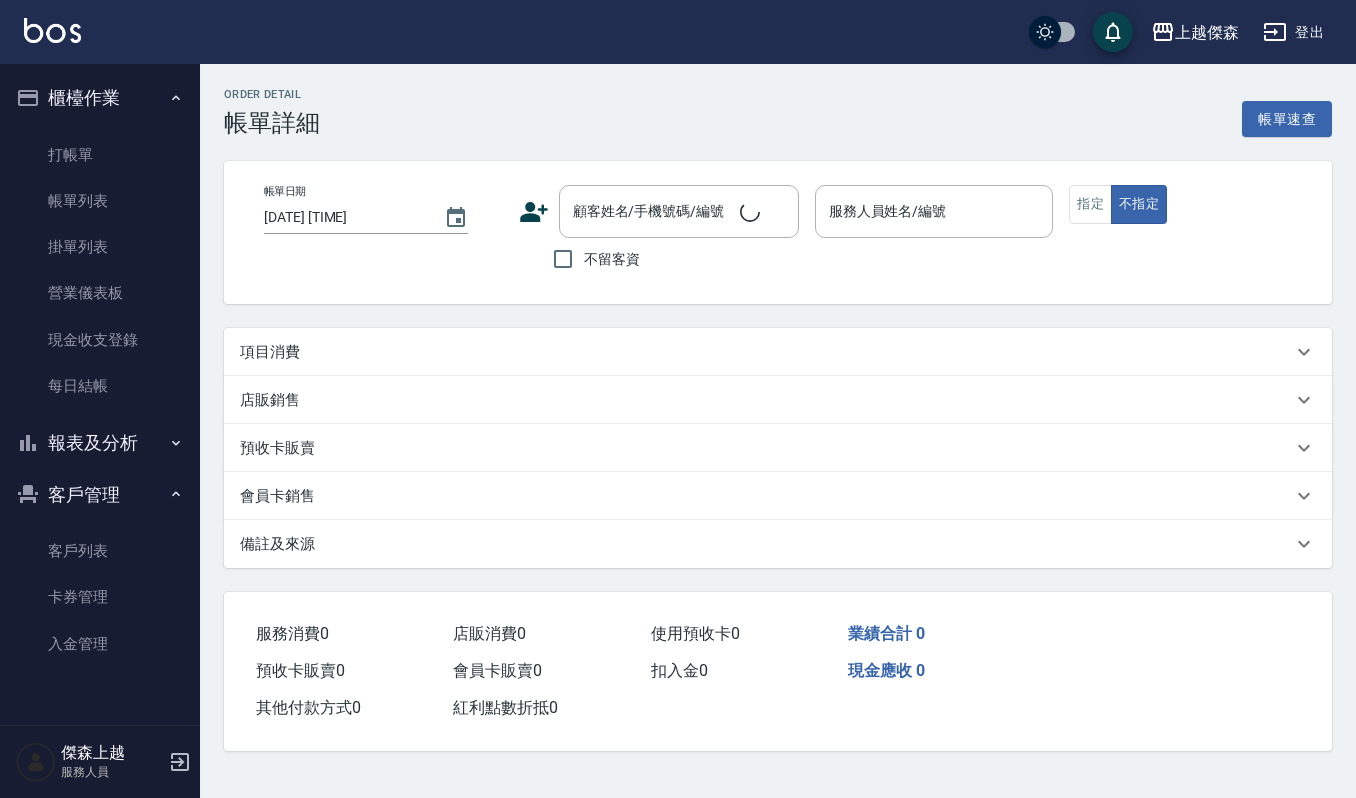 scroll, scrollTop: 0, scrollLeft: 0, axis: both 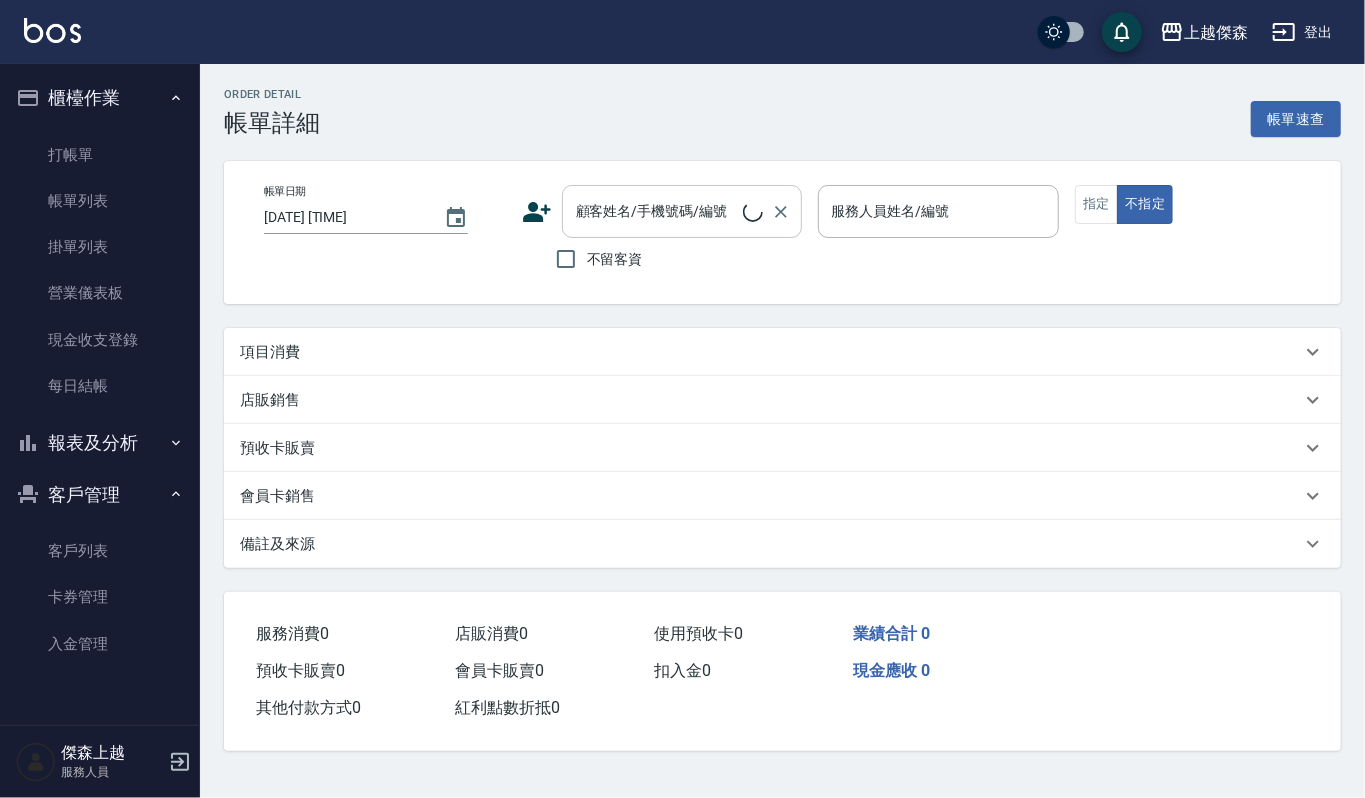type on "2025/08/02 12:41" 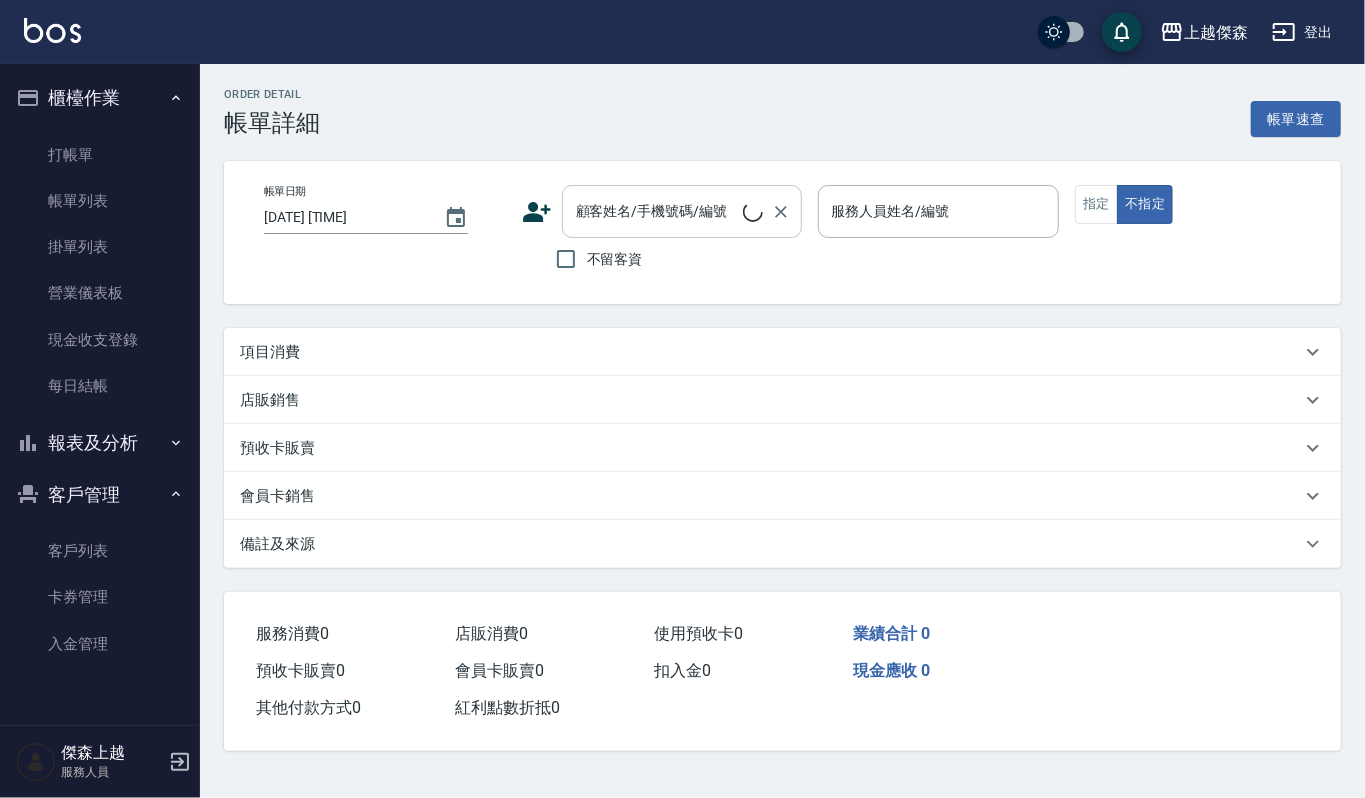 type on "[NAME]-[NUMBER]" 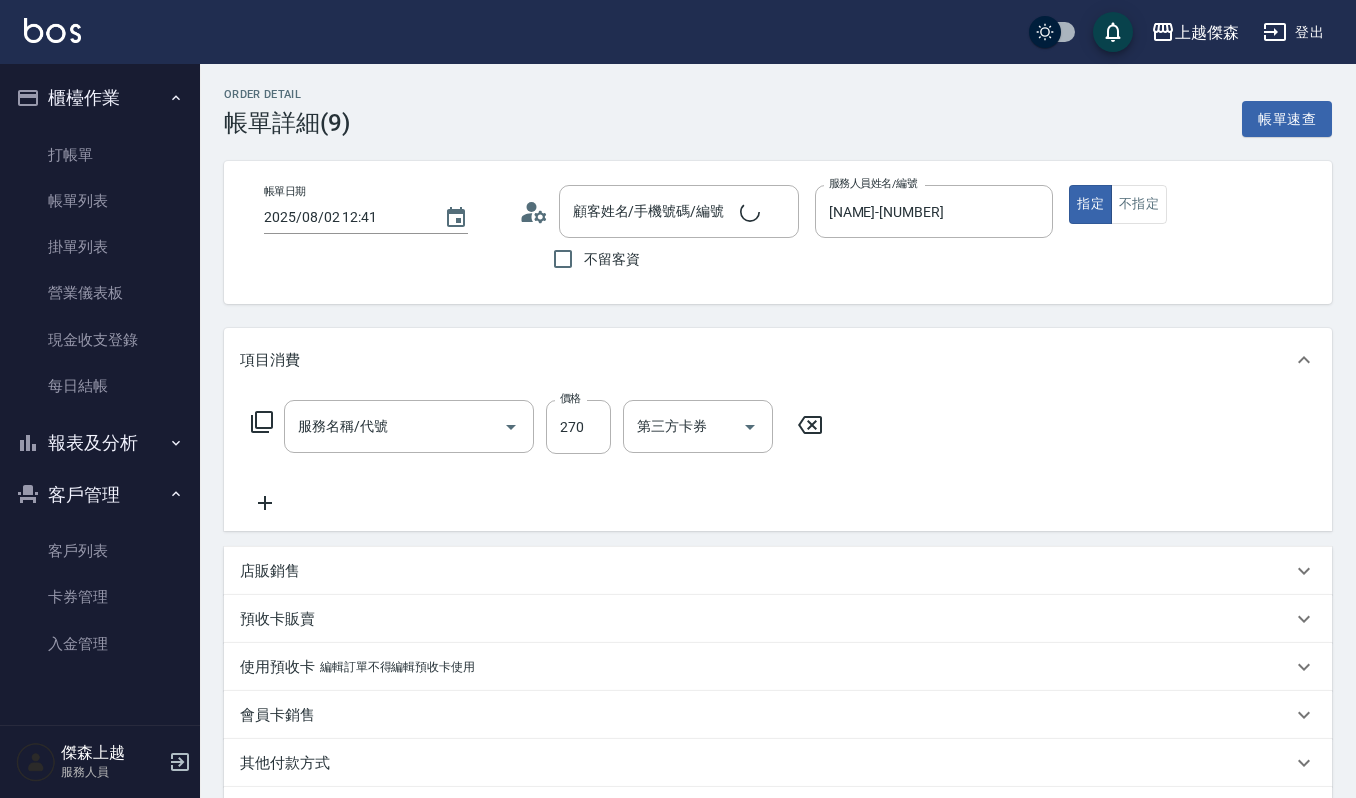 type on "一般洗髮(101)" 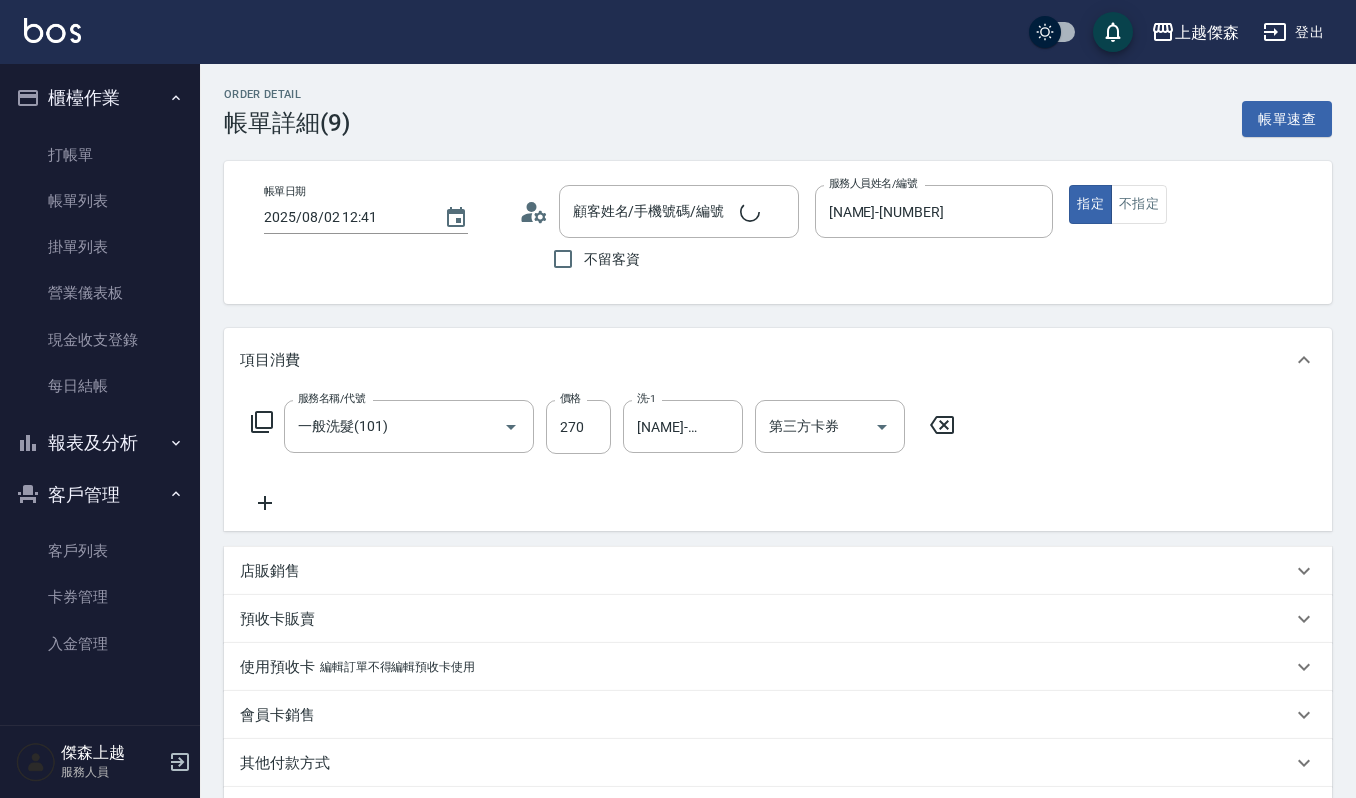 type on "[LAST] [PHONE] / [PHONE_NUMBER]" 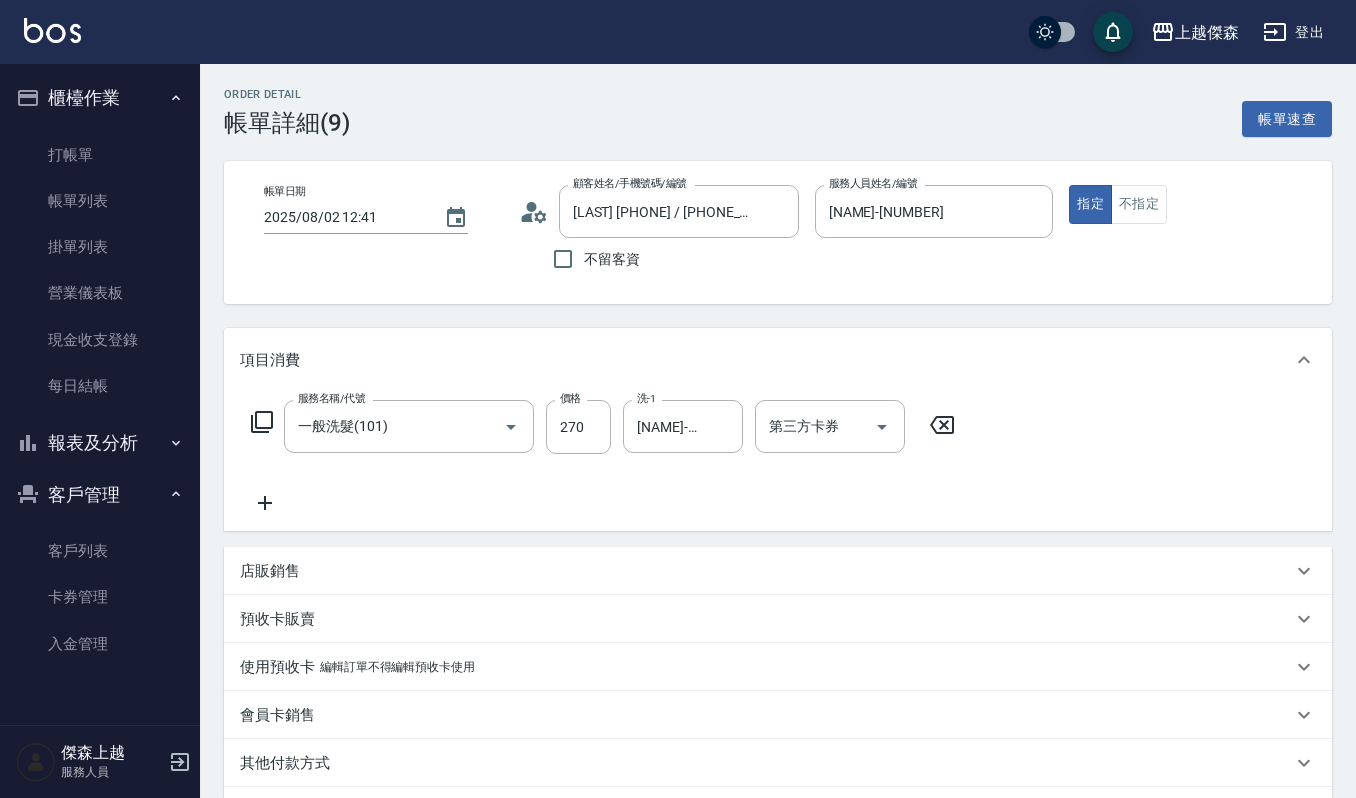 click on "店販銷售" at bounding box center (766, 571) 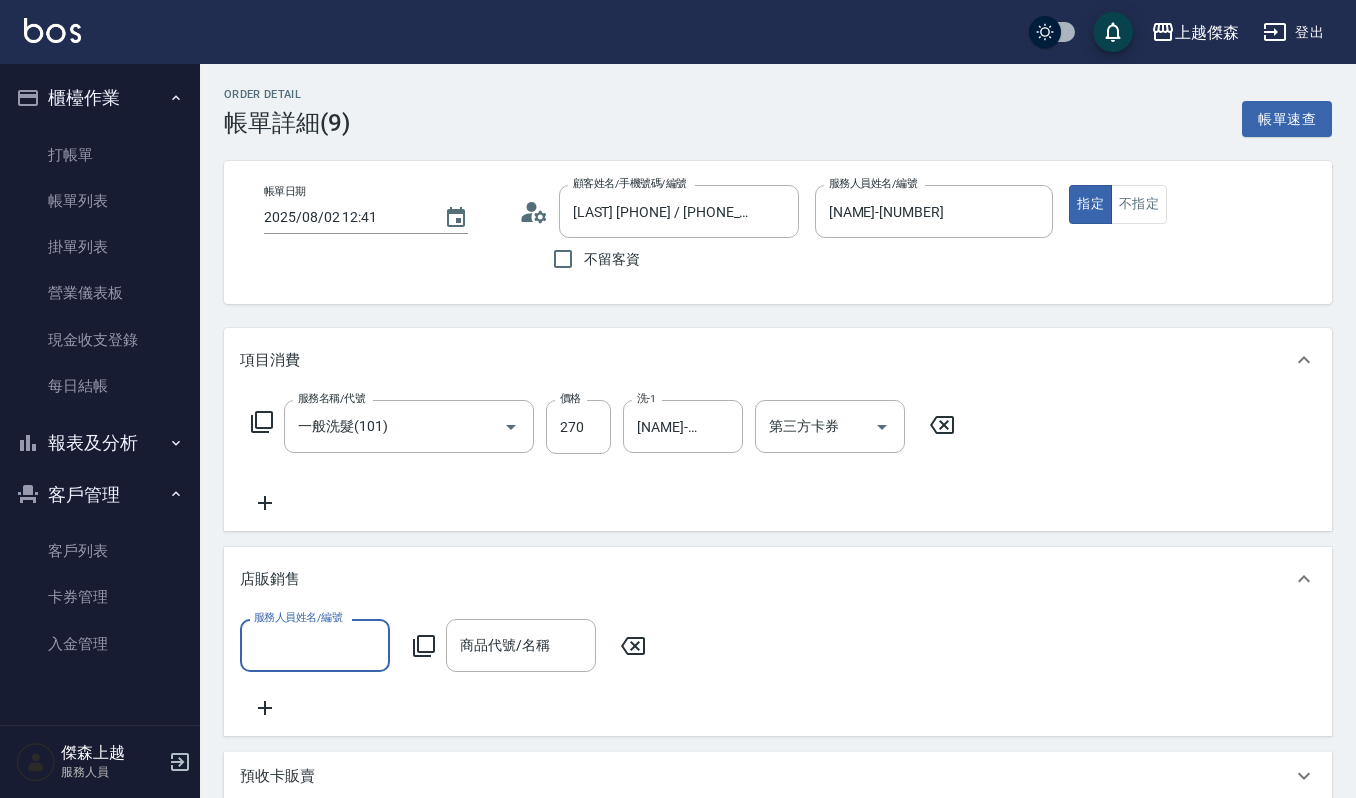 scroll, scrollTop: 0, scrollLeft: 0, axis: both 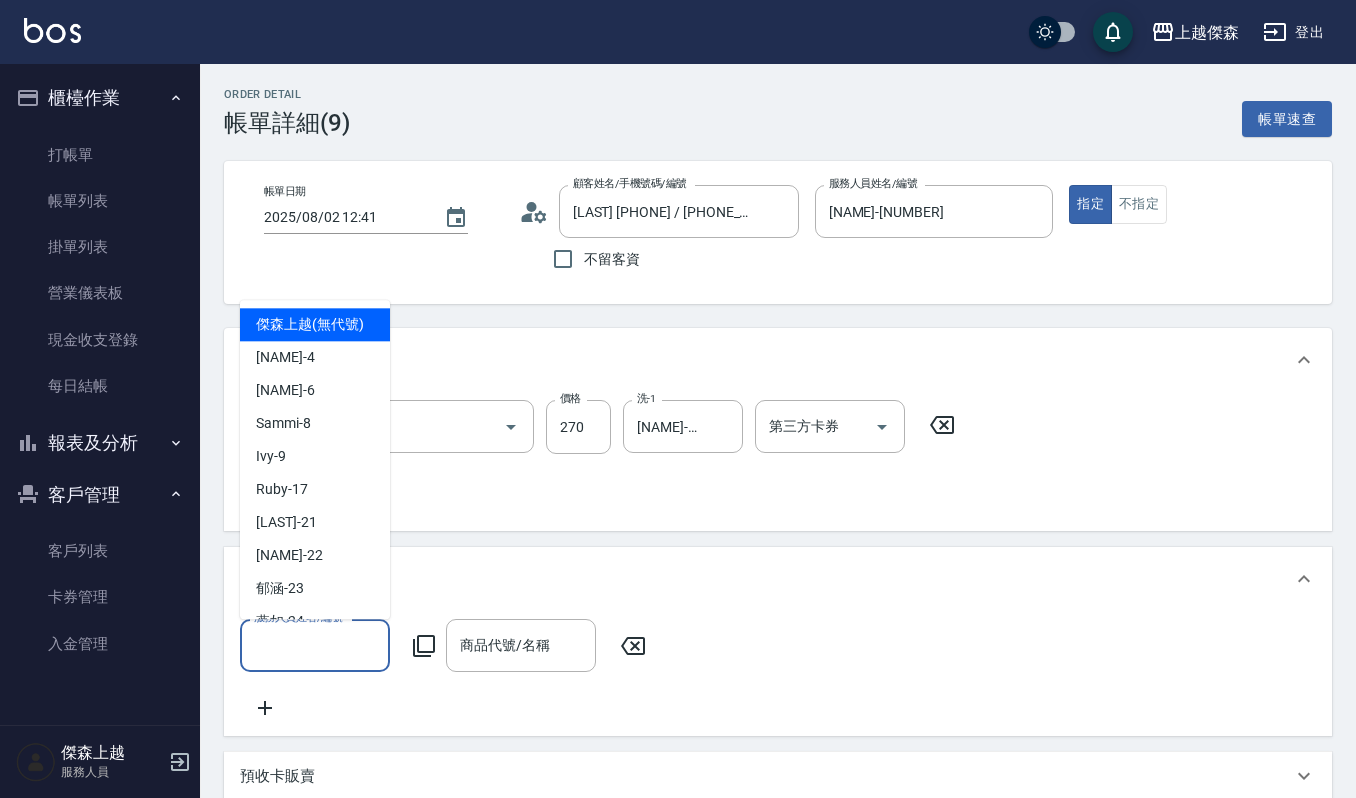 click on "服務人員姓名/編號" at bounding box center [315, 645] 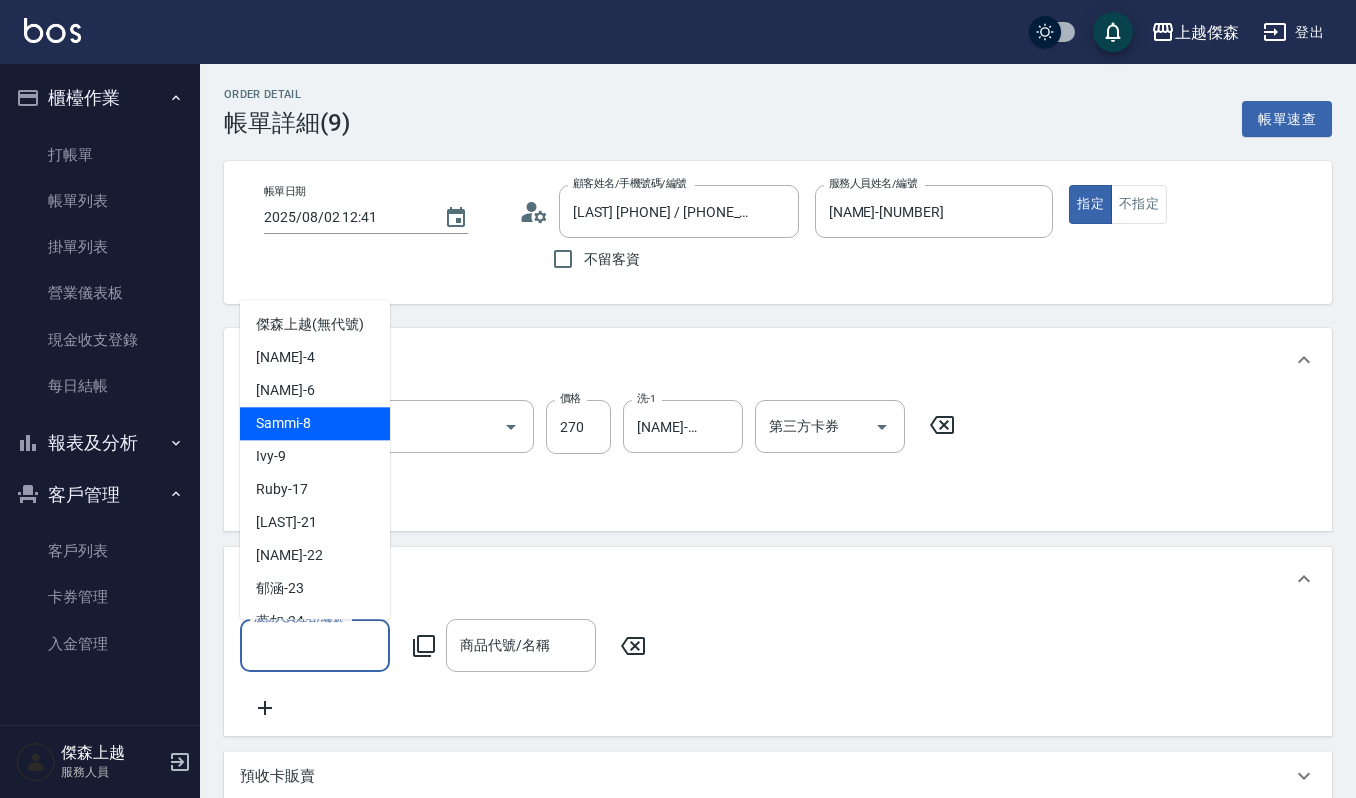 click on "[NAME] -[NUMBER]" at bounding box center (315, 423) 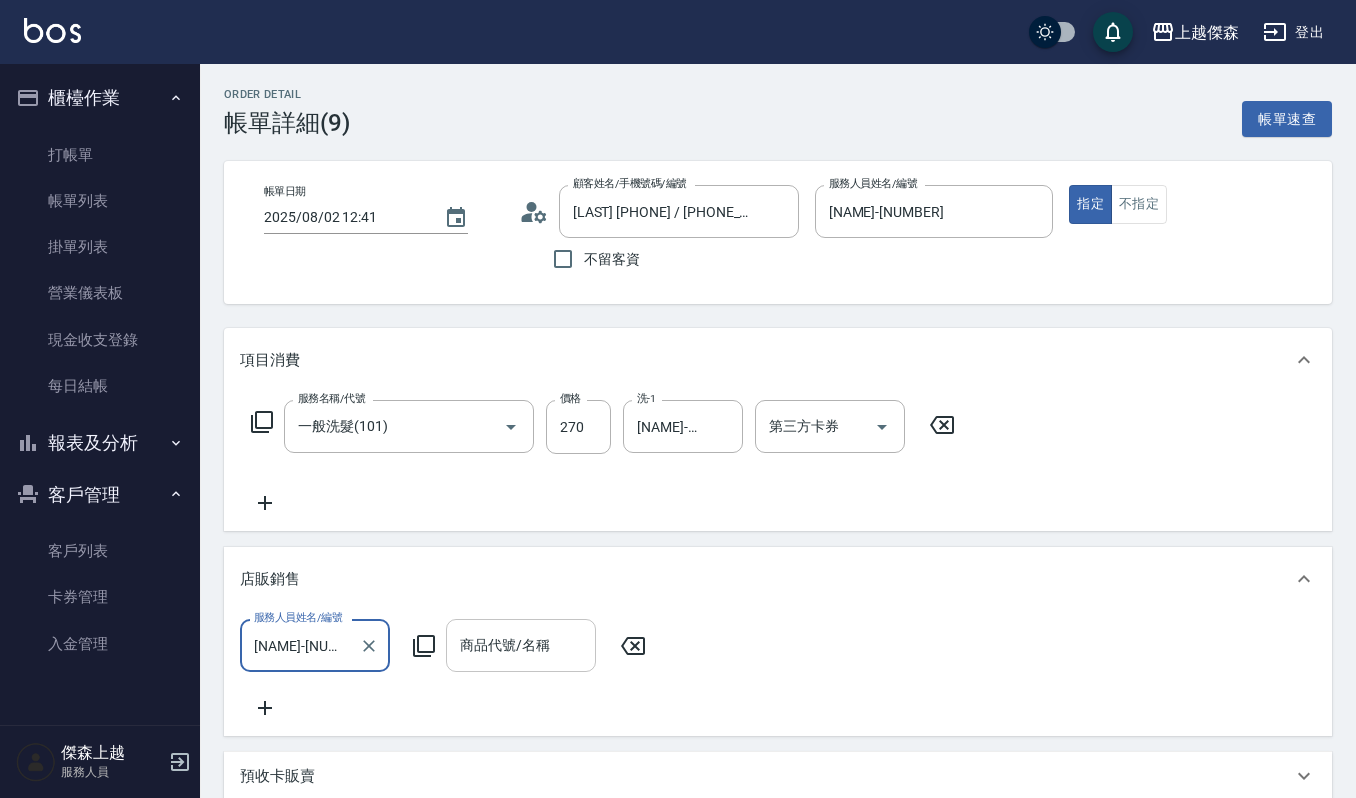 click on "商品代號/名稱" at bounding box center [521, 645] 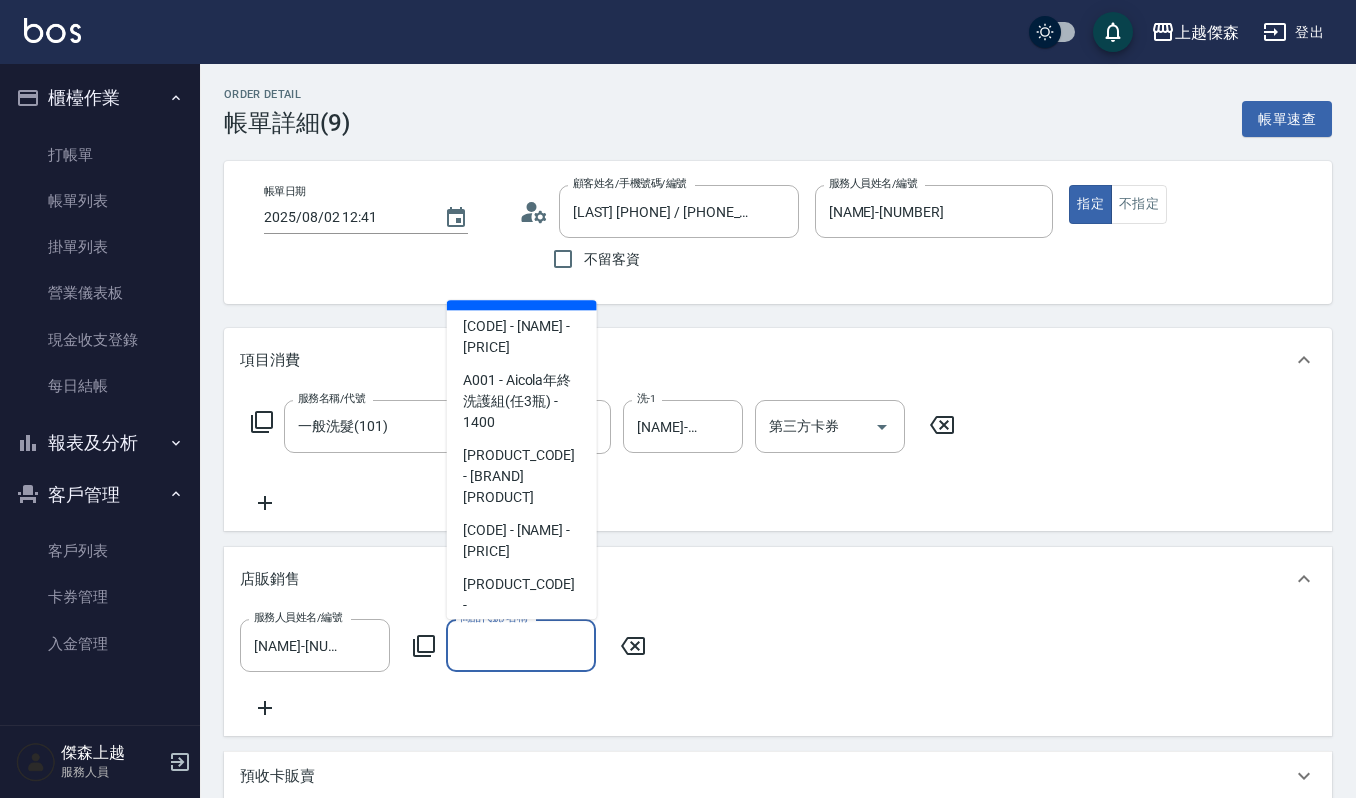 scroll, scrollTop: 266, scrollLeft: 0, axis: vertical 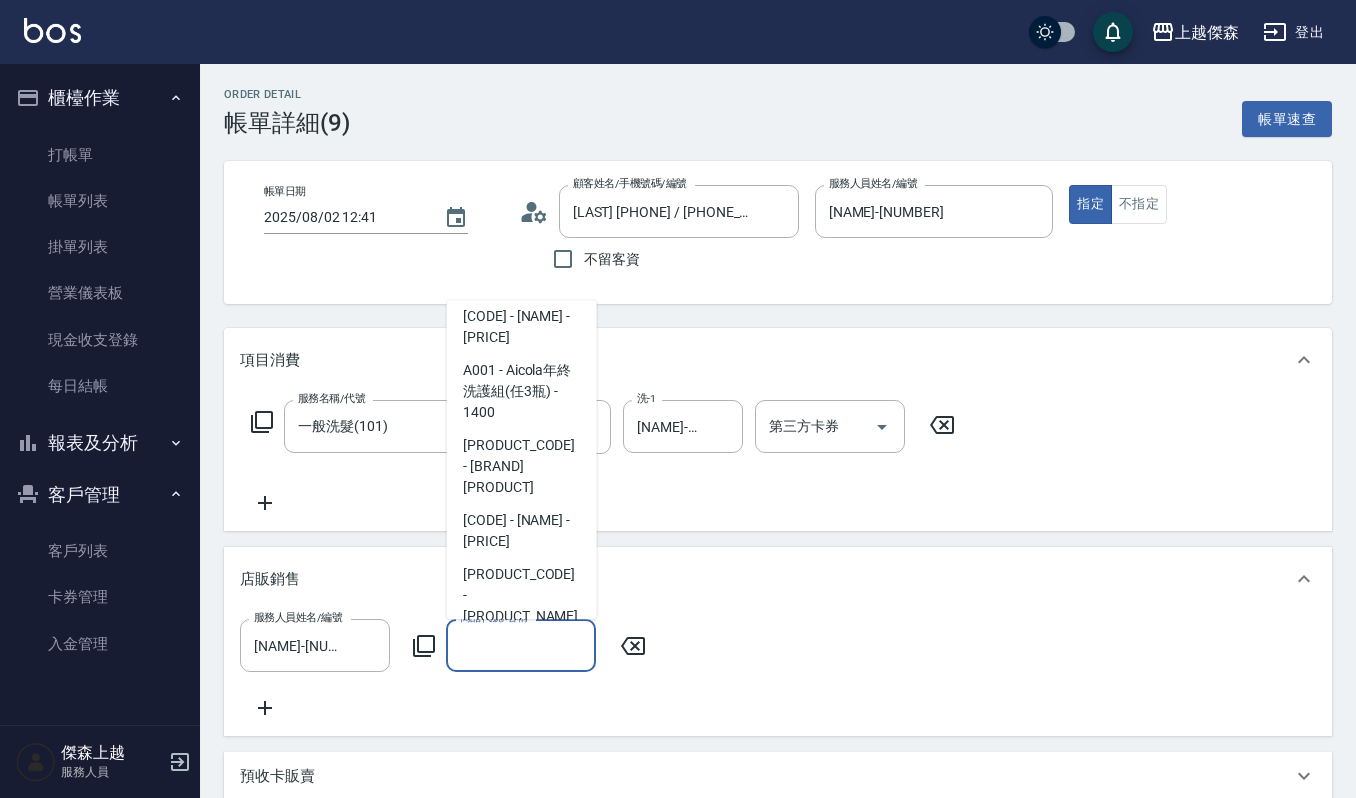 click on "商品代號/名稱" at bounding box center (521, 645) 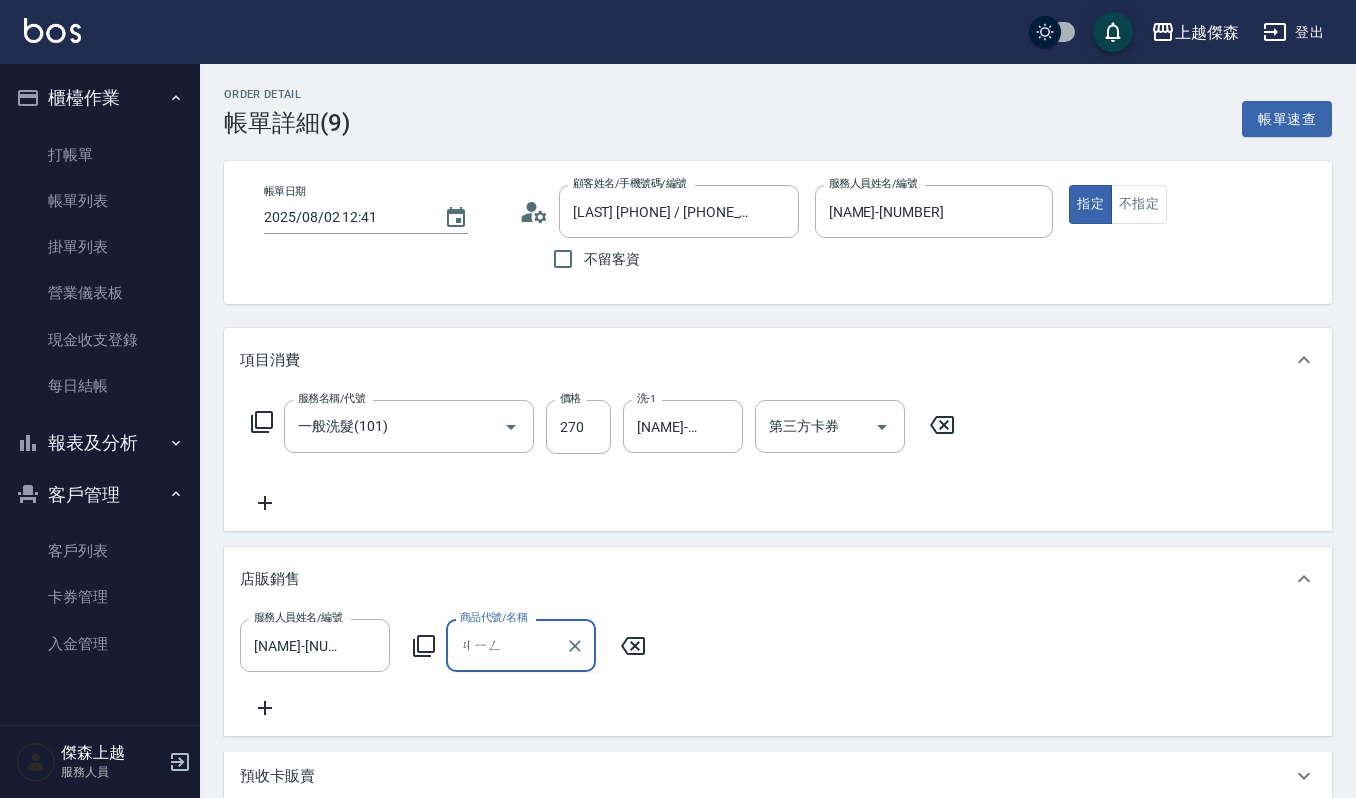 type on "經" 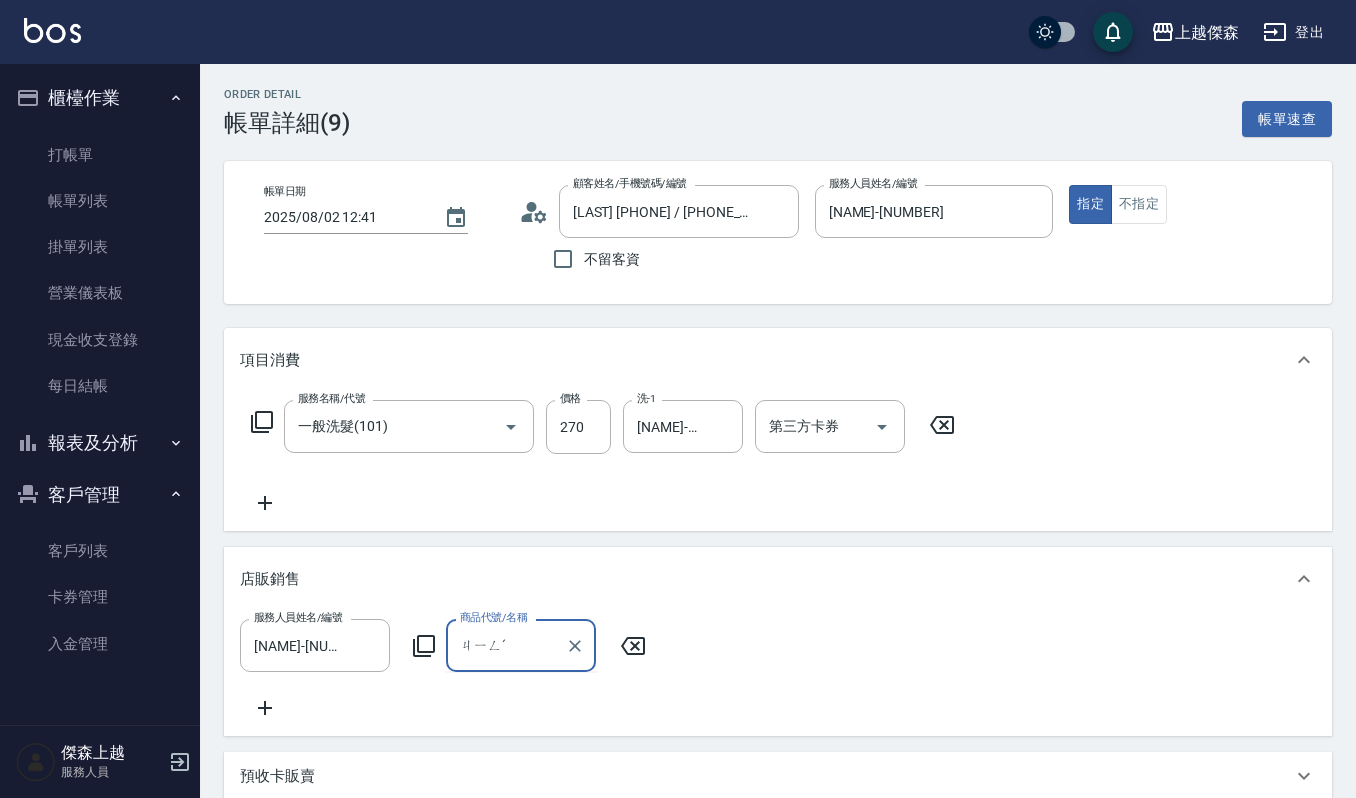 type on "竟" 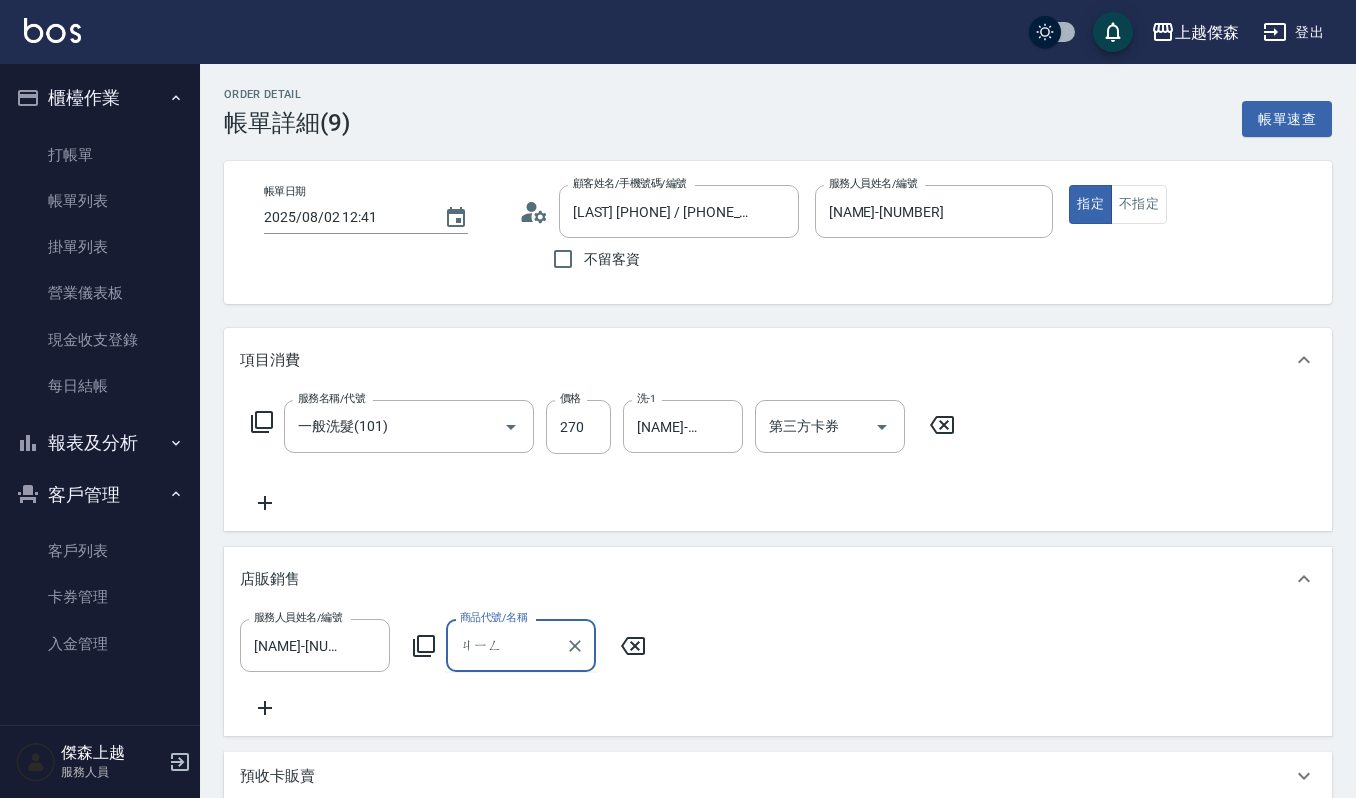 type on "警" 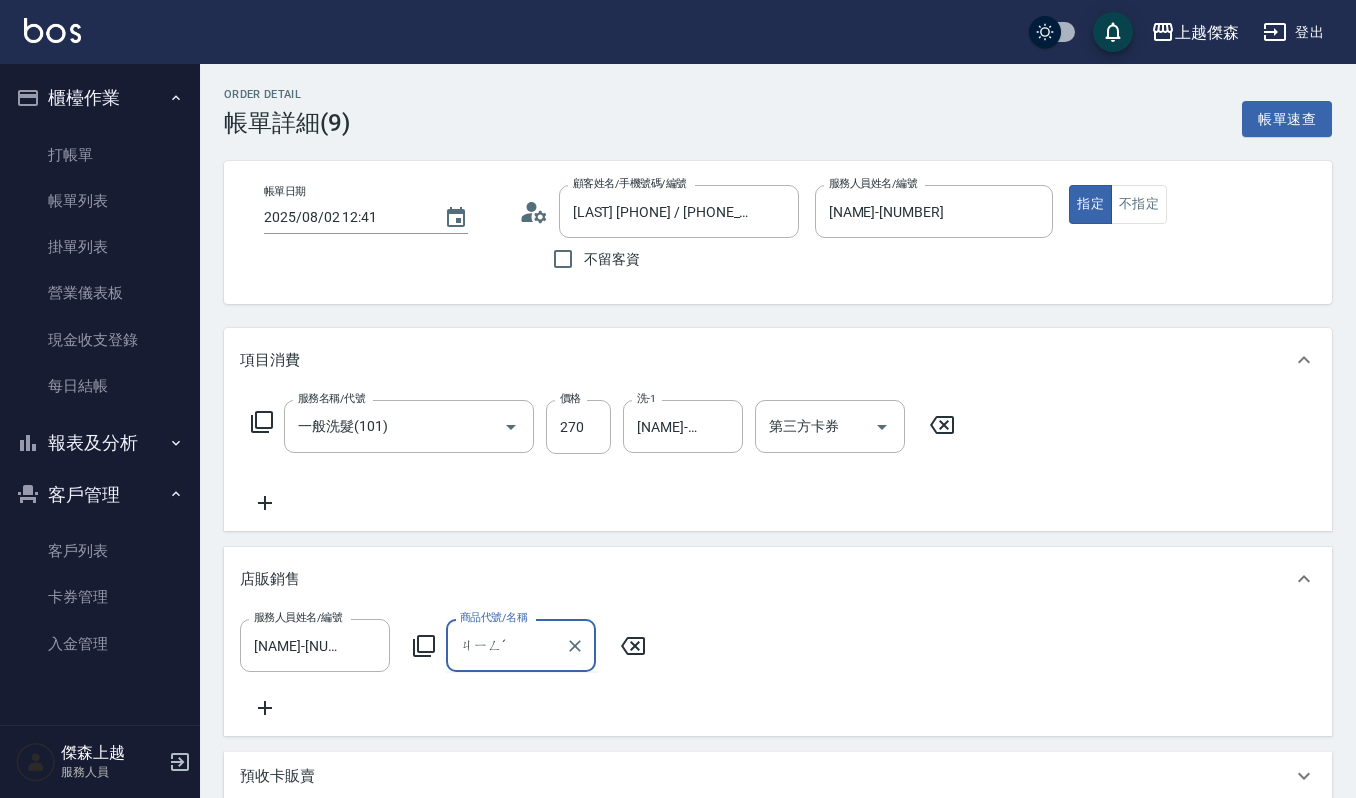 type on "經" 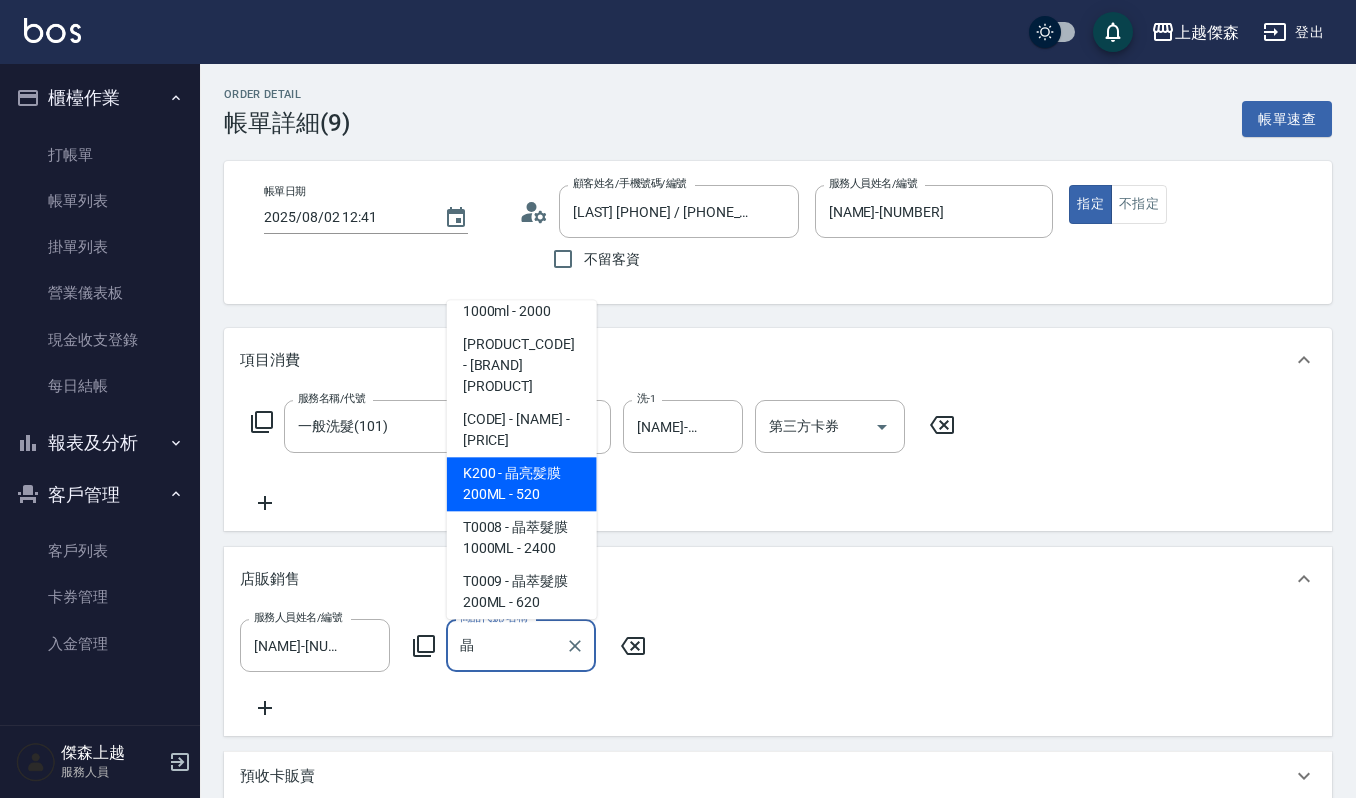 scroll, scrollTop: 62, scrollLeft: 0, axis: vertical 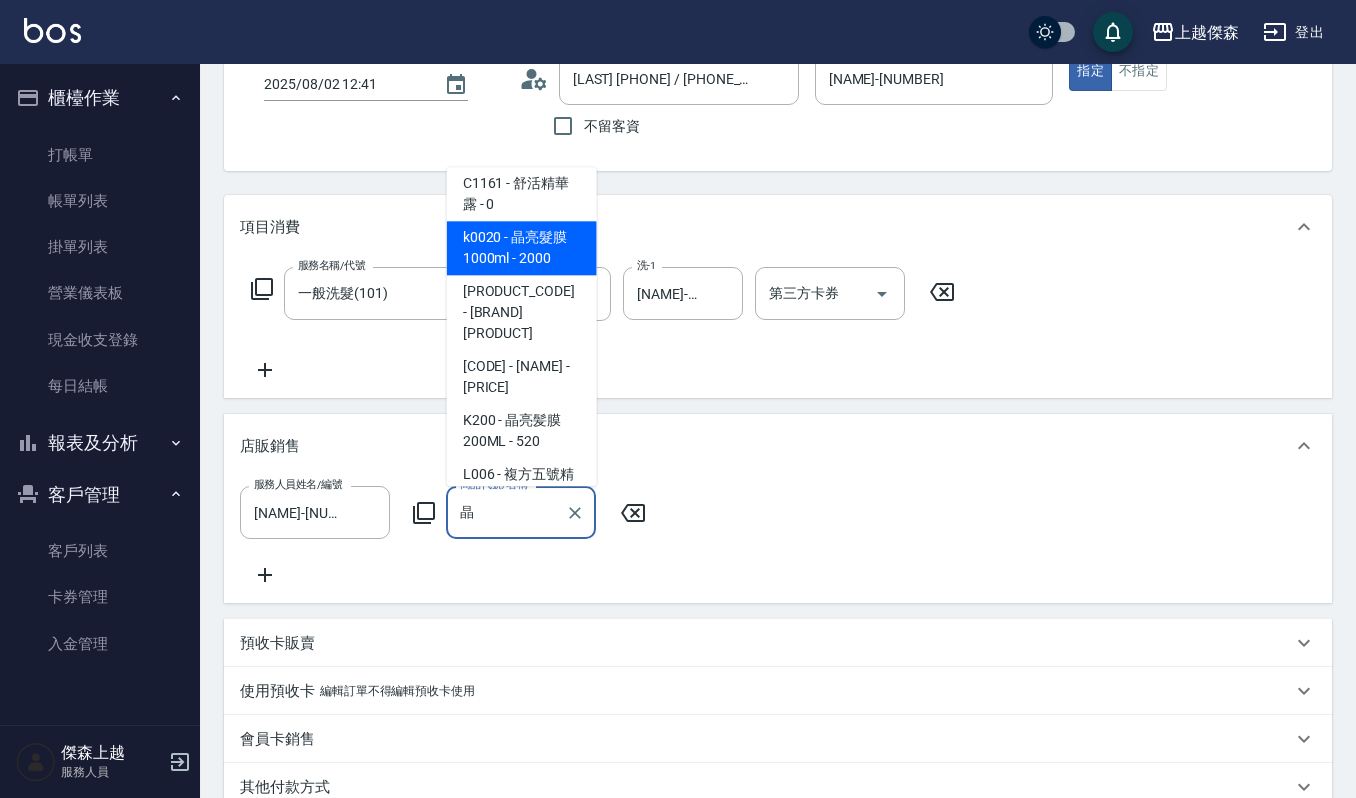 click on "K200 - 晶亮髪膜200ML - 520" at bounding box center [522, 431] 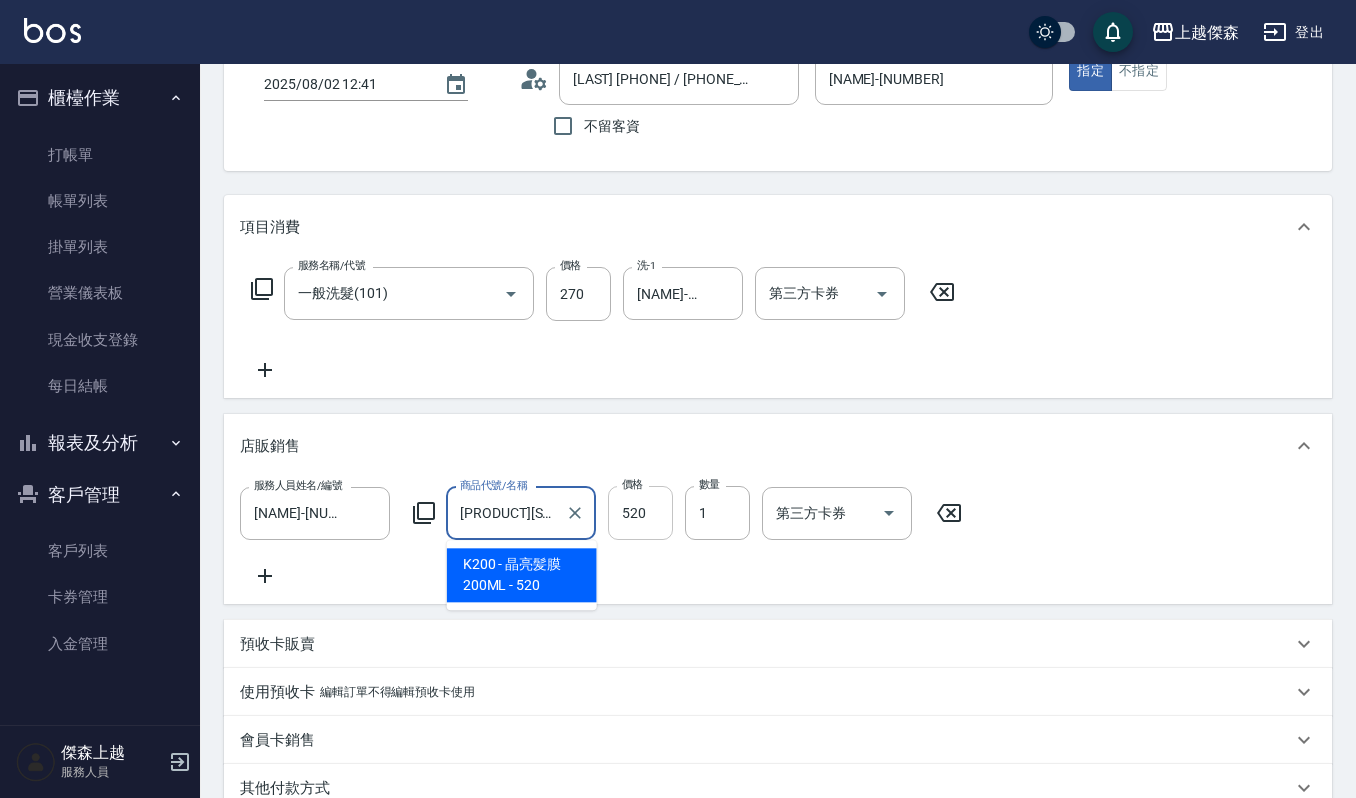 type on "晶亮髪膜200ML" 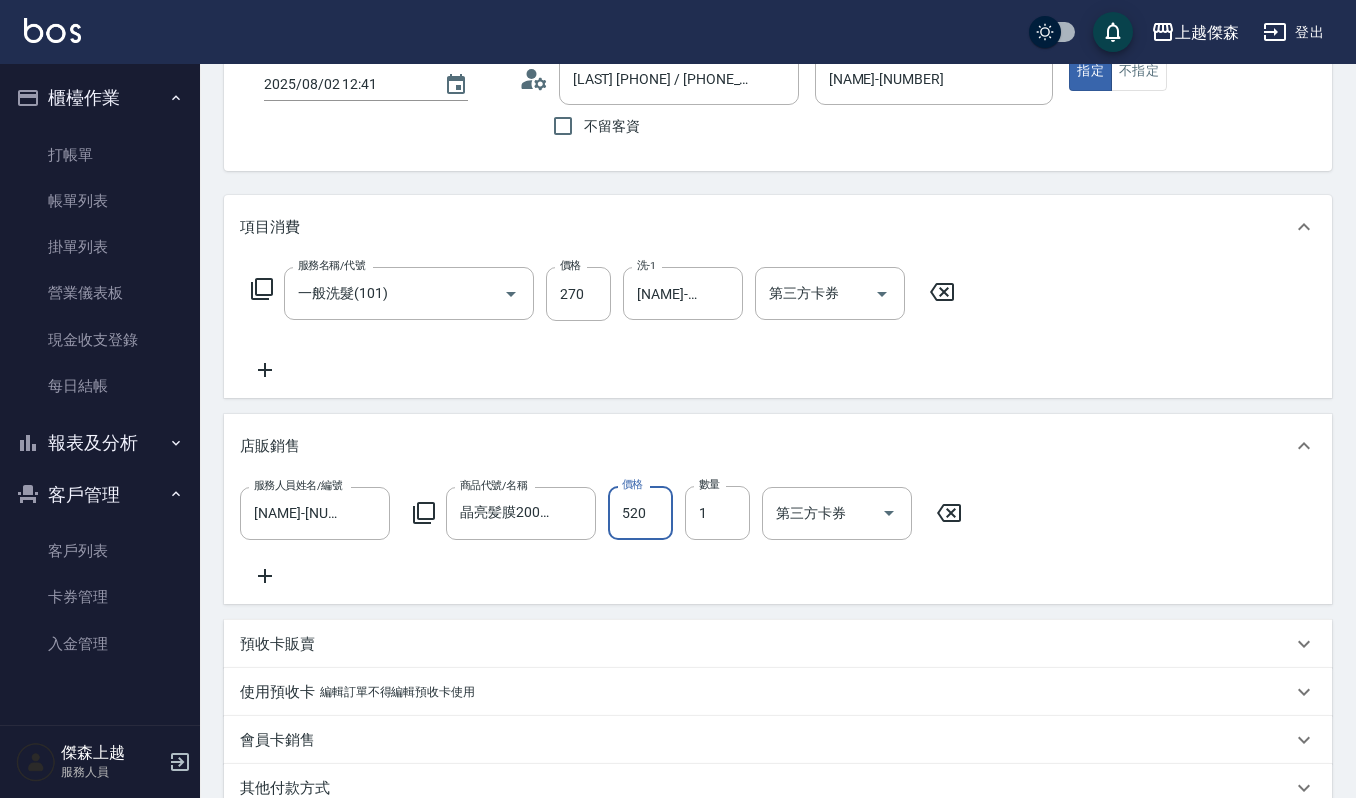 click on "520" at bounding box center [640, 513] 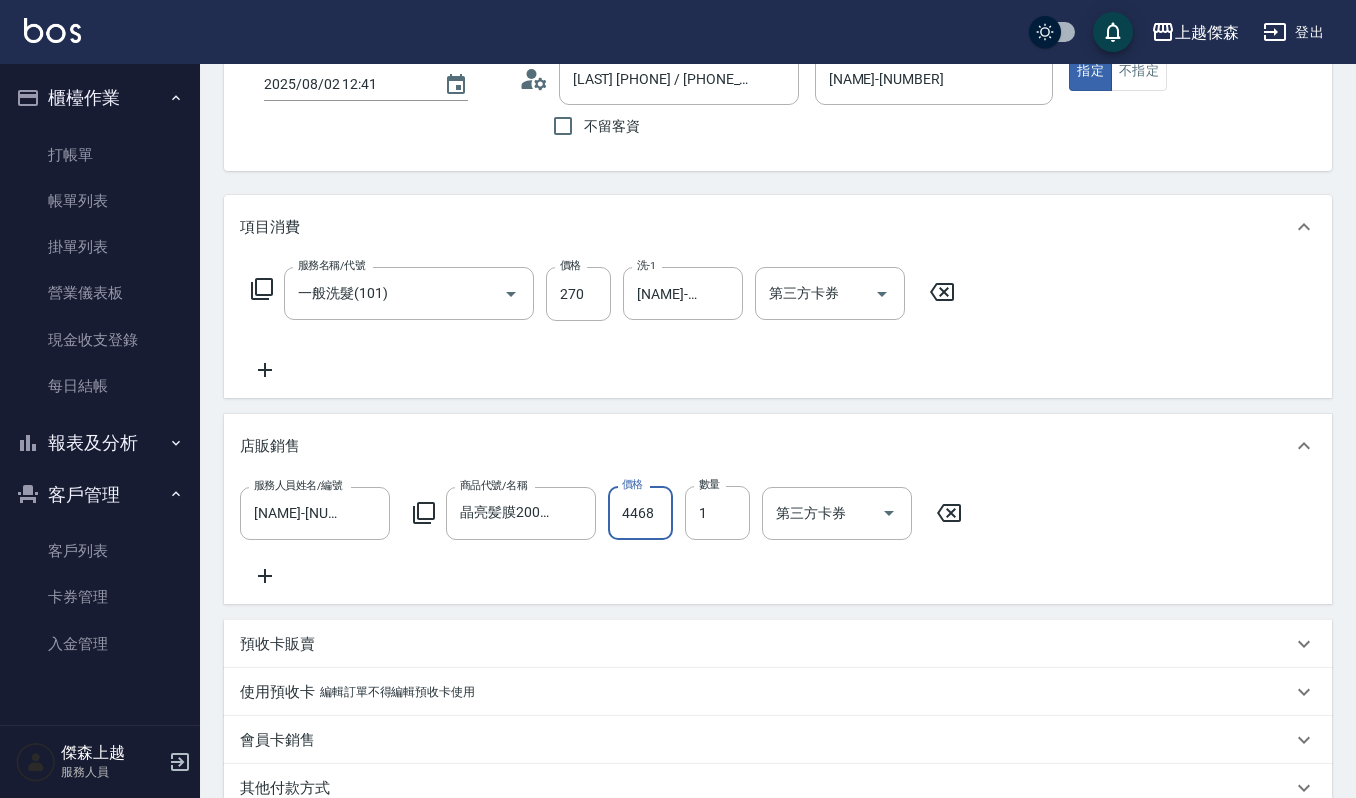 click on "4468" at bounding box center (640, 513) 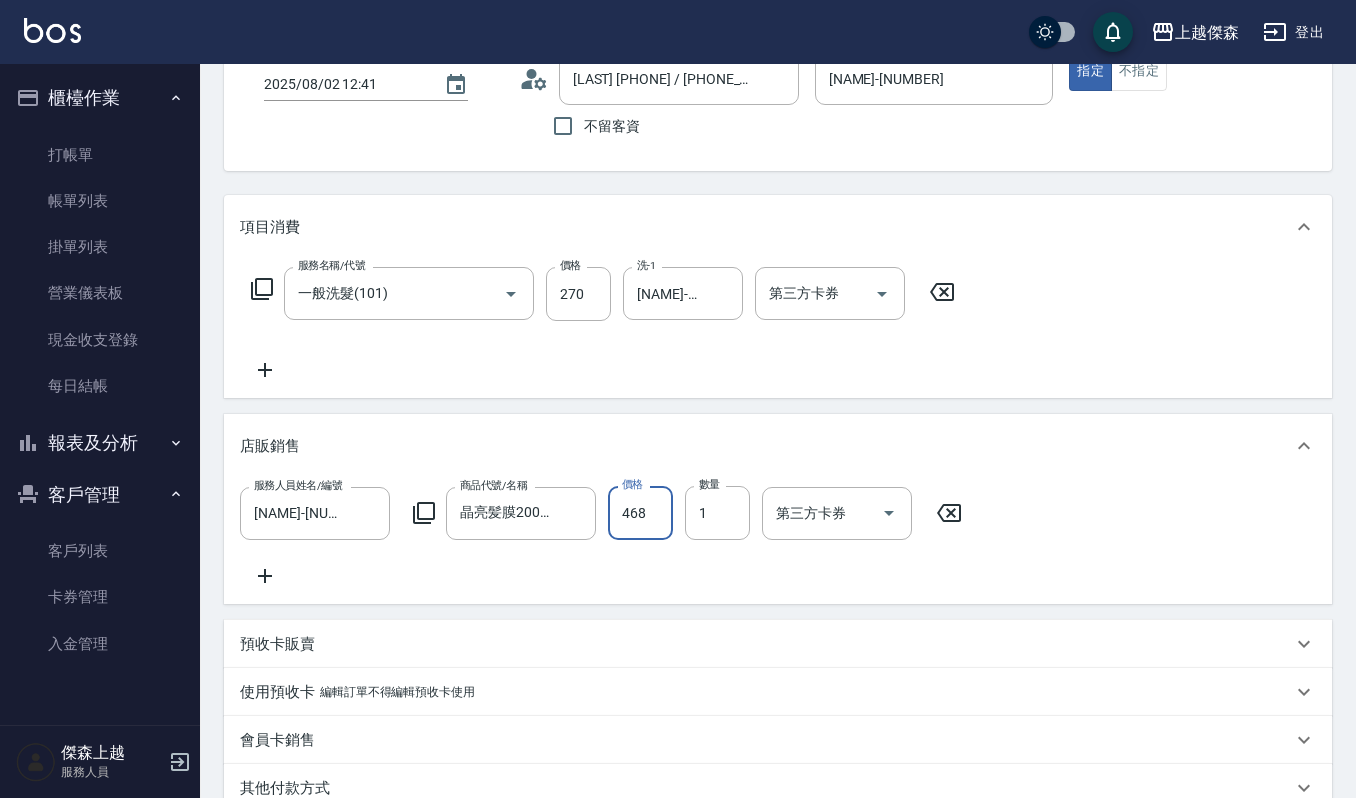 type on "468" 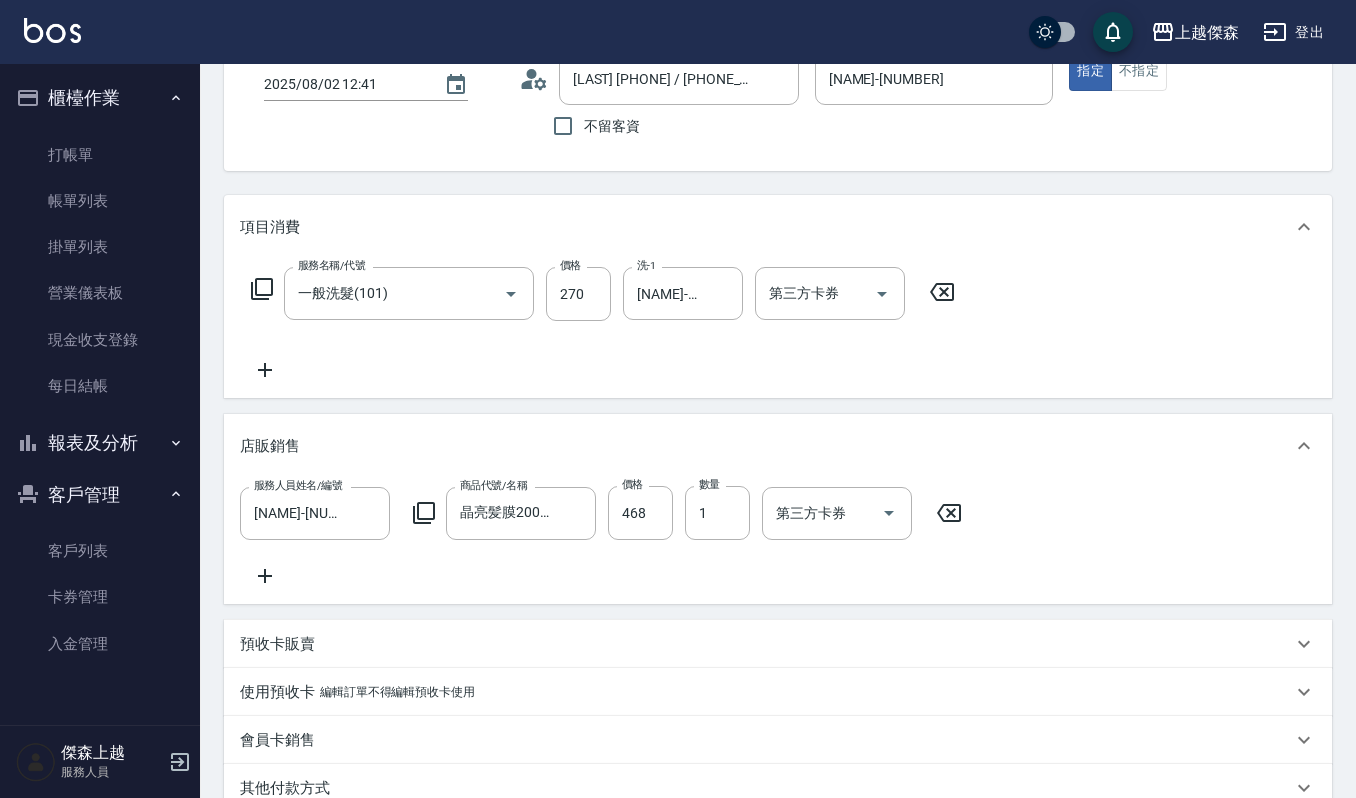 click 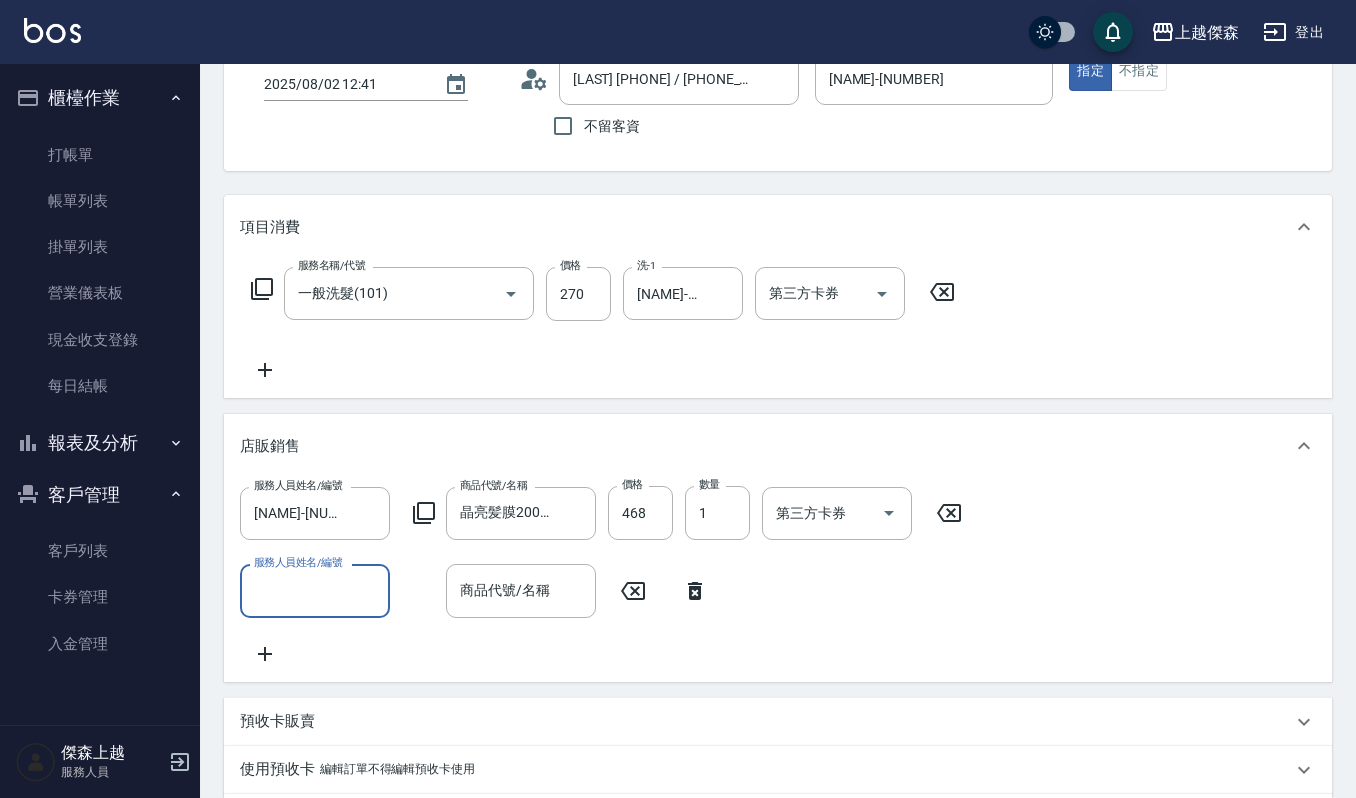 click on "服務人員姓名/編號" at bounding box center [315, 590] 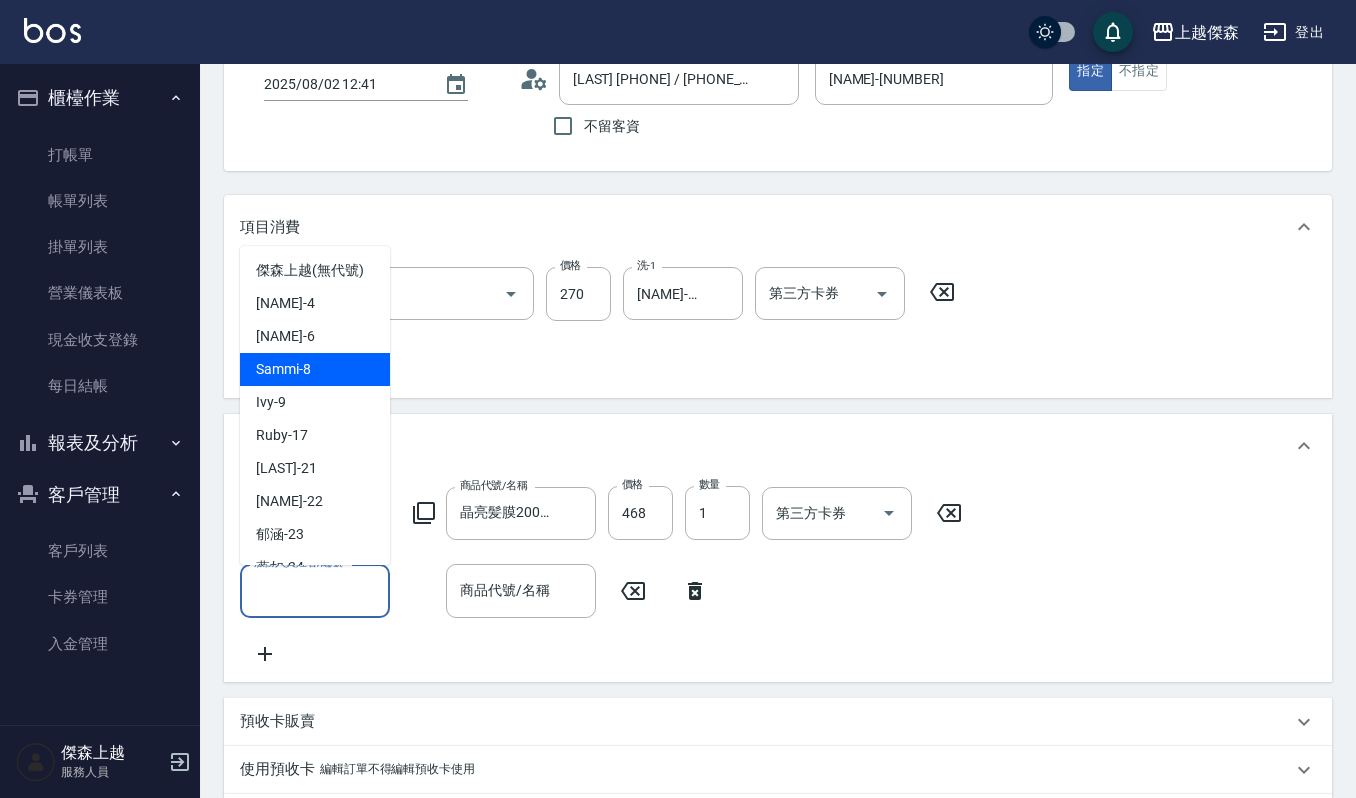 click on "[NAME] -[NUMBER]" at bounding box center (315, 369) 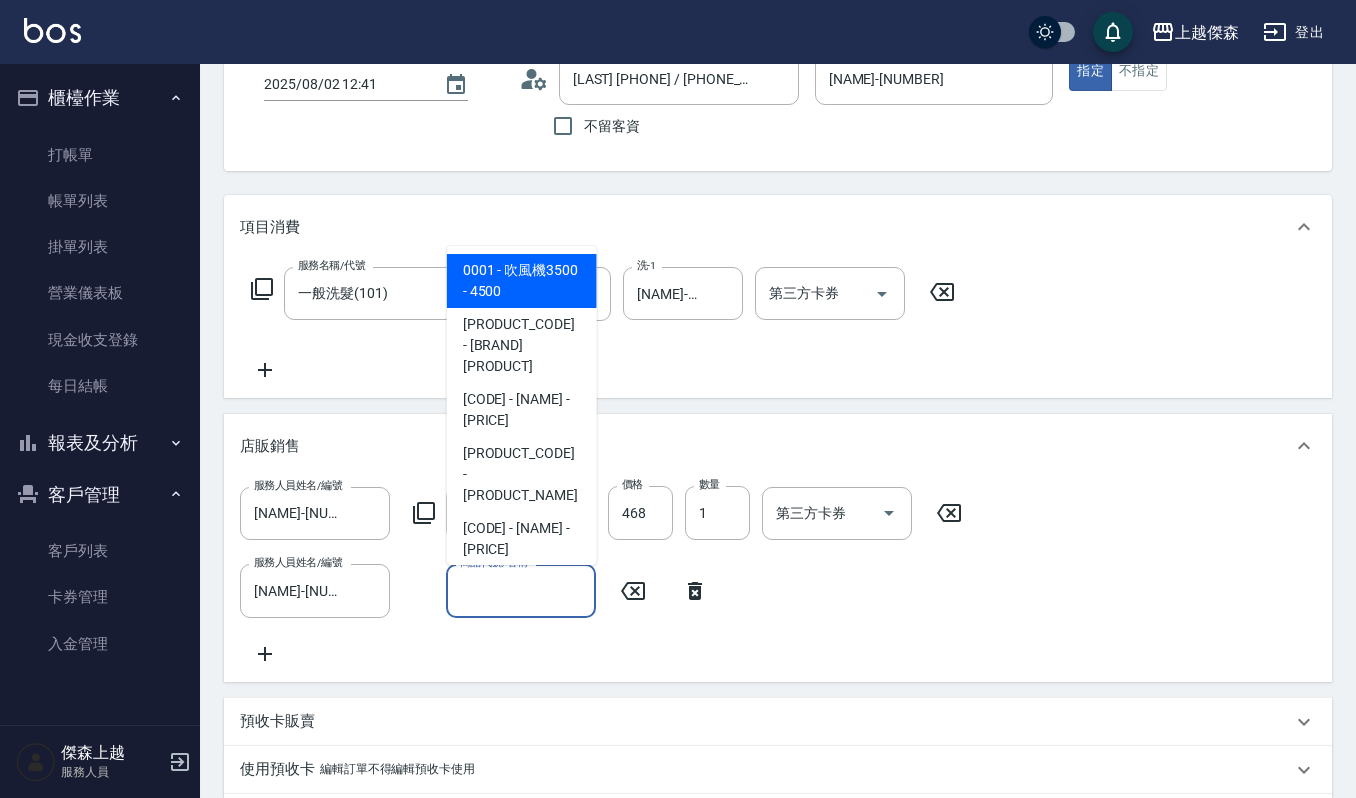 drag, startPoint x: 478, startPoint y: 580, endPoint x: 426, endPoint y: 526, distance: 74.96666 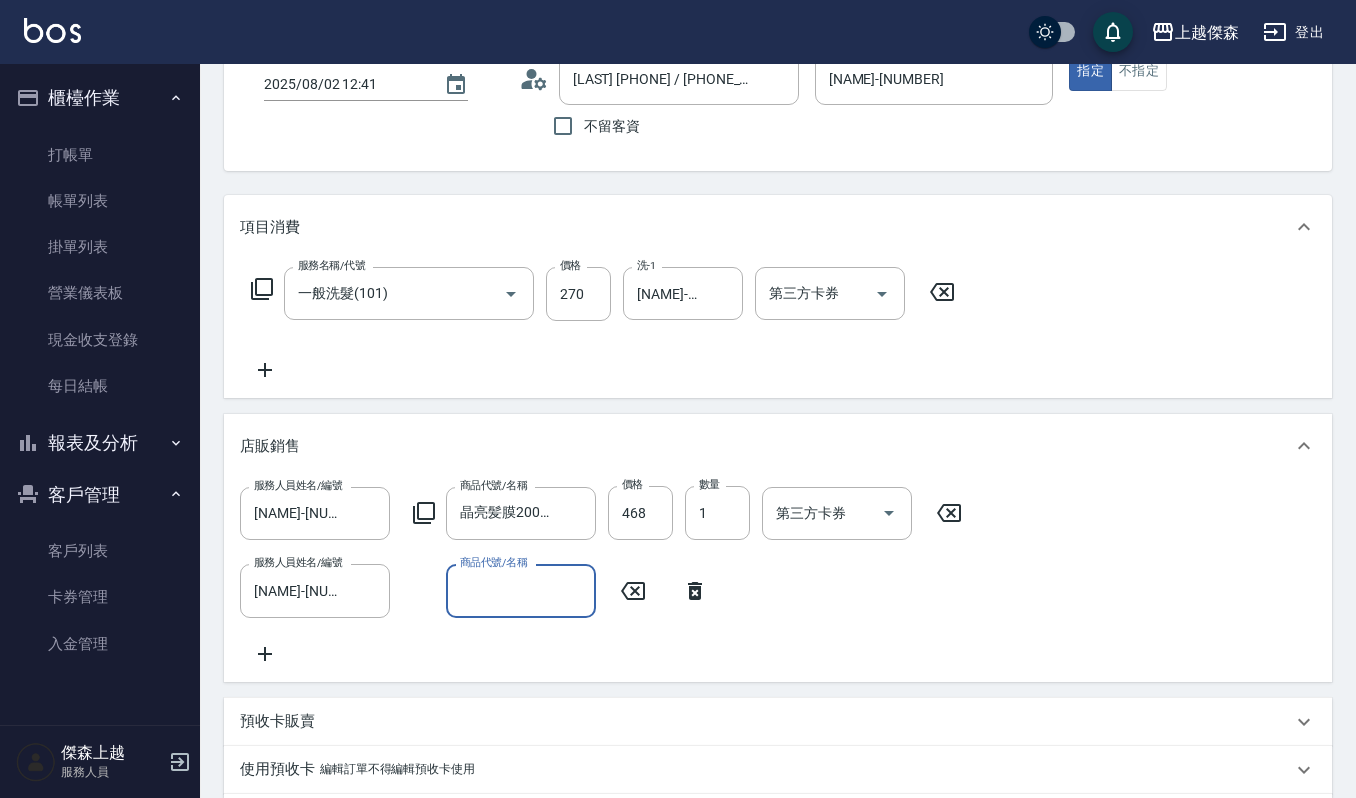 click on "商品代號/名稱" at bounding box center (521, 590) 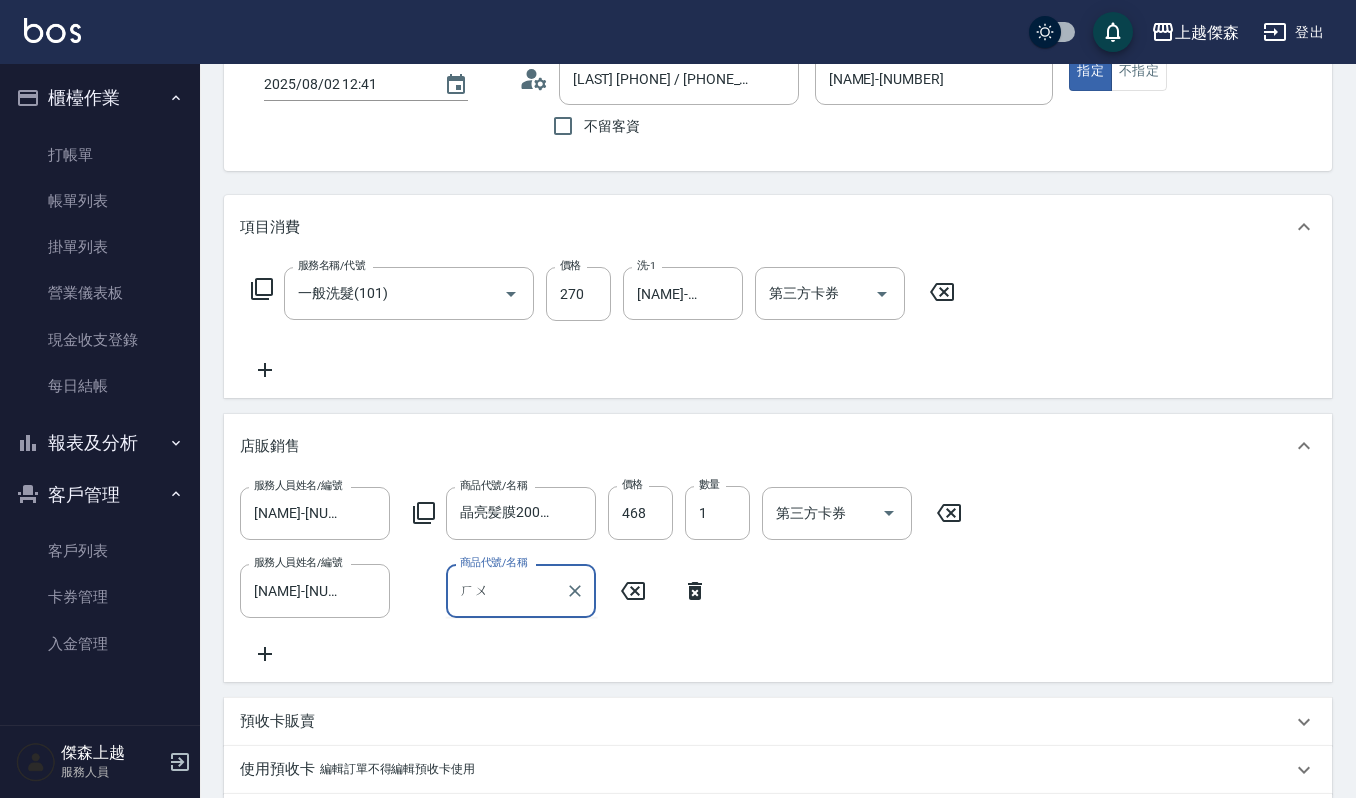 type on "胡" 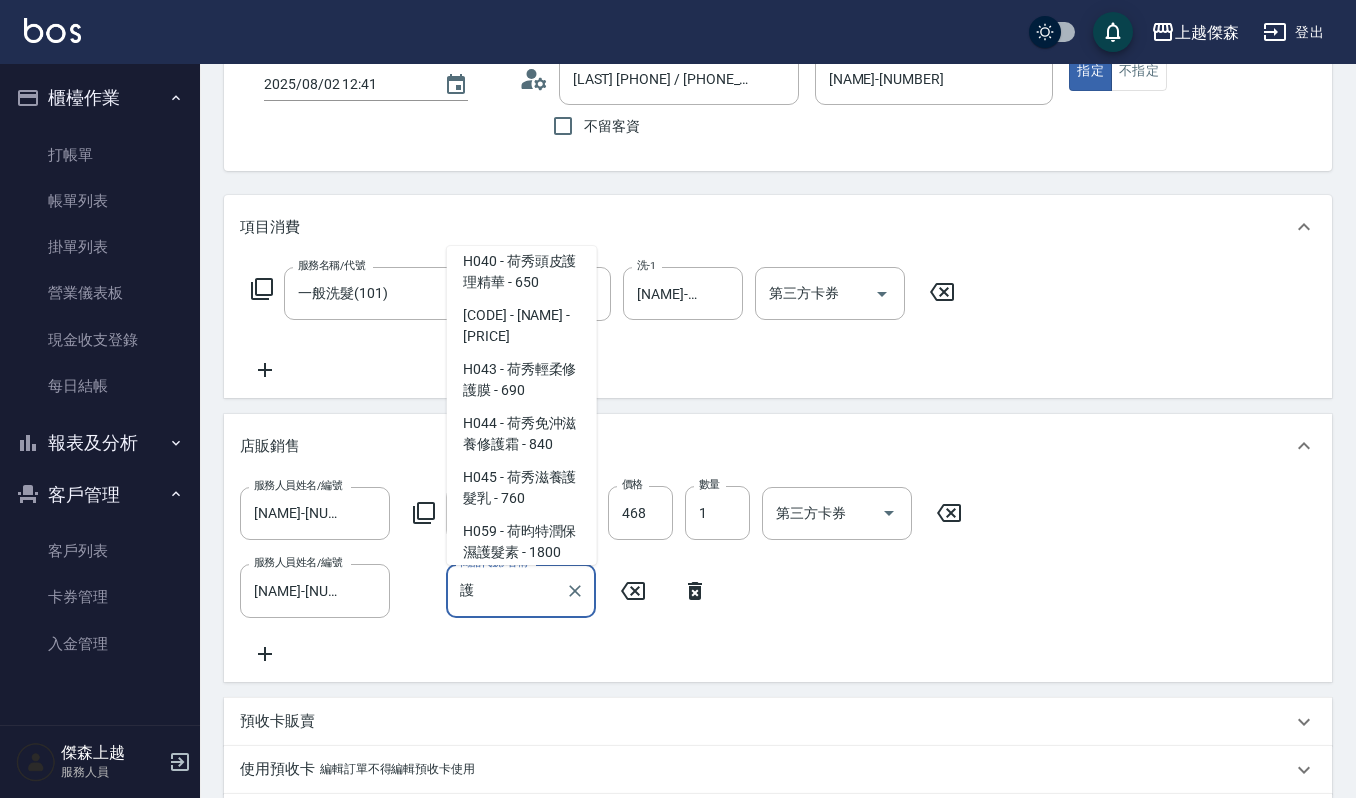 scroll, scrollTop: 1733, scrollLeft: 0, axis: vertical 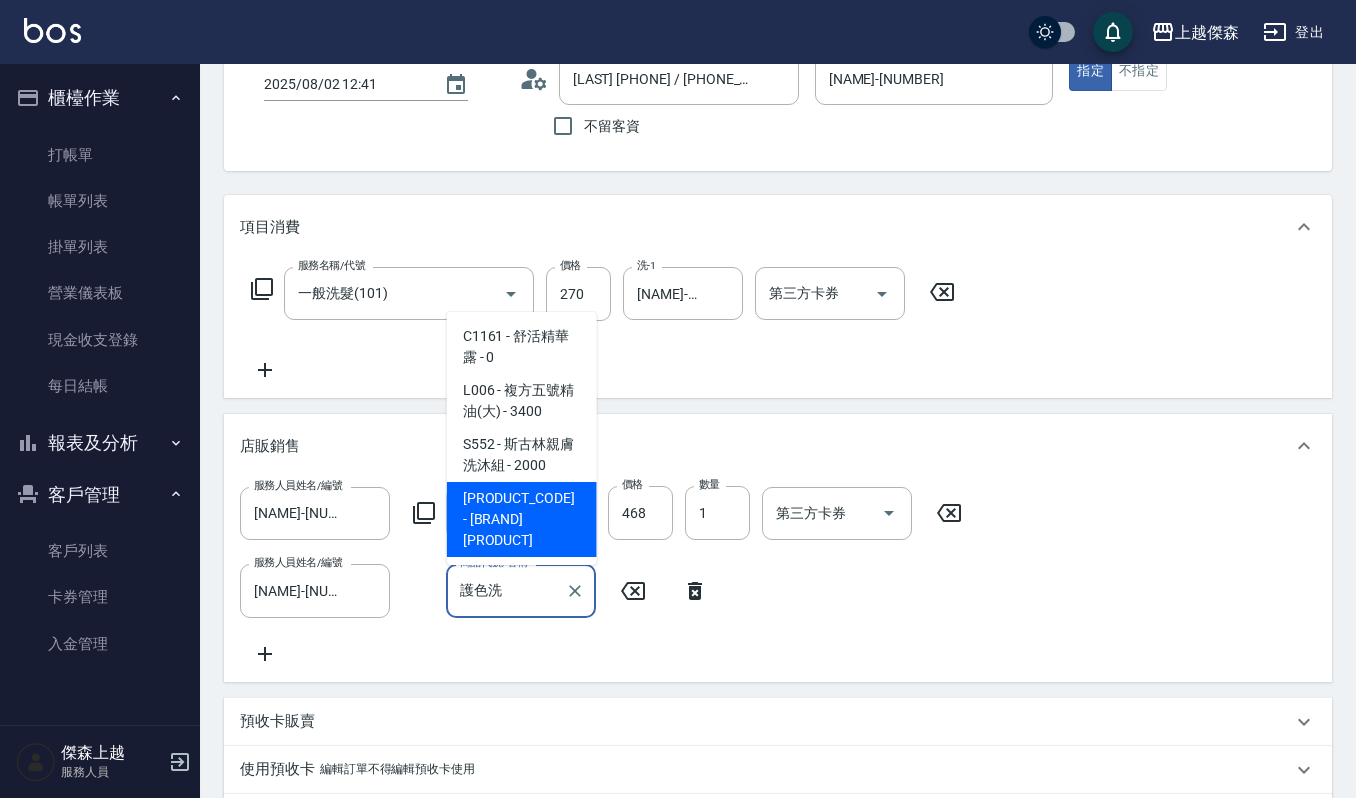 click on "護色洗" at bounding box center (506, 590) 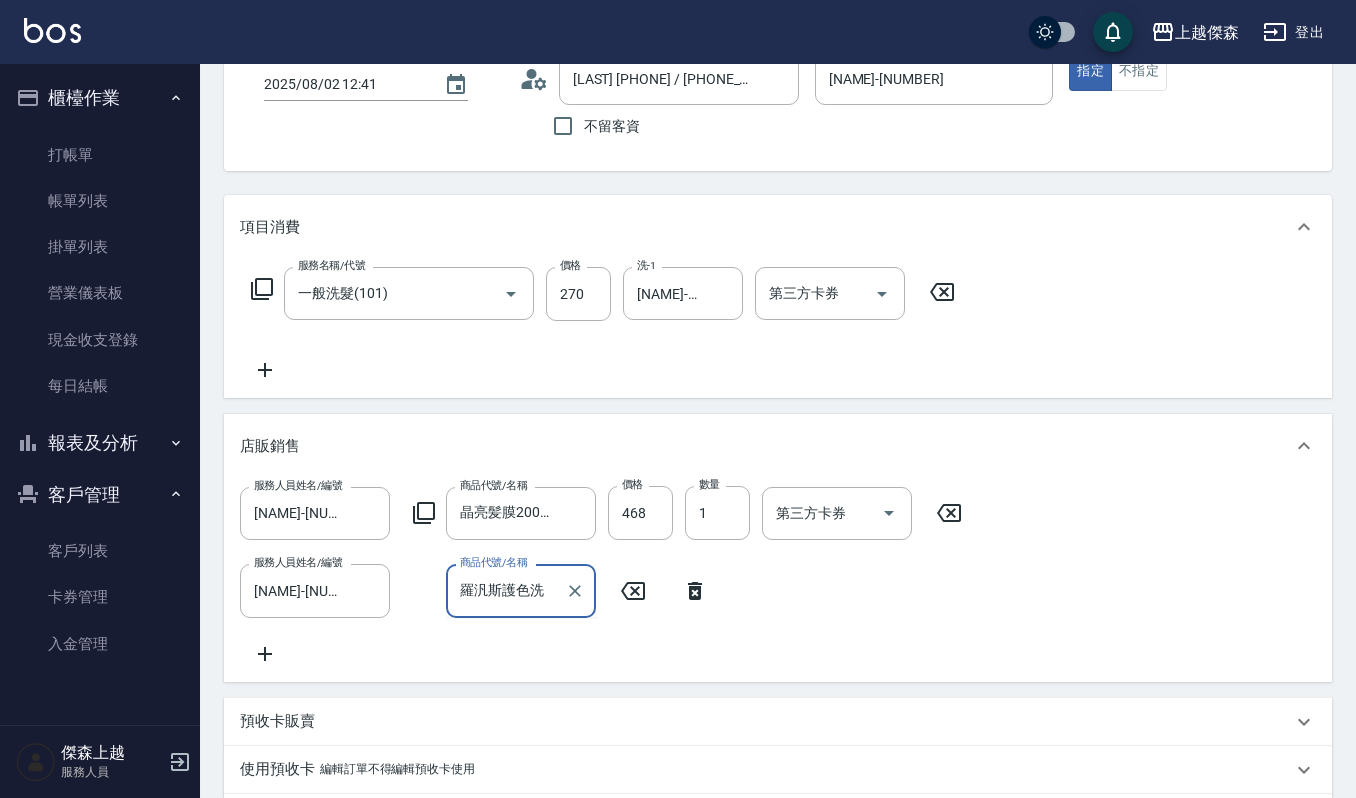 click on "羅汎斯護色洗" at bounding box center [506, 590] 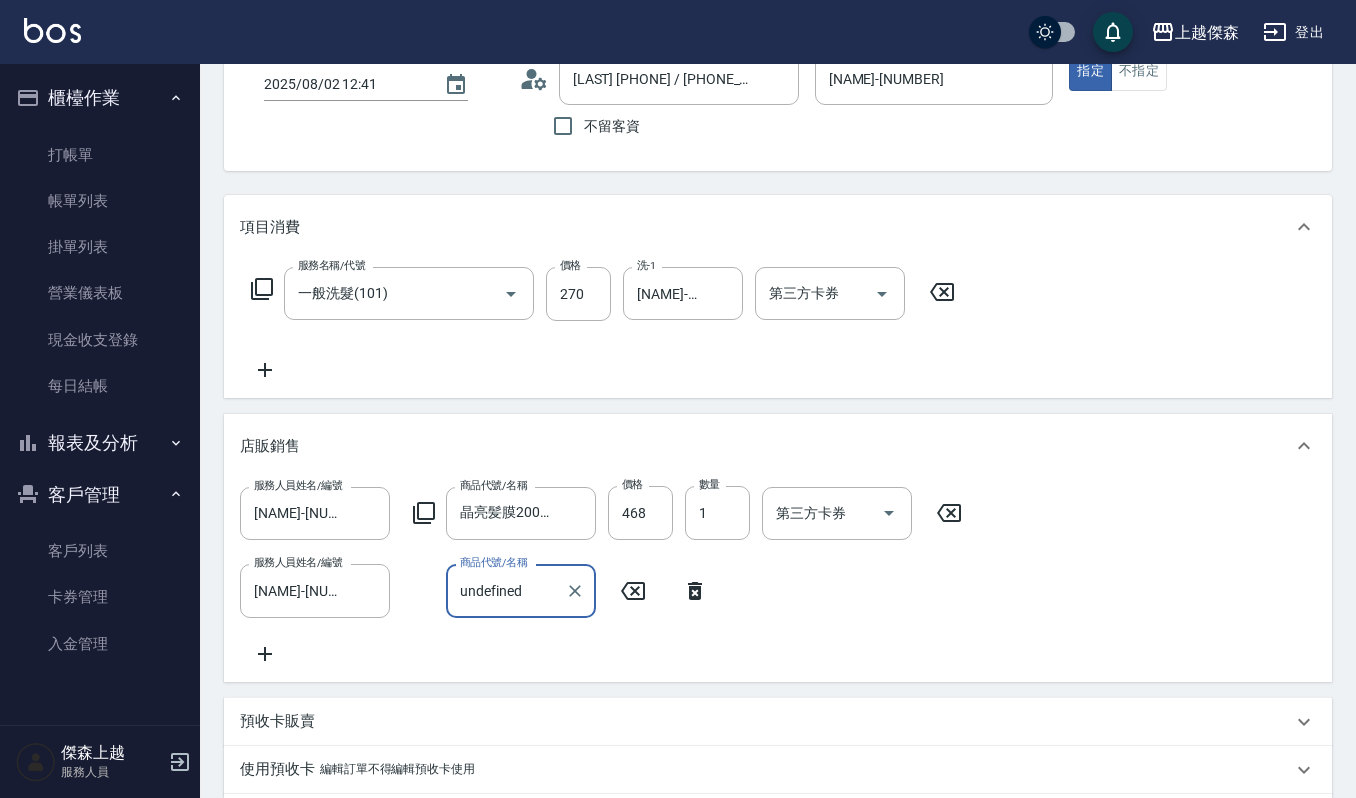 click on "undefined" at bounding box center (506, 590) 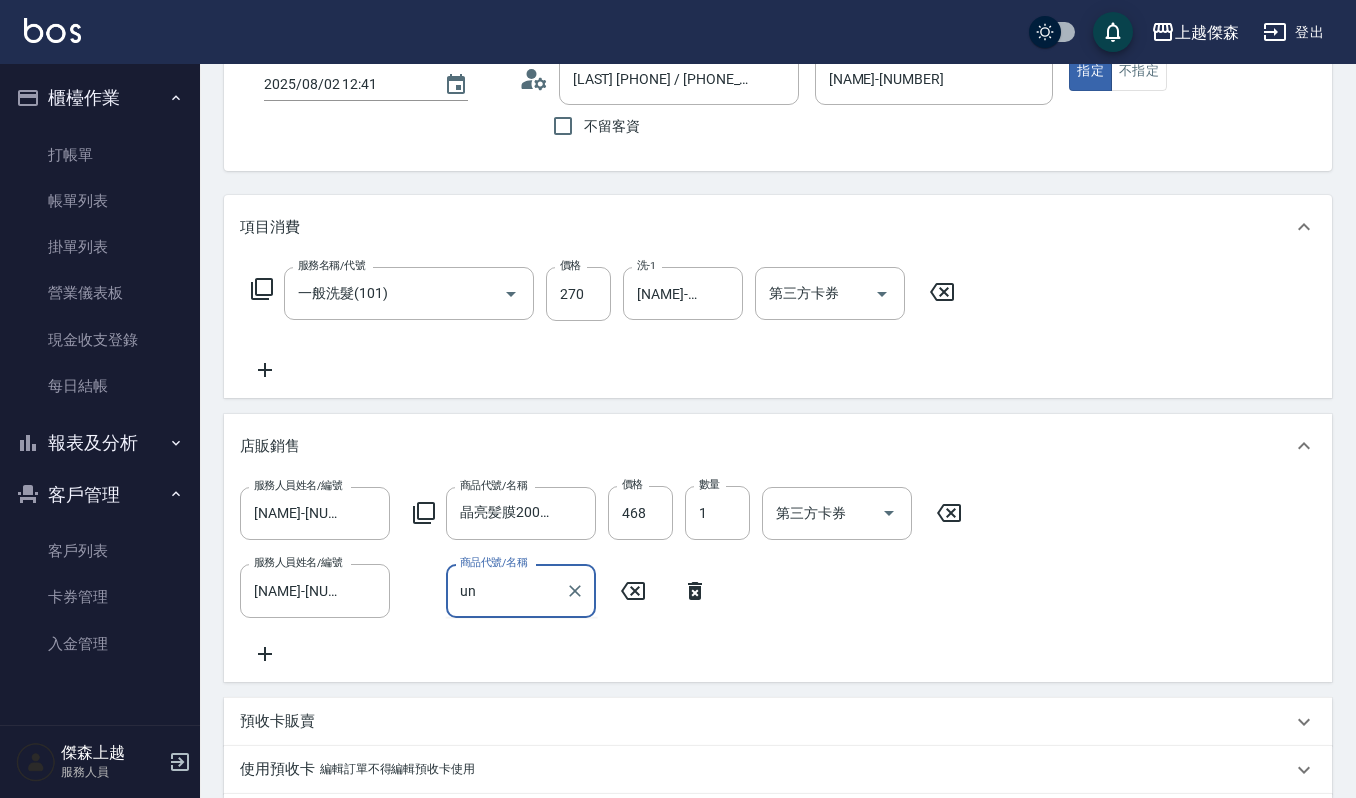 type on "u" 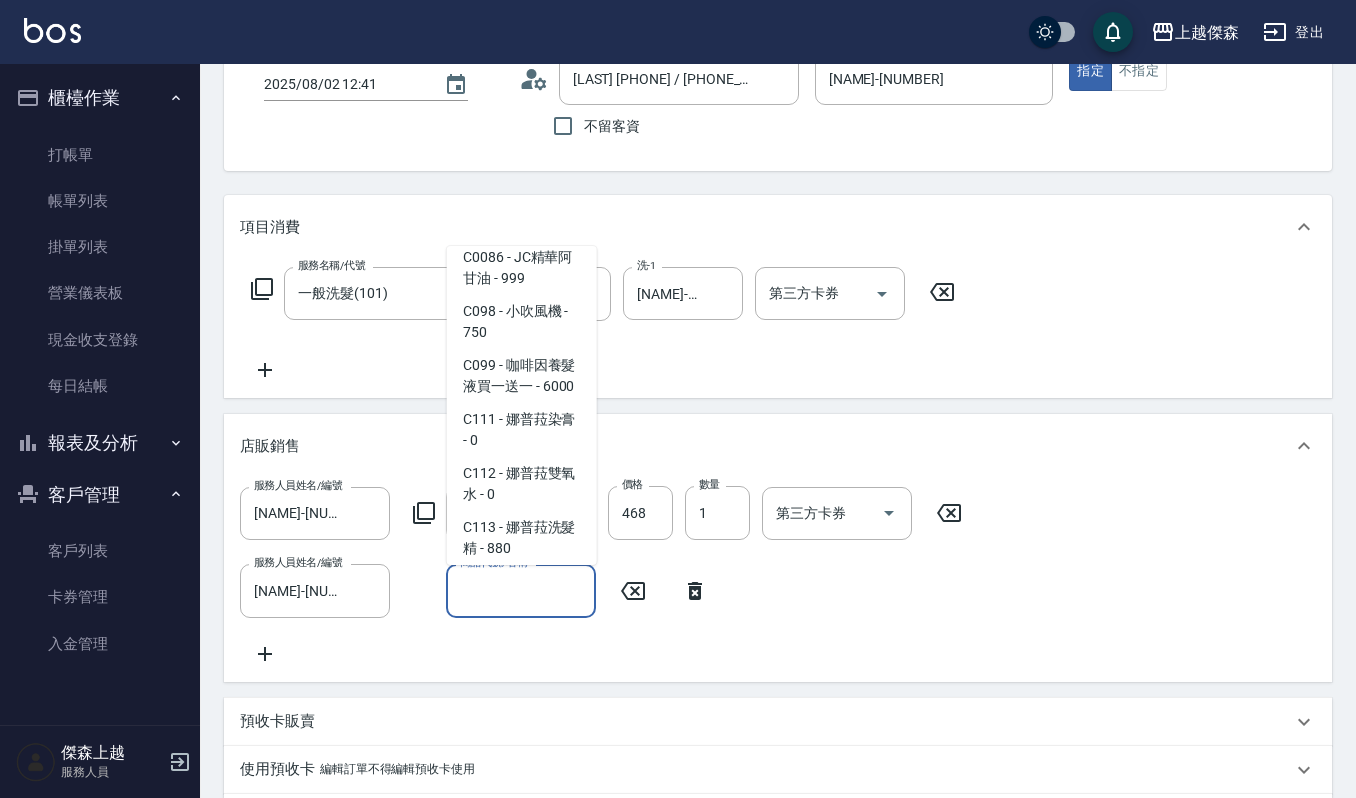 scroll, scrollTop: 2666, scrollLeft: 0, axis: vertical 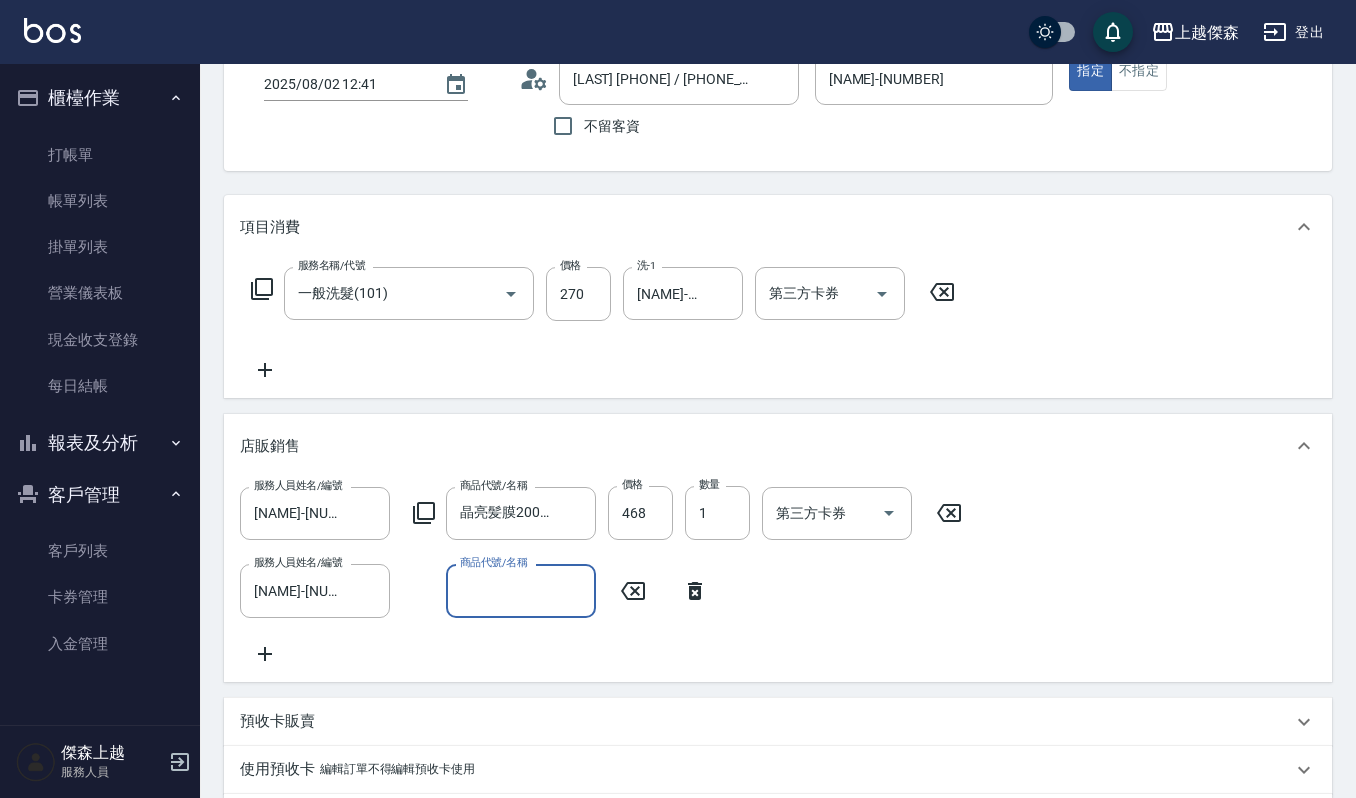 click on "商品代號/名稱" at bounding box center (521, 590) 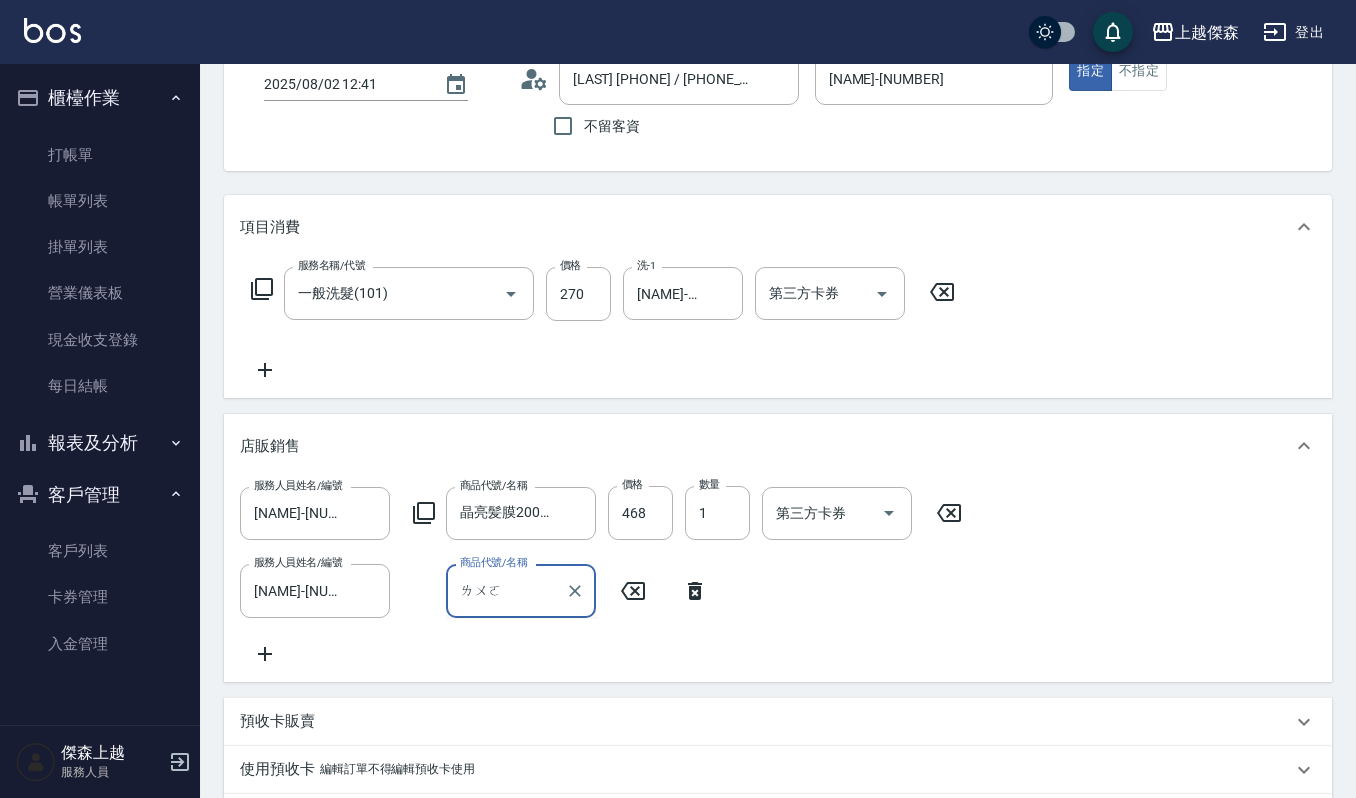 type on "囉" 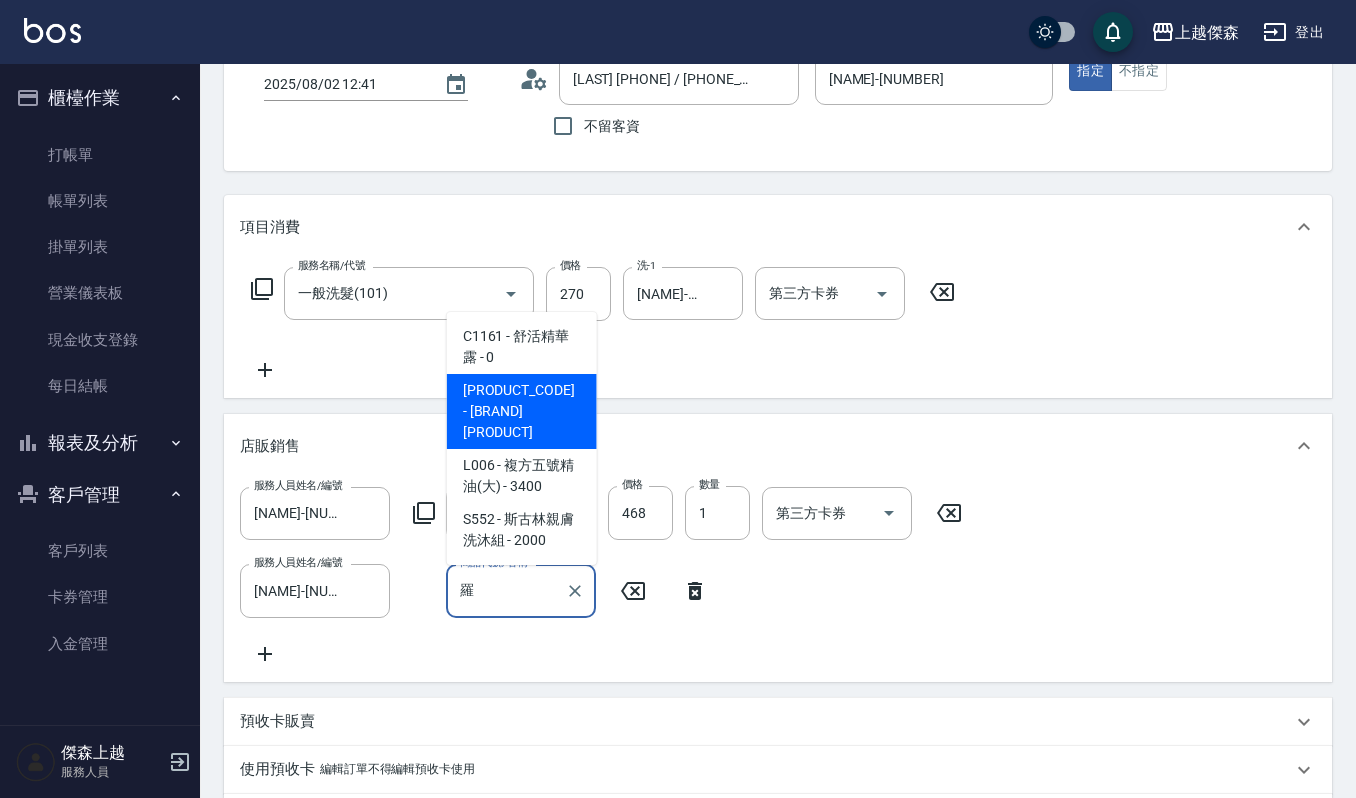 click on "羅" at bounding box center [506, 590] 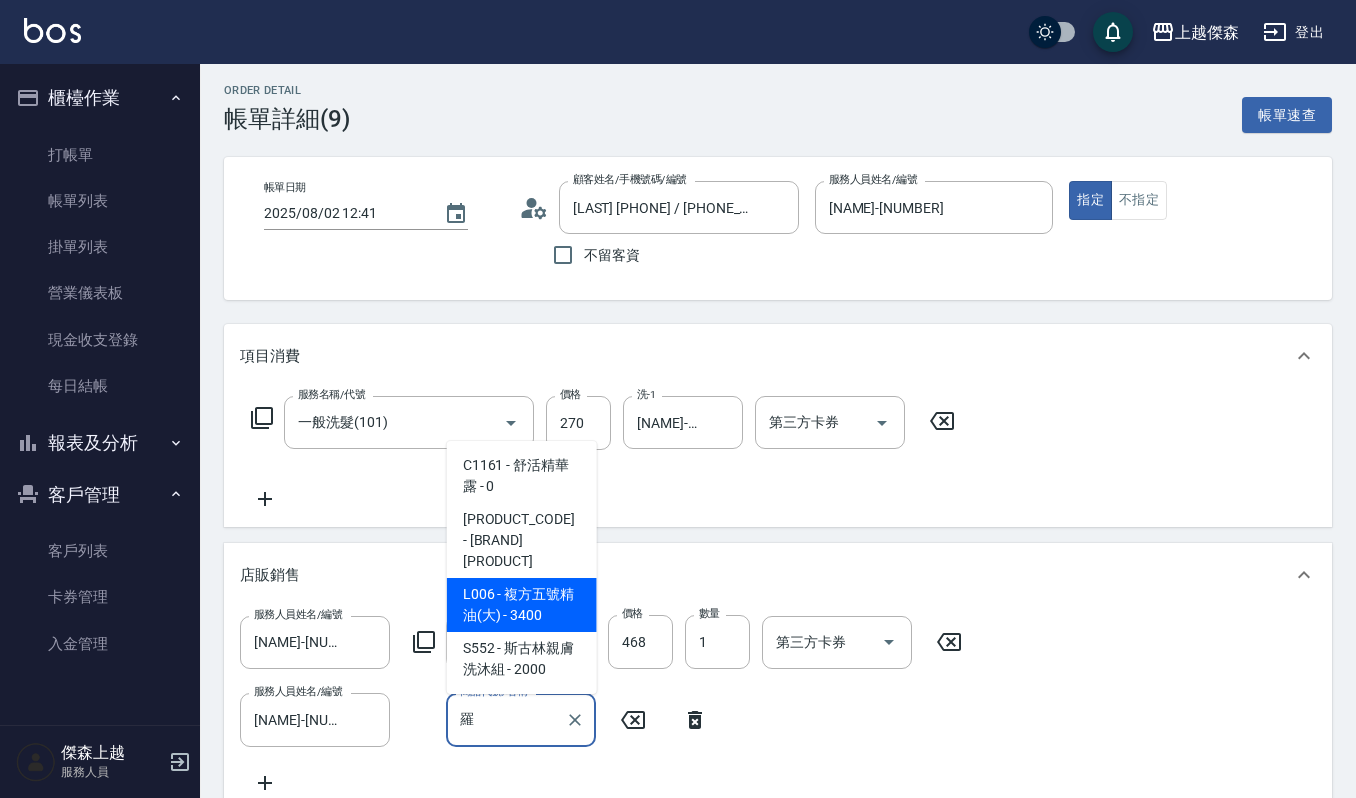 scroll, scrollTop: 0, scrollLeft: 0, axis: both 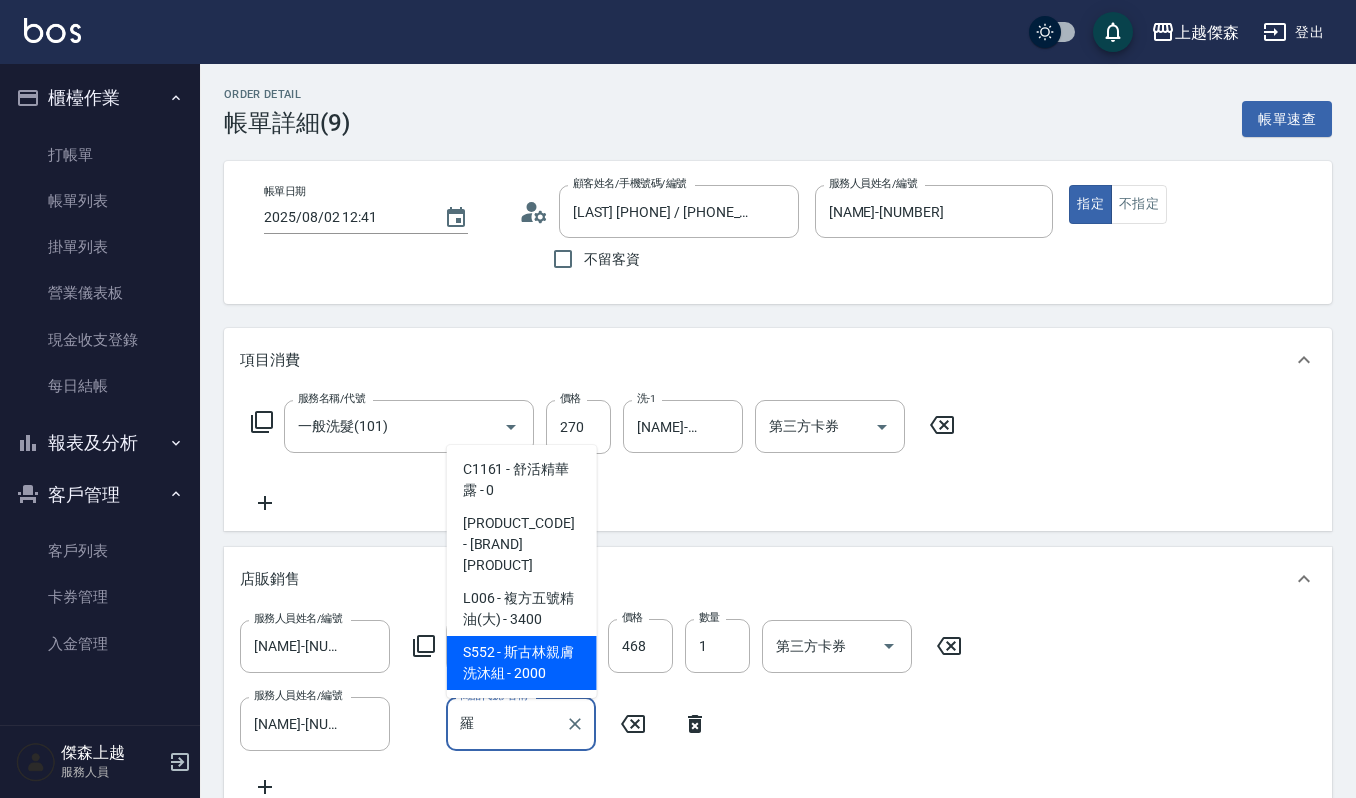 click on "羅" at bounding box center [506, 723] 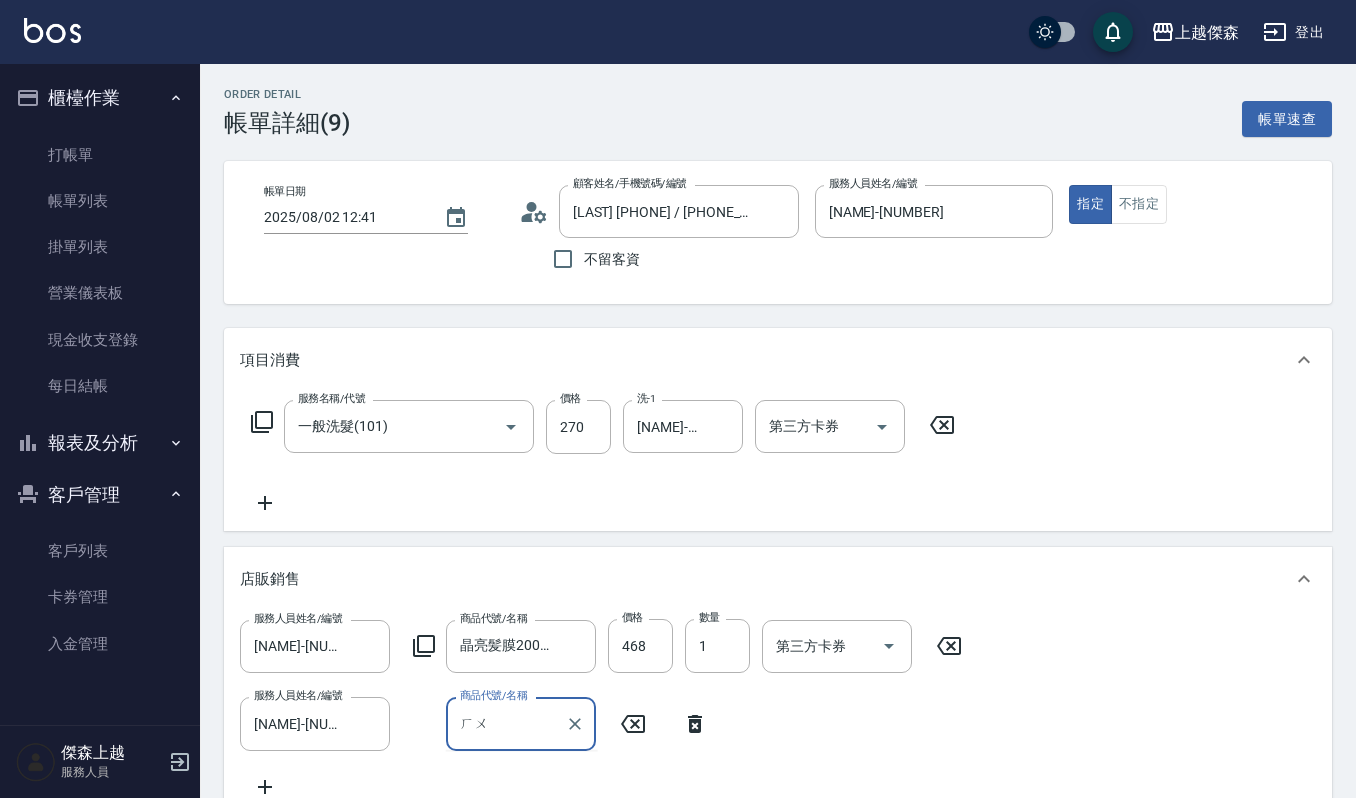 type on "ㄏ" 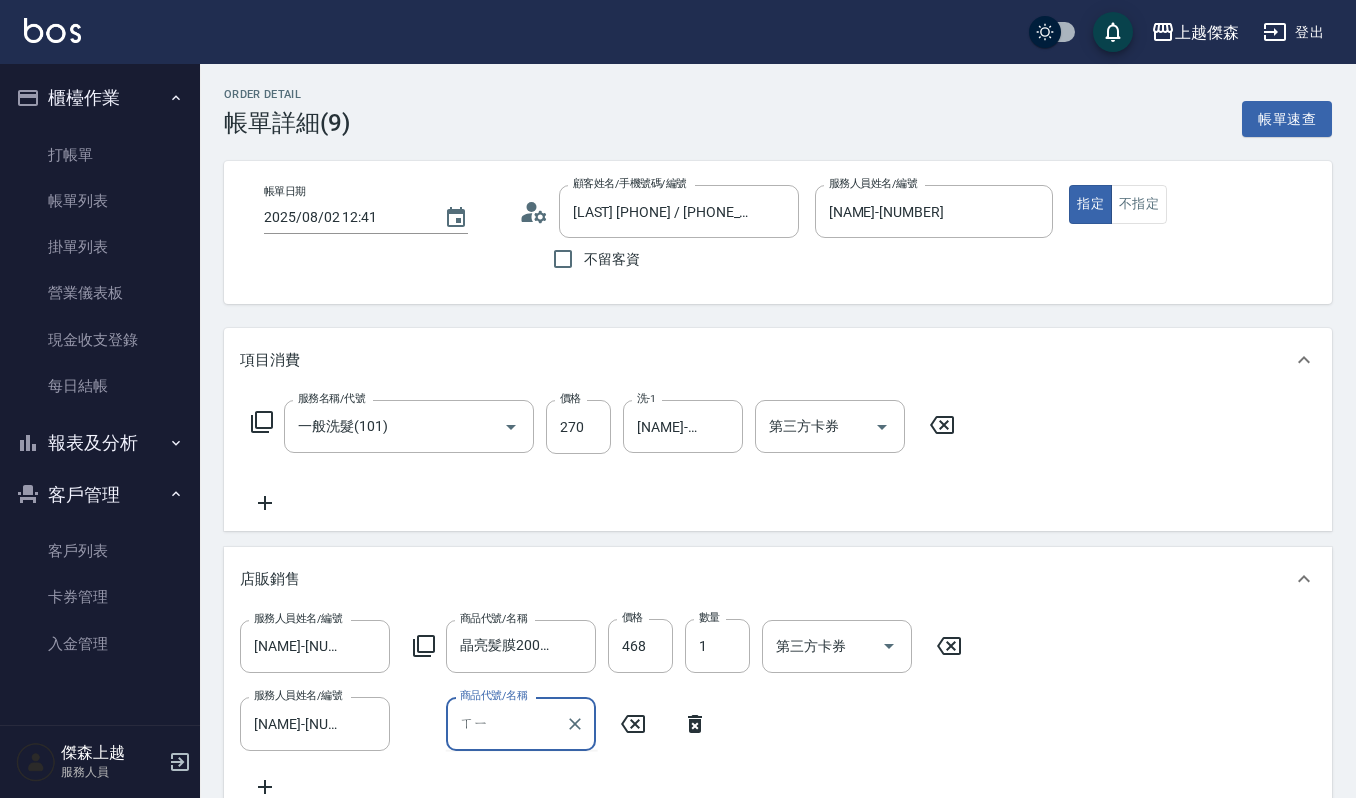 type on "溪" 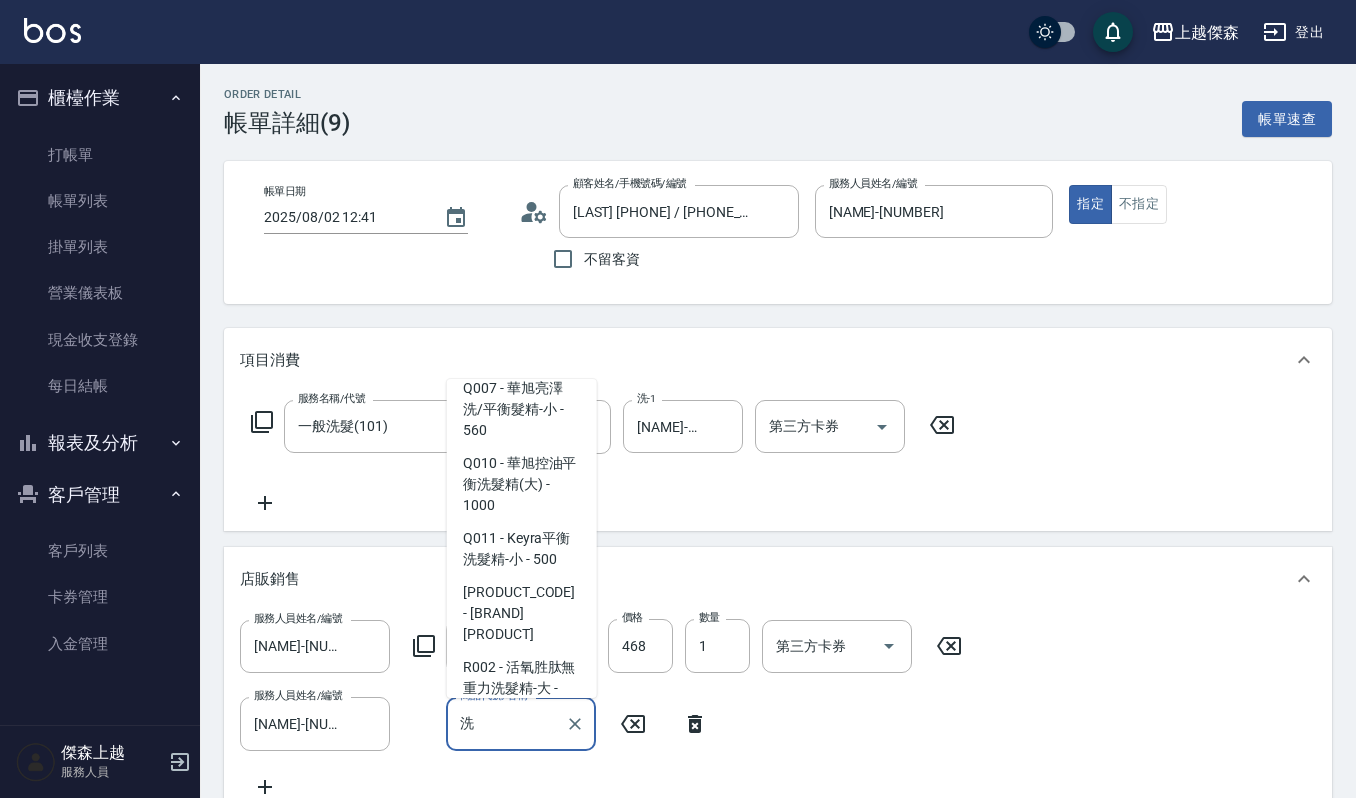 scroll, scrollTop: 4666, scrollLeft: 0, axis: vertical 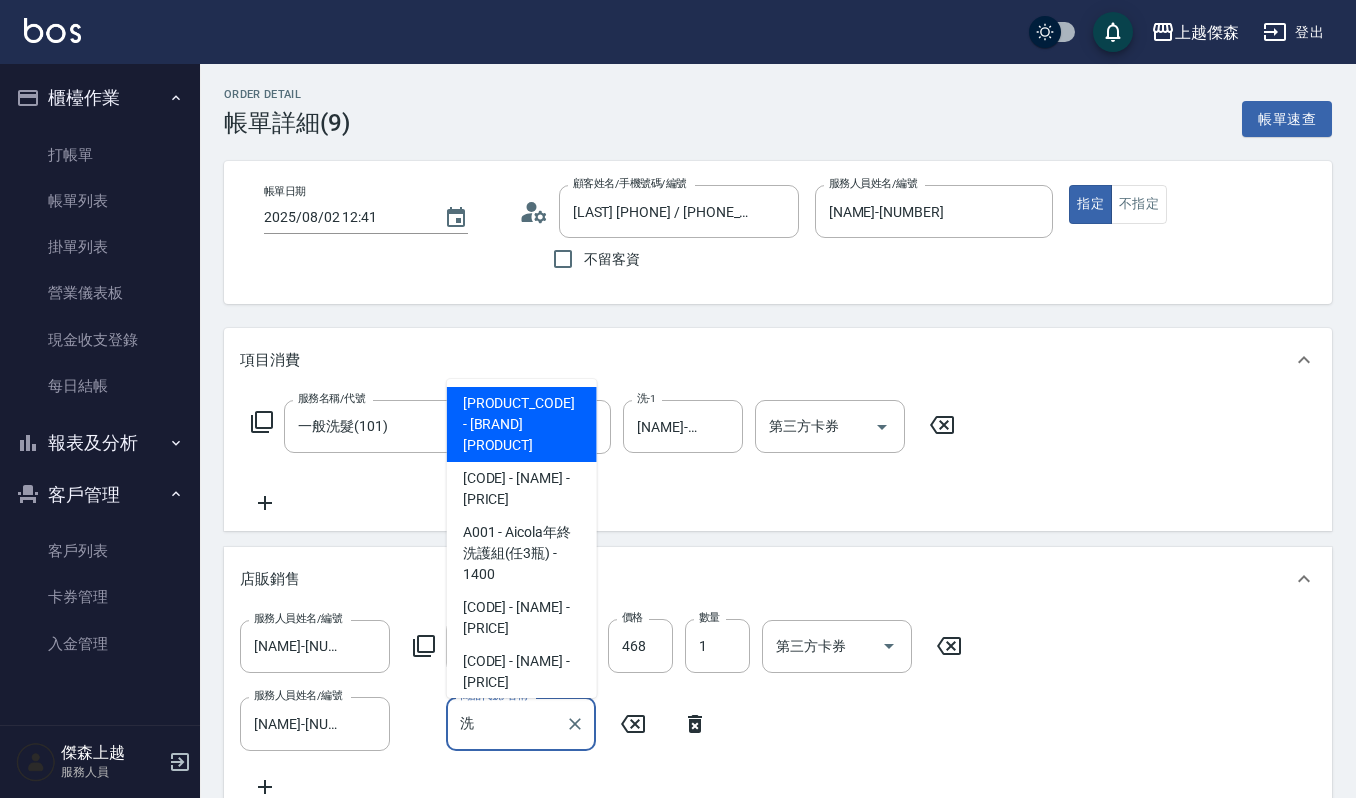 click on "[CODE] - [NAME] - [PRICE]" at bounding box center (522, 618) 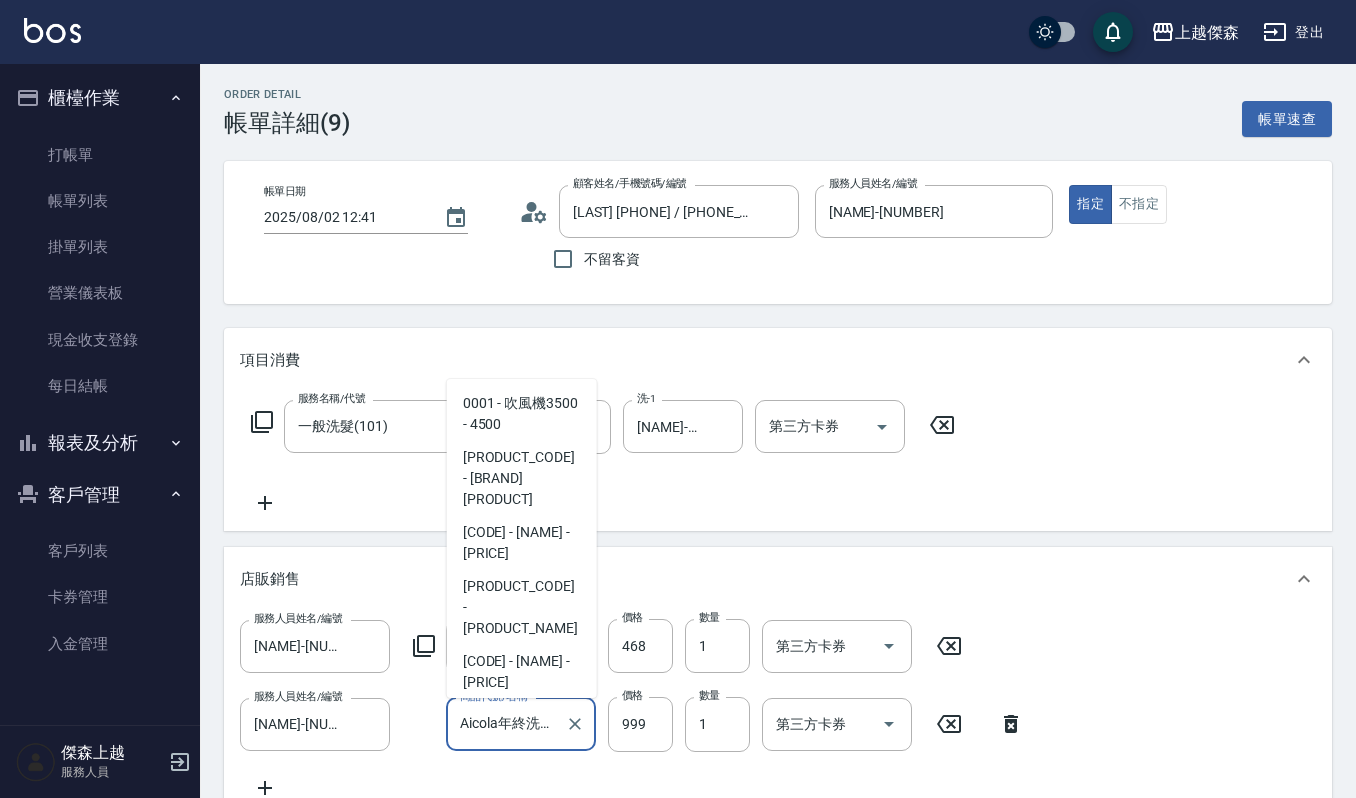 click on "Aicola年終洗護組(任2瓶)" at bounding box center (506, 724) 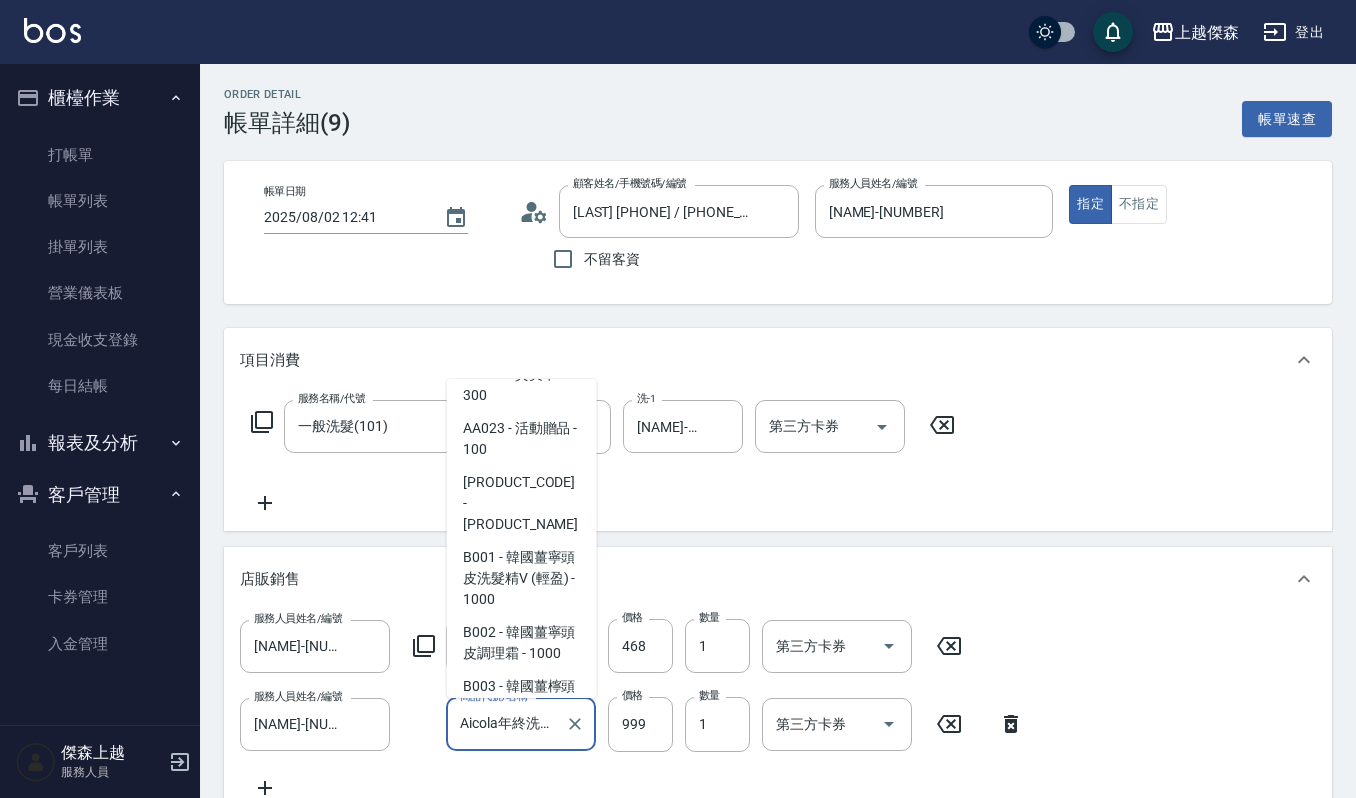scroll, scrollTop: 2400, scrollLeft: 0, axis: vertical 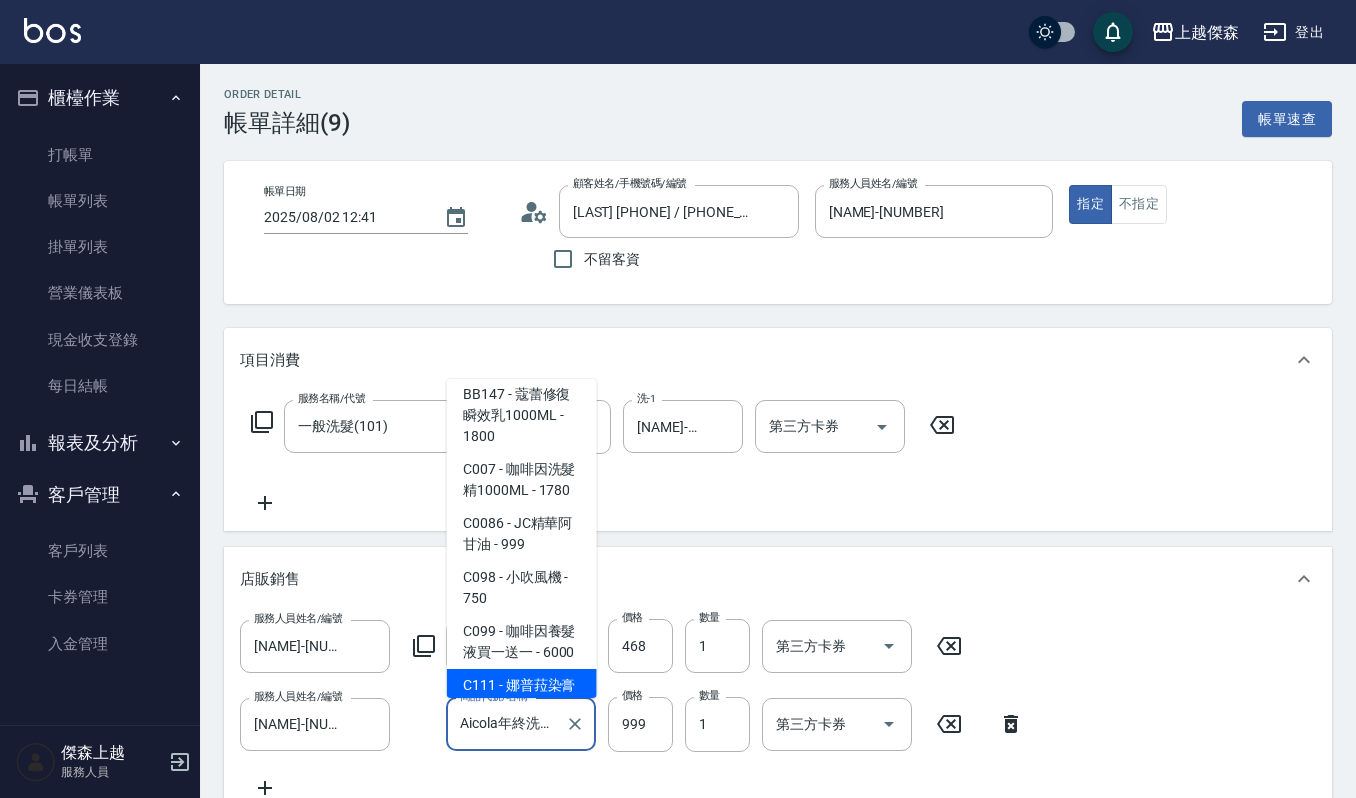 click on "Aicola年終洗護組(任2瓶)" at bounding box center (506, 724) 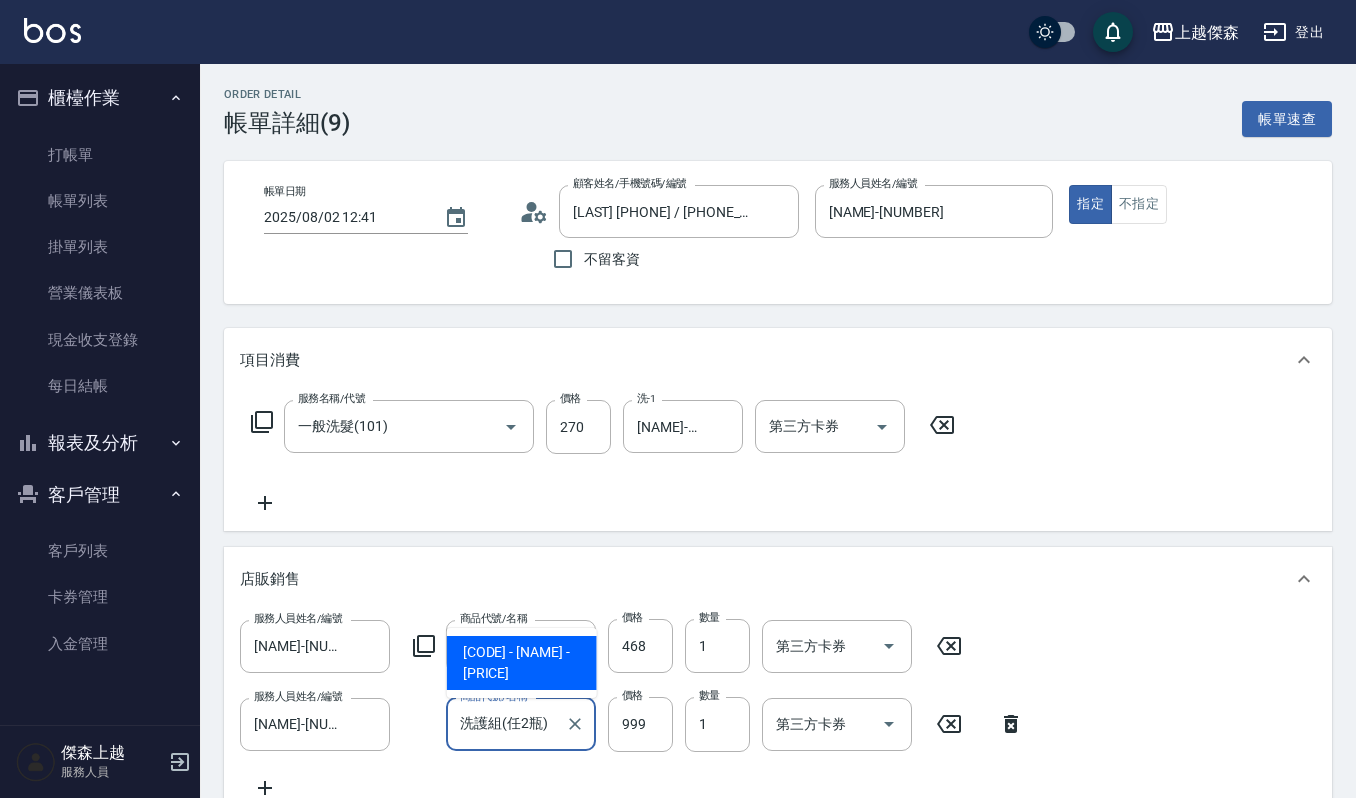 click on "洗護組(任2瓶)" at bounding box center [506, 724] 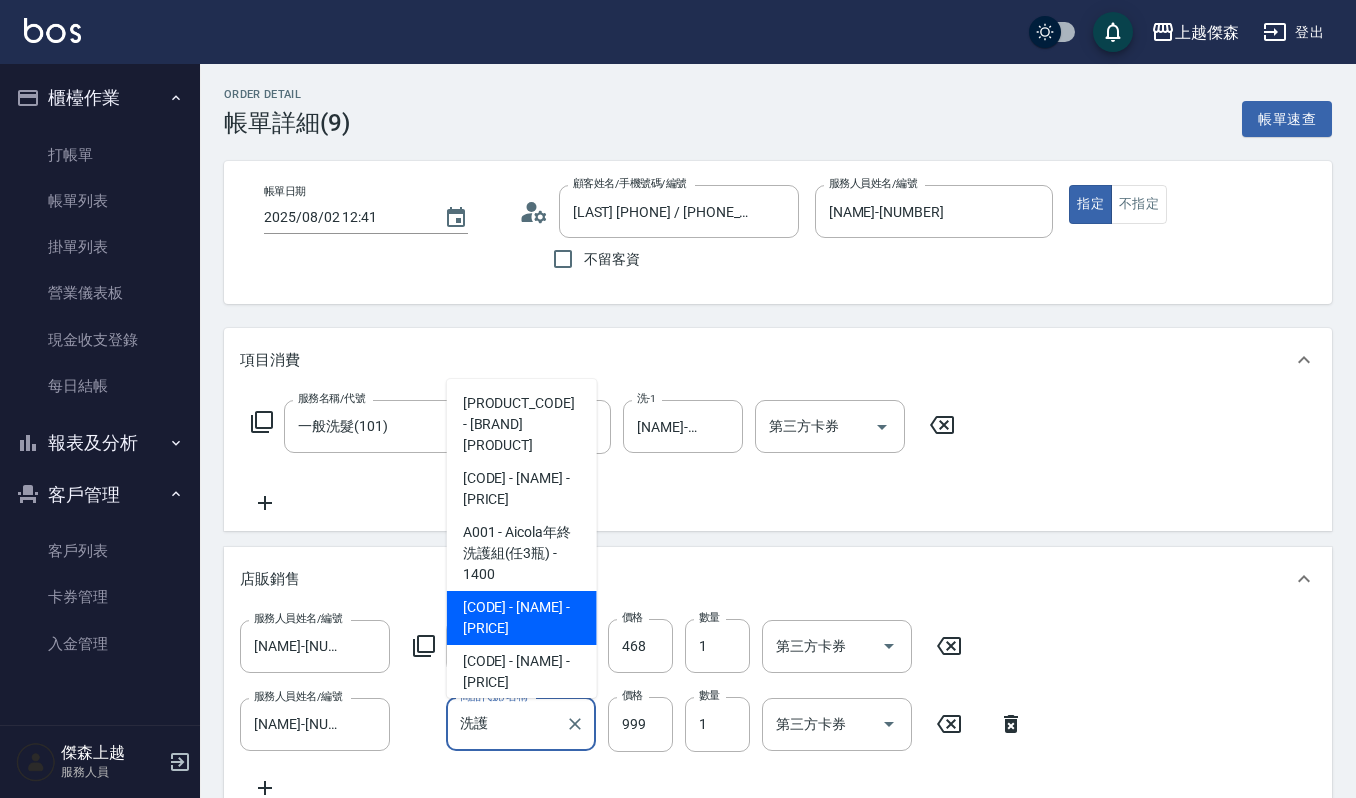 type on "洗" 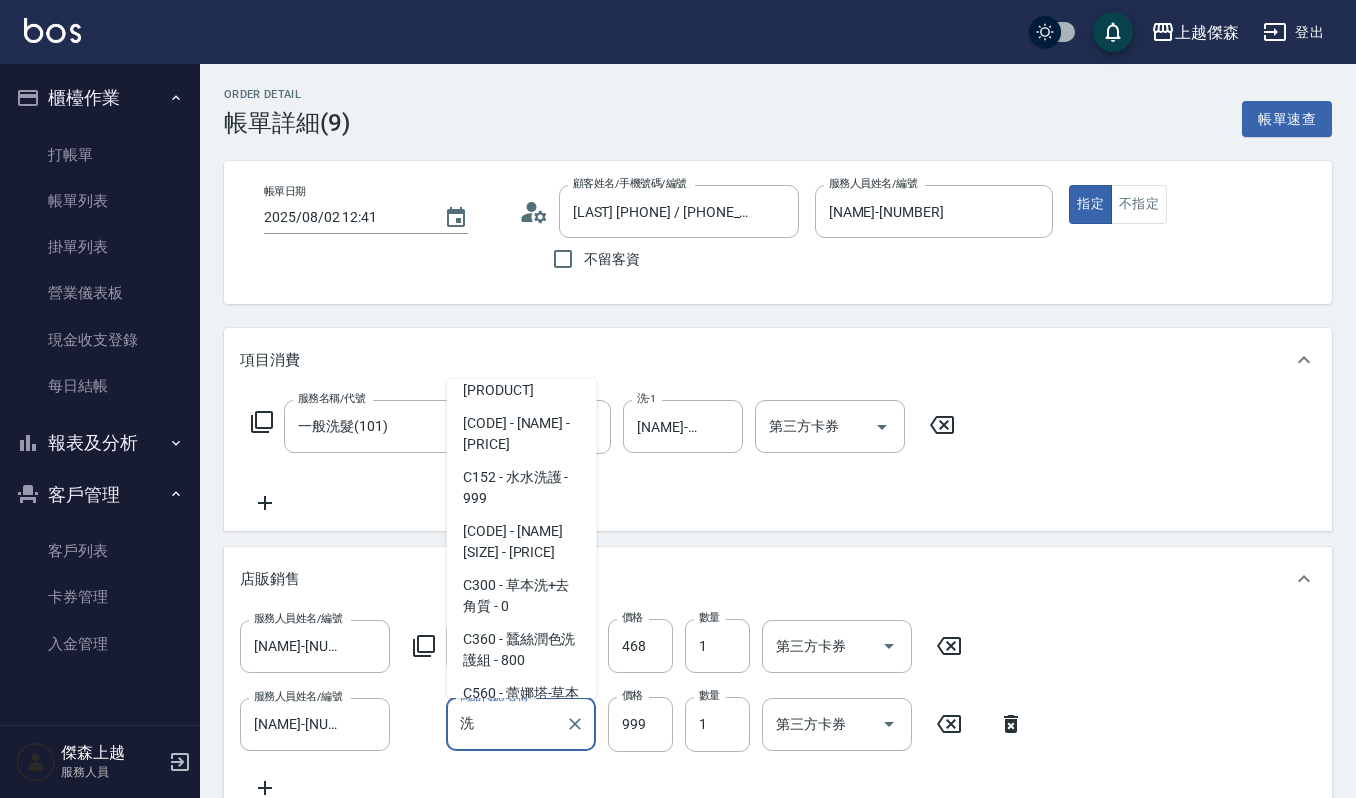 scroll, scrollTop: 800, scrollLeft: 0, axis: vertical 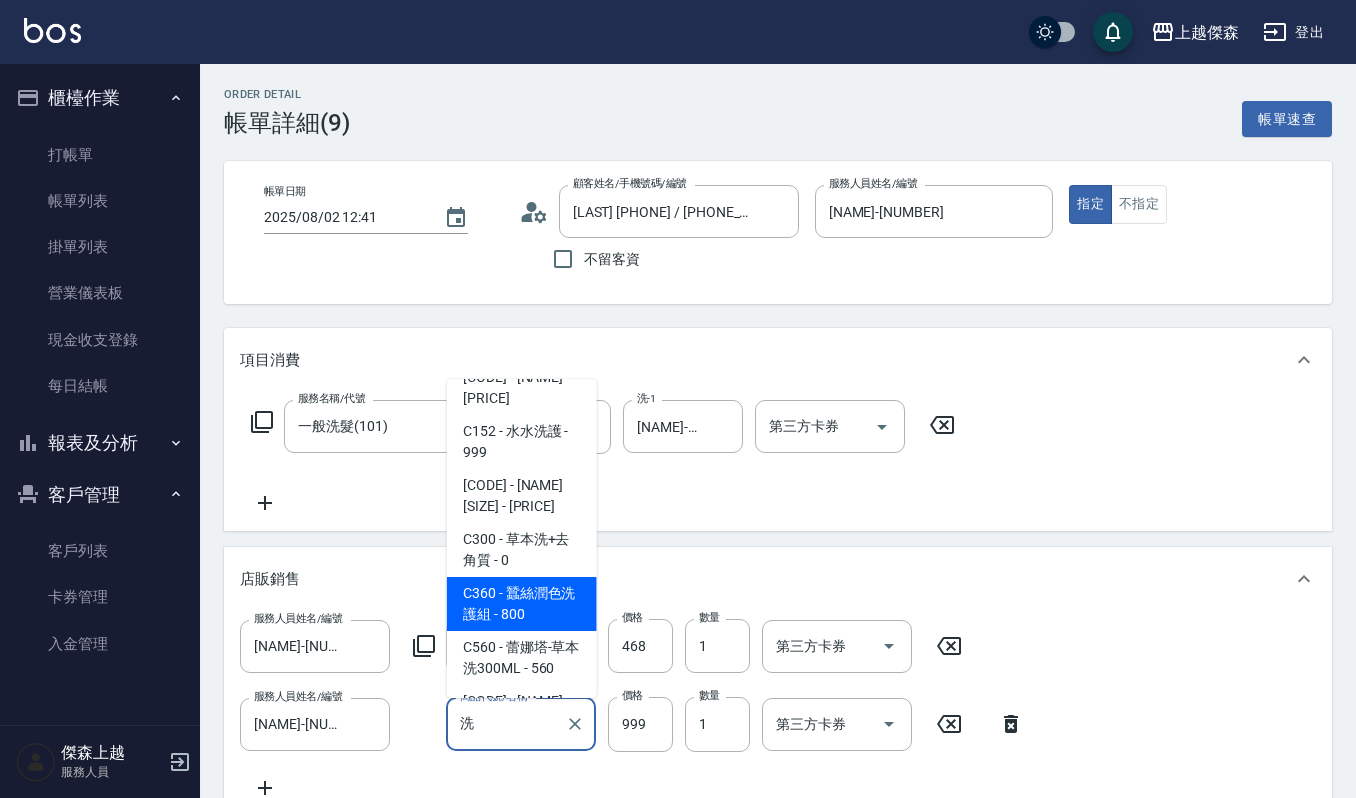 click on "洗" at bounding box center (506, 724) 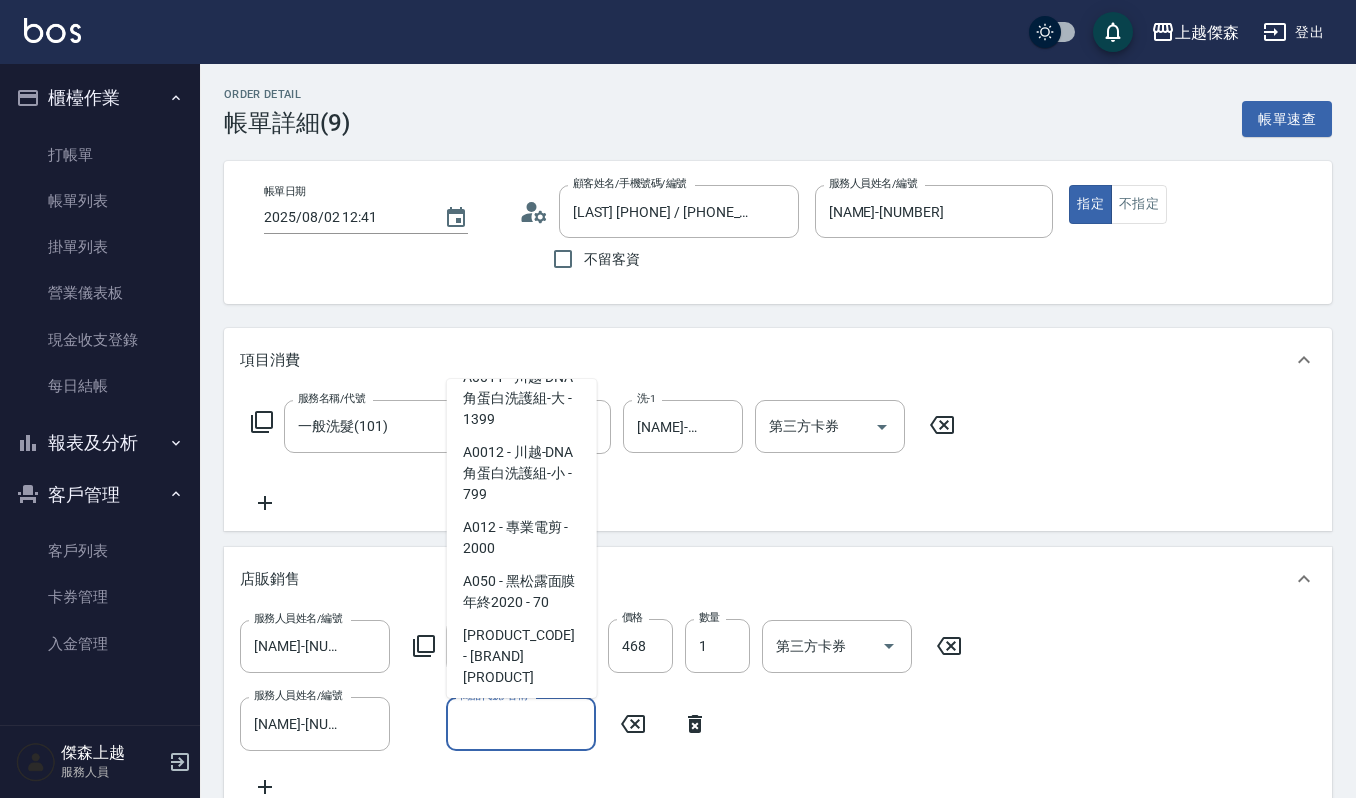 scroll, scrollTop: 8, scrollLeft: 0, axis: vertical 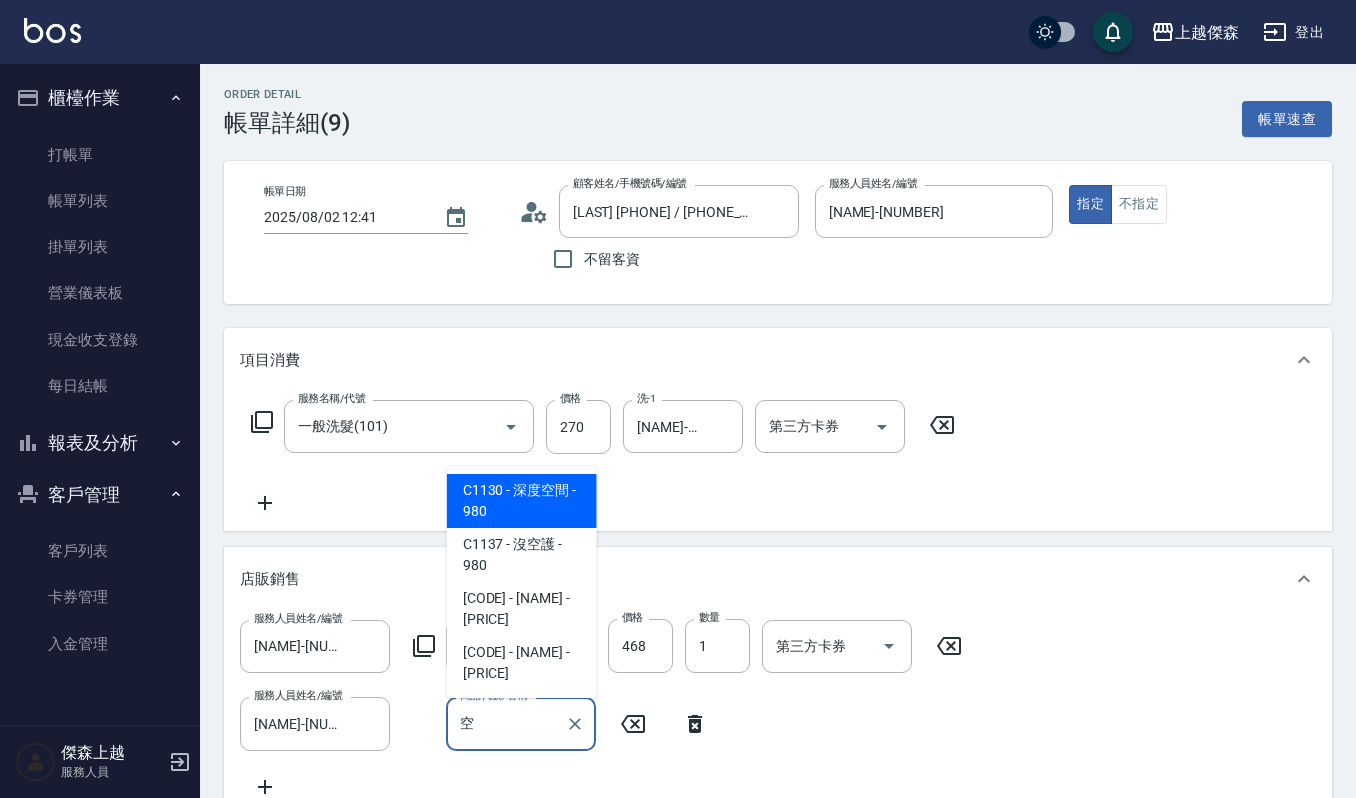 type on "悾" 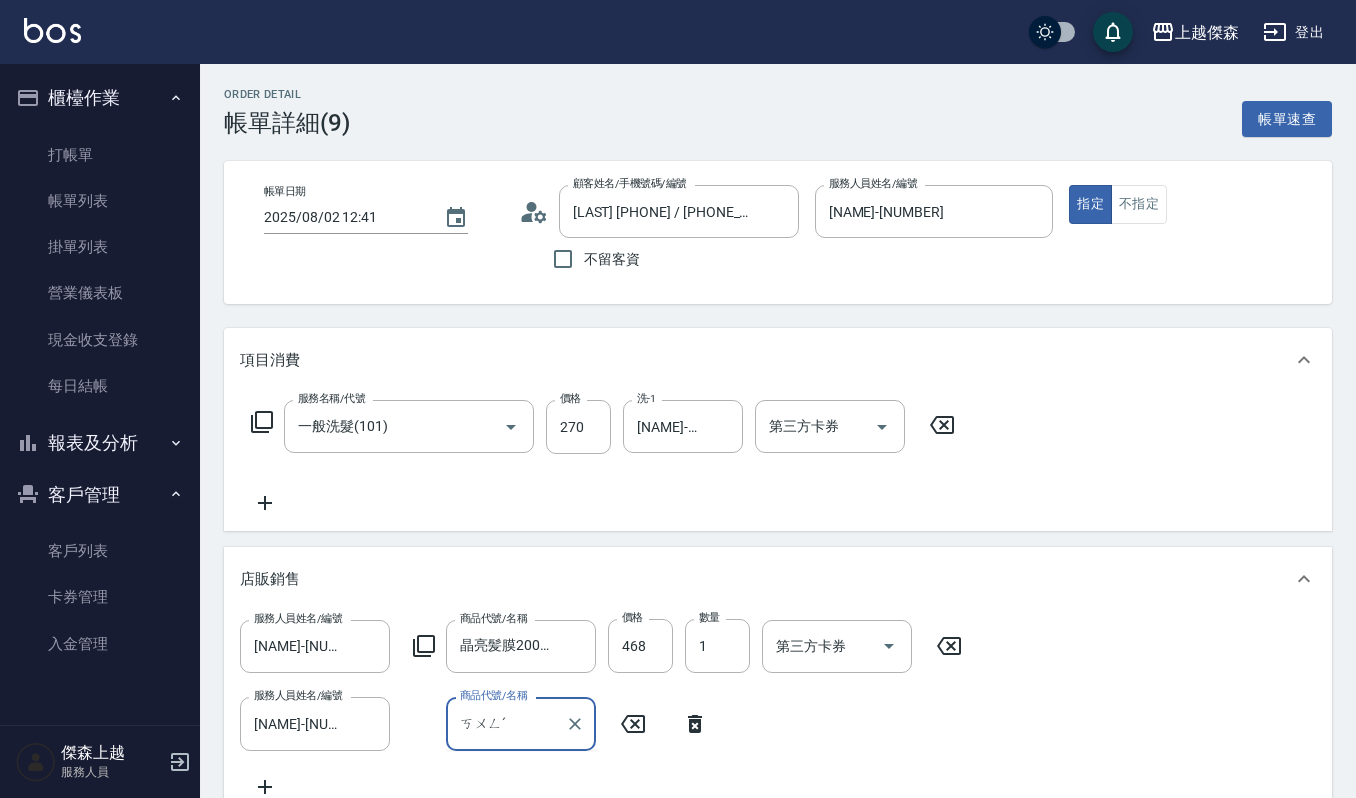 type on "控" 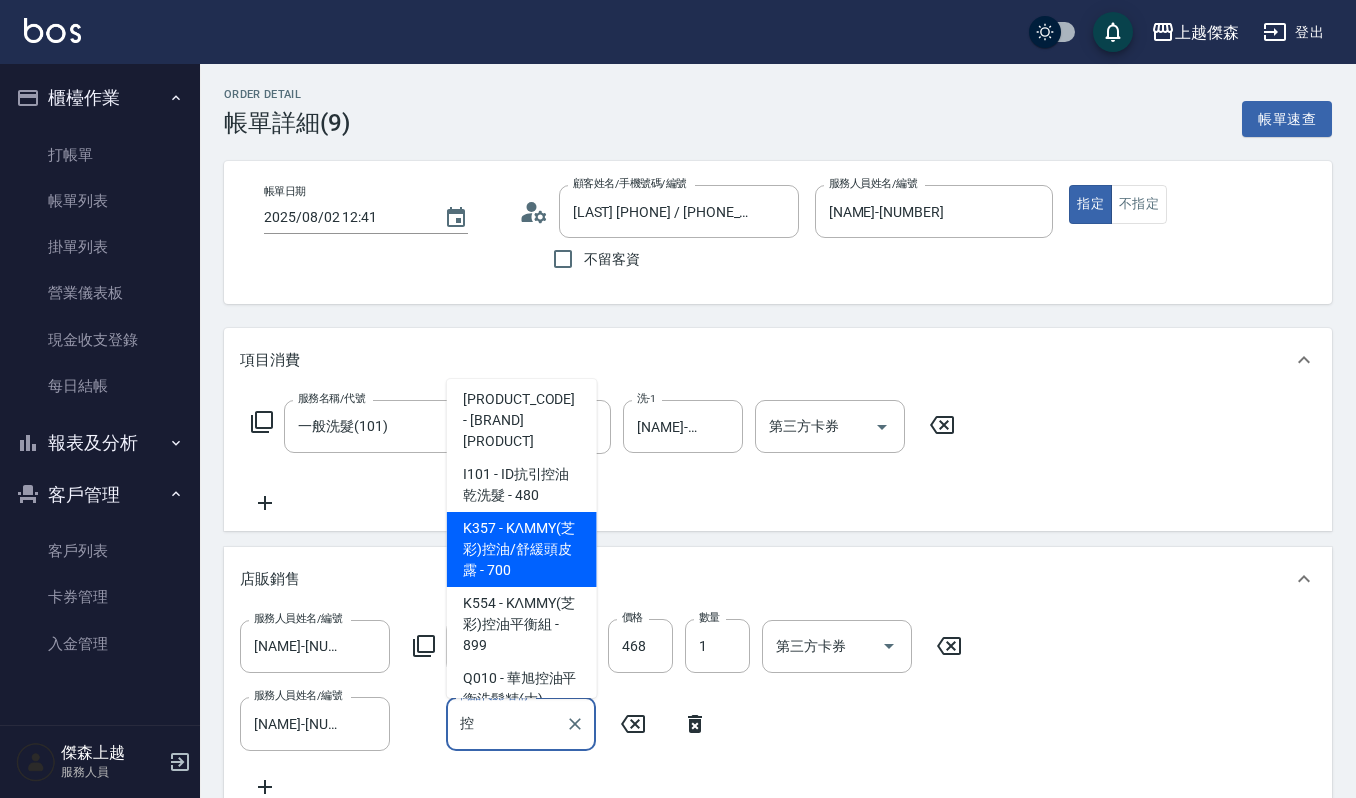 scroll, scrollTop: 200, scrollLeft: 0, axis: vertical 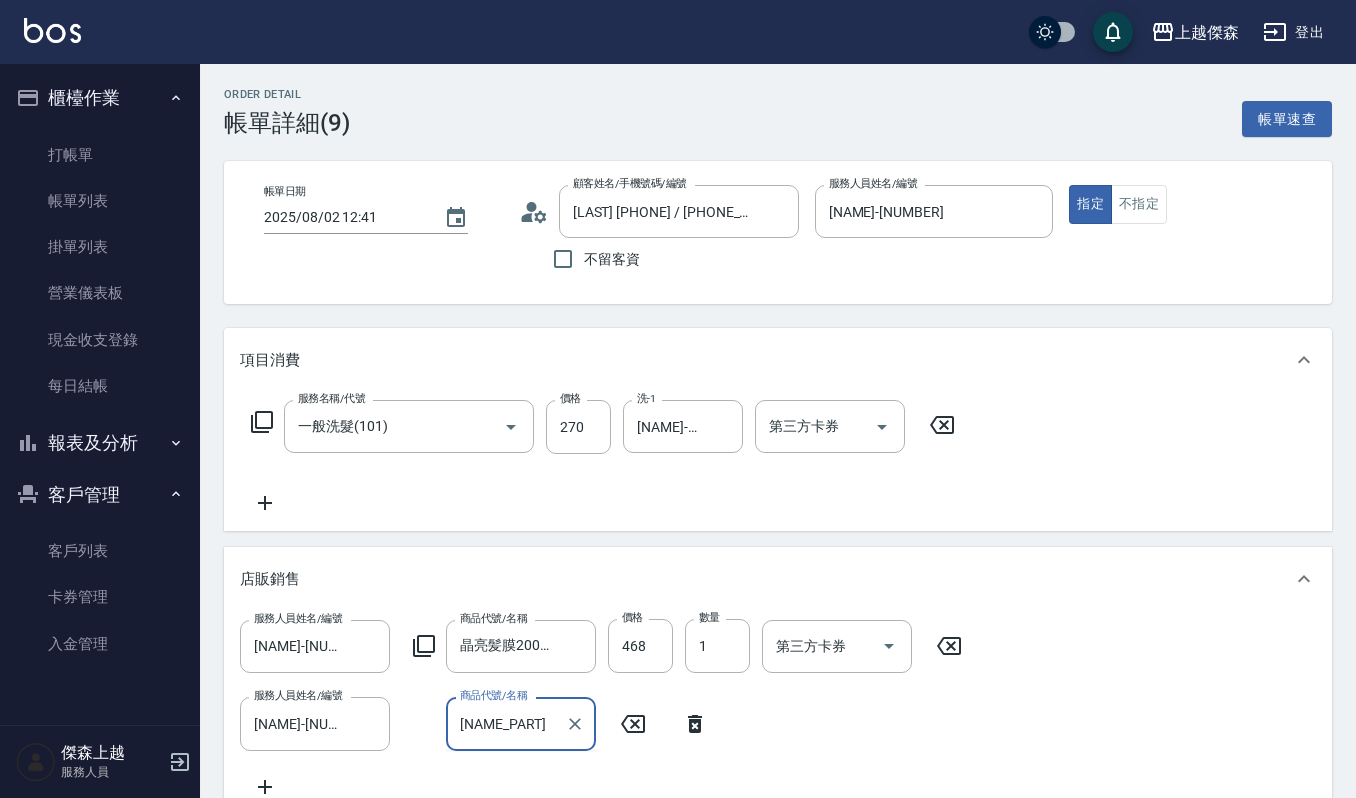 type on "[NAME]" 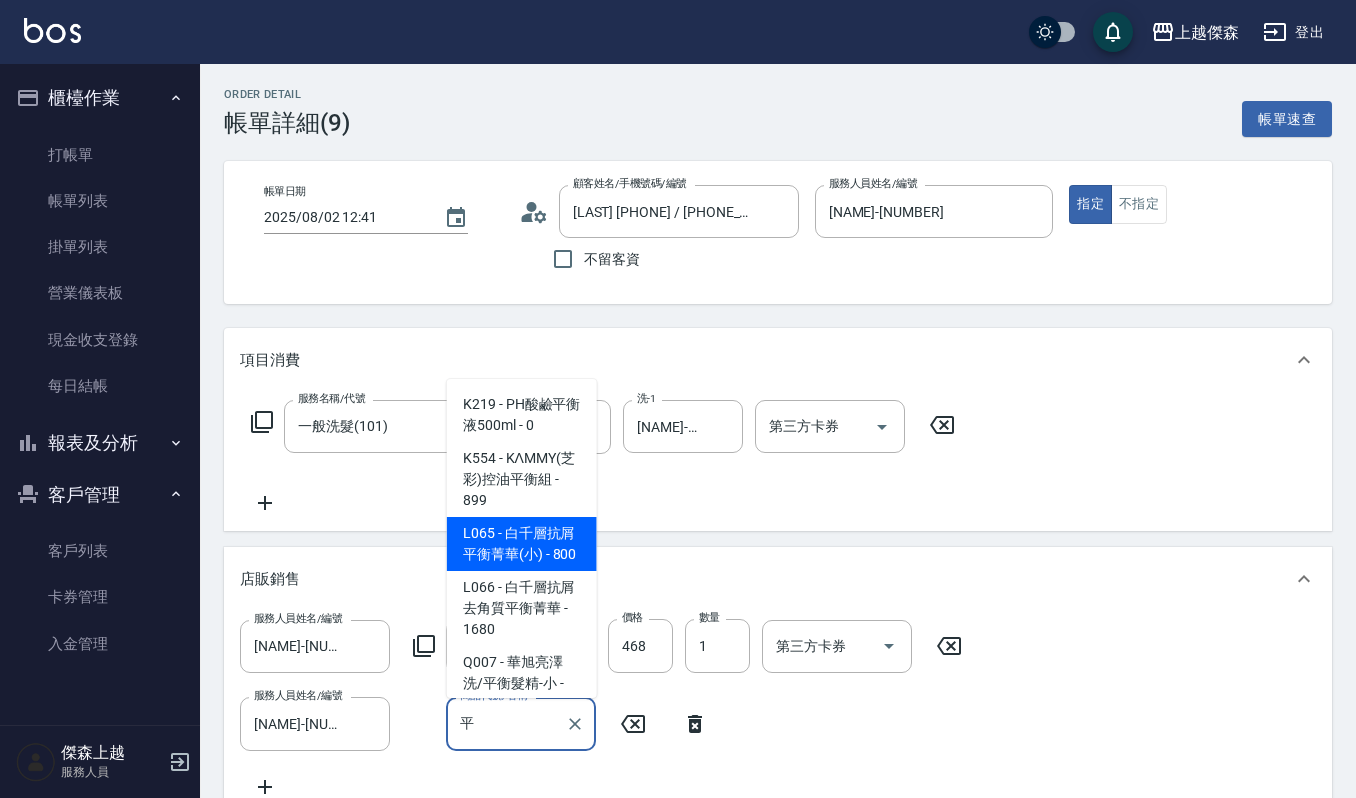 scroll, scrollTop: 400, scrollLeft: 0, axis: vertical 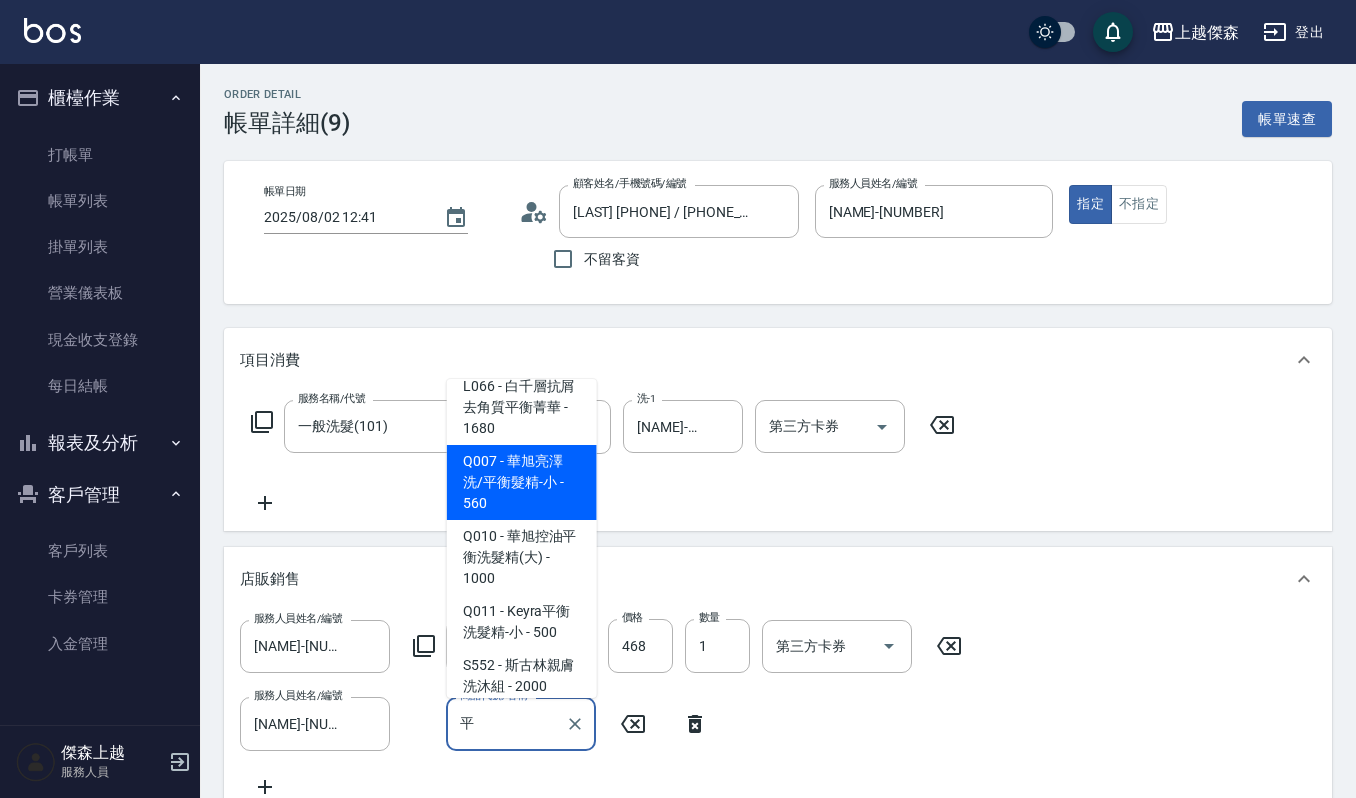 drag, startPoint x: 504, startPoint y: 512, endPoint x: 540, endPoint y: 514, distance: 36.05551 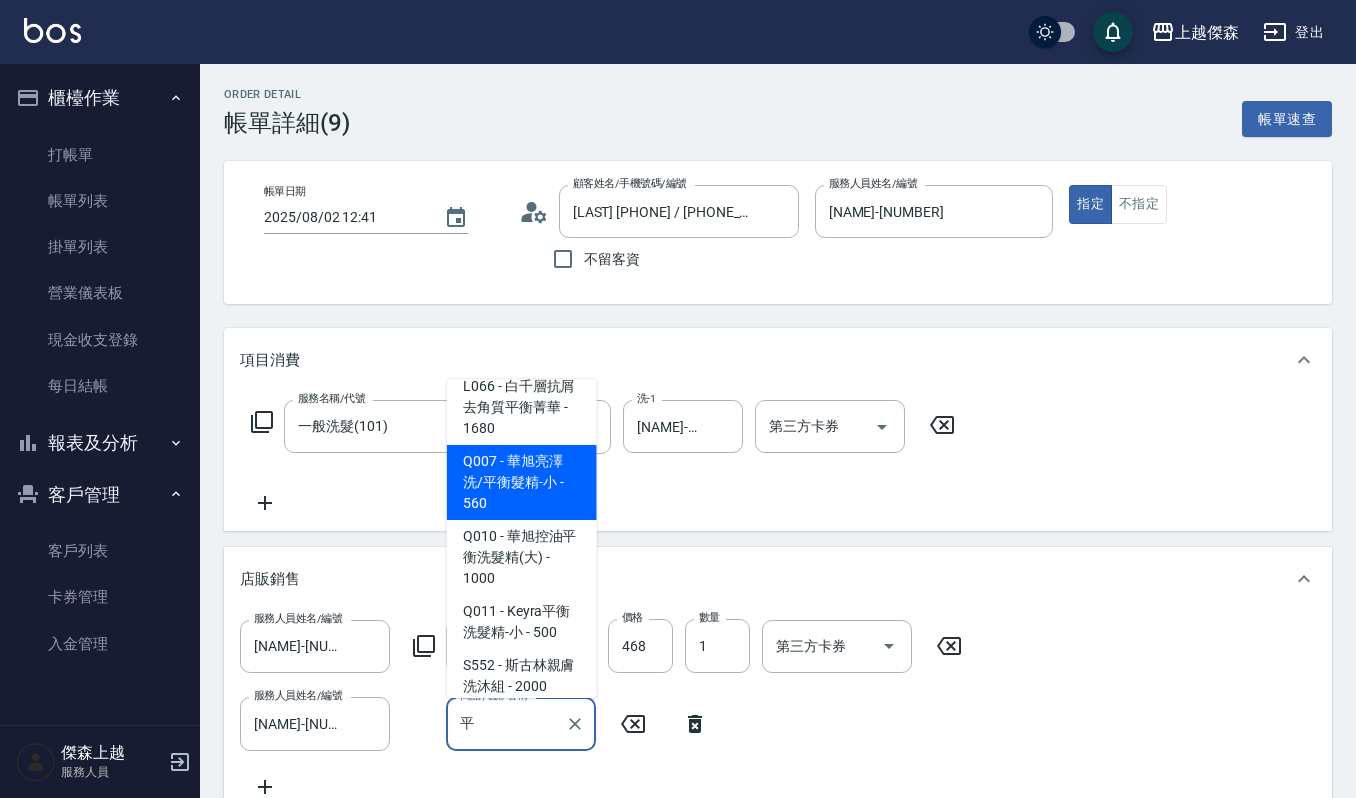 click on "[PRODUCT_CODE] - [BRAND] [PRODUCT] [PRODUCT_CODE] - [BRAND] [PRODUCT] [PRODUCT_CODE] - [BRAND] [PRODUCT] [PRODUCT_CODE] - [BRAND] [PRODUCT] [PRODUCT_CODE] - [BRAND] [PRODUCT] [PRODUCT_CODE] - [BRAND] [PRODUCT] [PRODUCT_CODE] - [BRAND] [PRODUCT] [PRODUCT_CODE] - [BRAND] [PRODUCT] [PRODUCT_CODE] - [BRAND] [PRODUCT] [PRODUCT_CODE] - [BRAND] [PRODUCT] [PRODUCT_CODE] - [BRAND] [PRODUCT]" at bounding box center [522, 538] 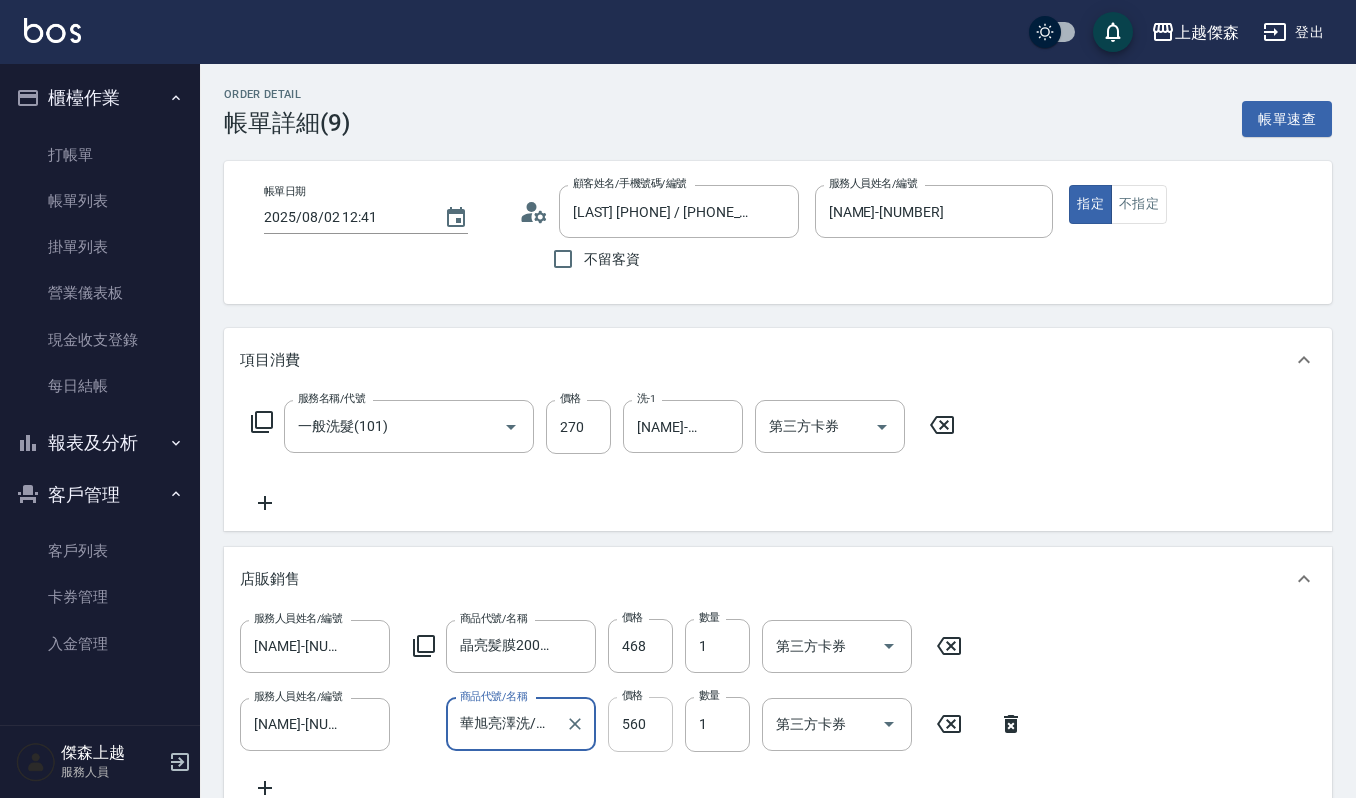 type on "華旭亮澤洗/平衡髮精-小" 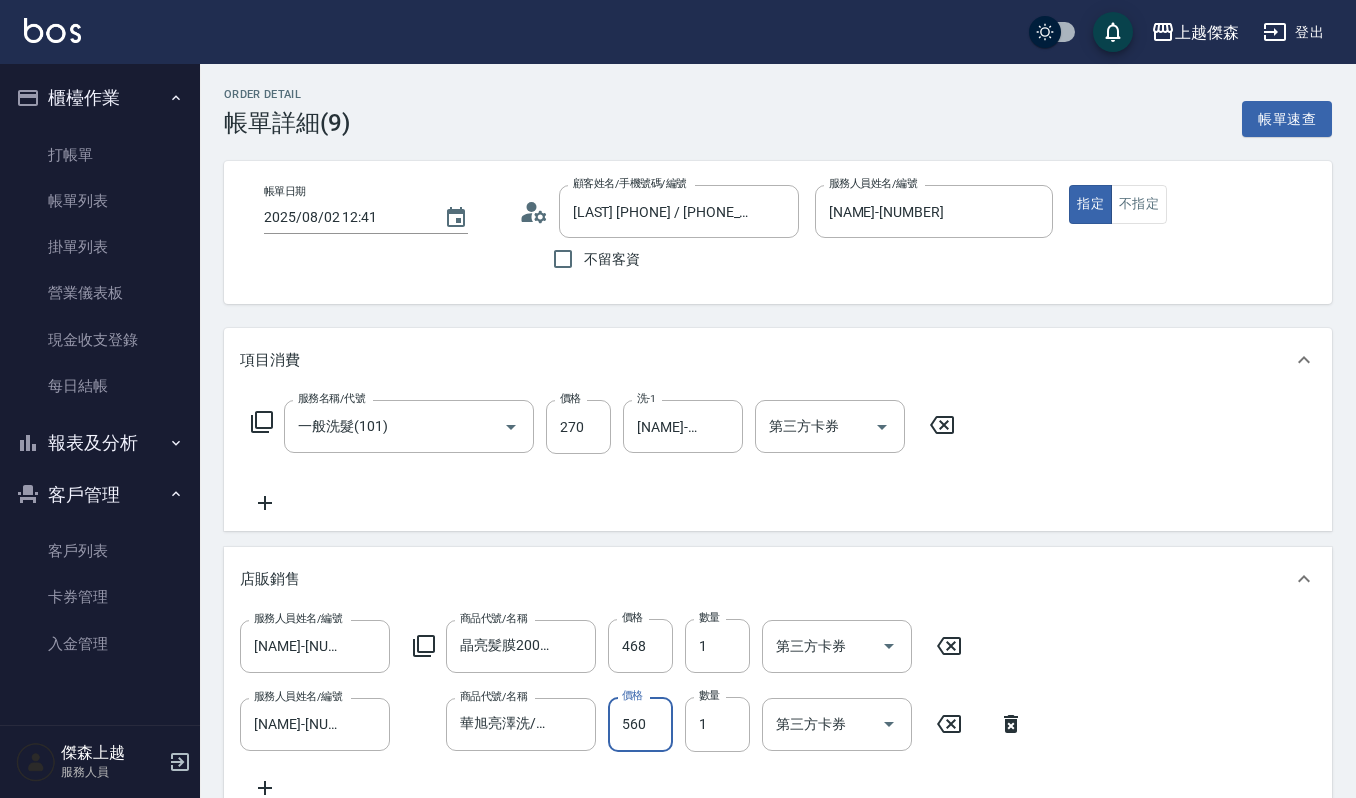 click on "560" at bounding box center (640, 724) 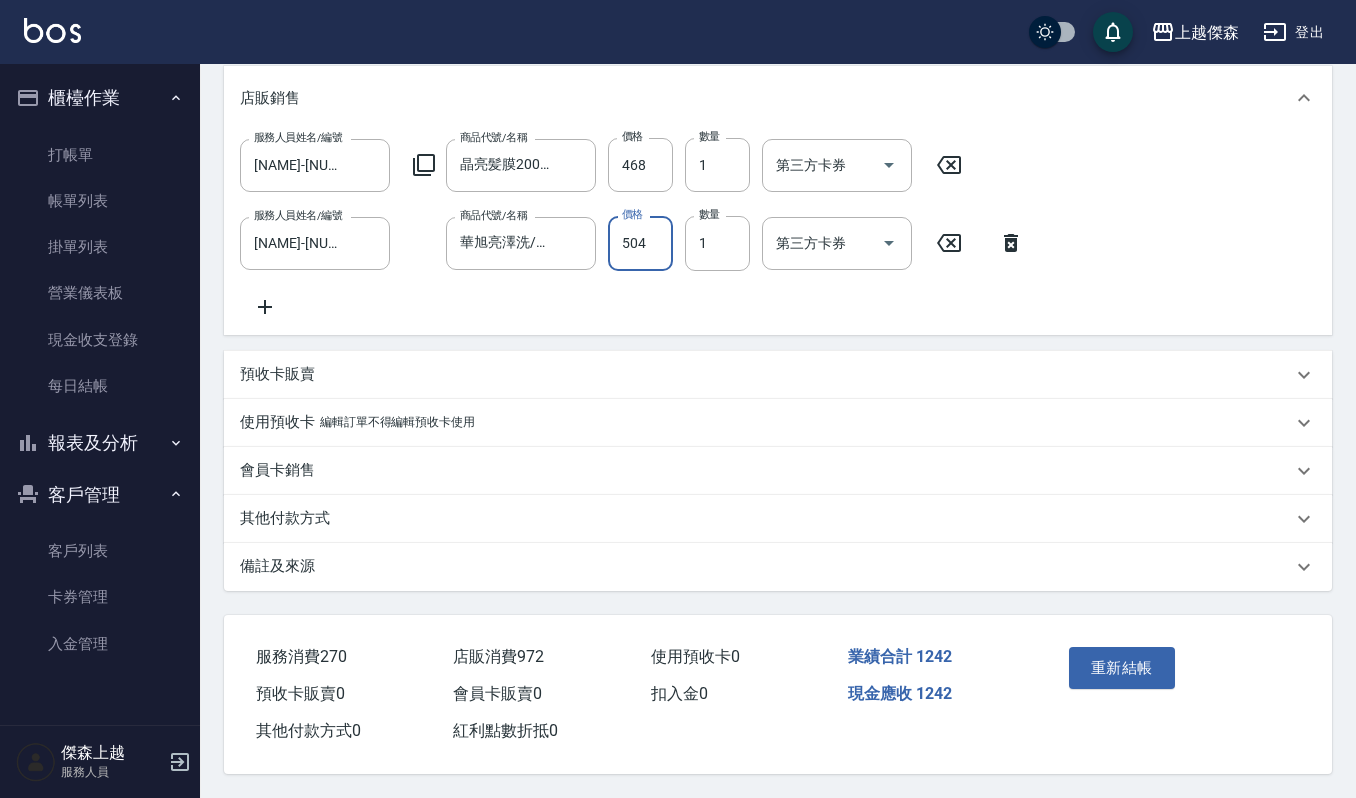 scroll, scrollTop: 505, scrollLeft: 0, axis: vertical 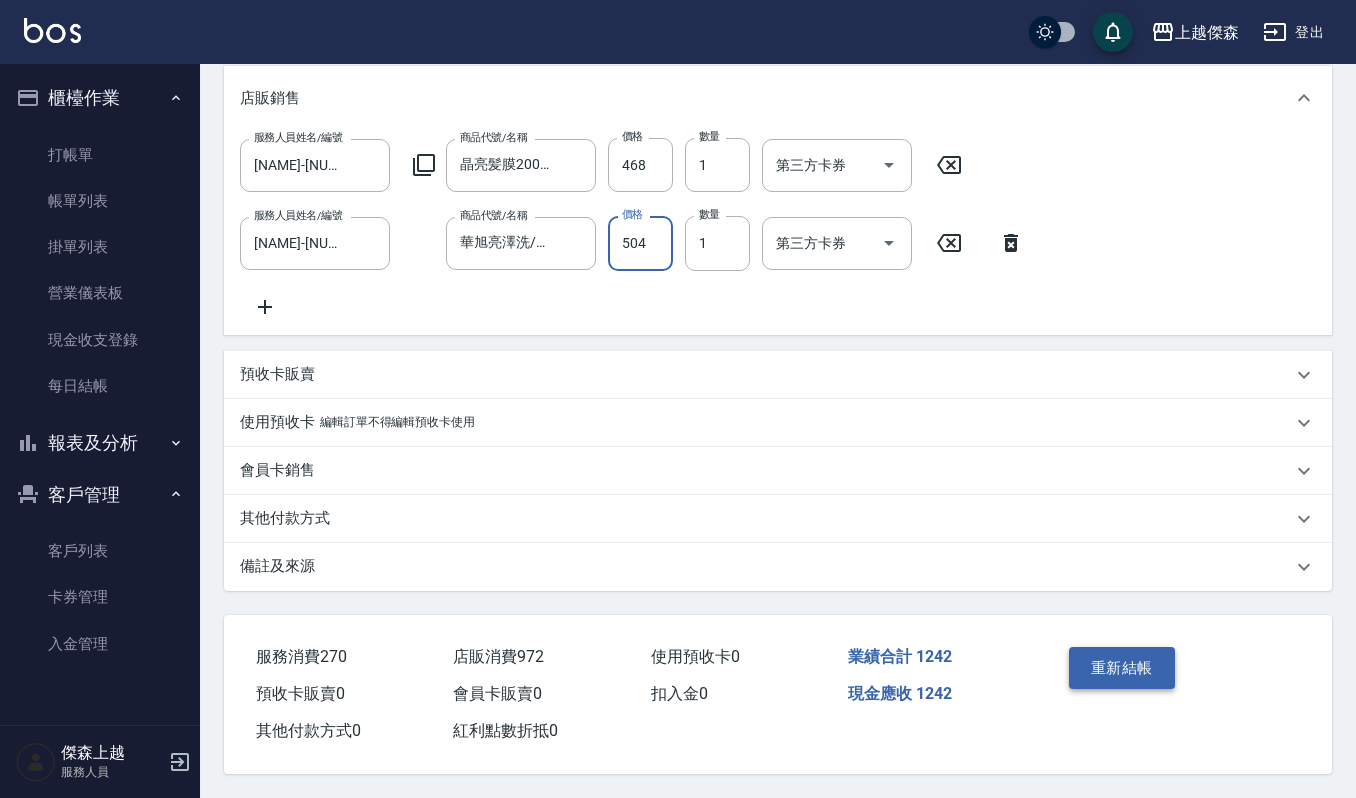 type on "504" 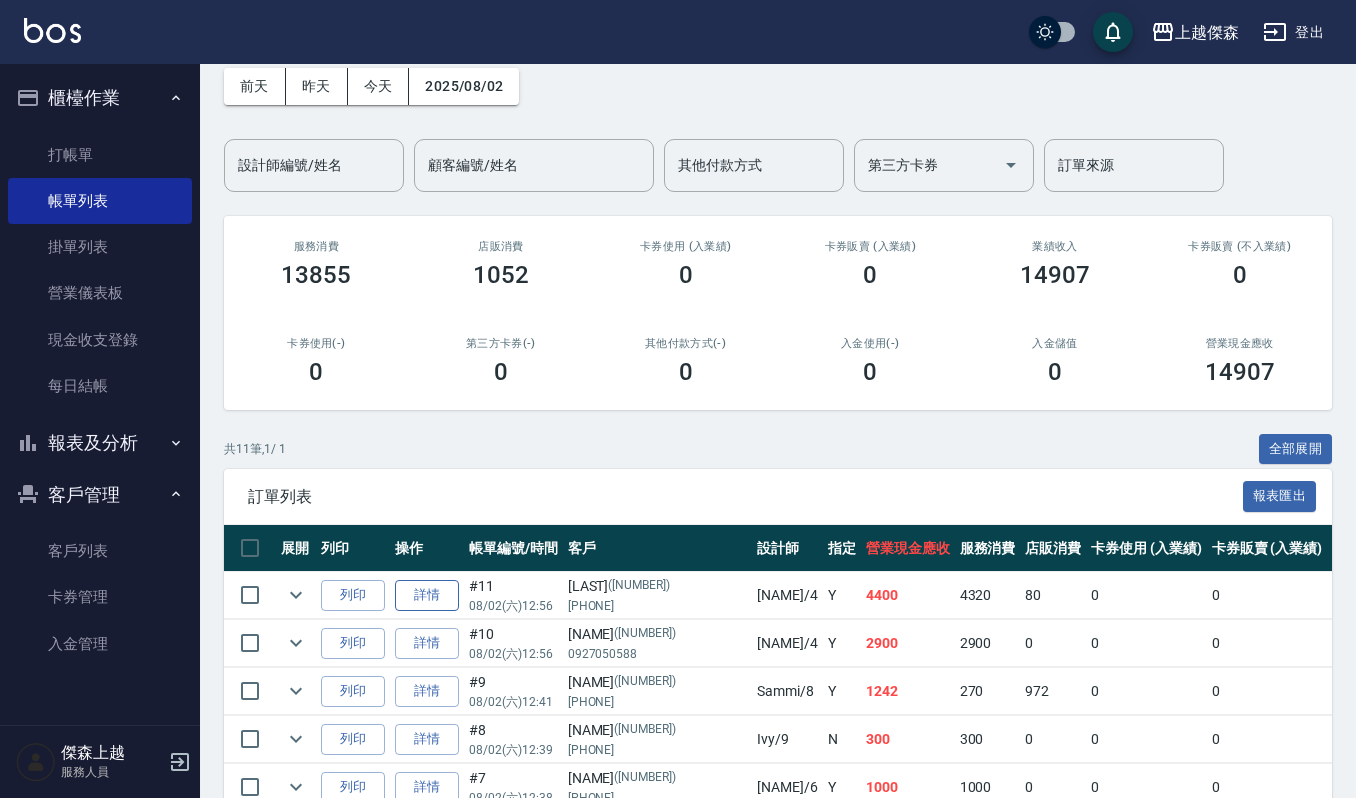 scroll, scrollTop: 266, scrollLeft: 0, axis: vertical 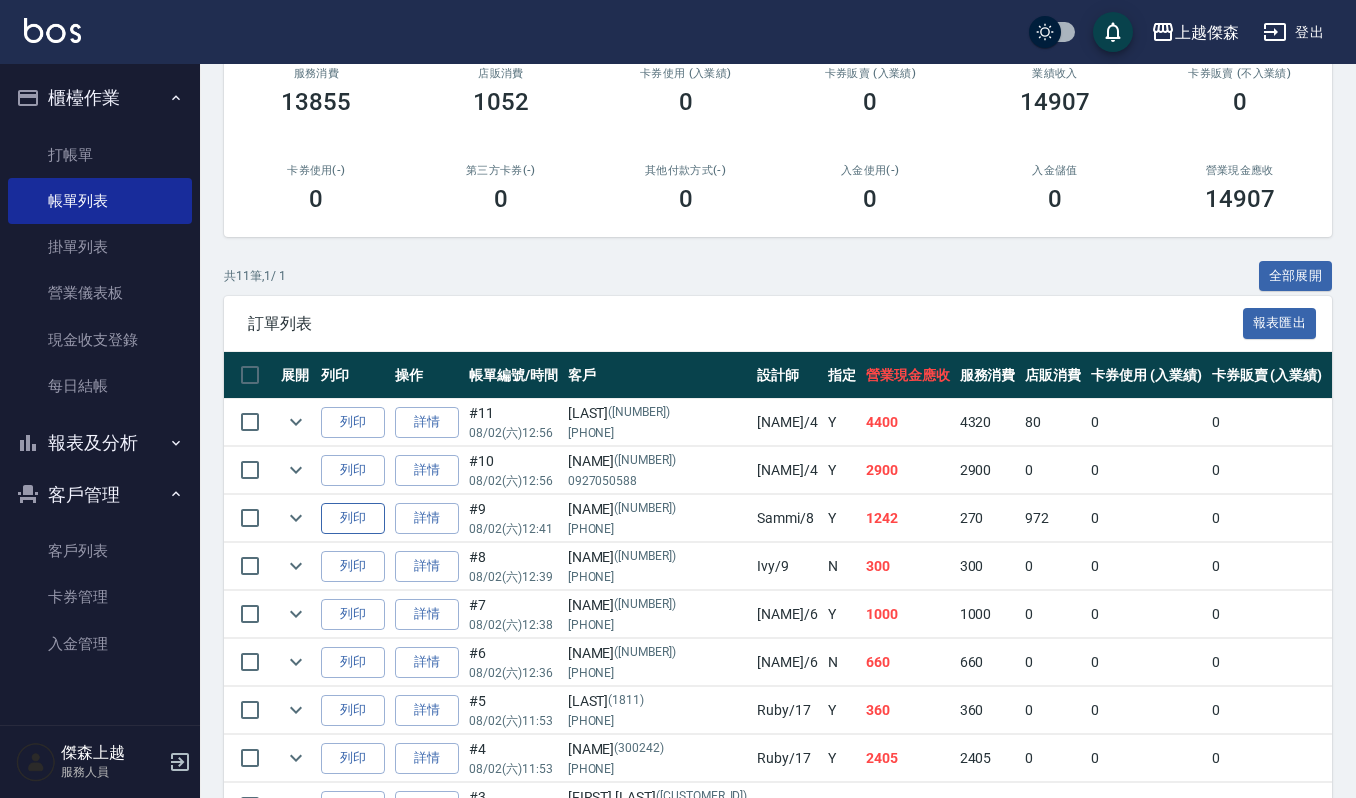 click on "列印" at bounding box center (353, 518) 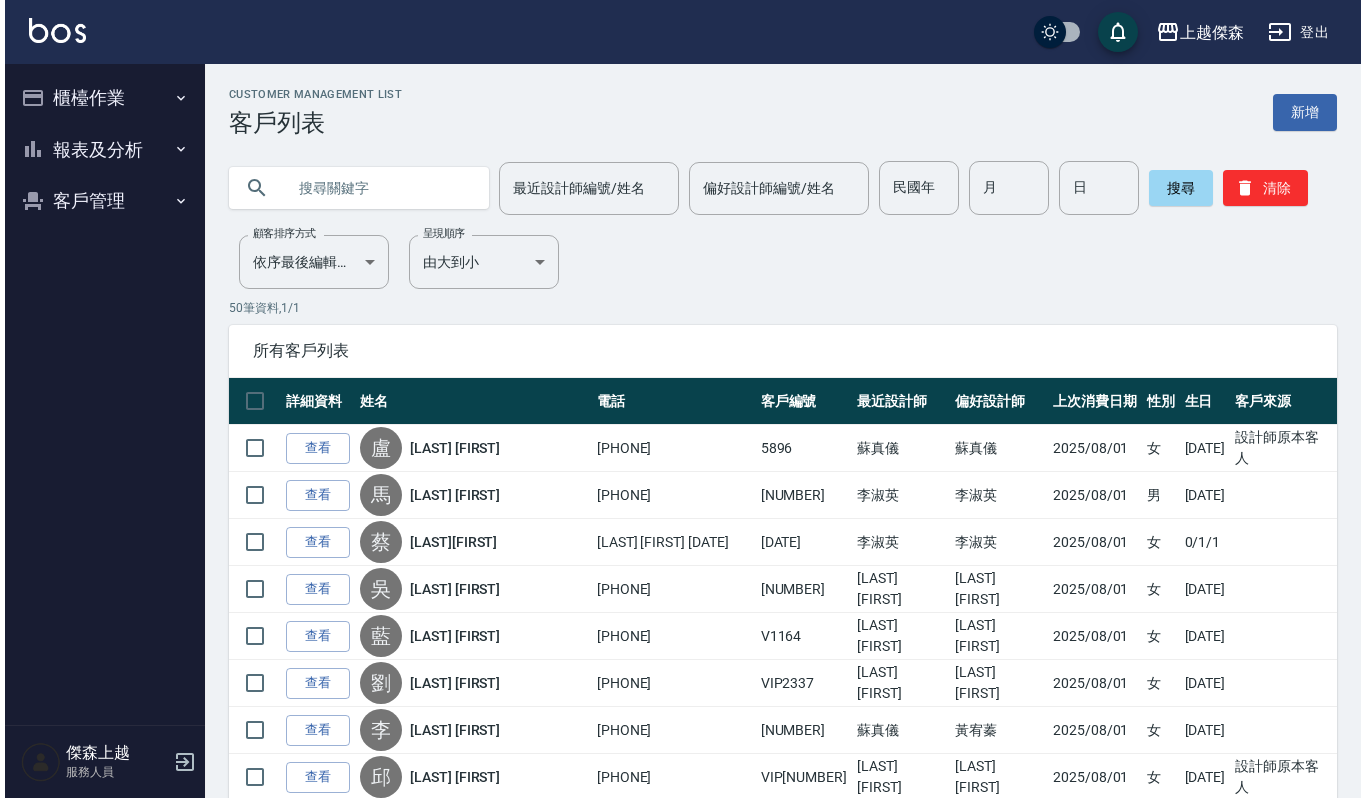 scroll, scrollTop: 0, scrollLeft: 0, axis: both 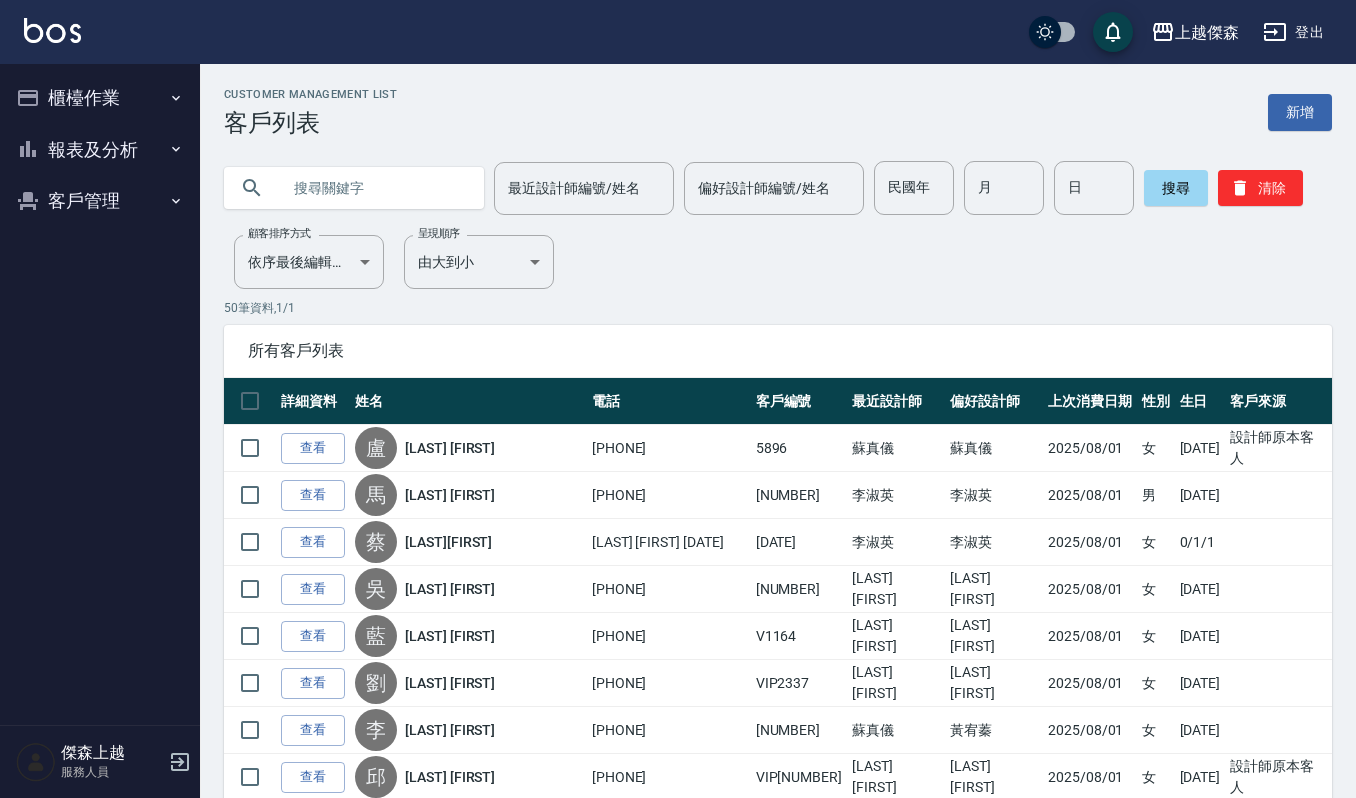 click at bounding box center (374, 188) 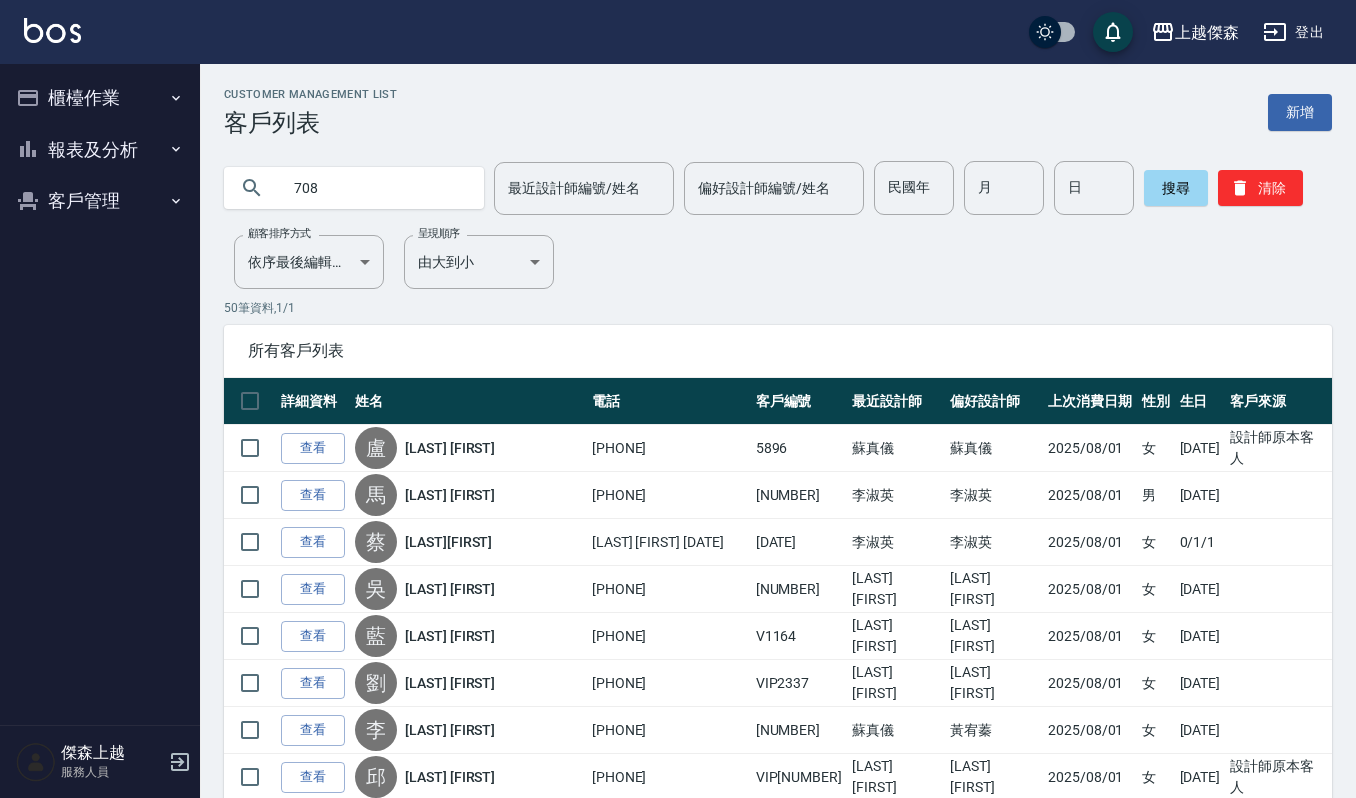 type on "708" 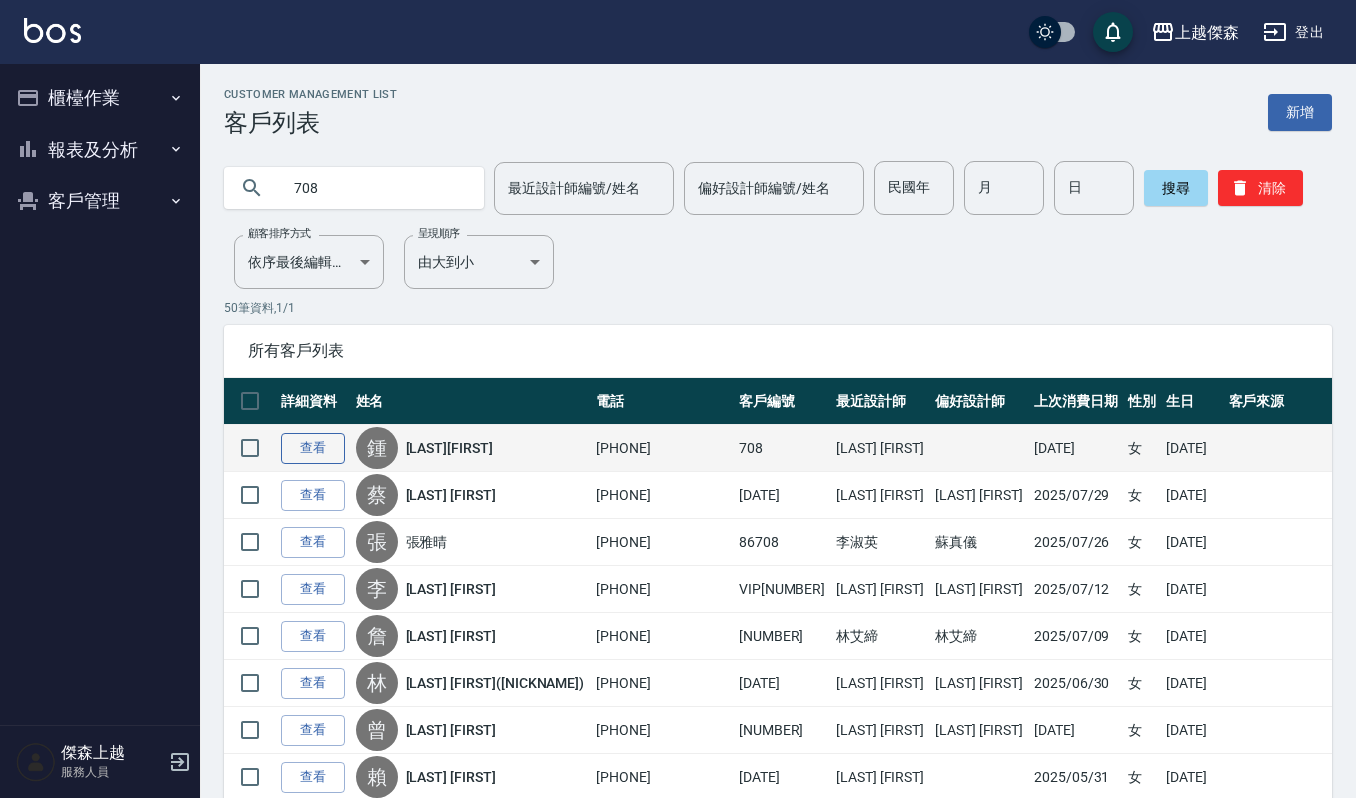 click on "查看" at bounding box center (313, 448) 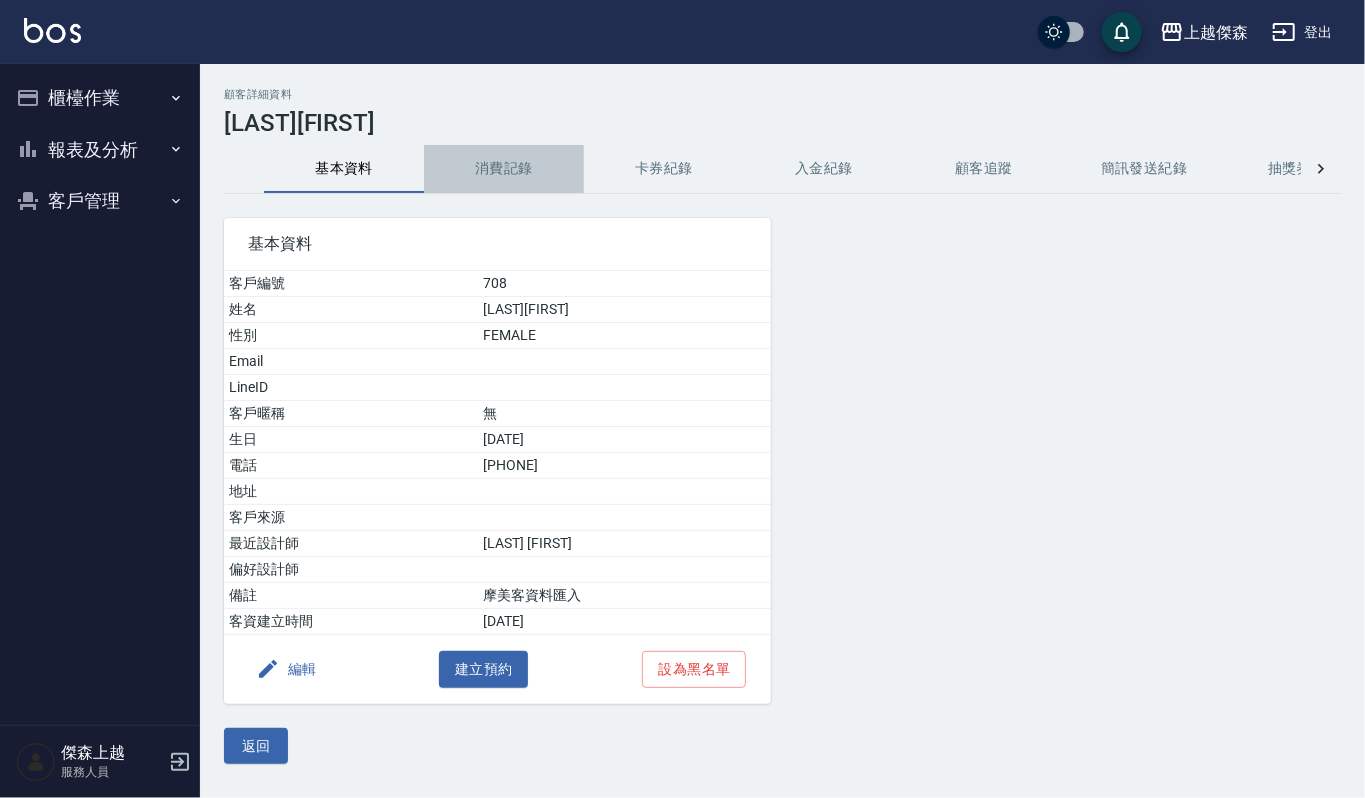 click on "消費記錄" at bounding box center (504, 169) 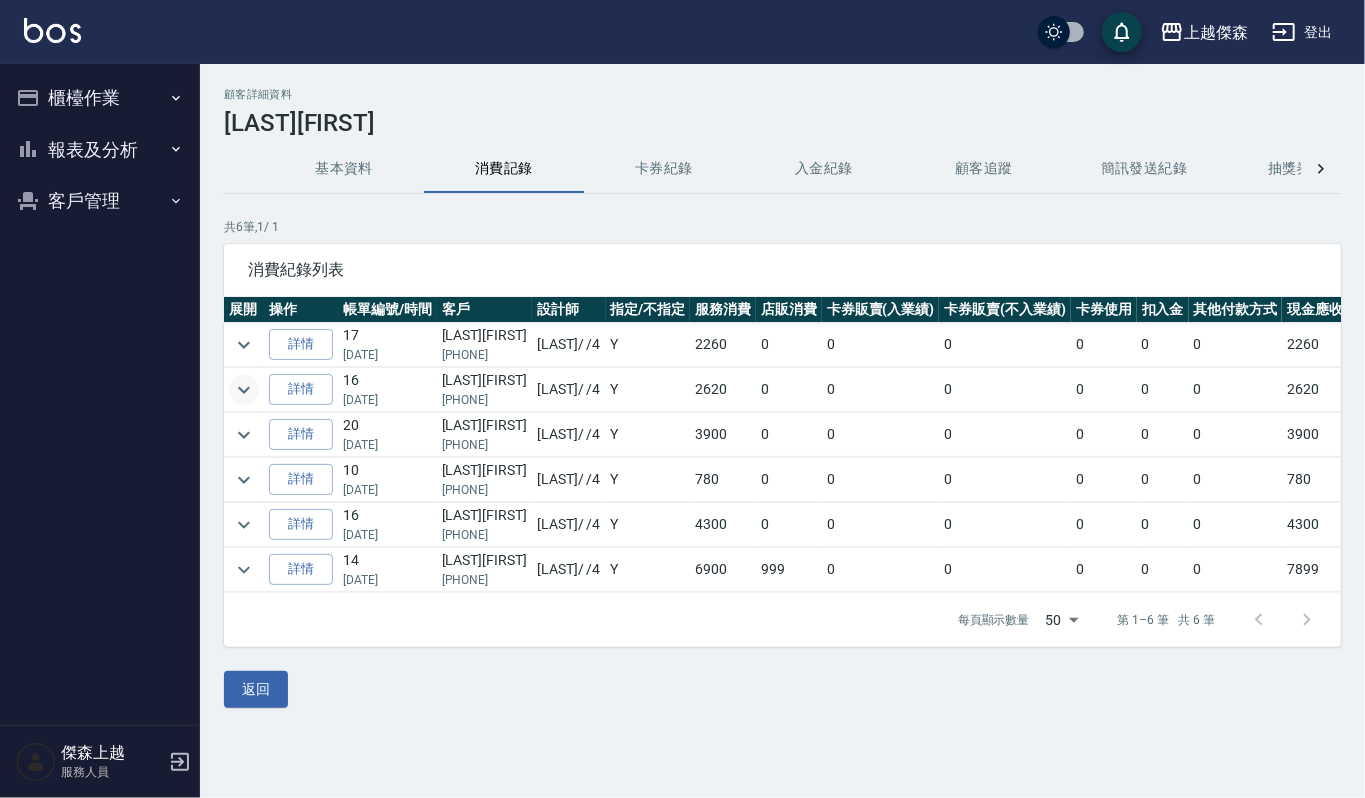 click at bounding box center [244, 390] 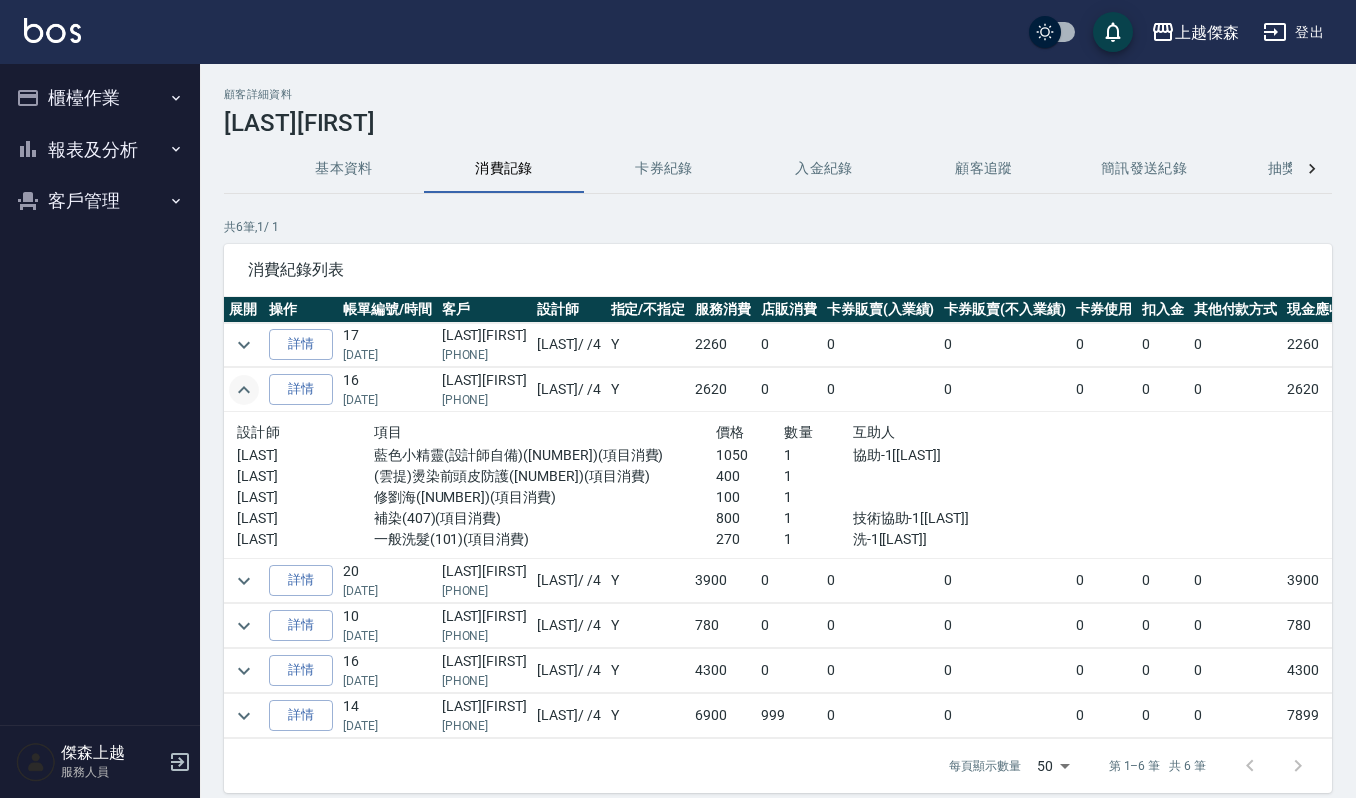 click 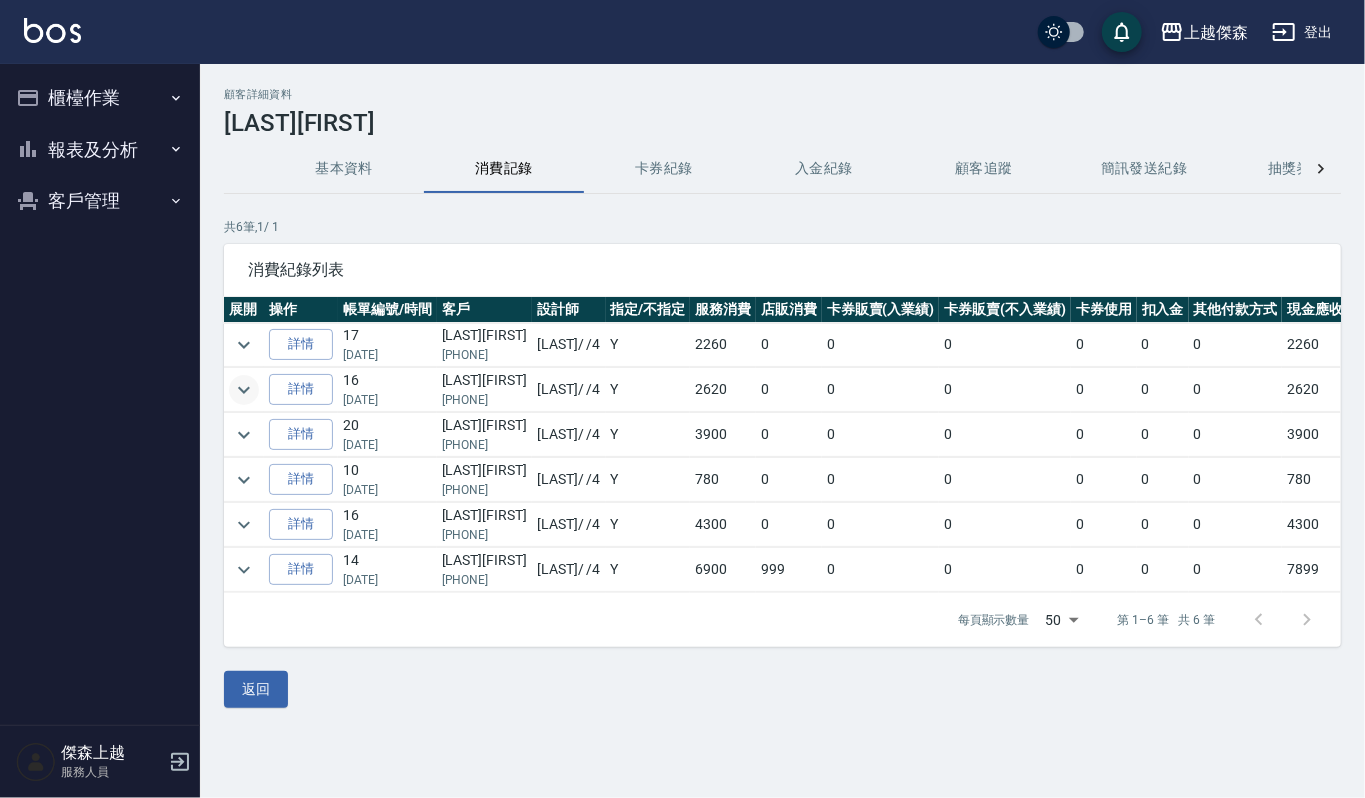 click 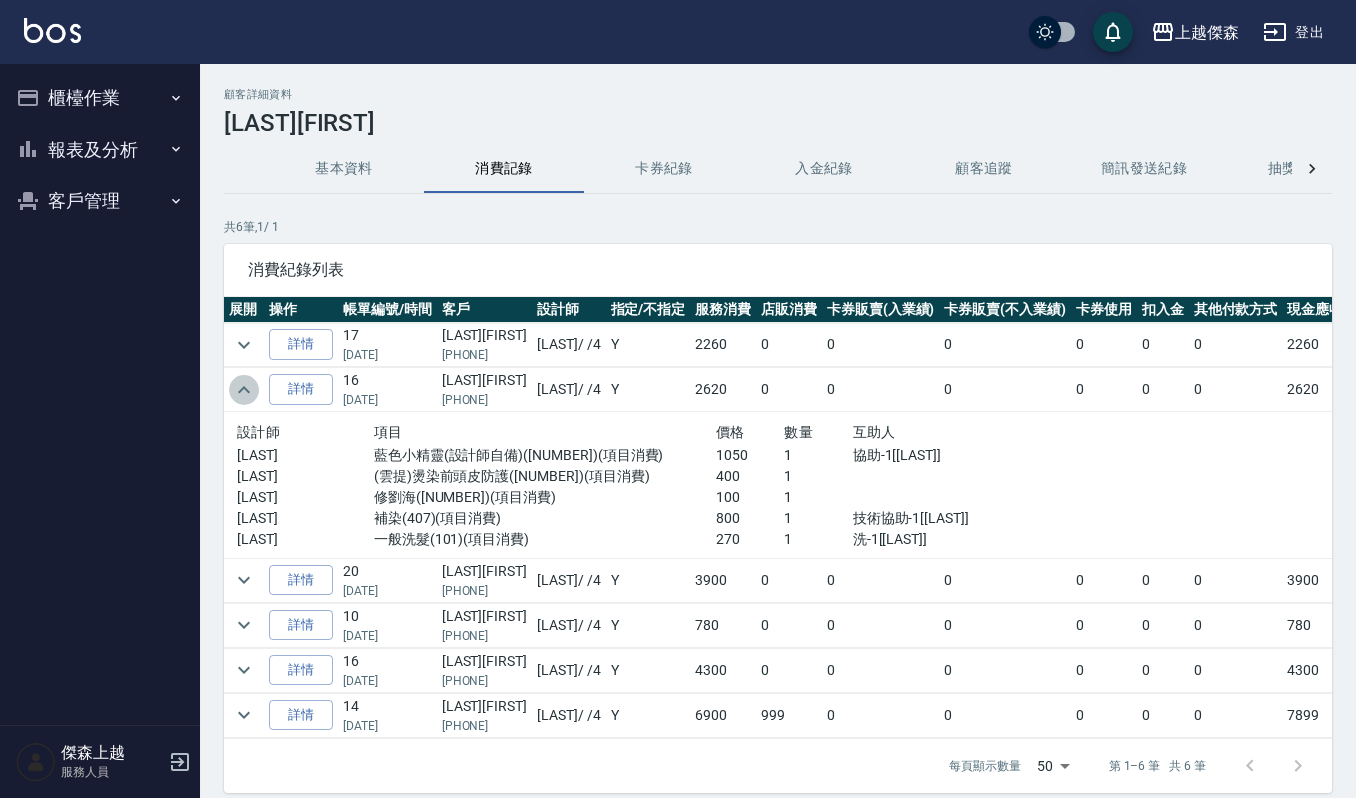 click 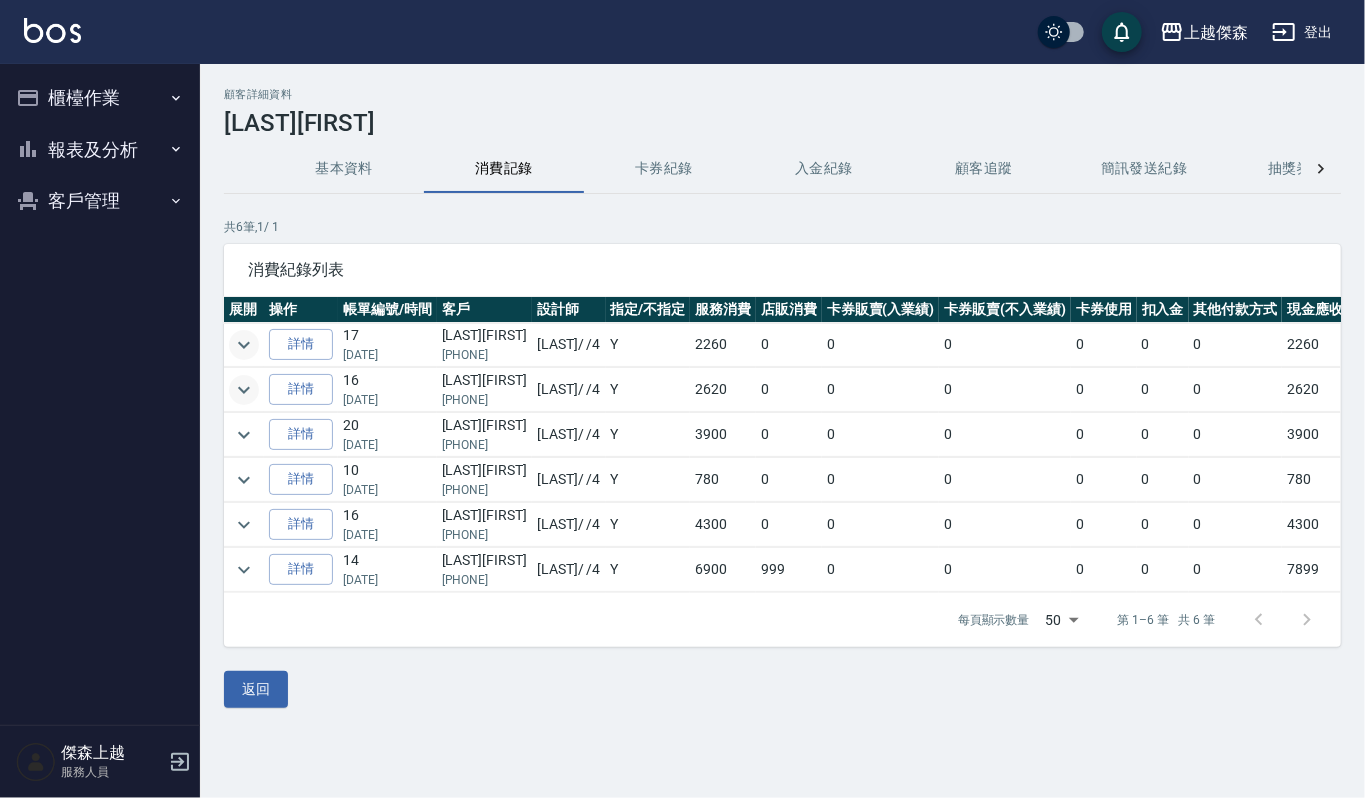 click 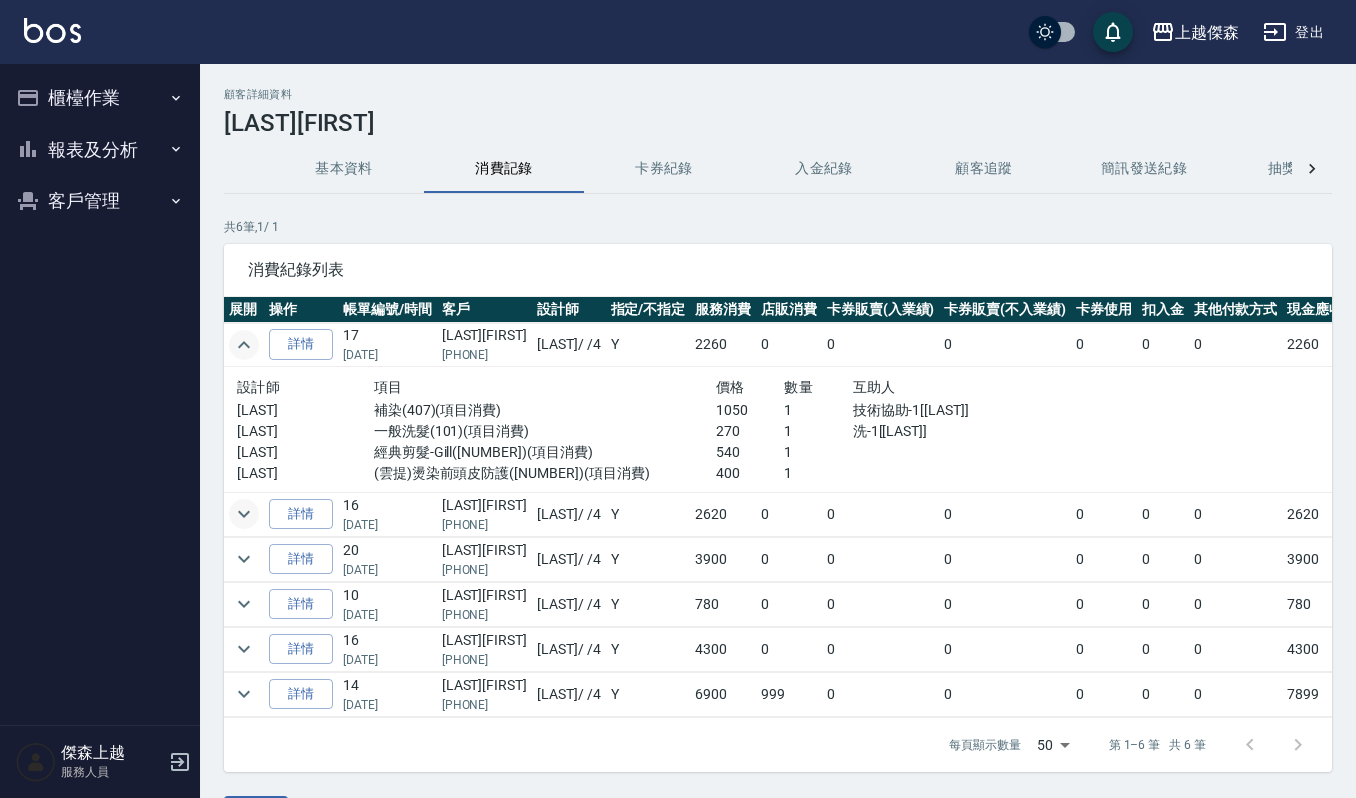 click 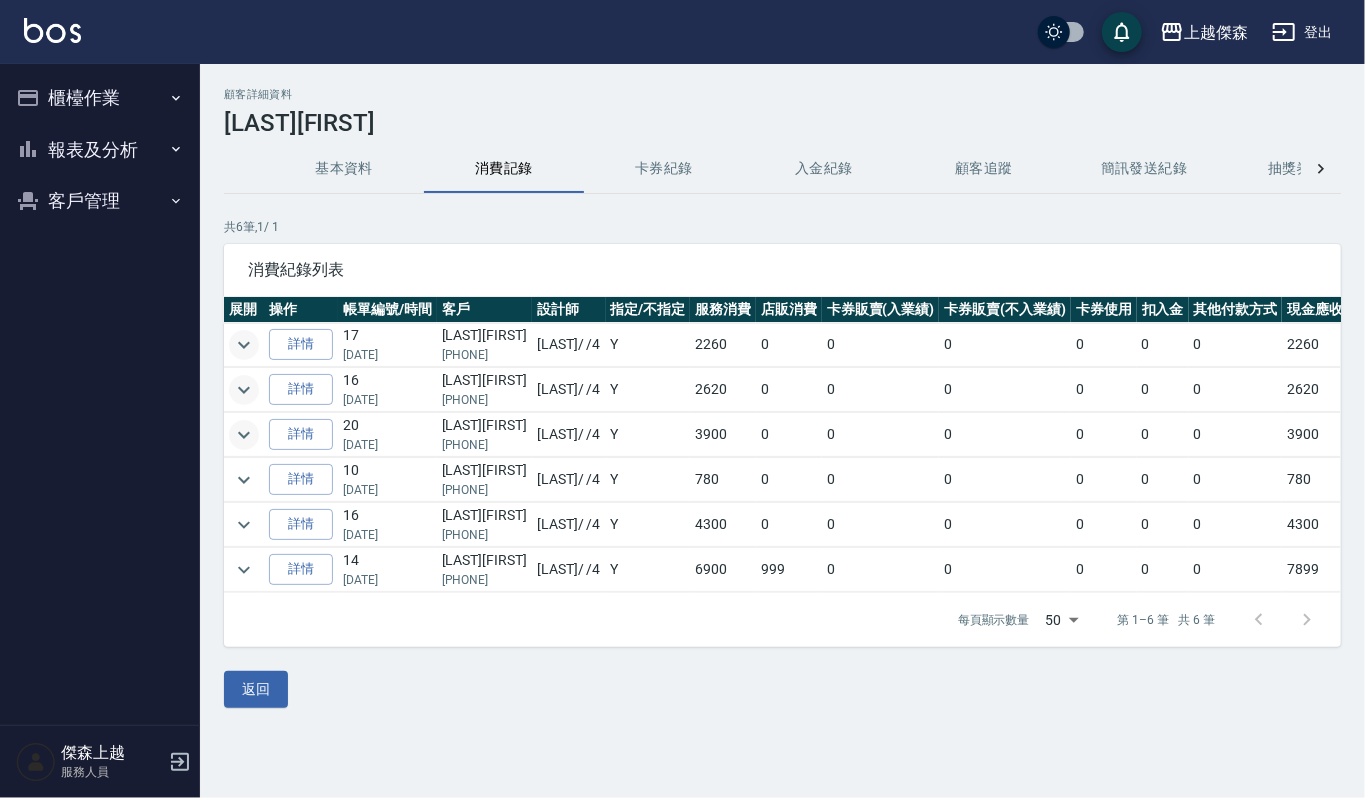 click 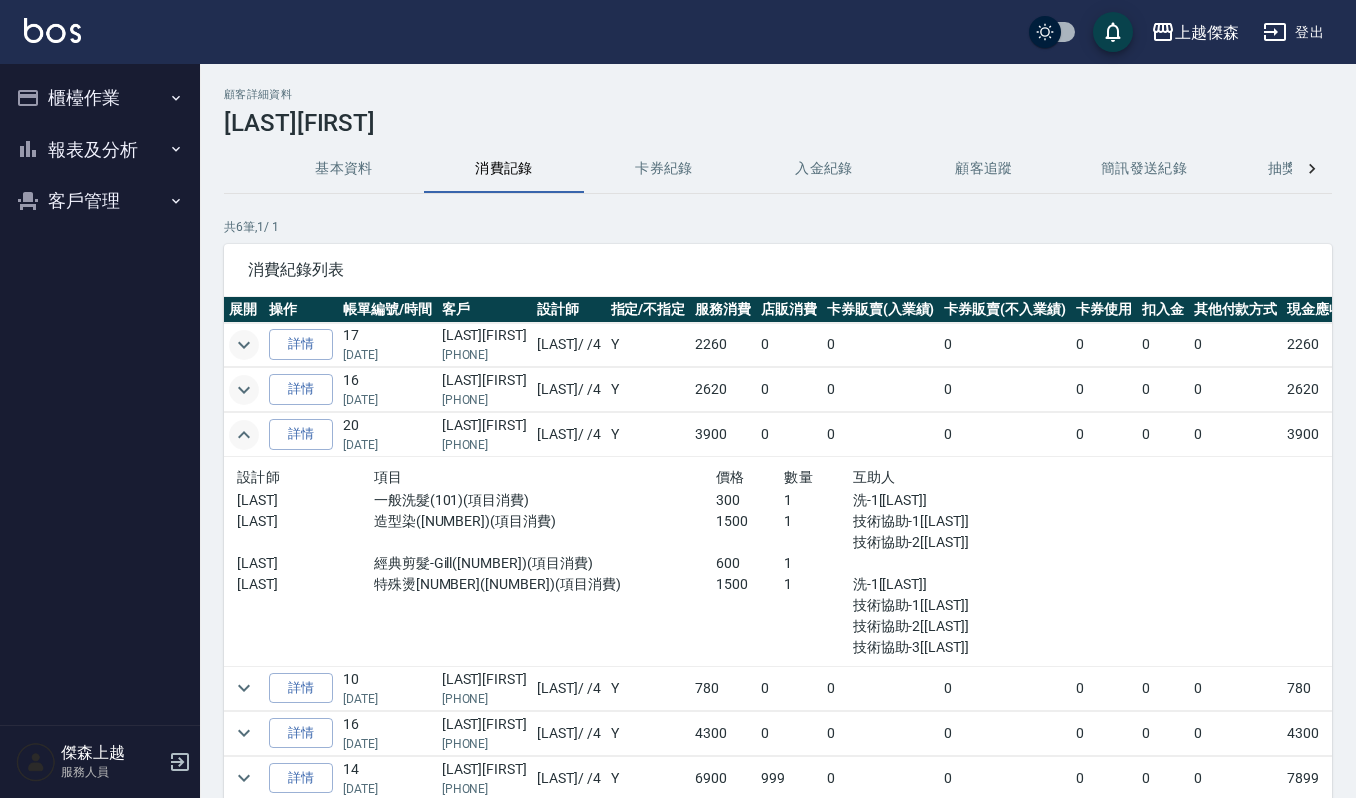 click 